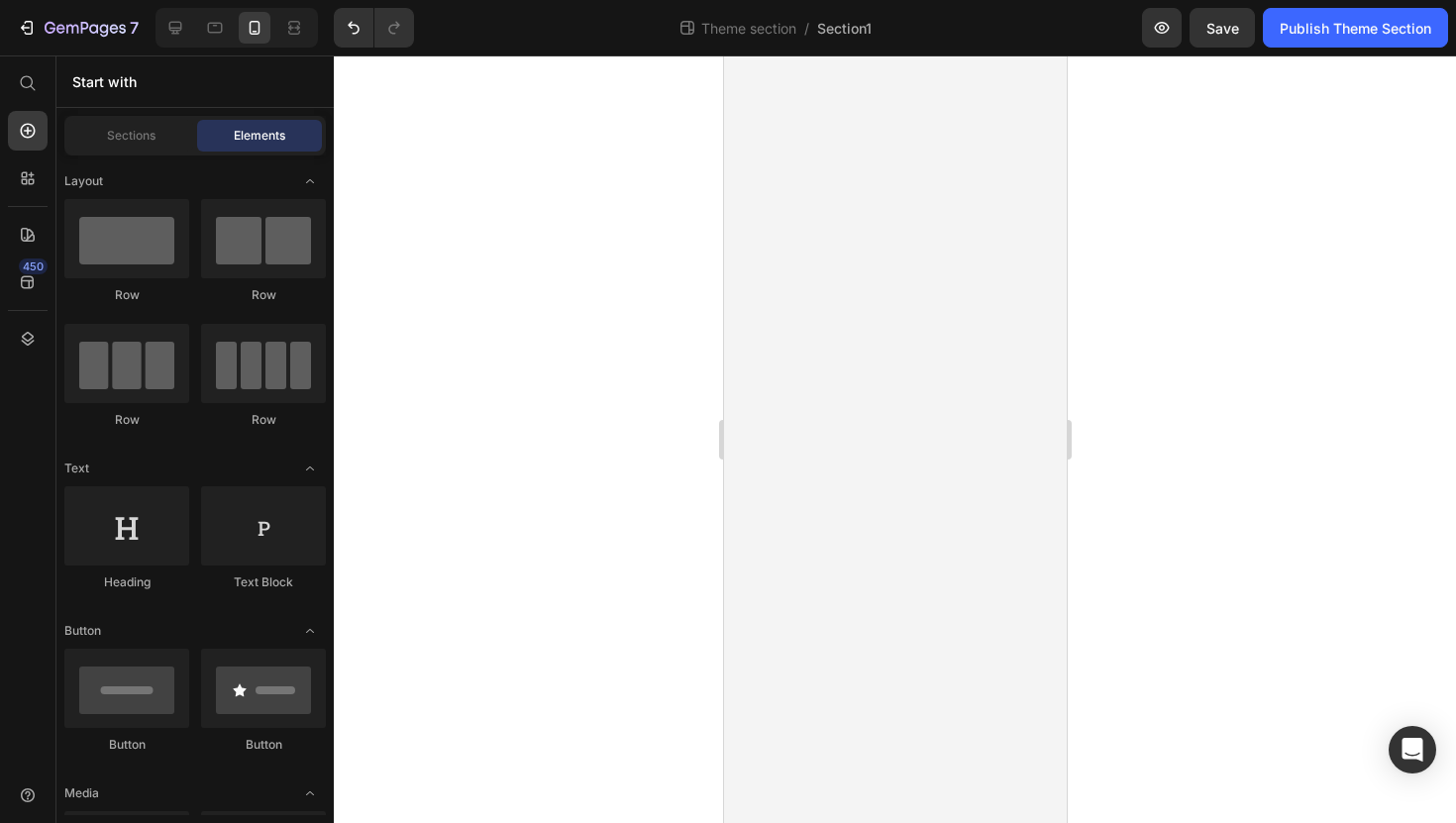 scroll, scrollTop: 0, scrollLeft: 0, axis: both 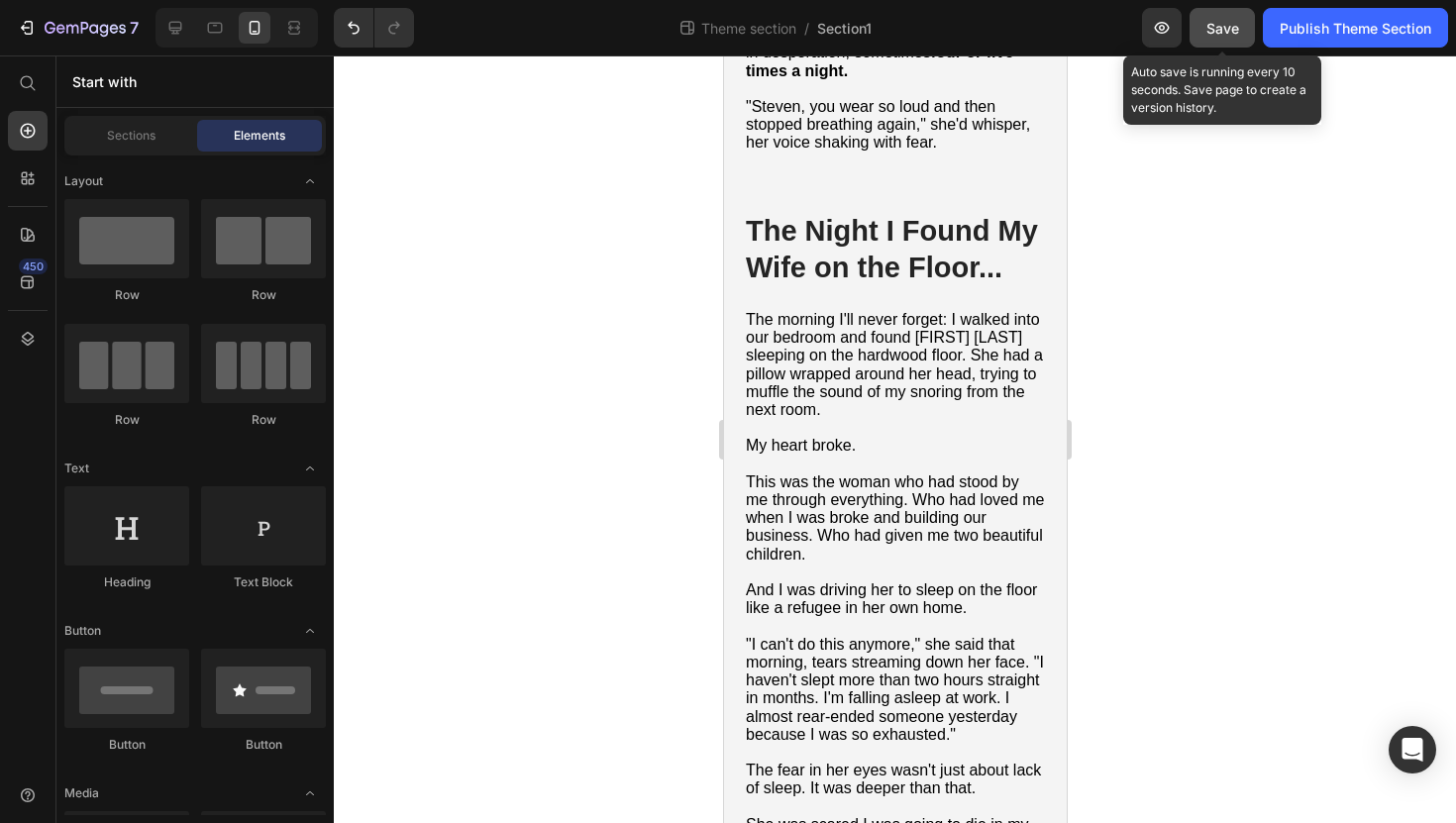click on "Save" at bounding box center [1222, 28] 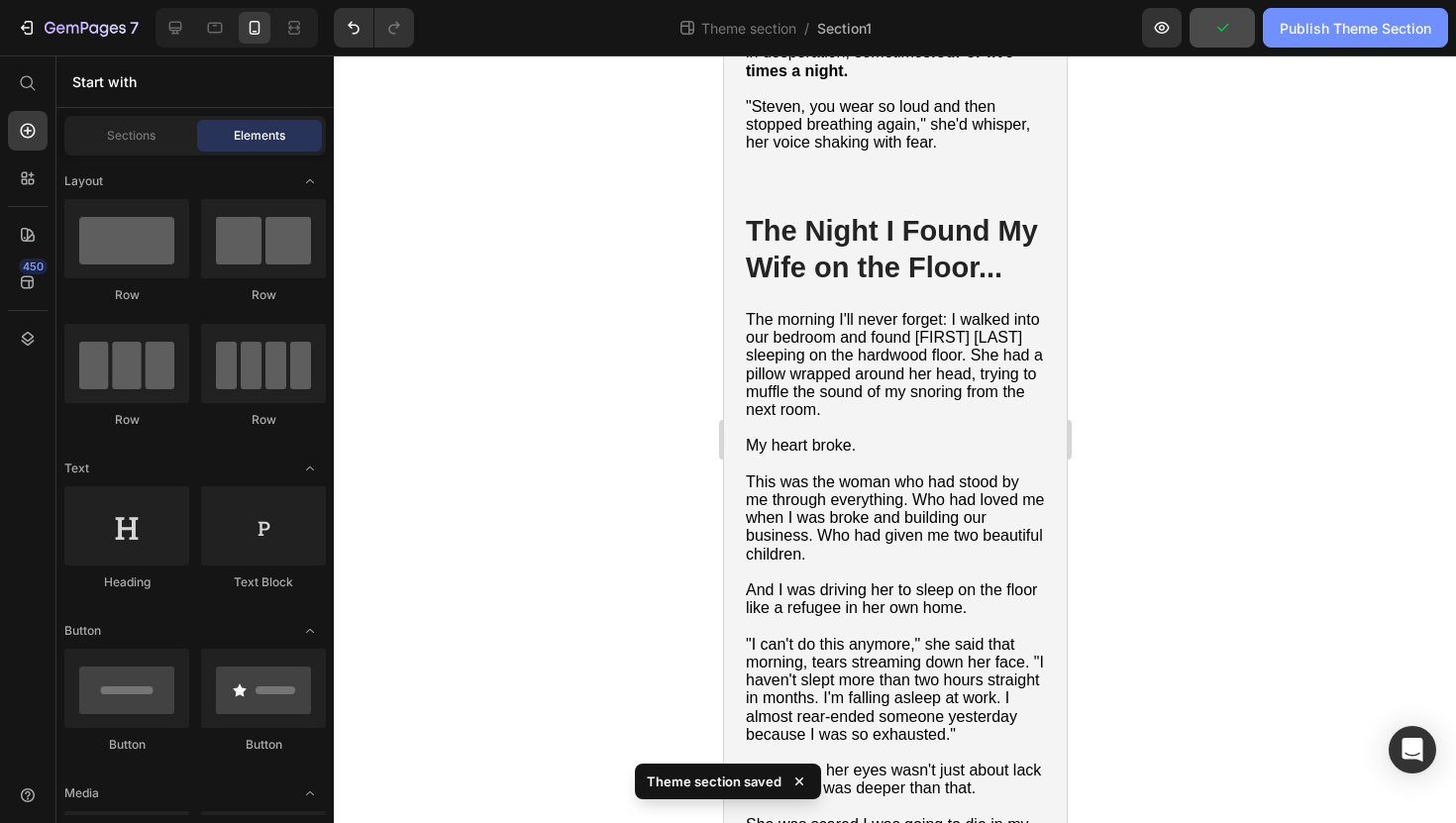 click on "Publish Theme Section" at bounding box center [1355, 28] 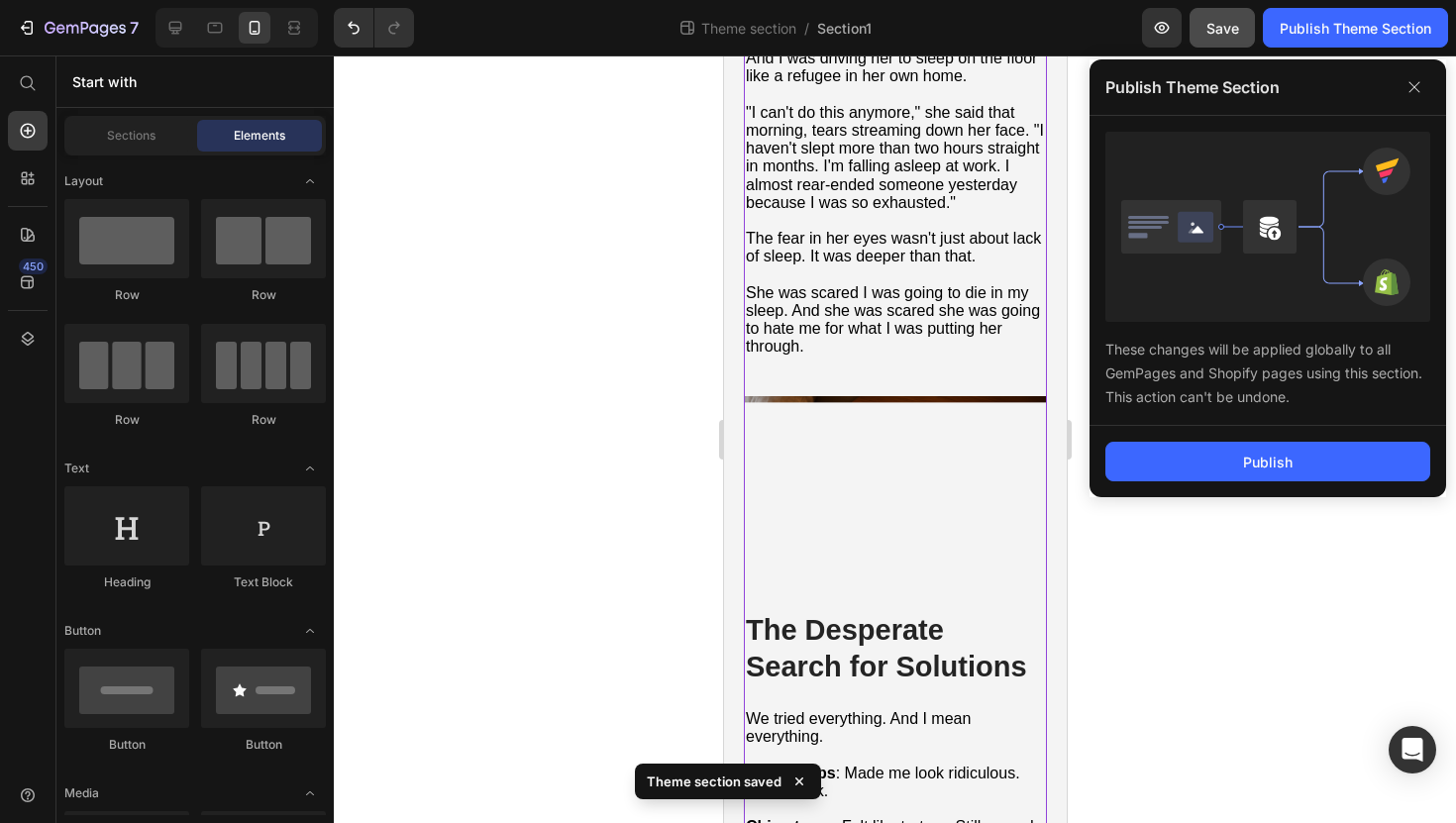 scroll, scrollTop: 2802, scrollLeft: 0, axis: vertical 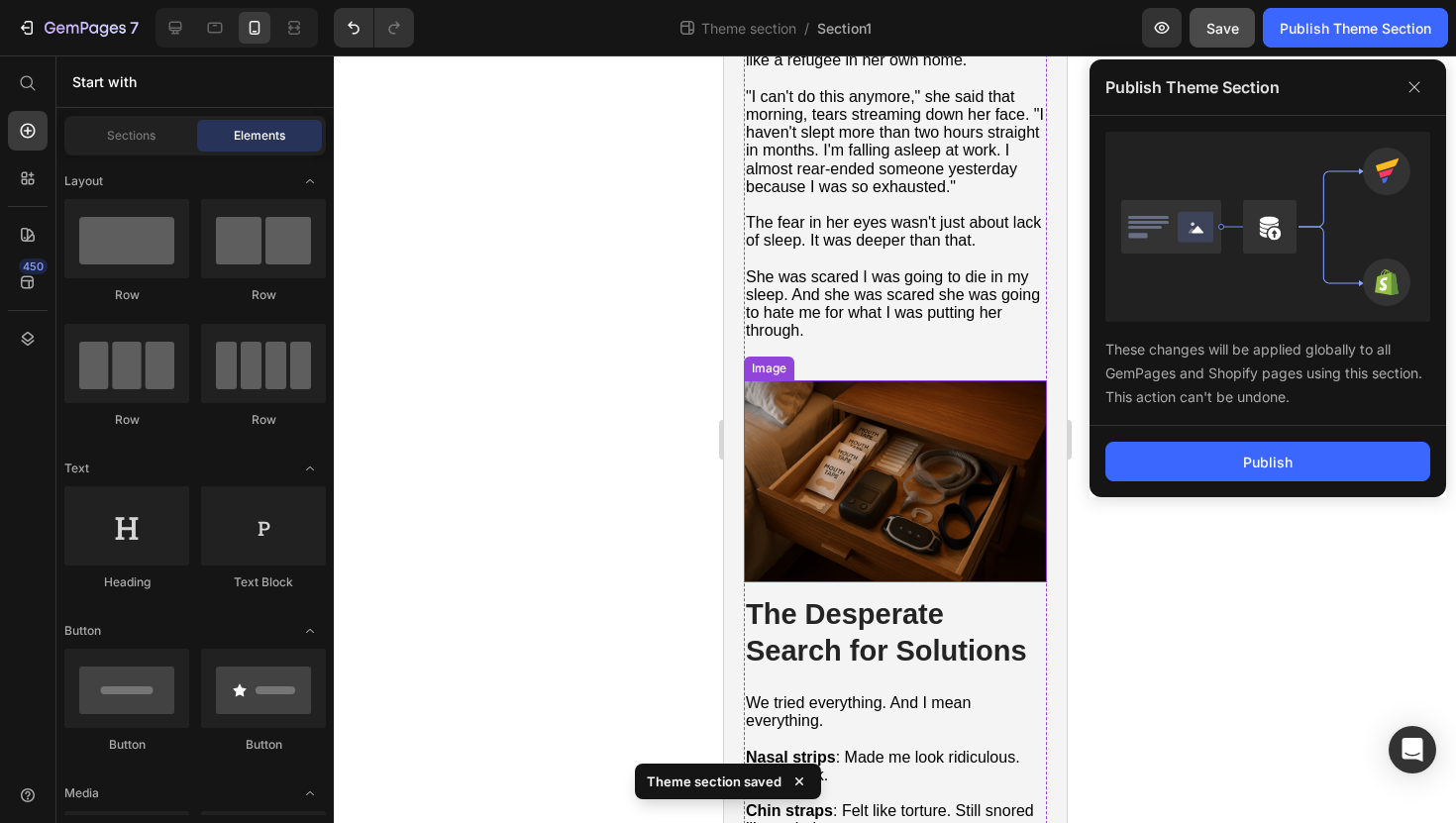 click at bounding box center (894, 481) 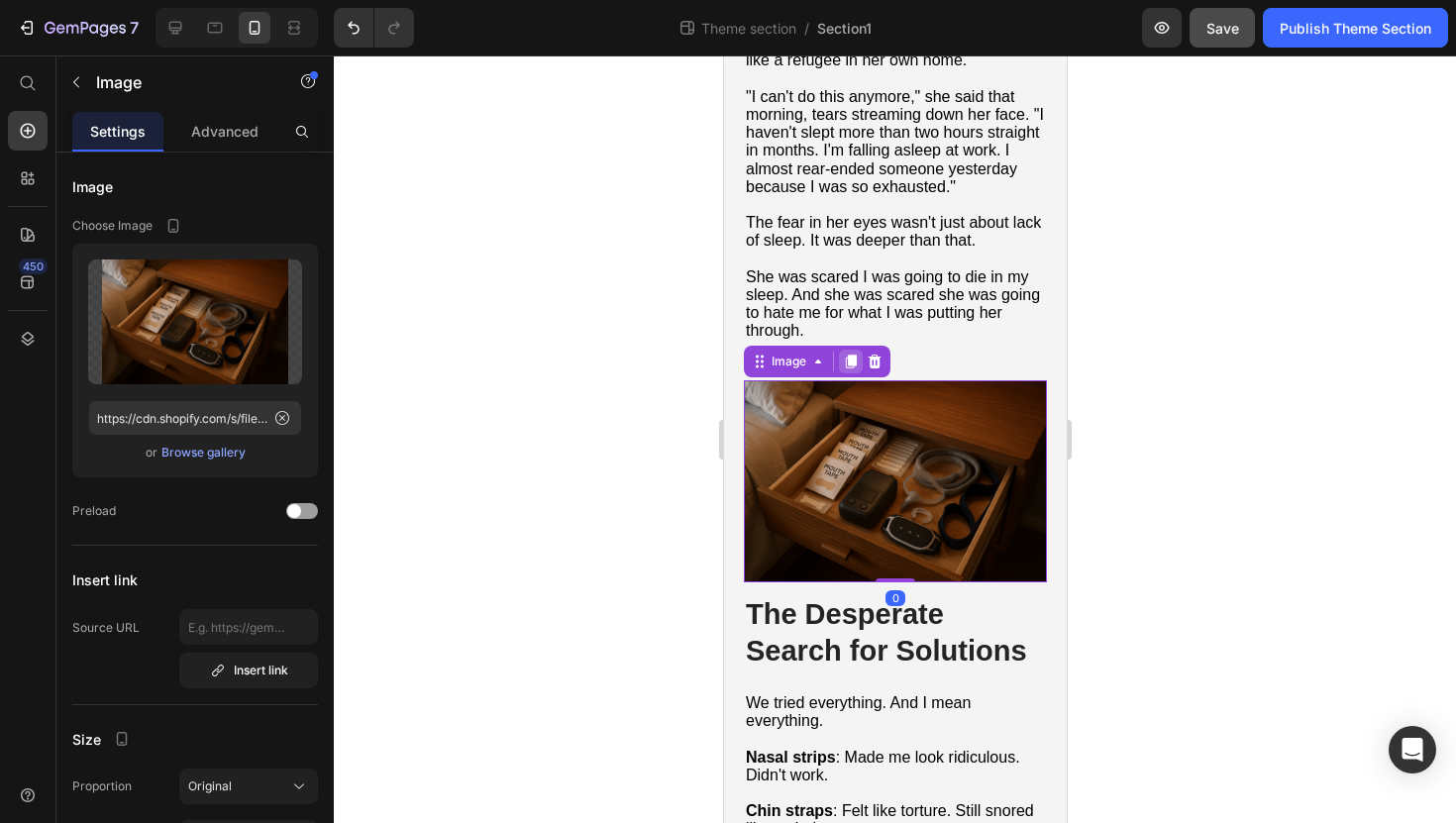 click at bounding box center [850, 361] 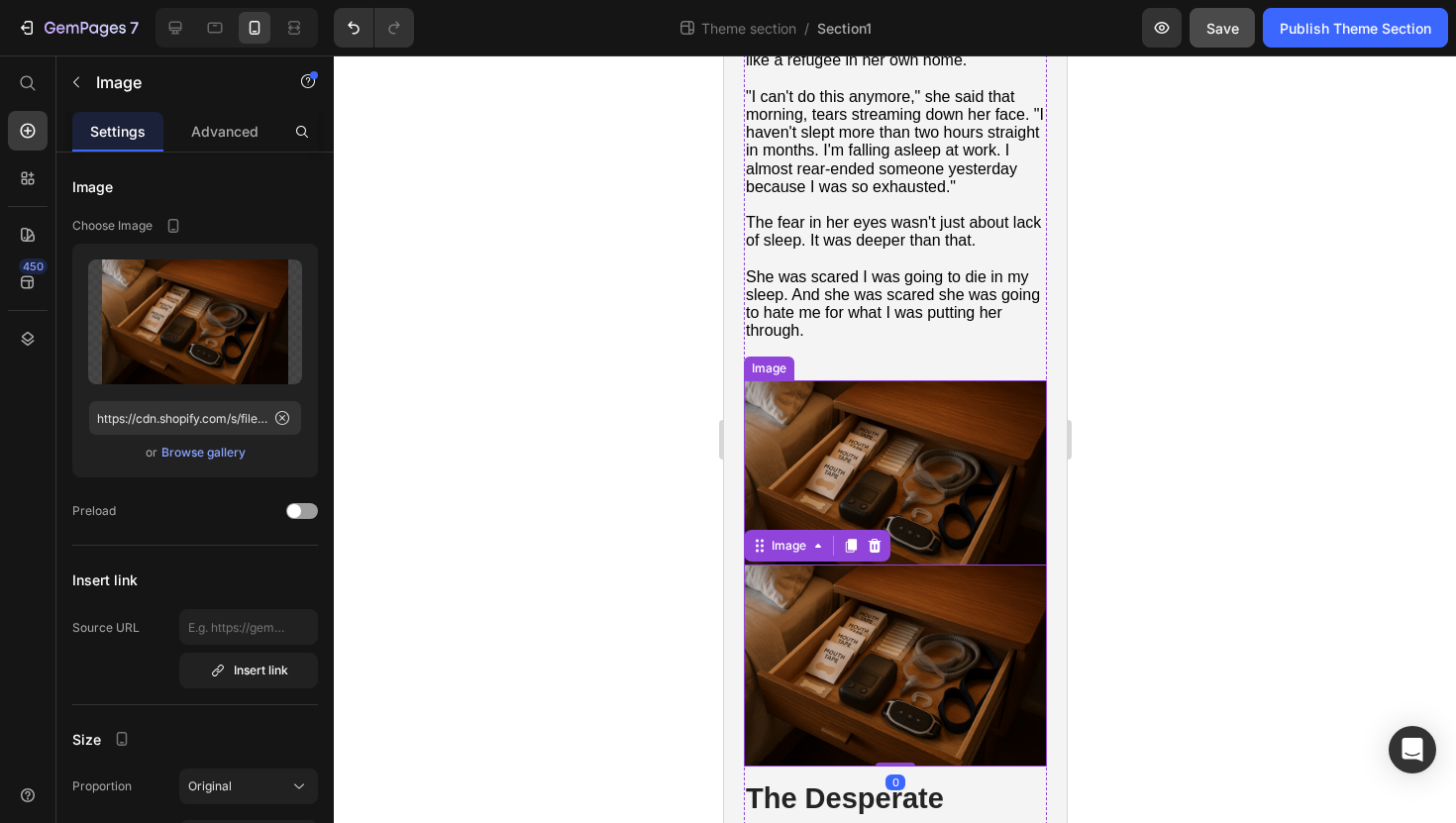 click at bounding box center (894, 481) 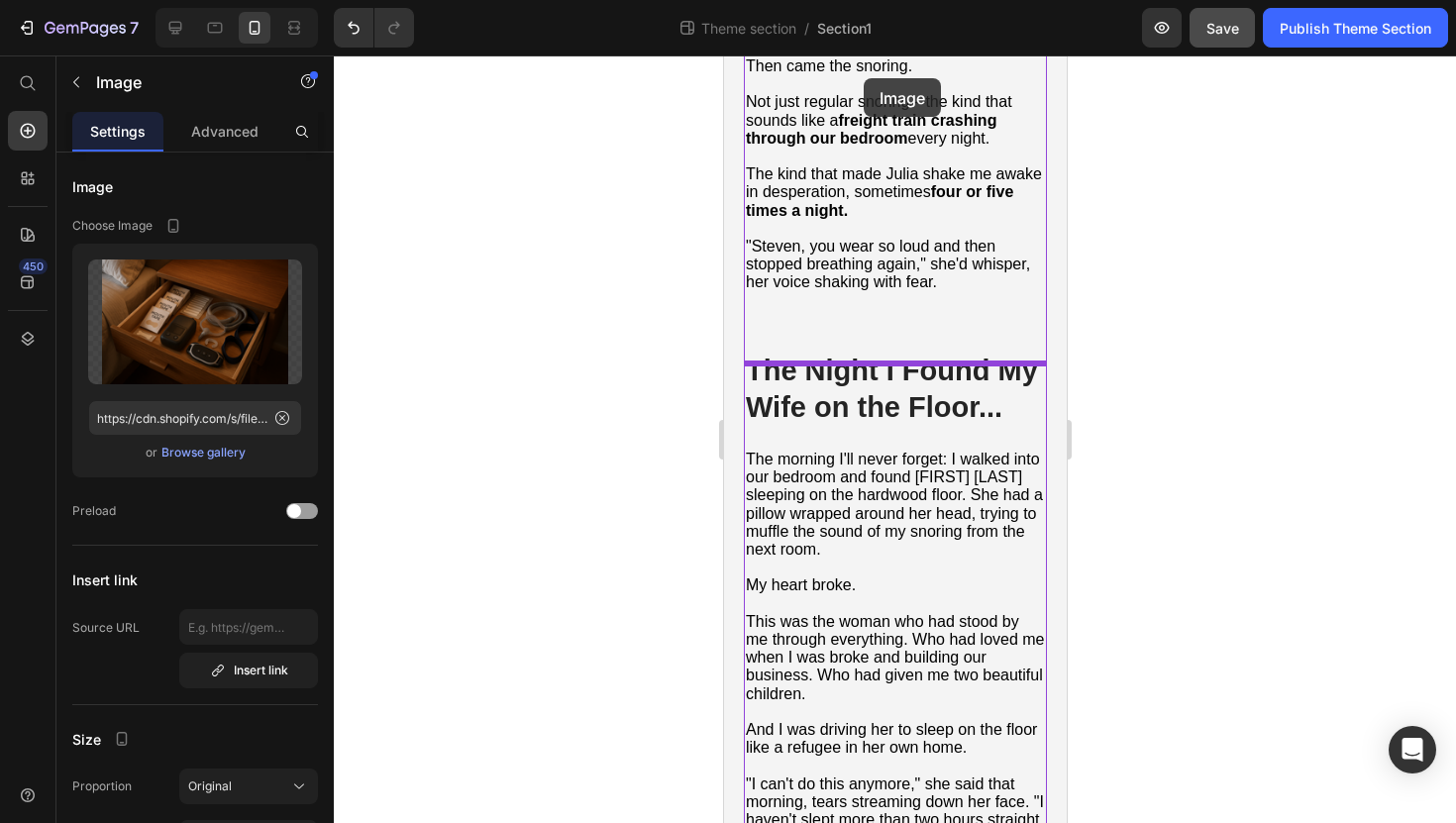 scroll, scrollTop: 2109, scrollLeft: 0, axis: vertical 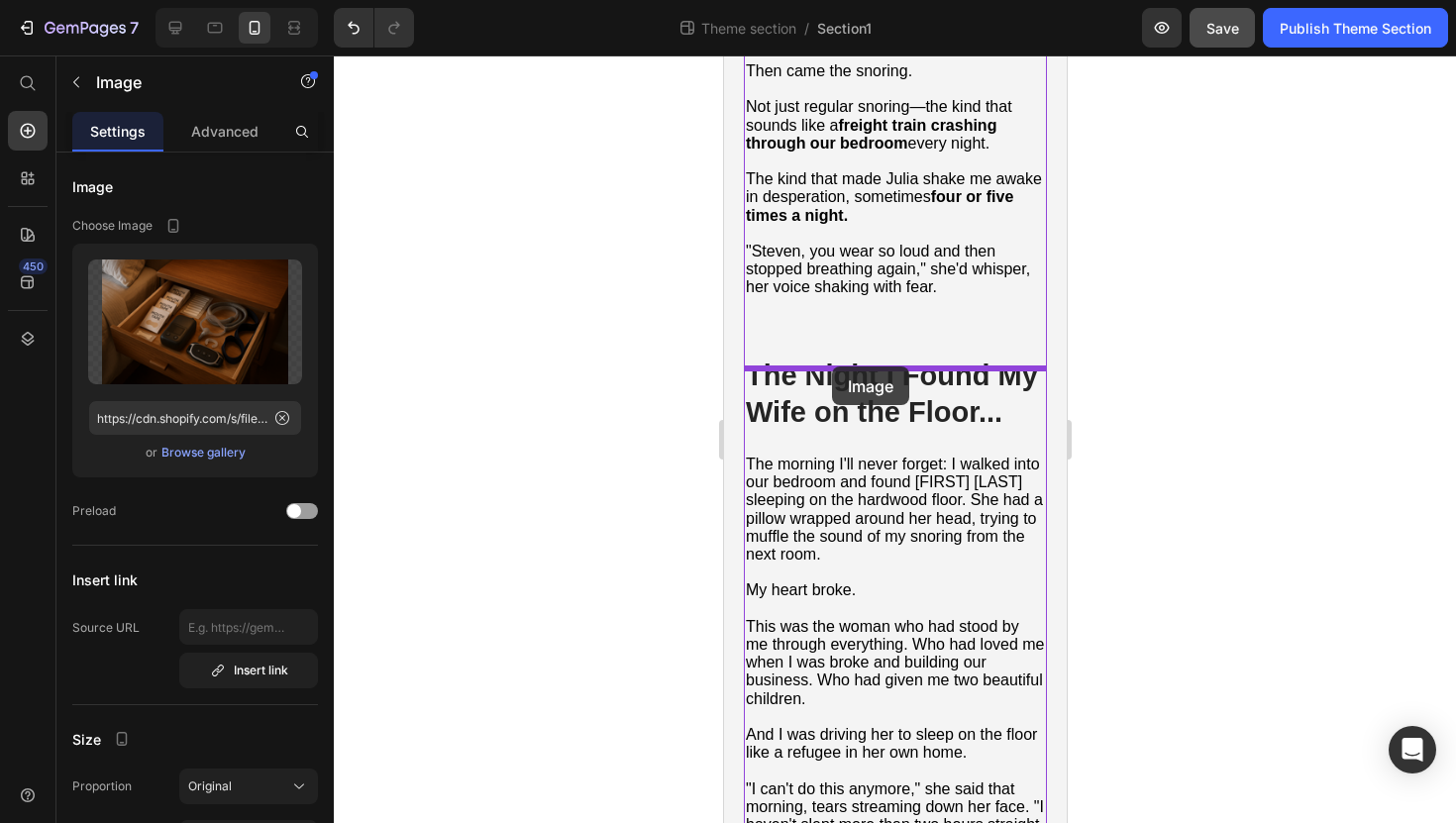 drag, startPoint x: 789, startPoint y: 395, endPoint x: 831, endPoint y: 367, distance: 50.47772 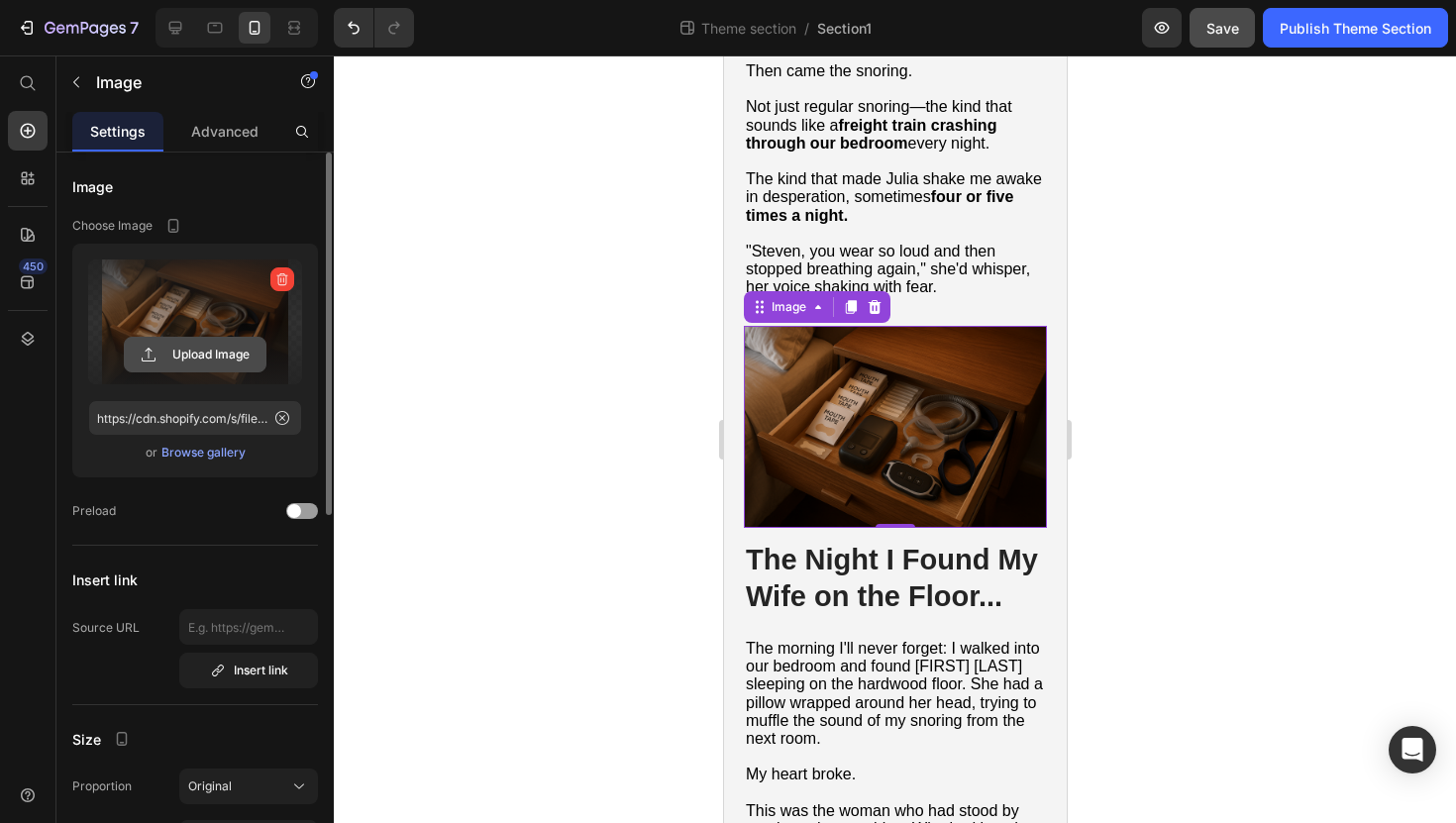click 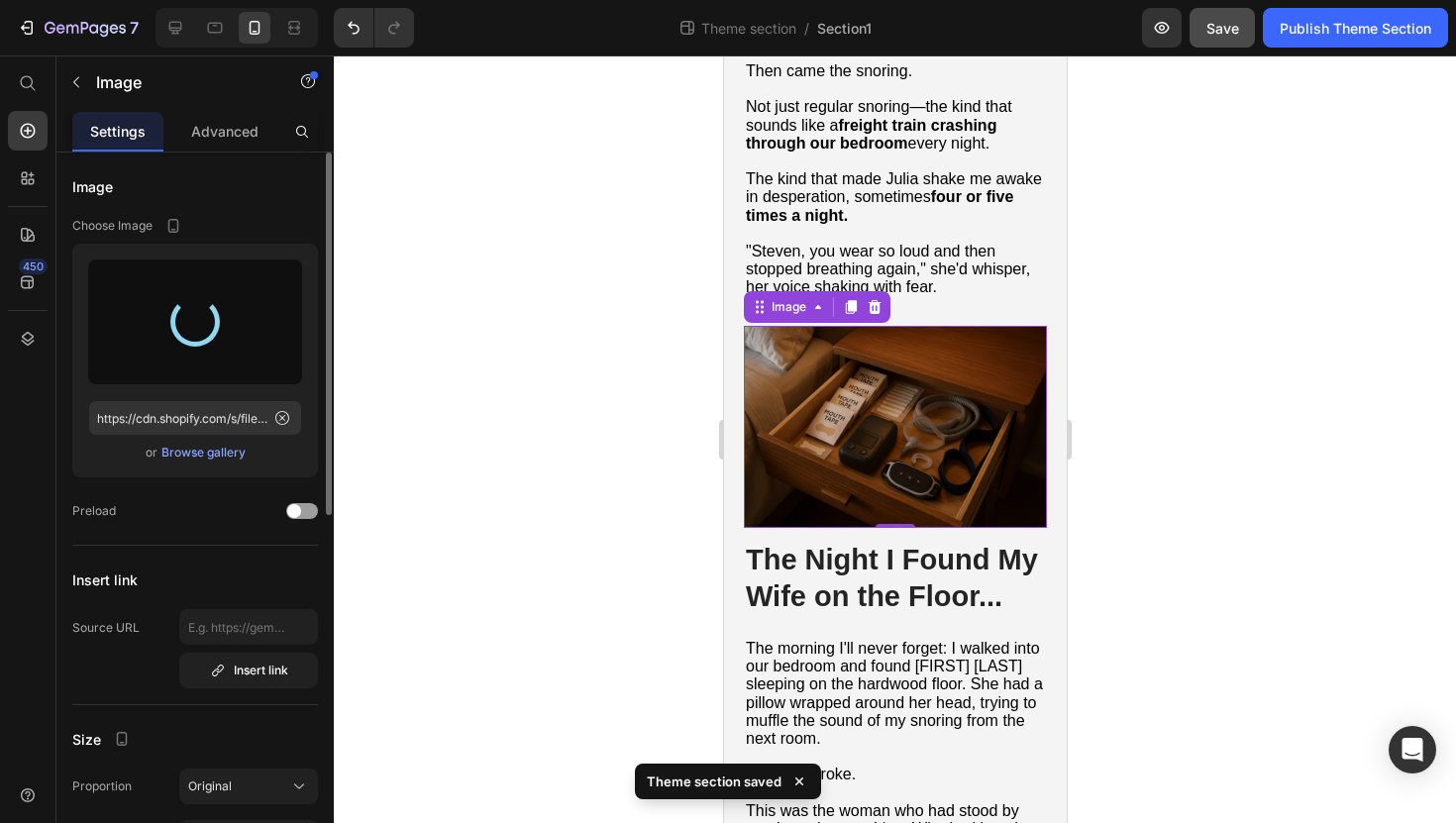 type on "https://cdn.shopify.com/s/files/1/0868/3336/5325/files/gempages_554794443278910544-fe64d067-6a8c-42ca-8f74-c8f8fd23457b.png" 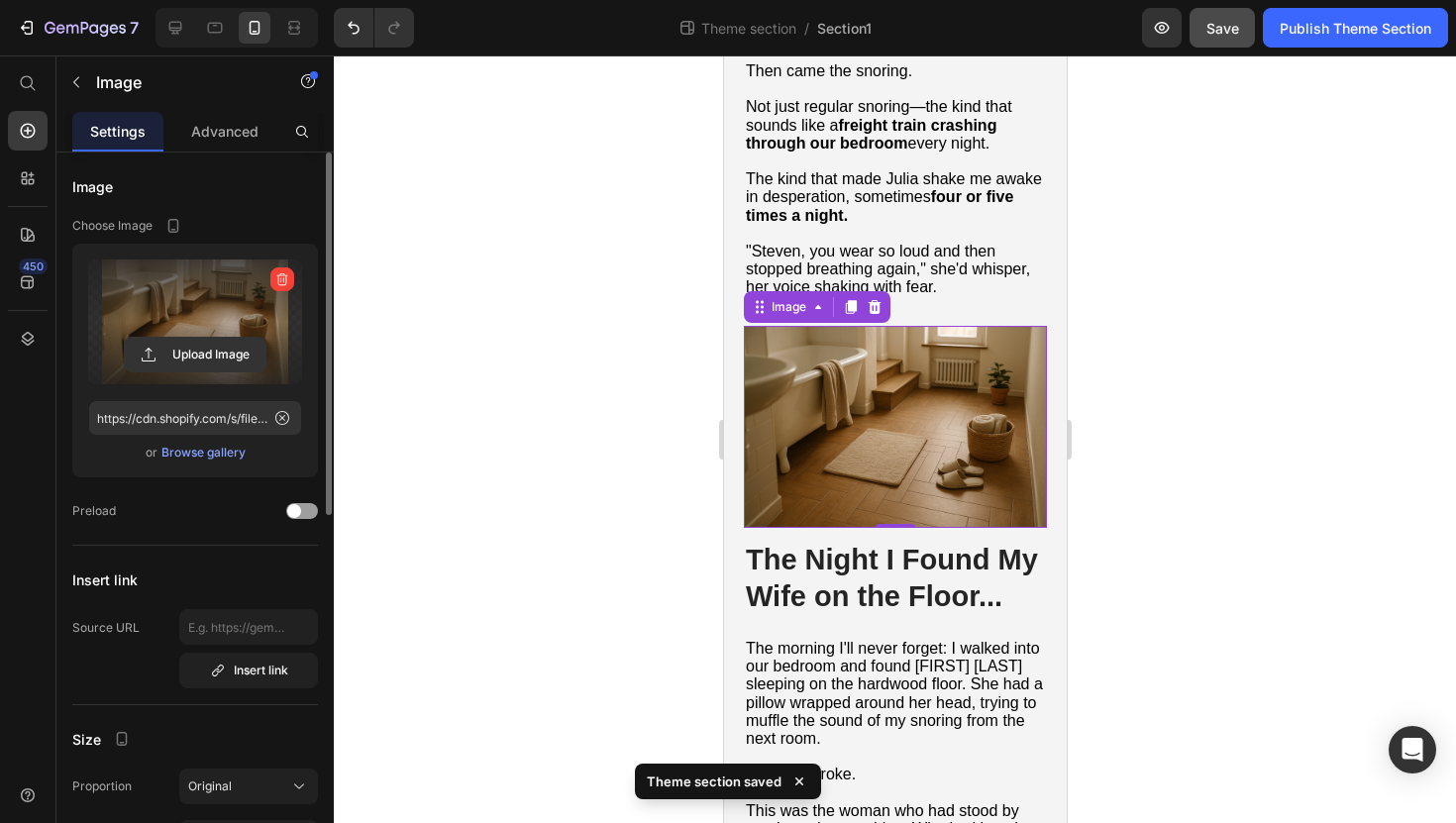 click 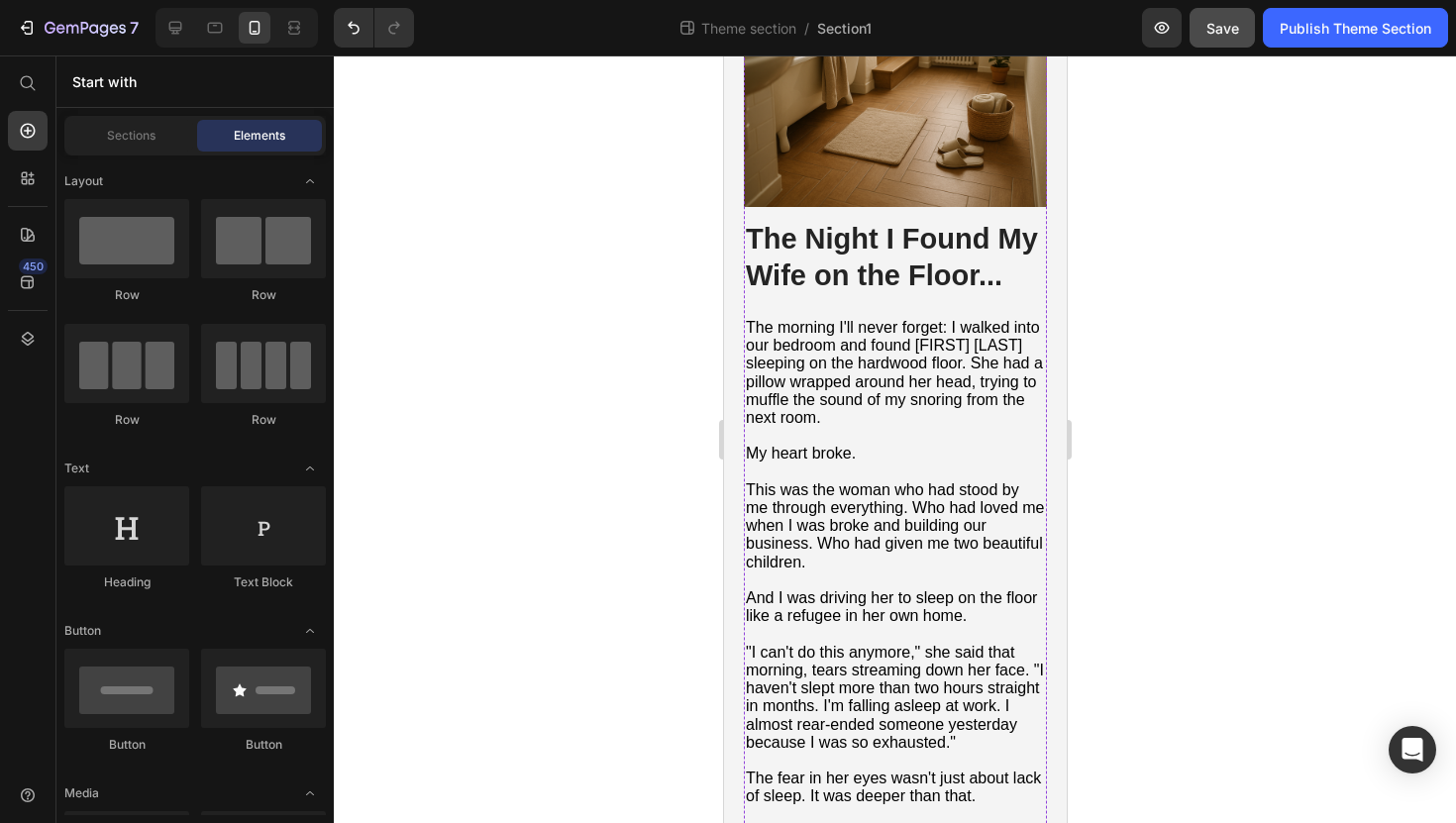 scroll, scrollTop: 2433, scrollLeft: 0, axis: vertical 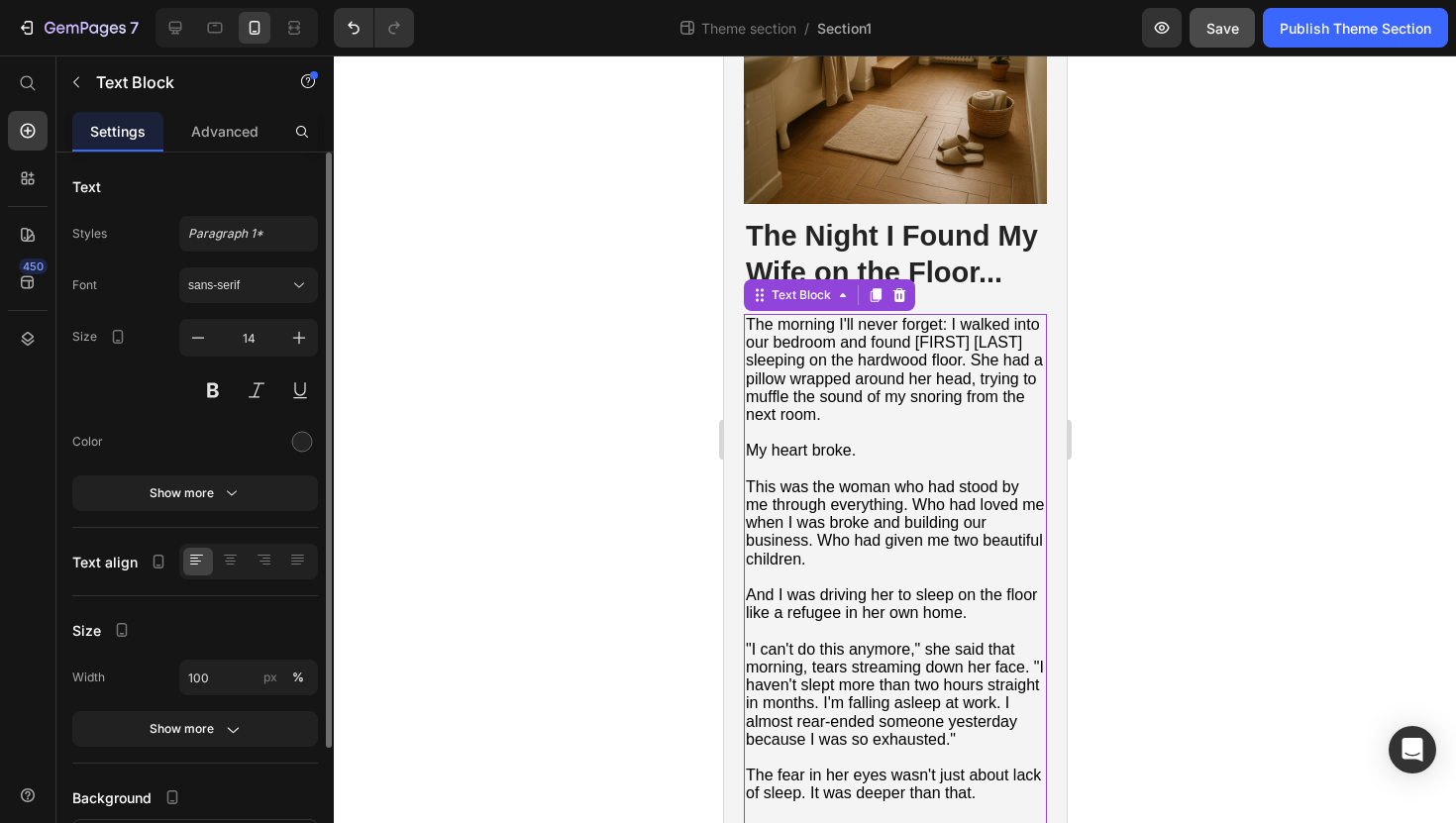 click on "The morning I'll never forget: I walked into our bedroom and found [FIRST] [LAST] sleeping on the hardwood floor. She had a pillow wrapped around her head, trying to muffle the sound of my snoring from the next room." at bounding box center (893, 369) 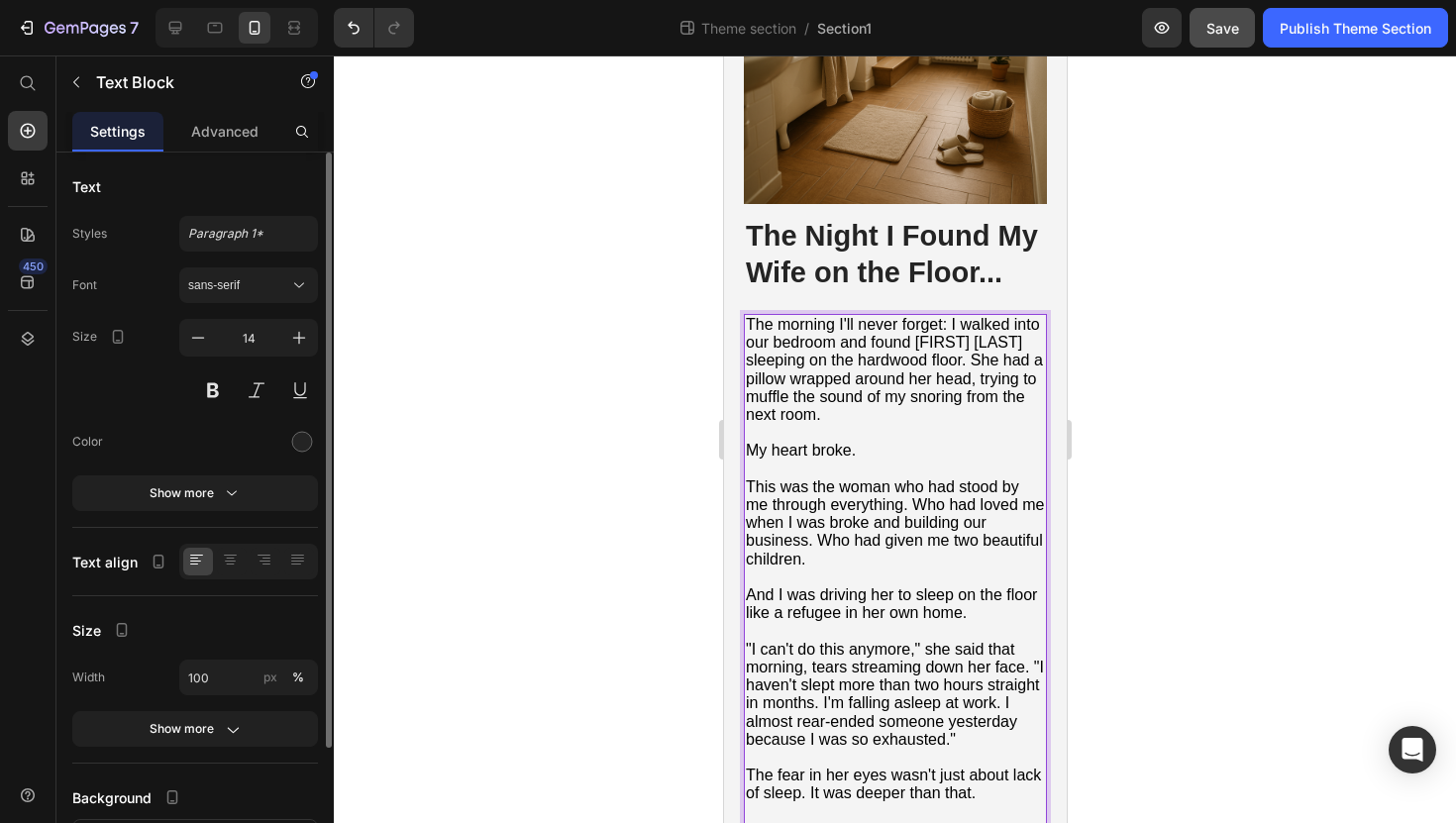 click on "The morning I'll never forget: I walked into our bedroom and found [FIRST] [LAST] sleeping on the hardwood floor. She had a pillow wrapped around her head, trying to muffle the sound of my snoring from the next room." at bounding box center [893, 369] 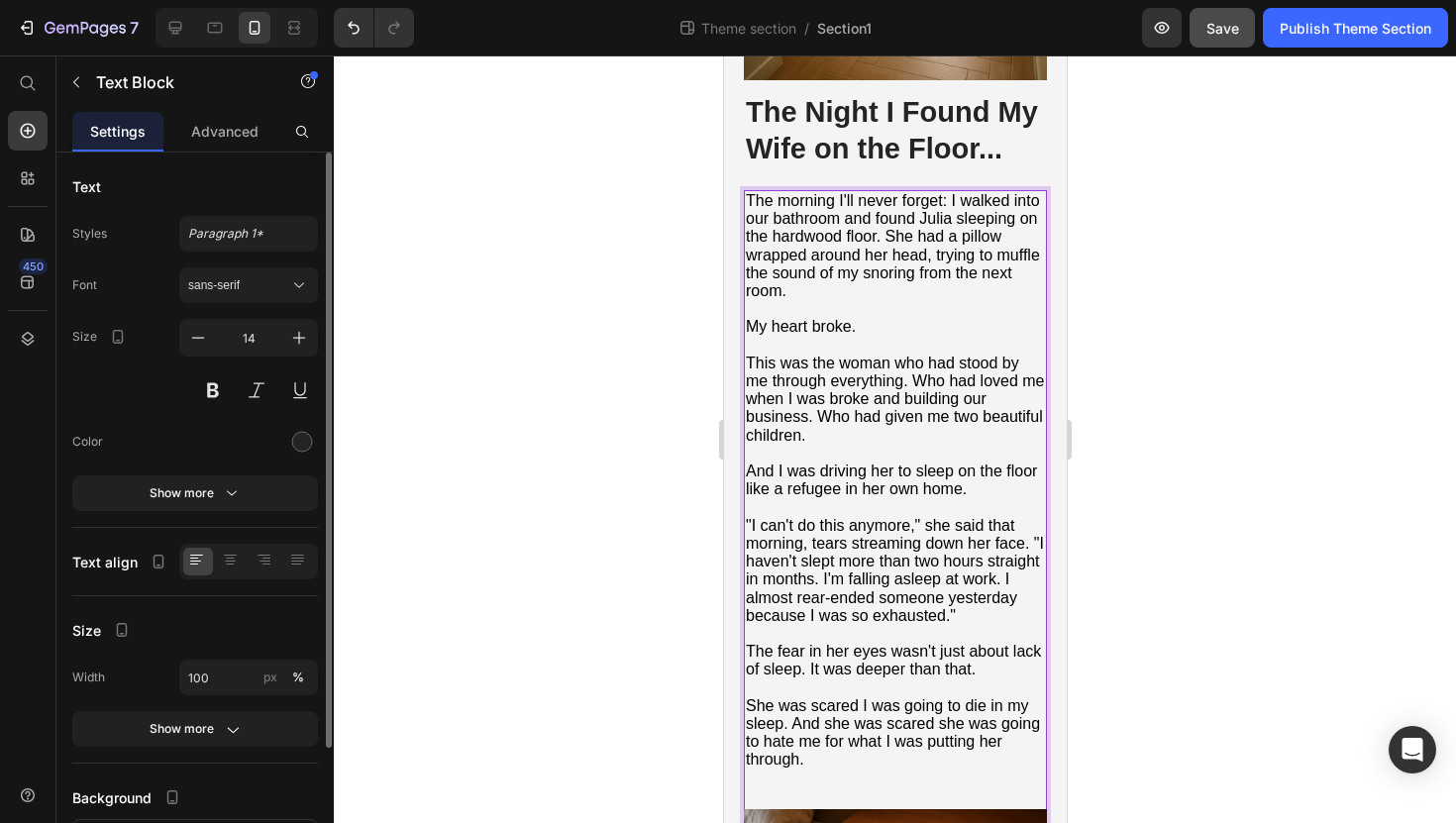 scroll, scrollTop: 2559, scrollLeft: 0, axis: vertical 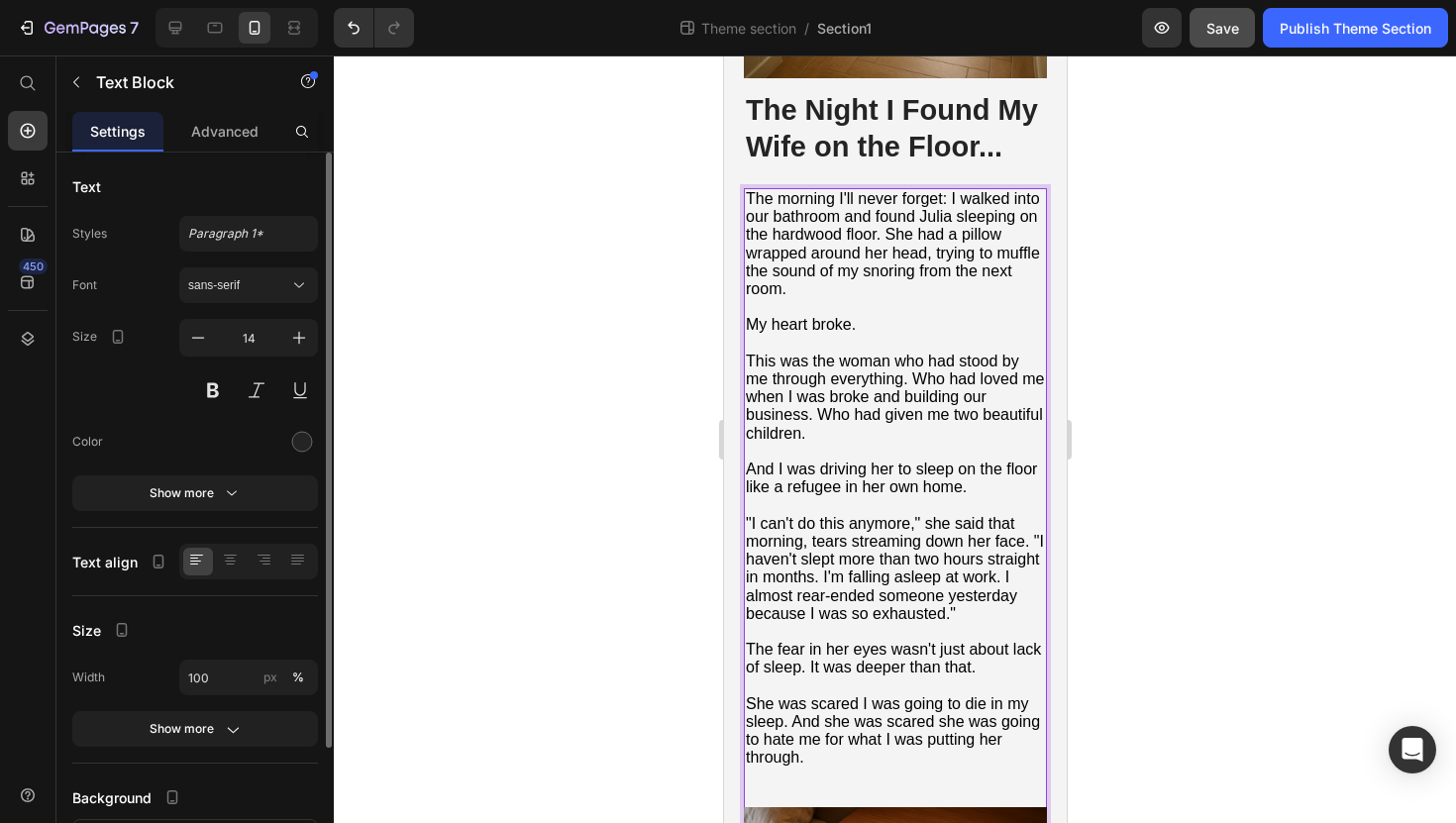 click on "My heart broke." at bounding box center [894, 325] 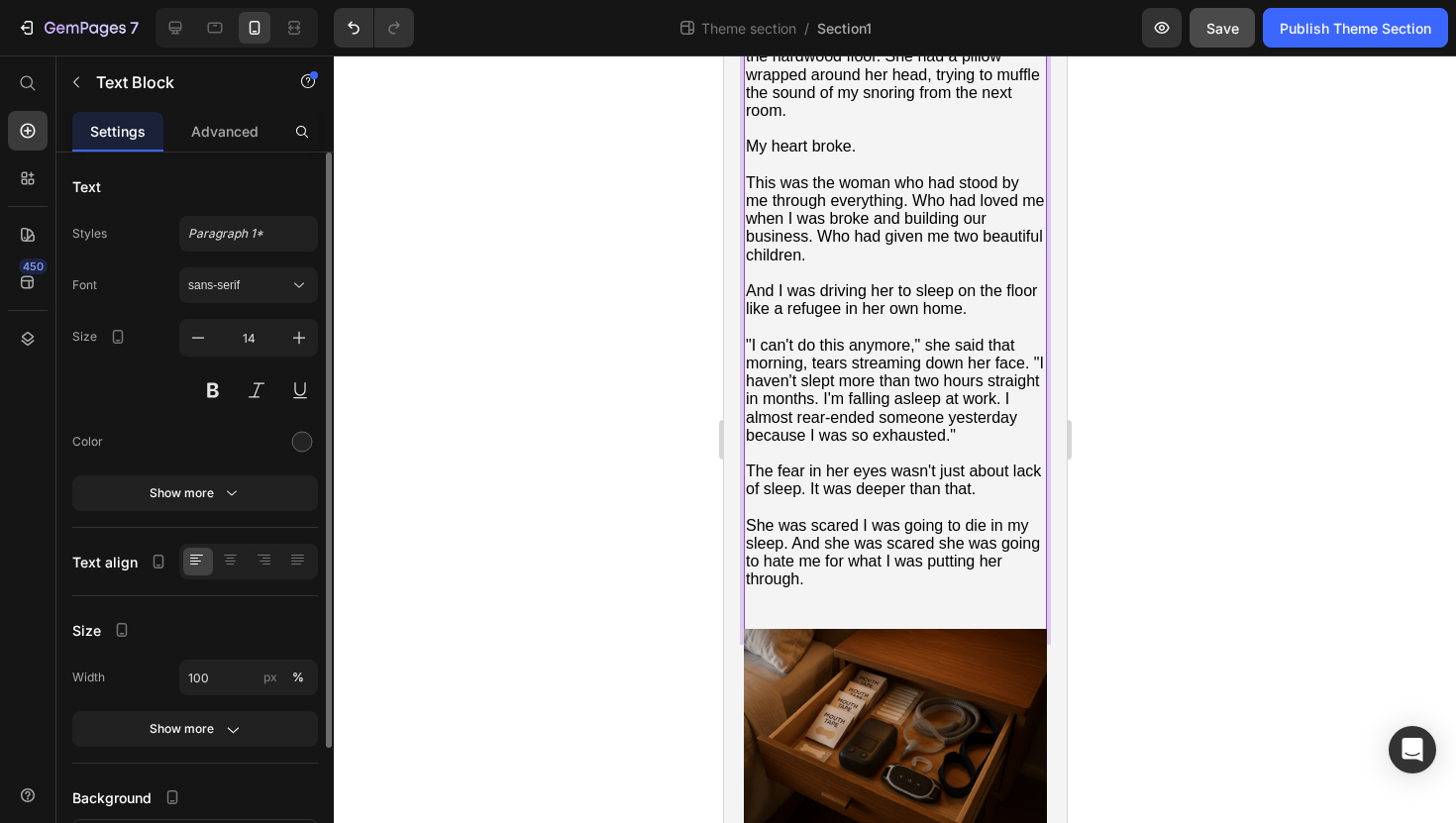 scroll, scrollTop: 2744, scrollLeft: 0, axis: vertical 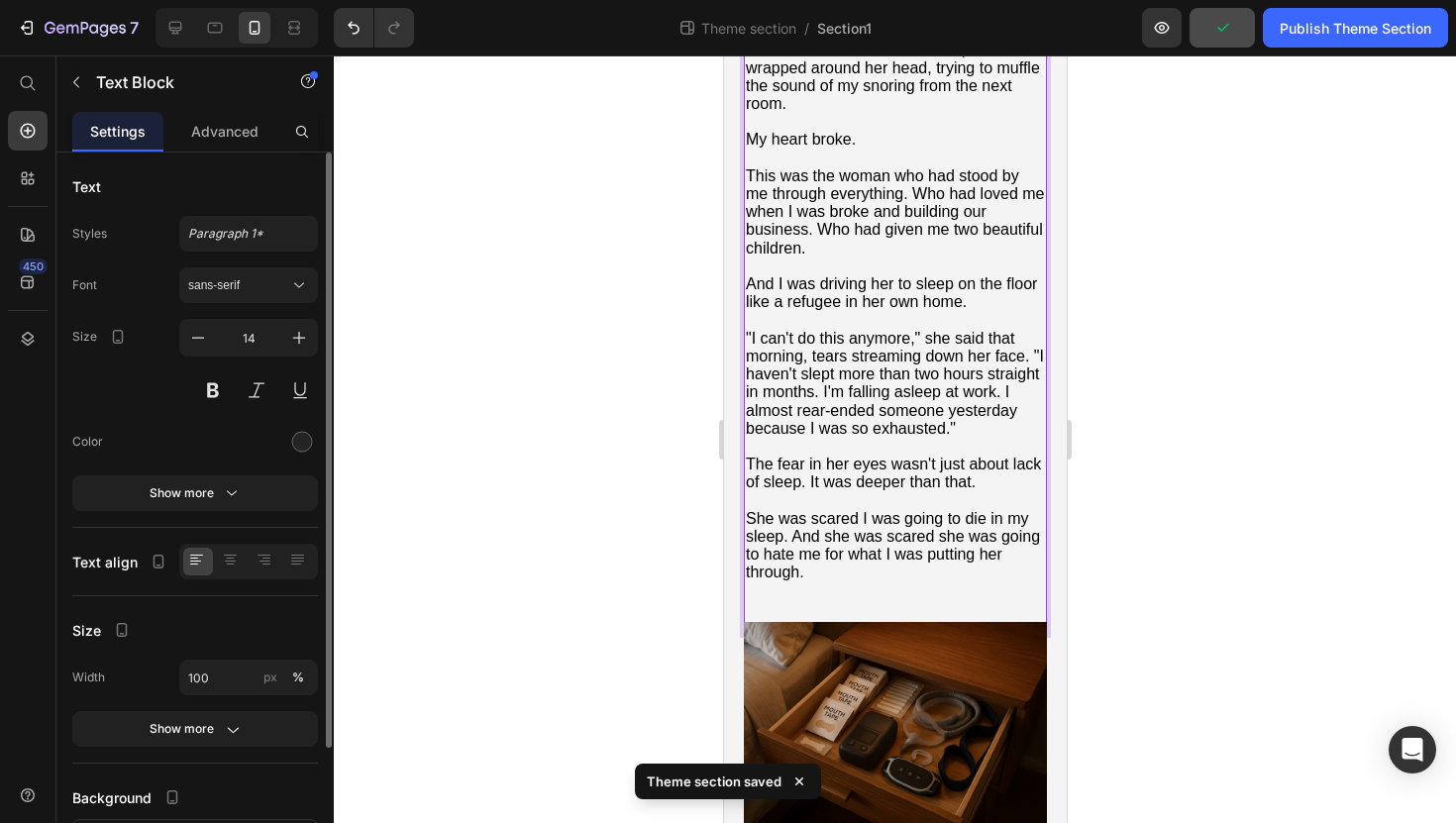 click on "This was the woman who had stood by me through everything. Who had loved me when I was broke and building our business. Who had given me two beautiful children." at bounding box center [894, 212] 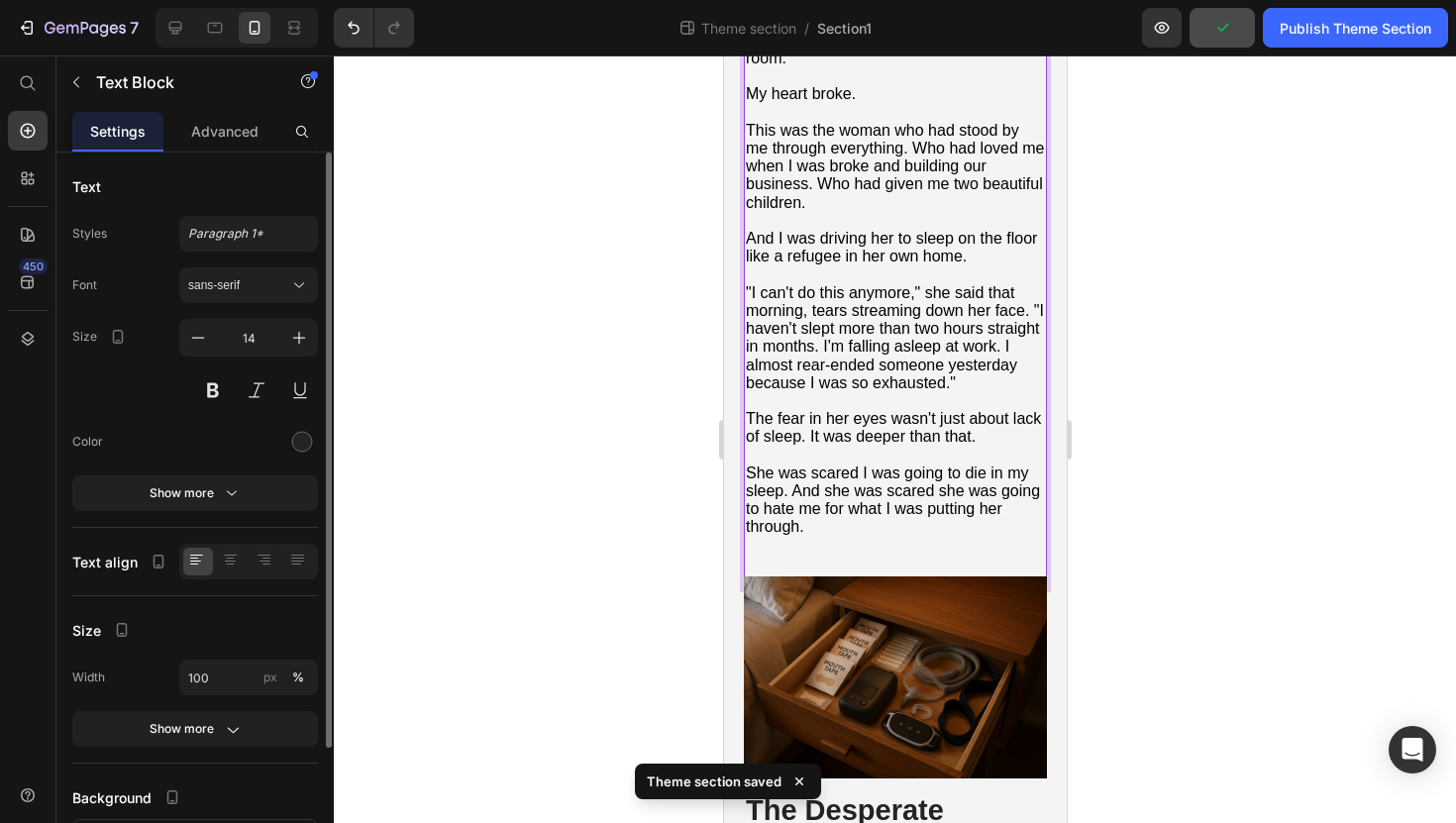scroll, scrollTop: 2803, scrollLeft: 0, axis: vertical 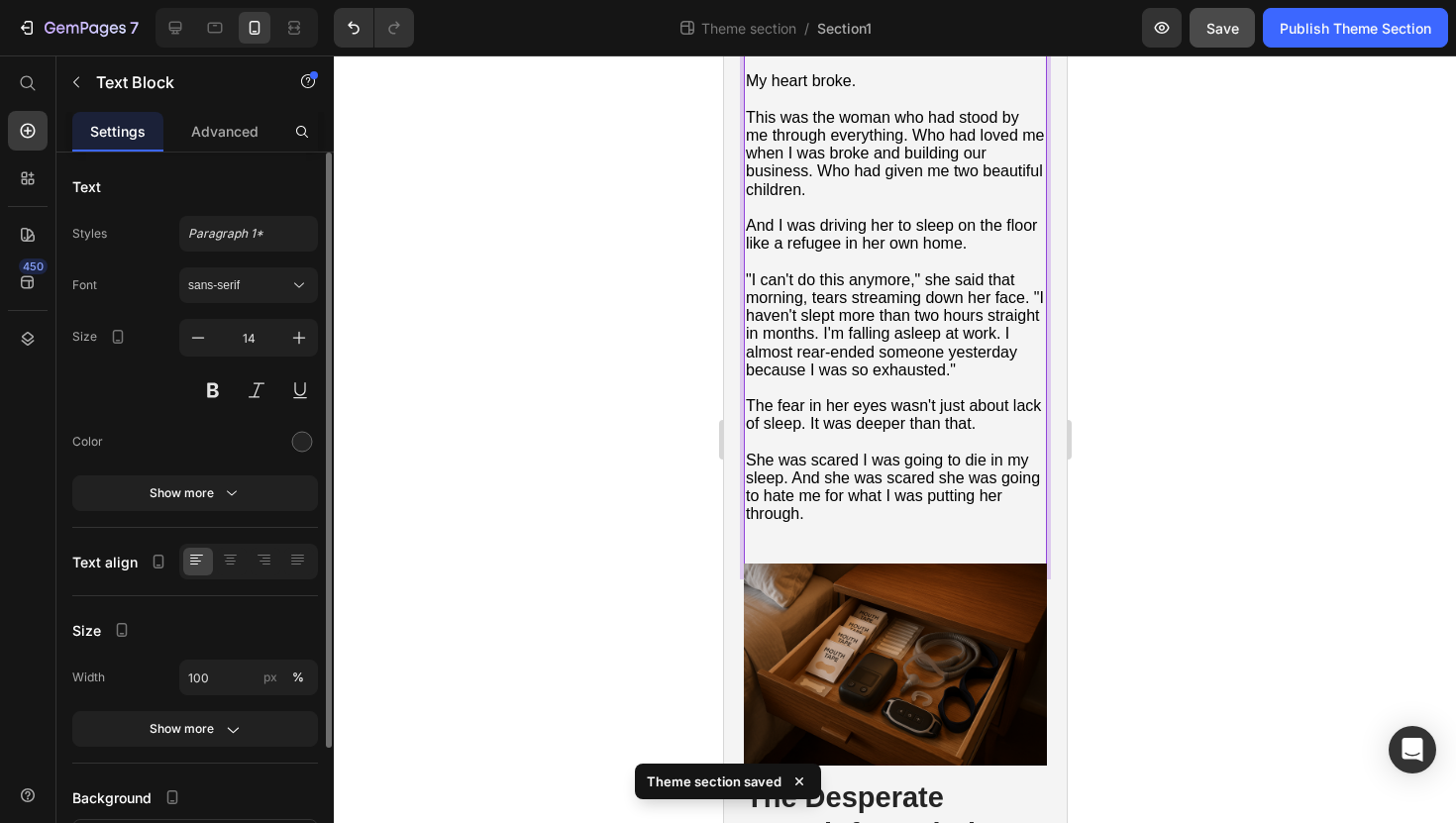 click on "And I was driving her to sleep on the floor like a refugee in her own home." at bounding box center [894, 235] 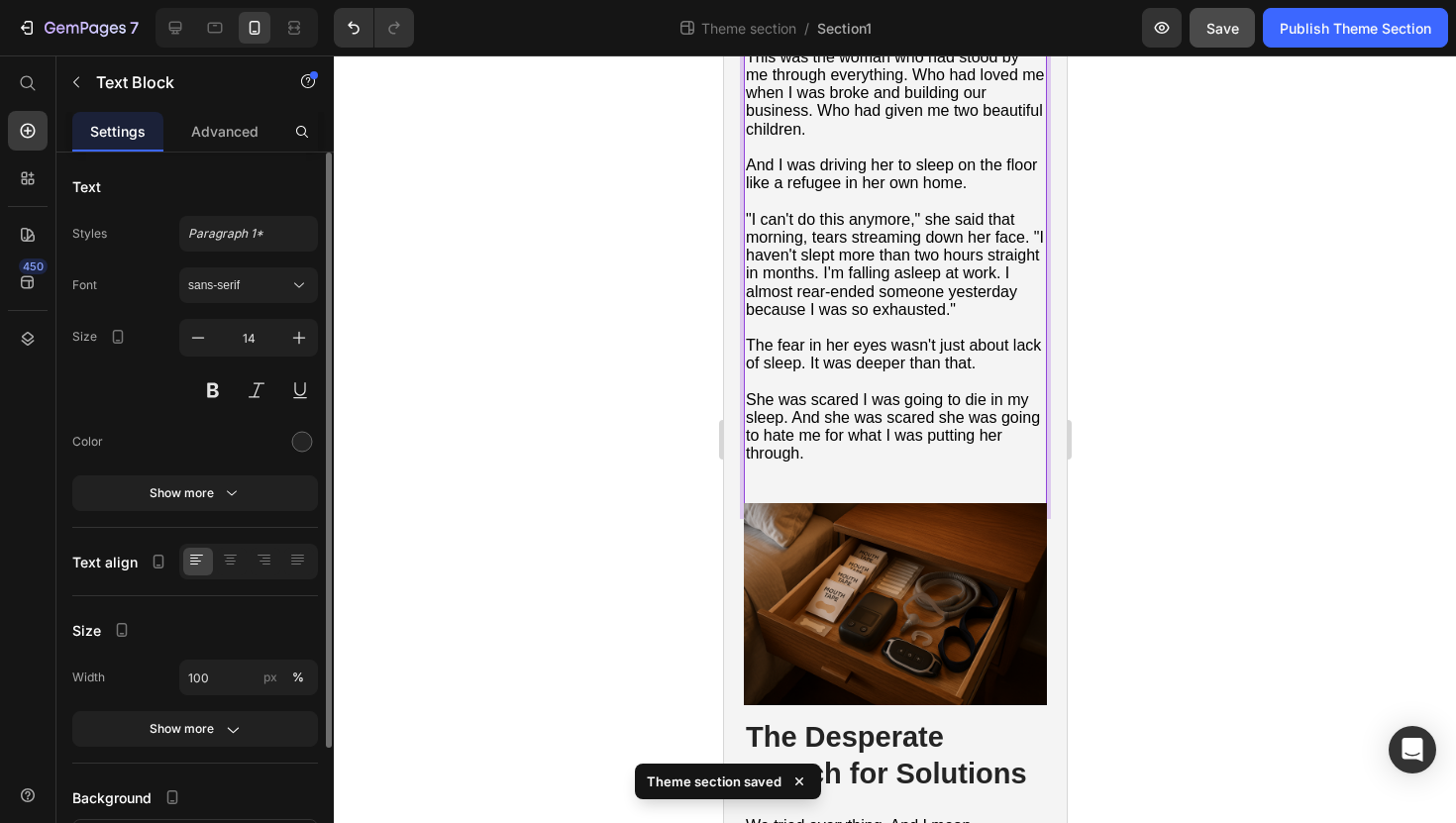 scroll, scrollTop: 2868, scrollLeft: 0, axis: vertical 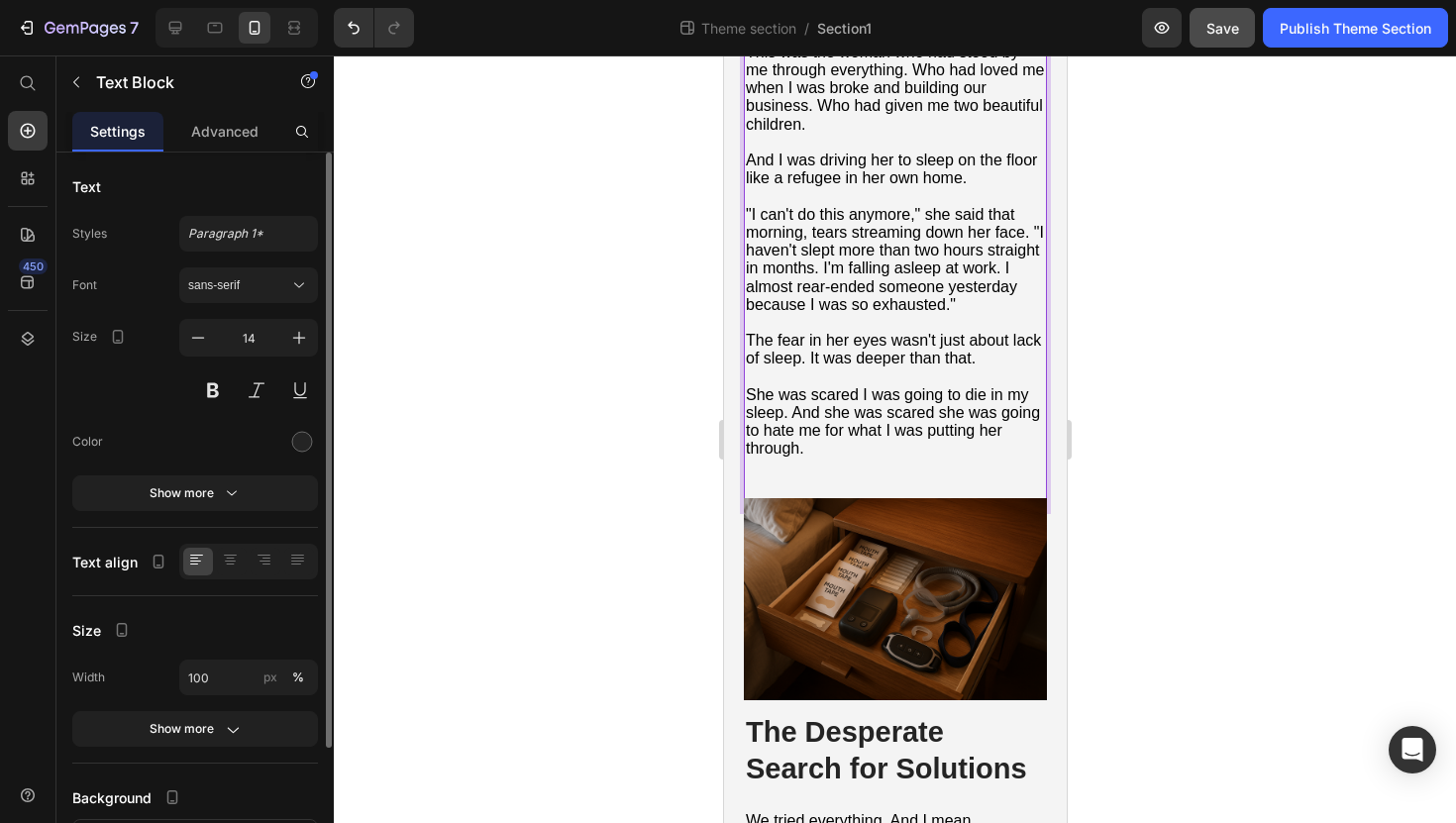 click on ""I can't do this anymore," she said that morning, tears streaming down her face. "I haven't slept more than two hours straight in months. I'm falling asleep at work. I almost rear-ended someone yesterday because I was so exhausted."" at bounding box center (894, 259) 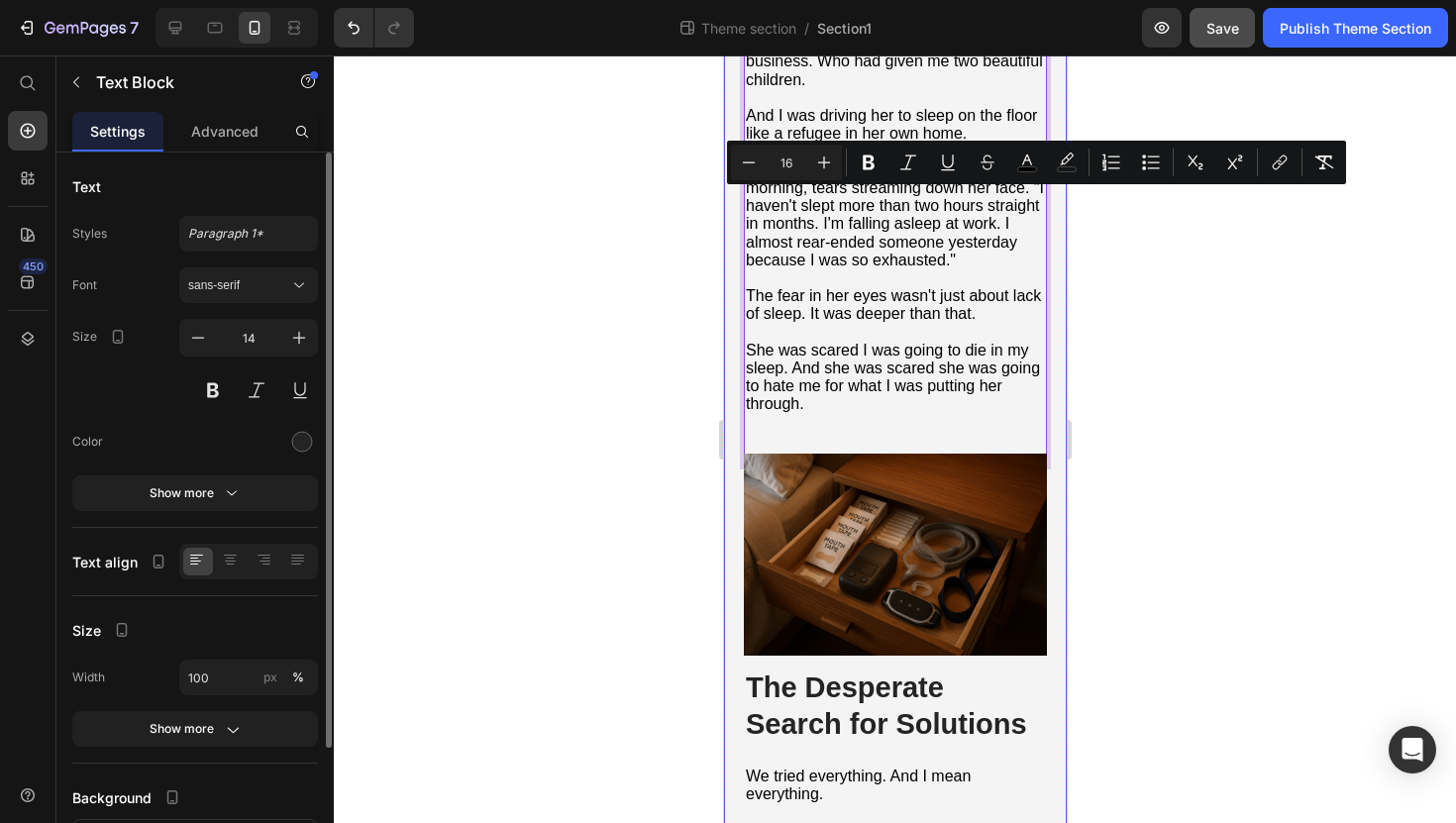 drag, startPoint x: 918, startPoint y: 199, endPoint x: 740, endPoint y: 201, distance: 178.01124 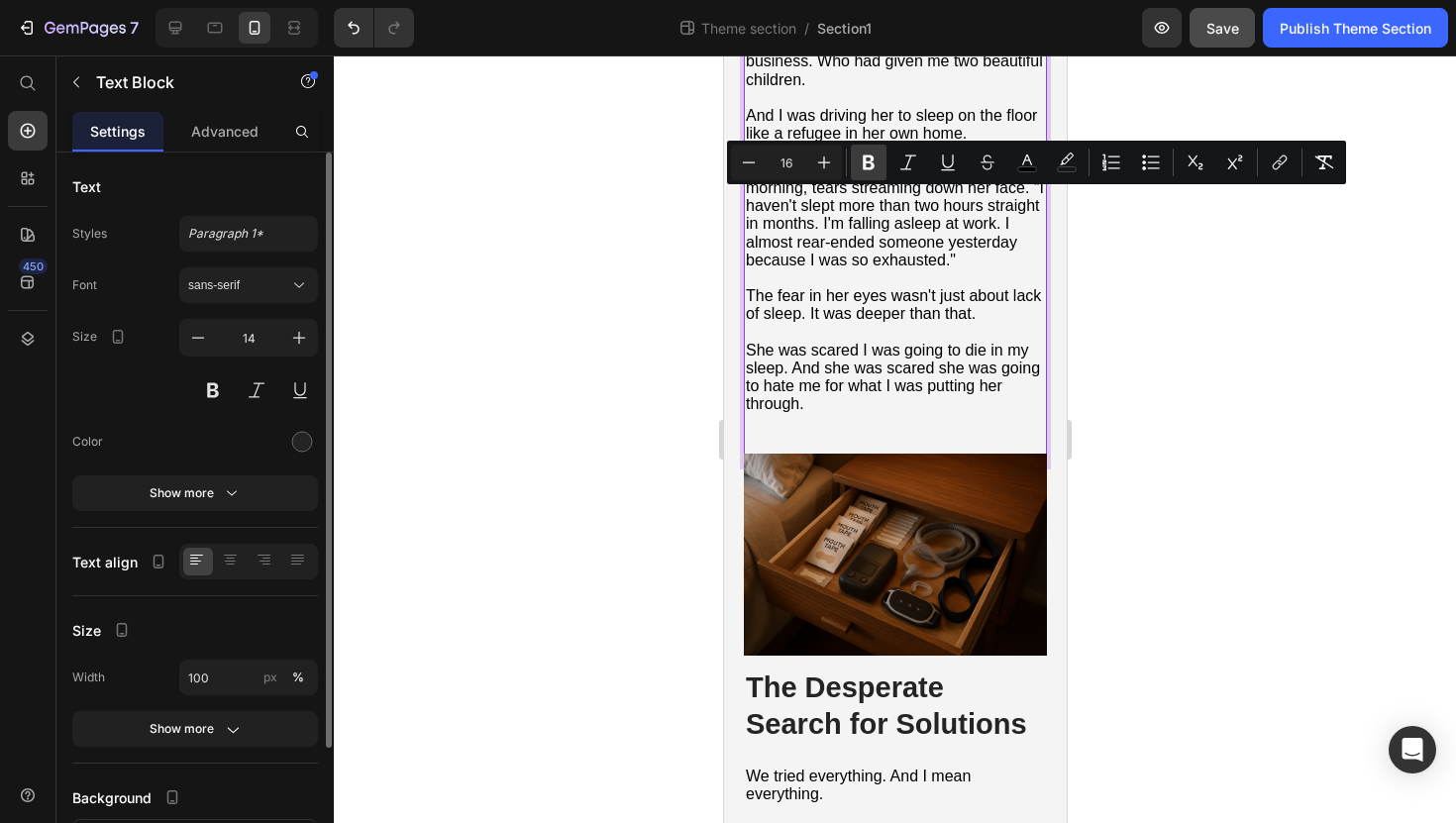 click 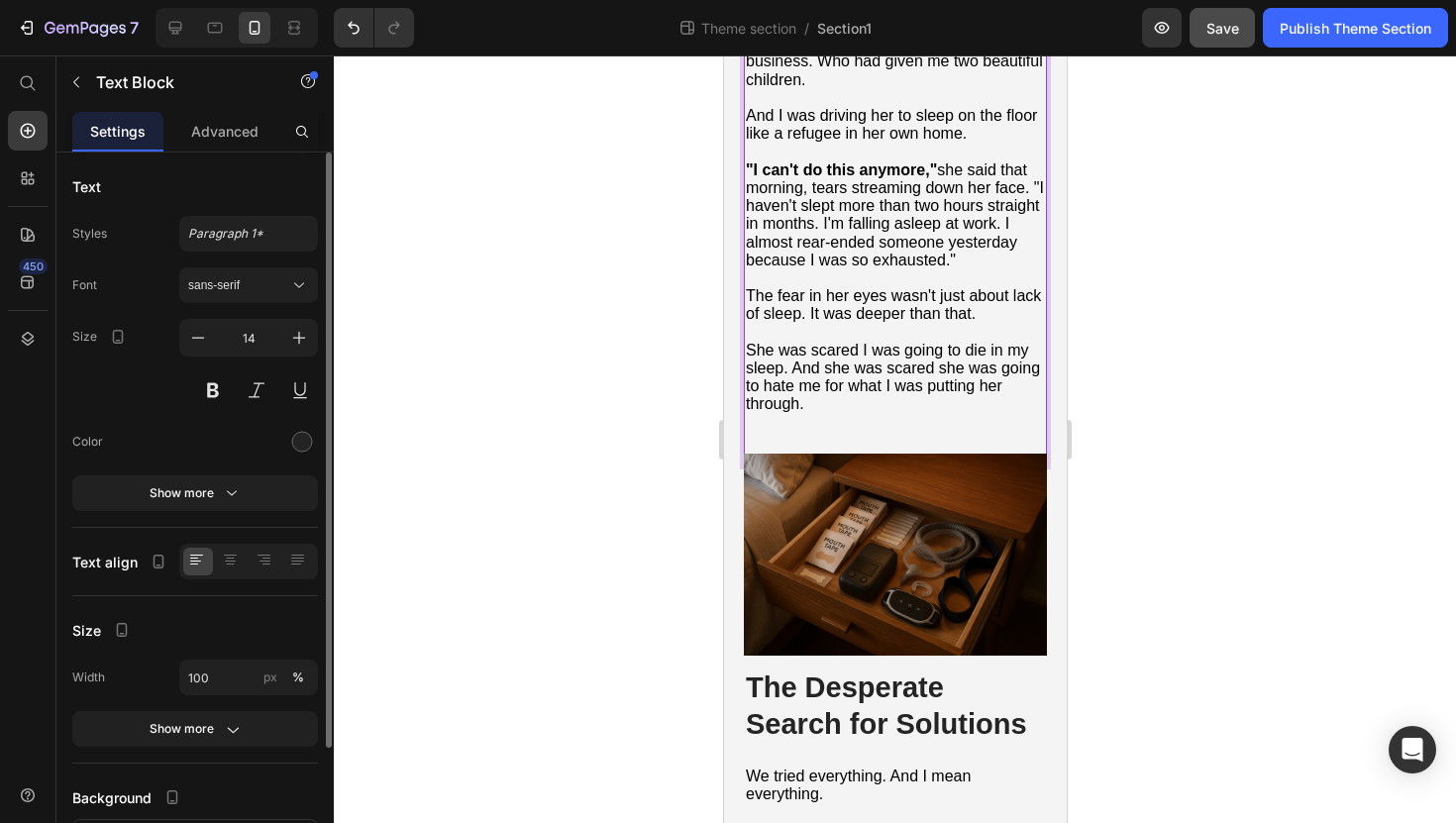 click on ""I can't do this anymore,"  she said that morning, tears streaming down her face. "I haven't slept more than two hours straight in months. I'm falling asleep at work. I almost rear-ended someone yesterday because I was so exhausted."" at bounding box center (893, 215) 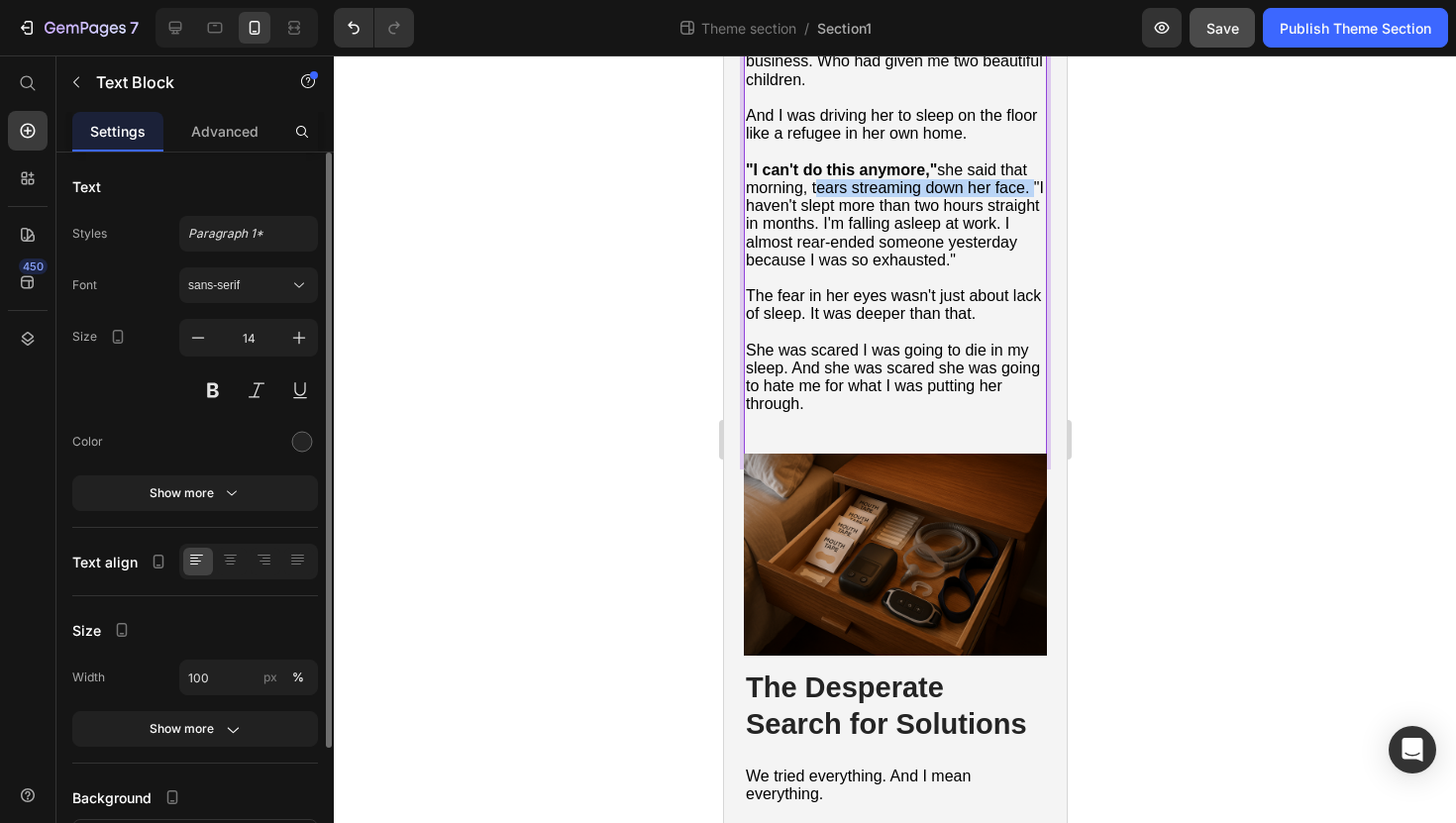 drag, startPoint x: 810, startPoint y: 221, endPoint x: 1026, endPoint y: 222, distance: 216.00231 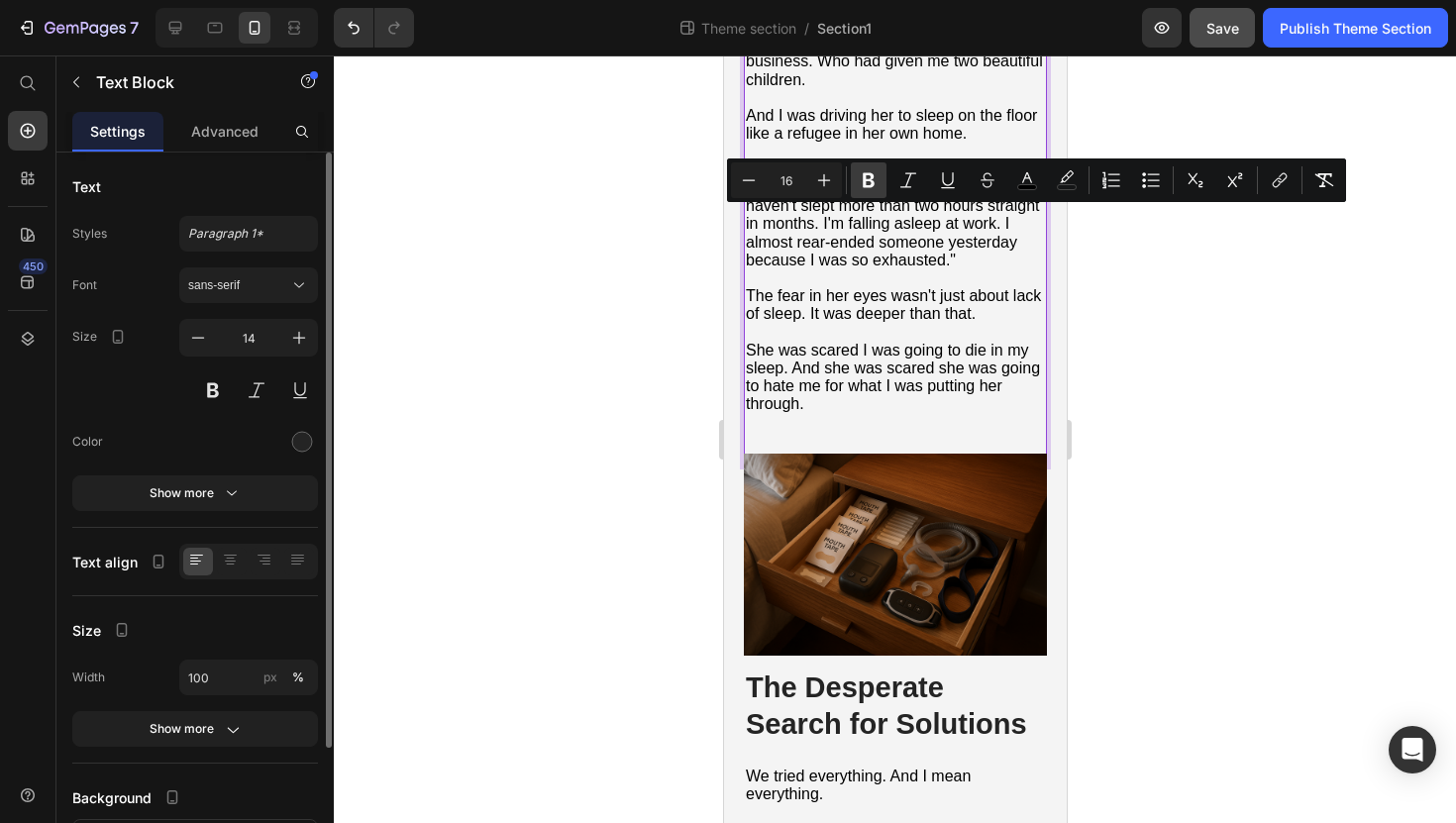 click 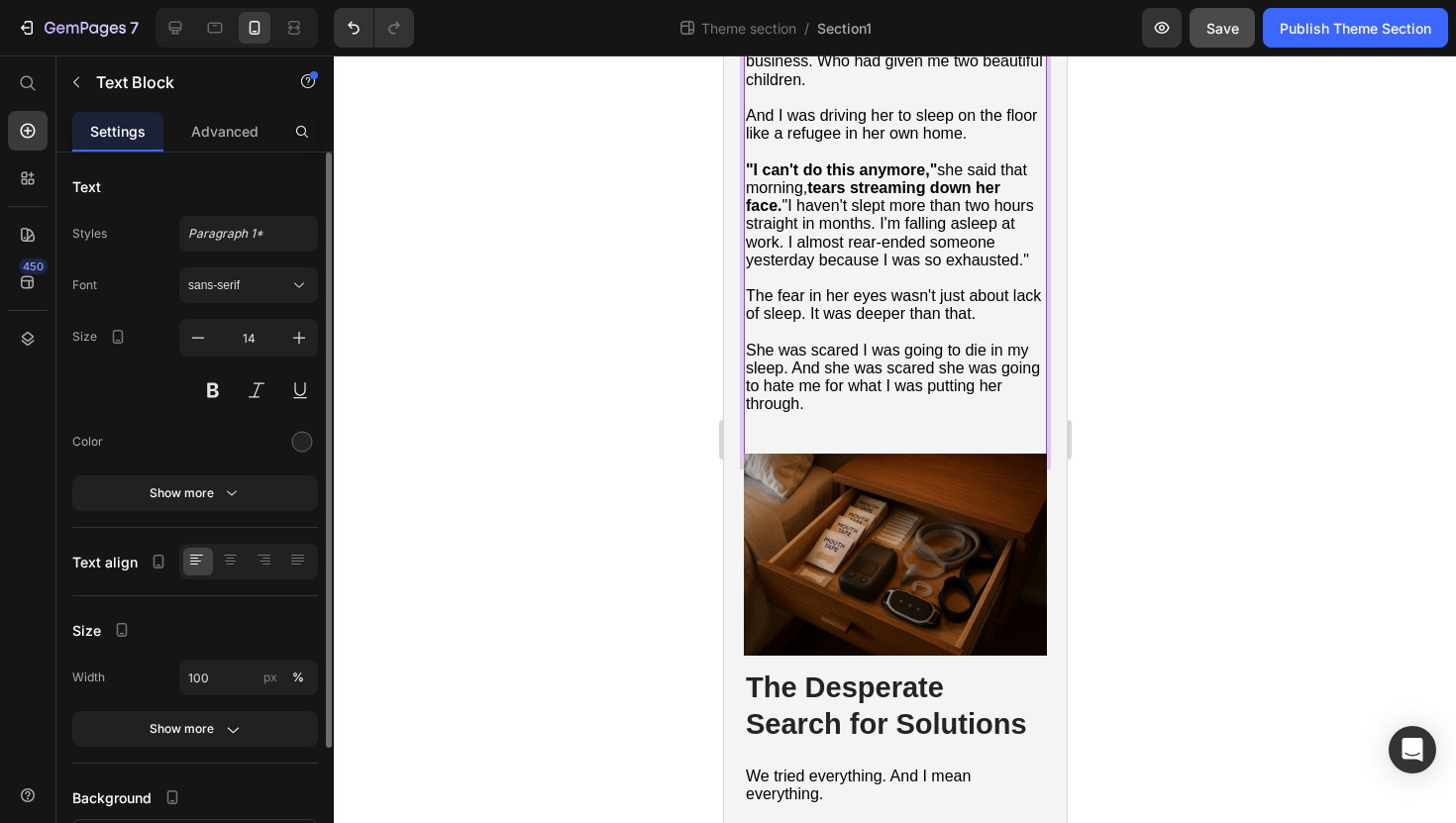 click on ""I can't do this anymore," she said that morning, tears streaming down her face. "I haven't slept more than two hours straight in months. I'm falling asleep at work. I almost rear-ended someone yesterday because I was so exhausted."" at bounding box center (888, 215) 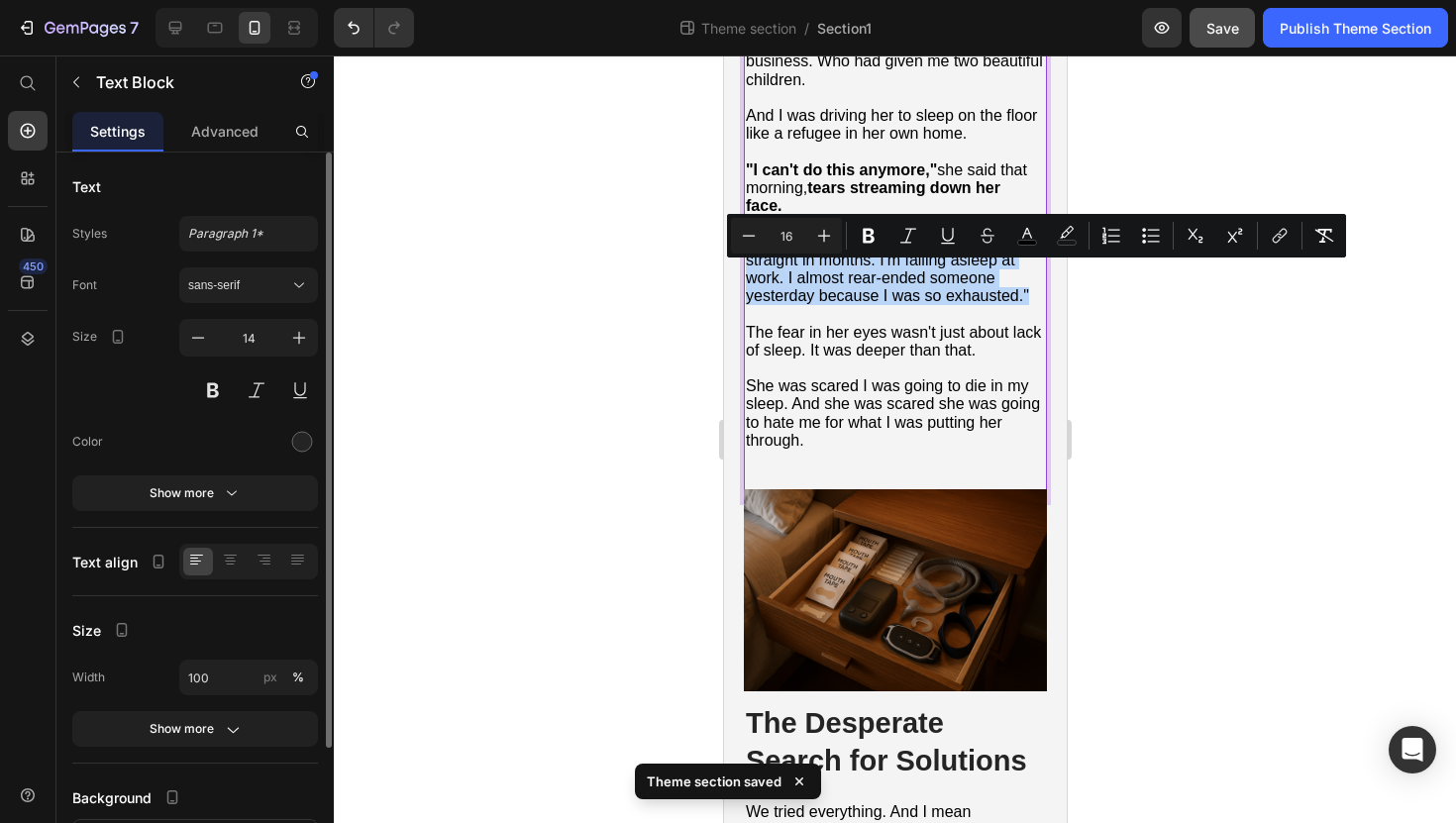 drag, startPoint x: 746, startPoint y: 272, endPoint x: 1030, endPoint y: 337, distance: 291.3434 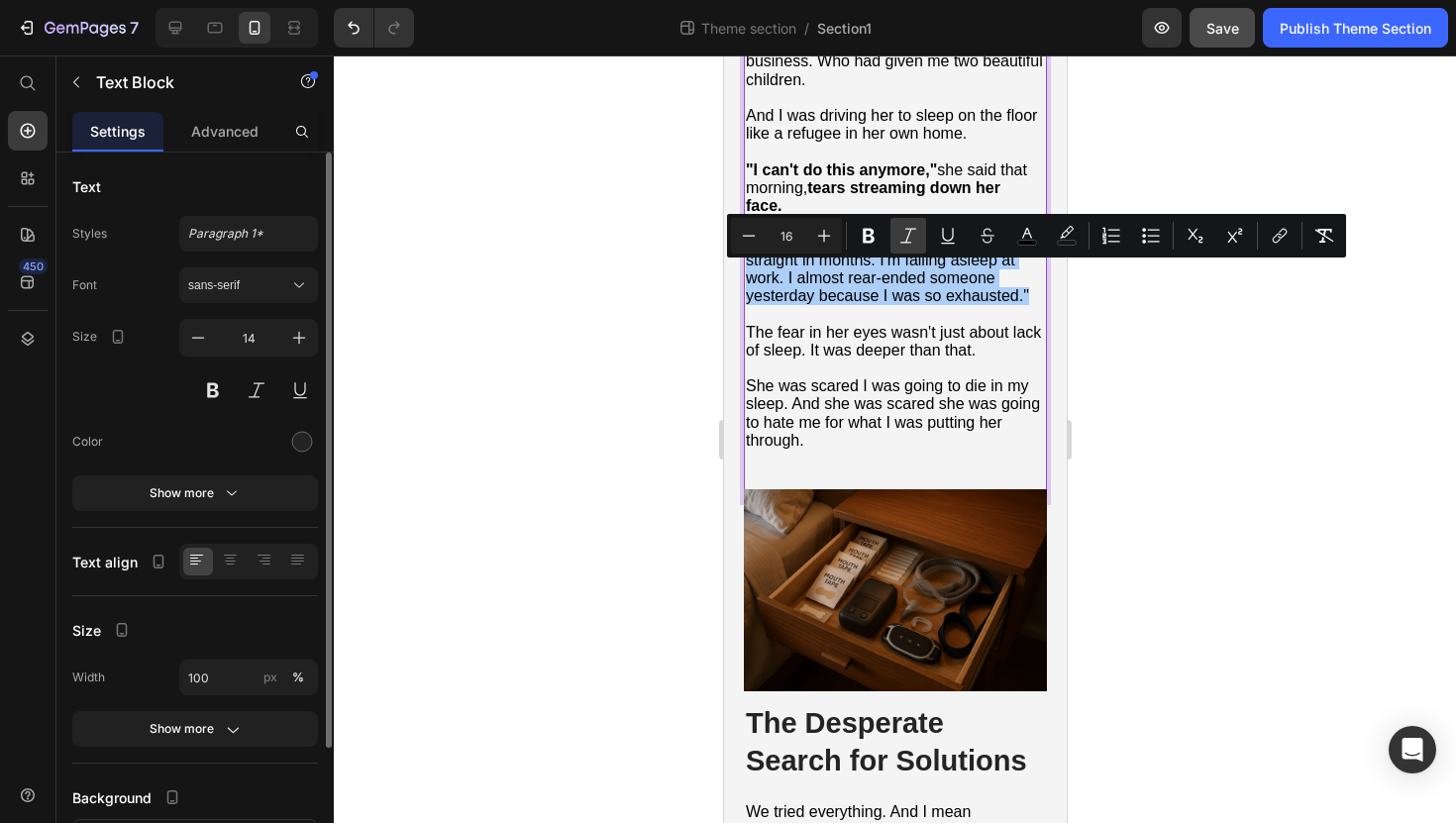 click 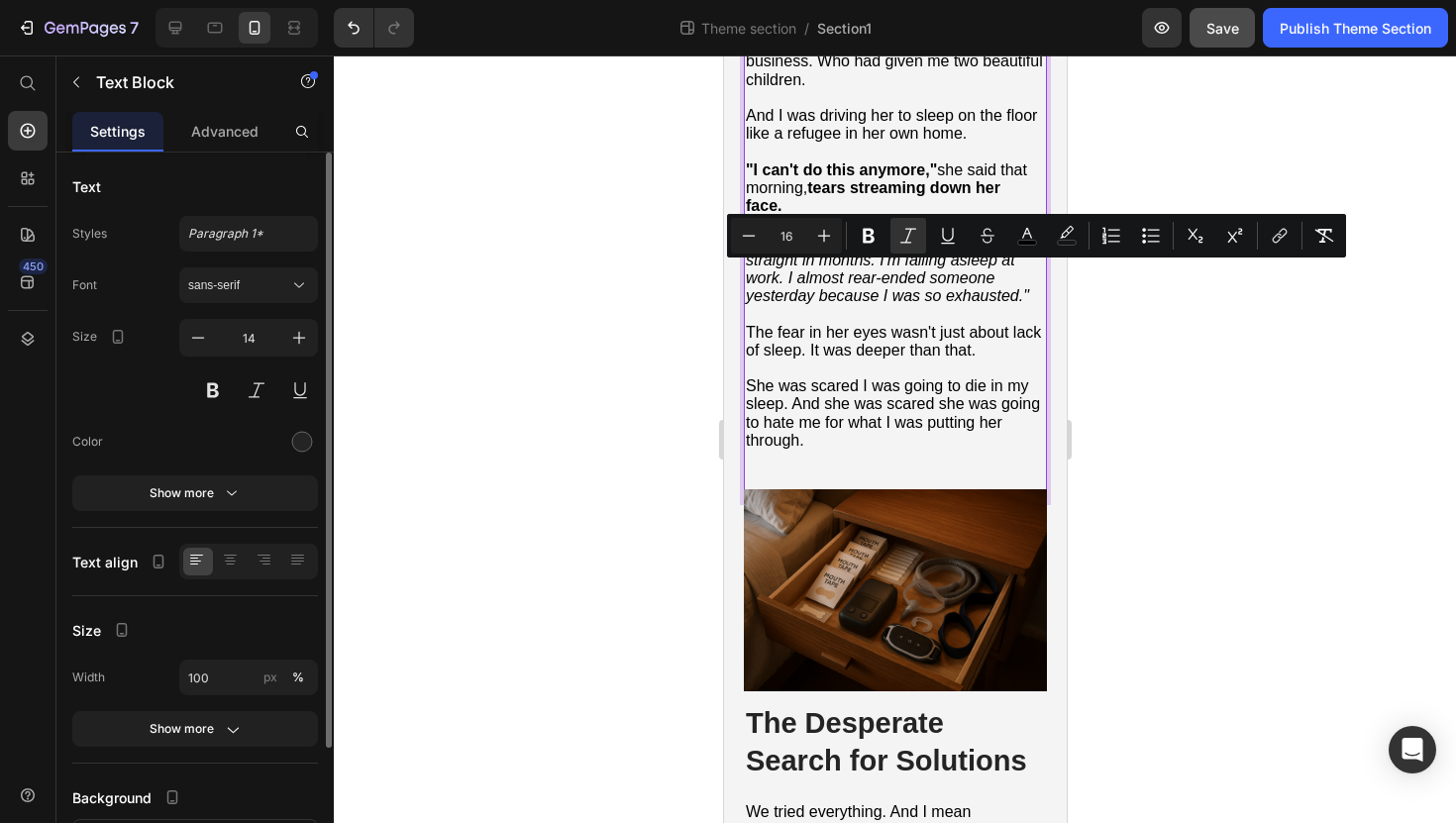 click on ""I haven't slept more than two hours straight in months. I'm falling asleep at work. I almost rear-ended someone yesterday because I was so exhausted."" at bounding box center (886, 269) 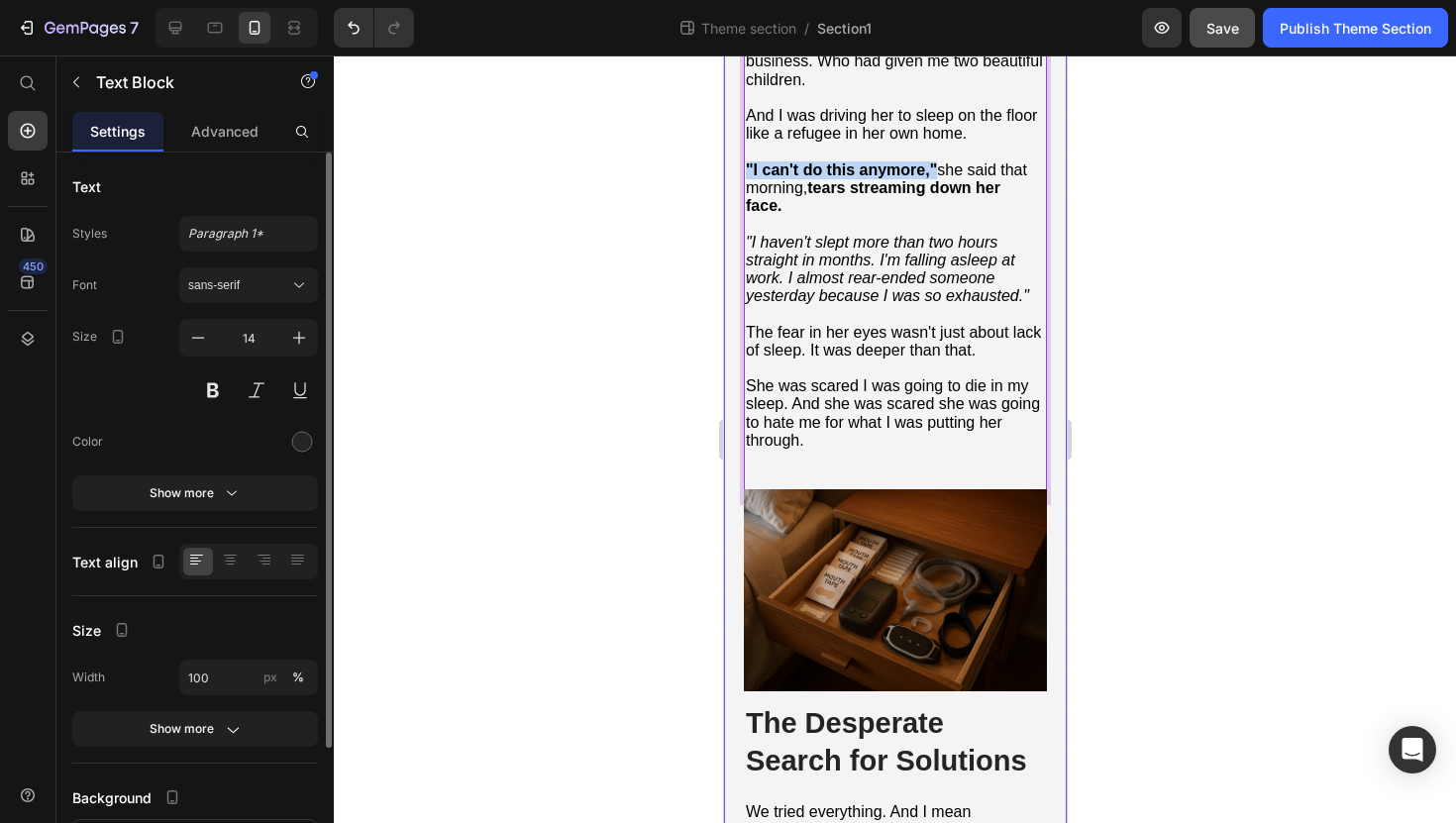 drag, startPoint x: 935, startPoint y: 201, endPoint x: 737, endPoint y: 201, distance: 198 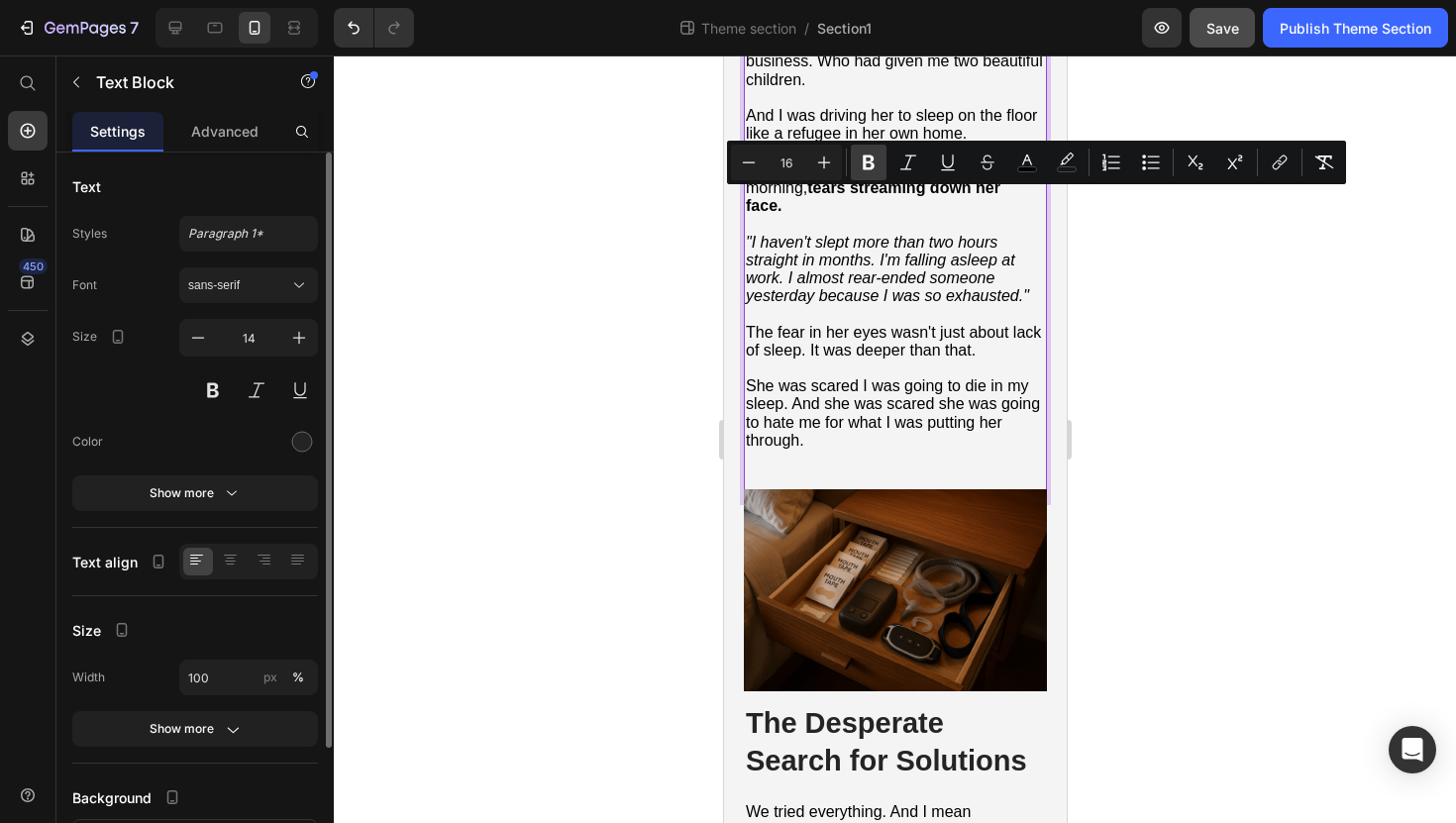 click 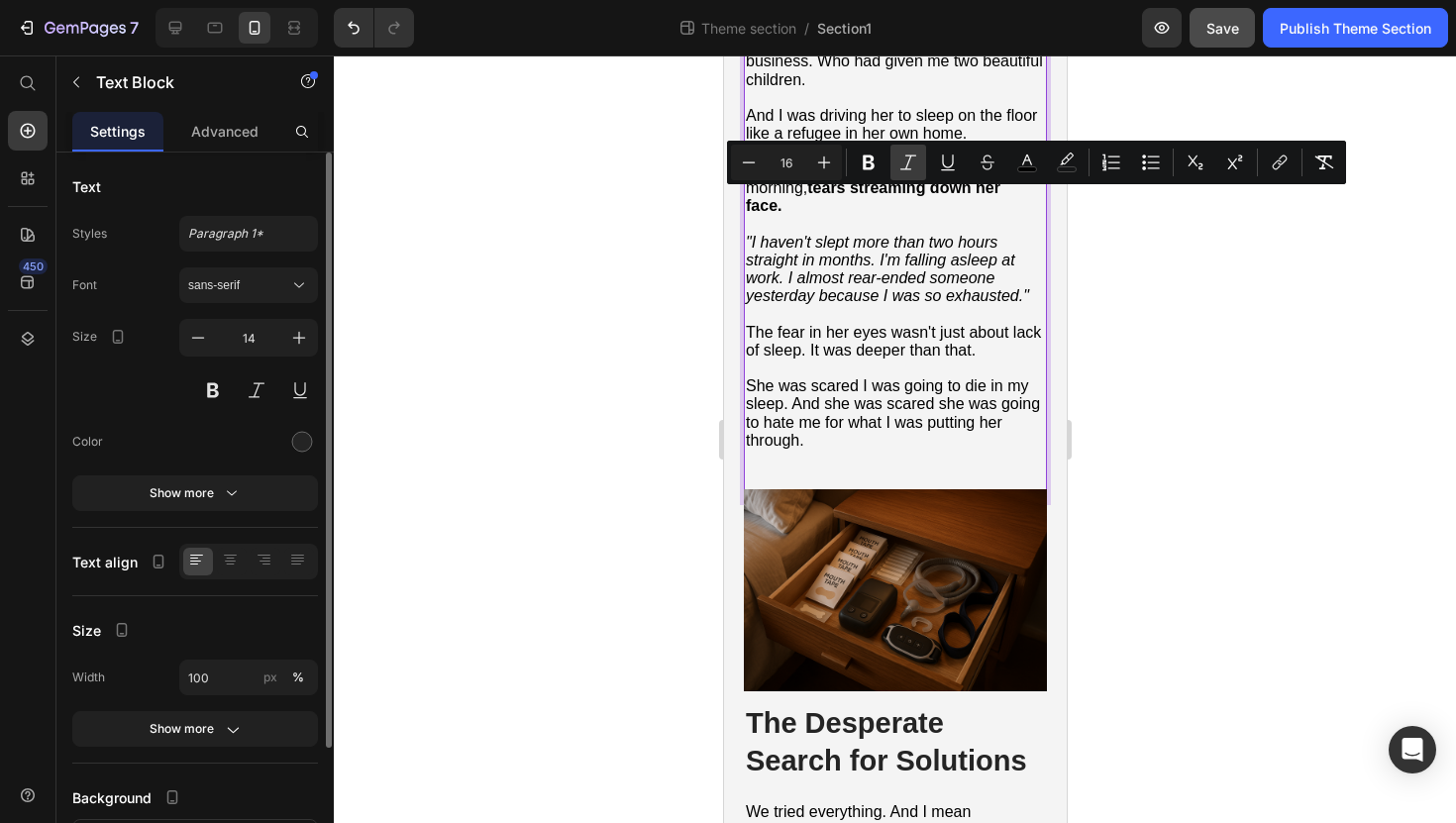 click 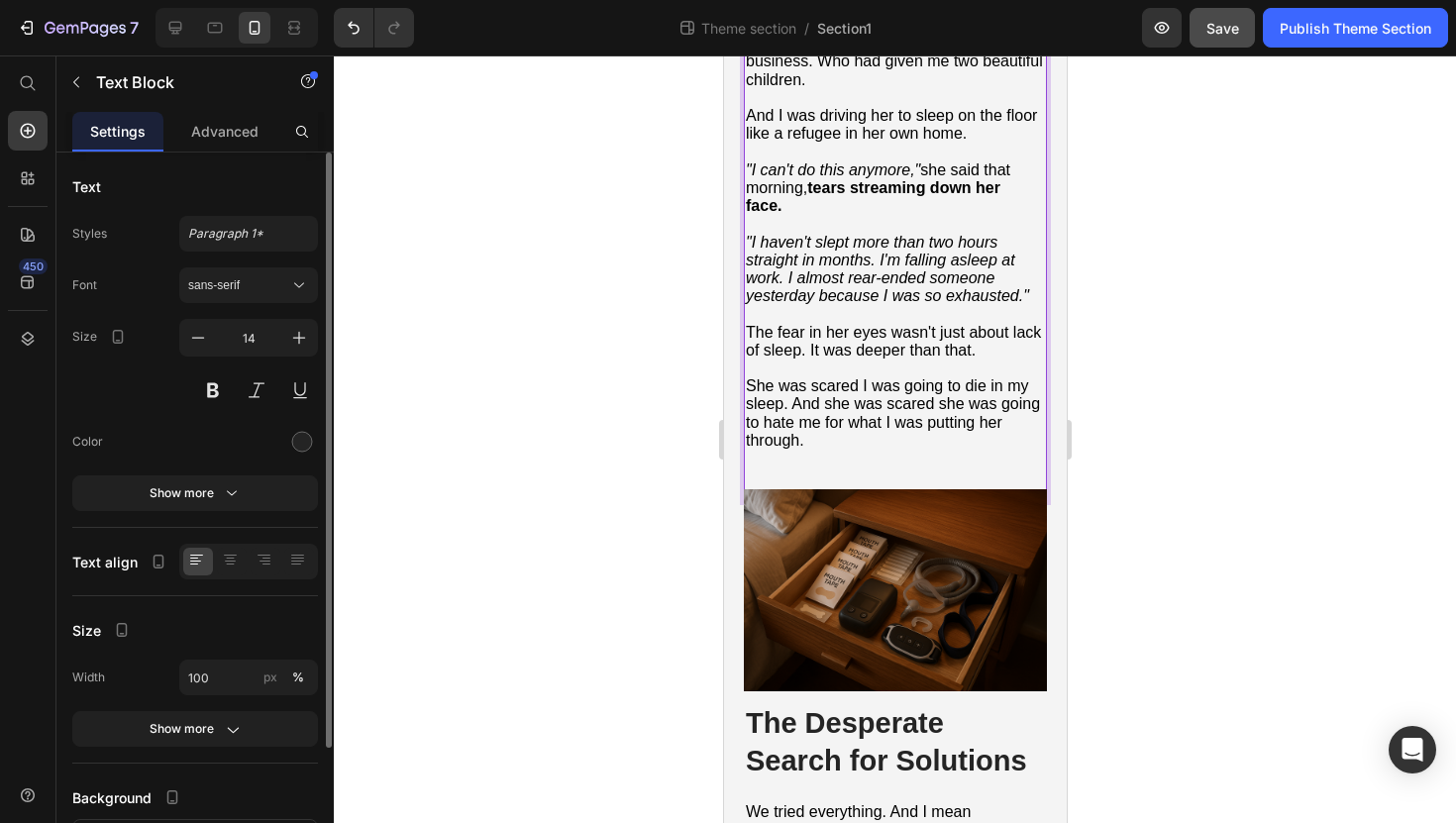 click on ""I can't do this anymore," she said that morning, tears streaming down her face." at bounding box center (894, 188) 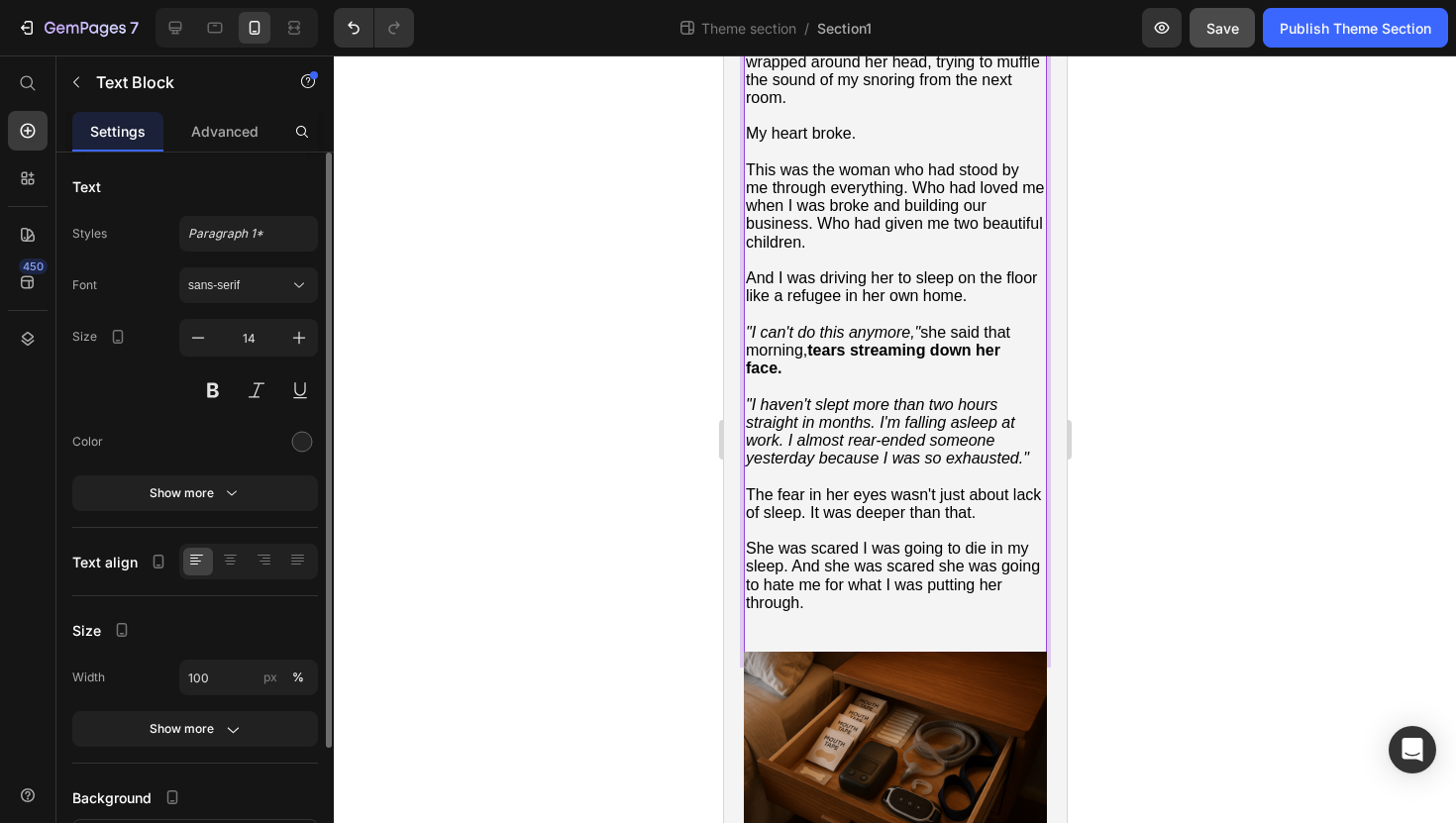 scroll, scrollTop: 2748, scrollLeft: 0, axis: vertical 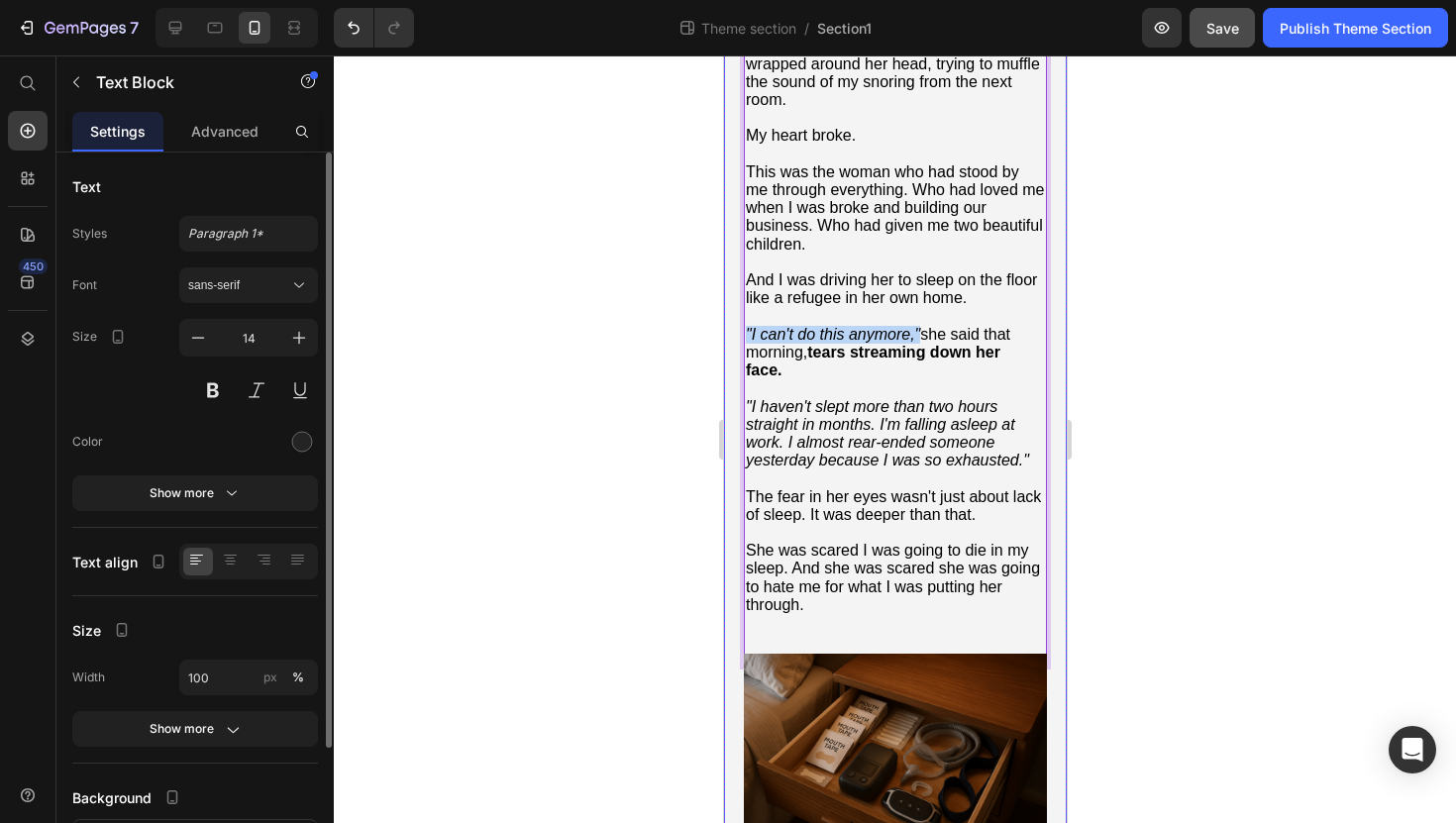 drag, startPoint x: 917, startPoint y: 365, endPoint x: 741, endPoint y: 363, distance: 176.01136 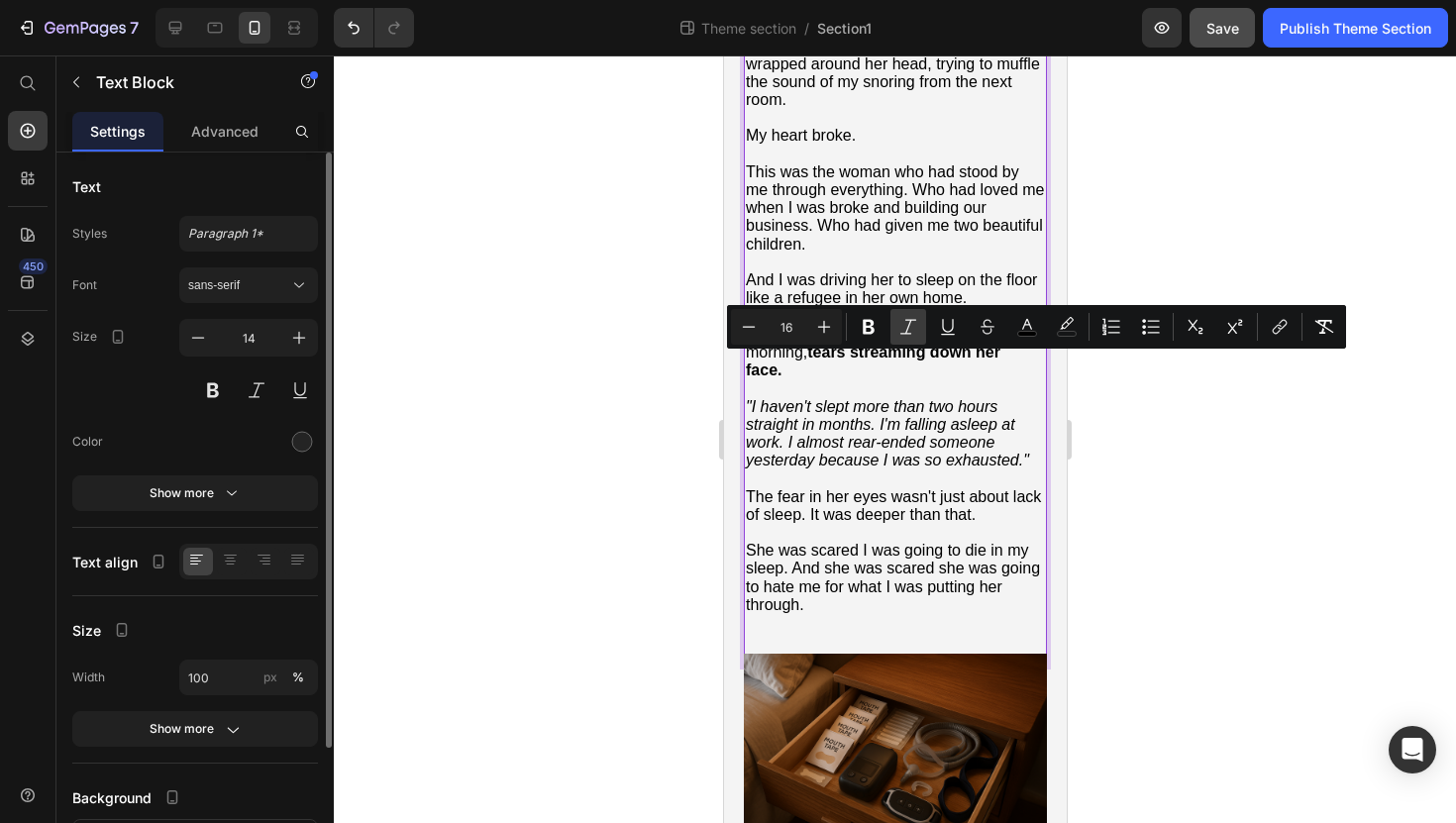 click 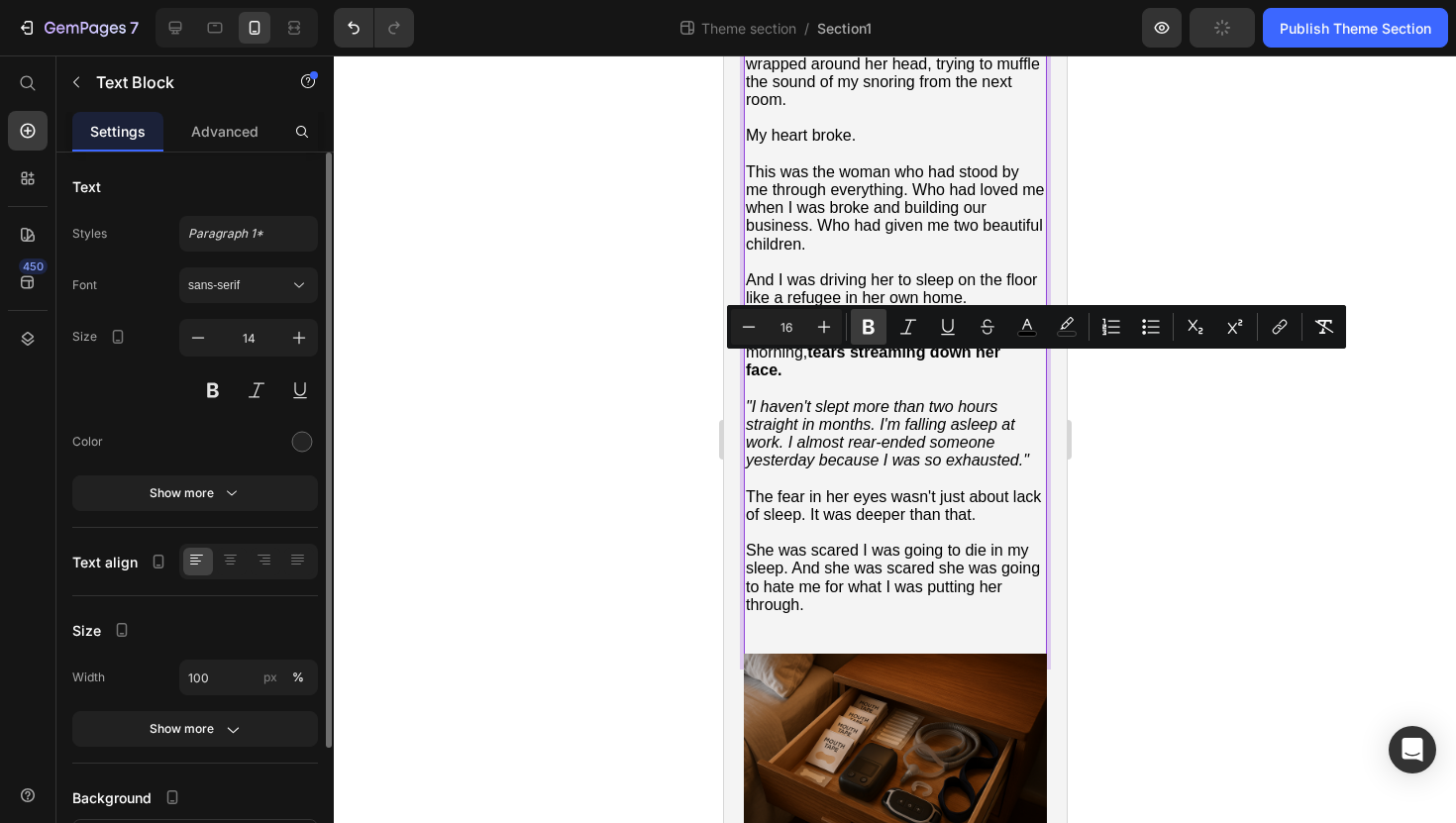click on "Bold" at bounding box center (869, 327) 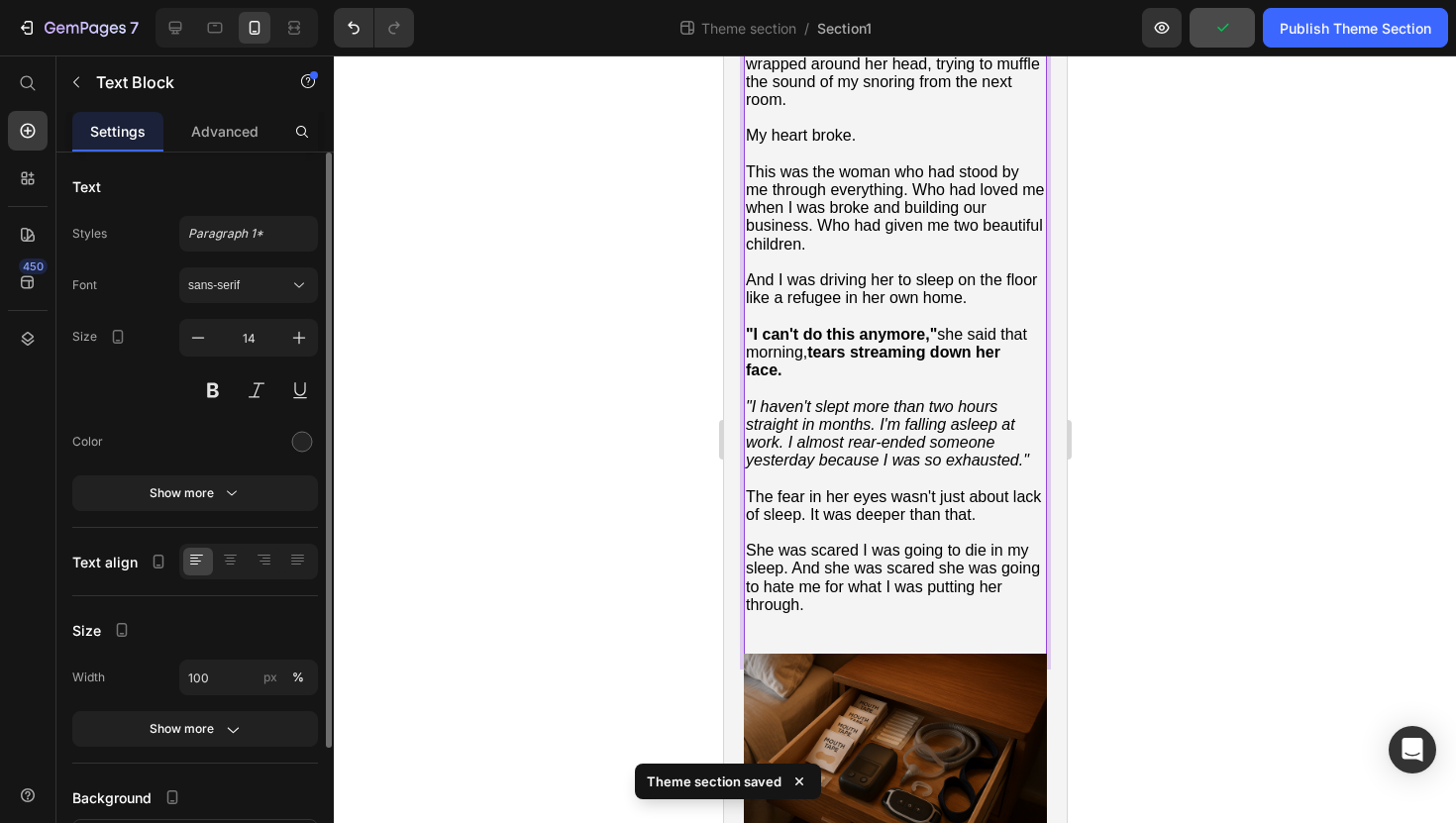 click on ""I can't do this anymore," she said that morning, tears streaming down her face." at bounding box center [894, 353] 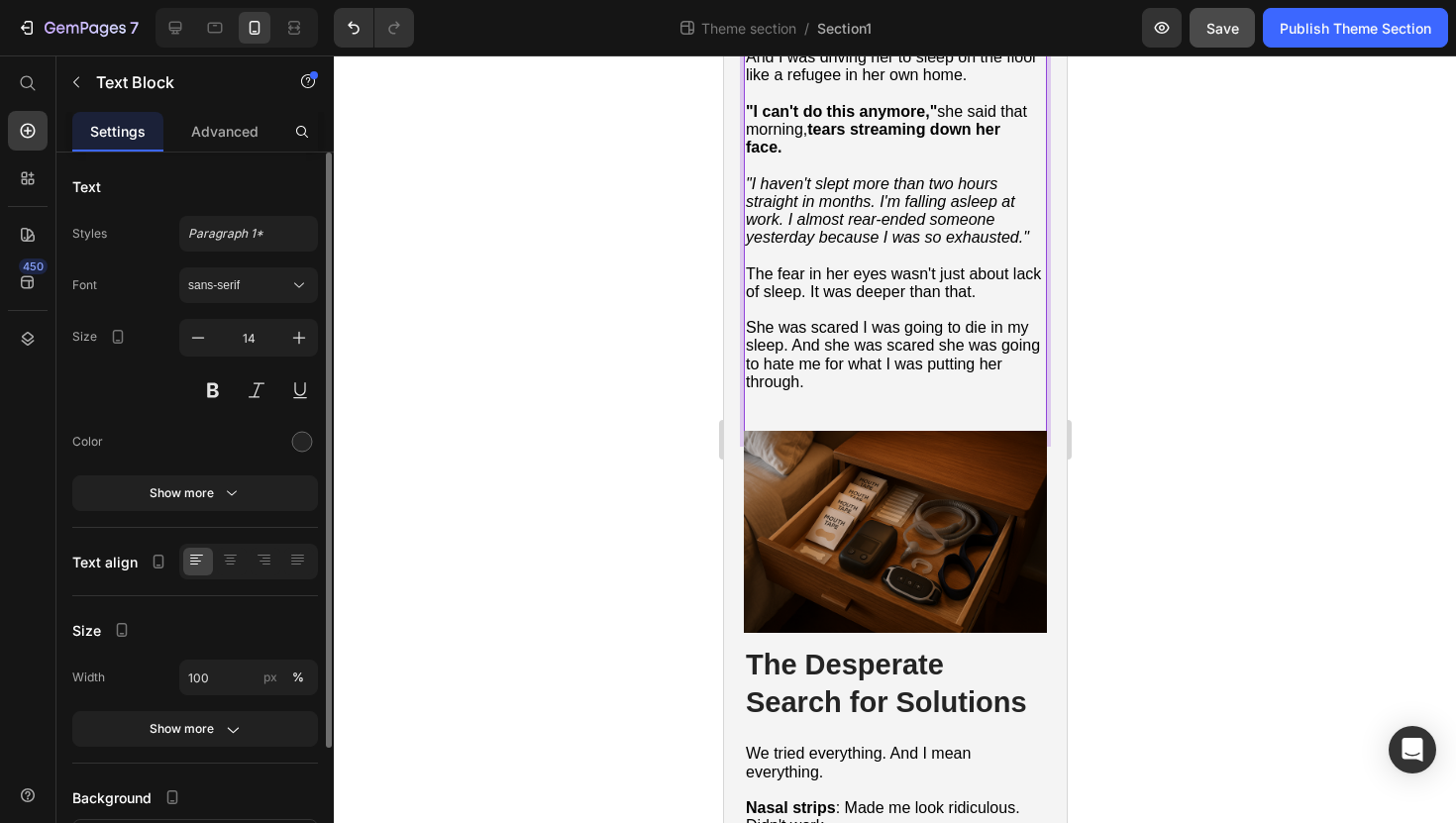scroll, scrollTop: 2975, scrollLeft: 0, axis: vertical 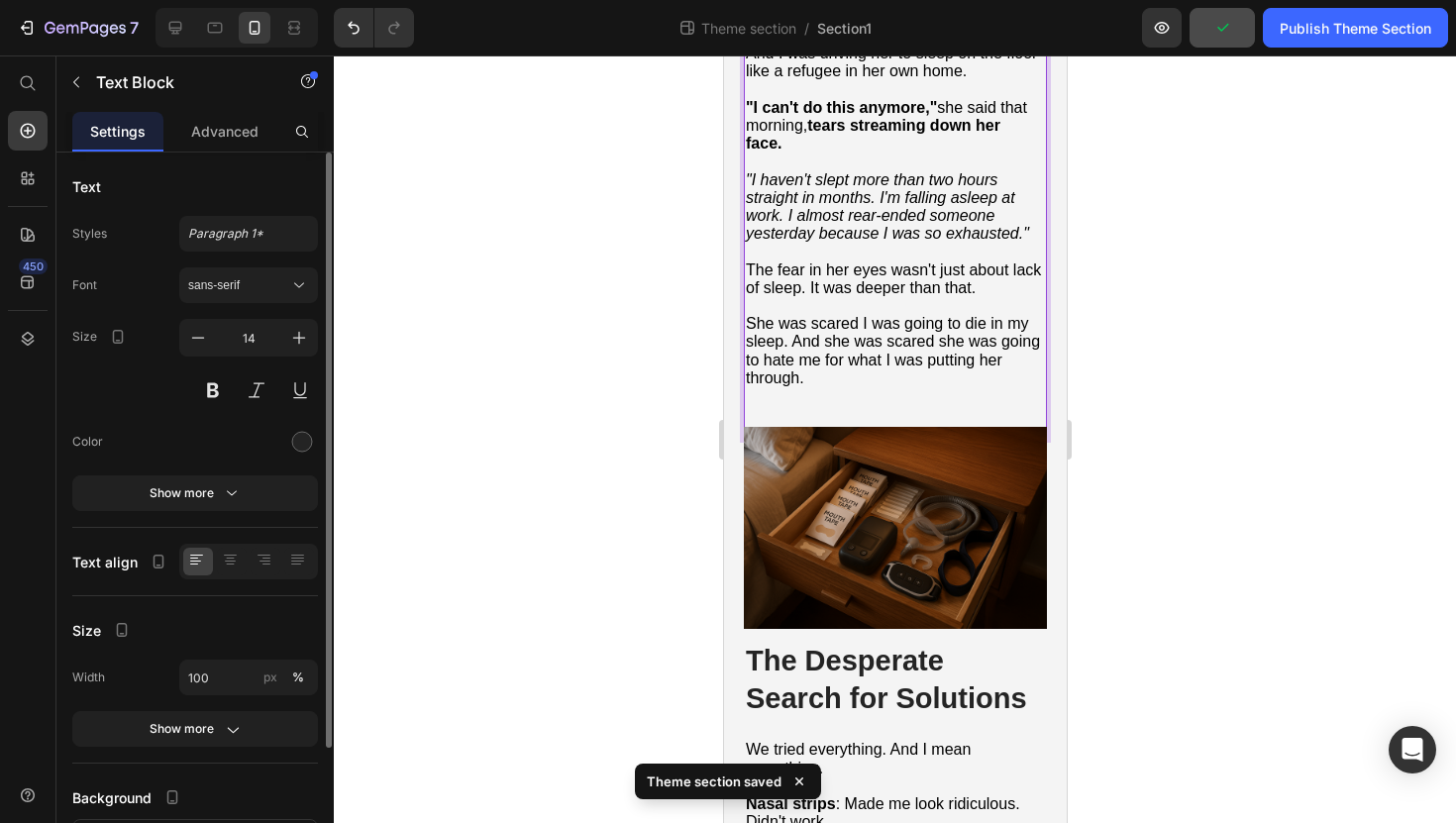 click on "The fear in her eyes wasn't just about lack of sleep. It was deeper than that." at bounding box center (892, 278) 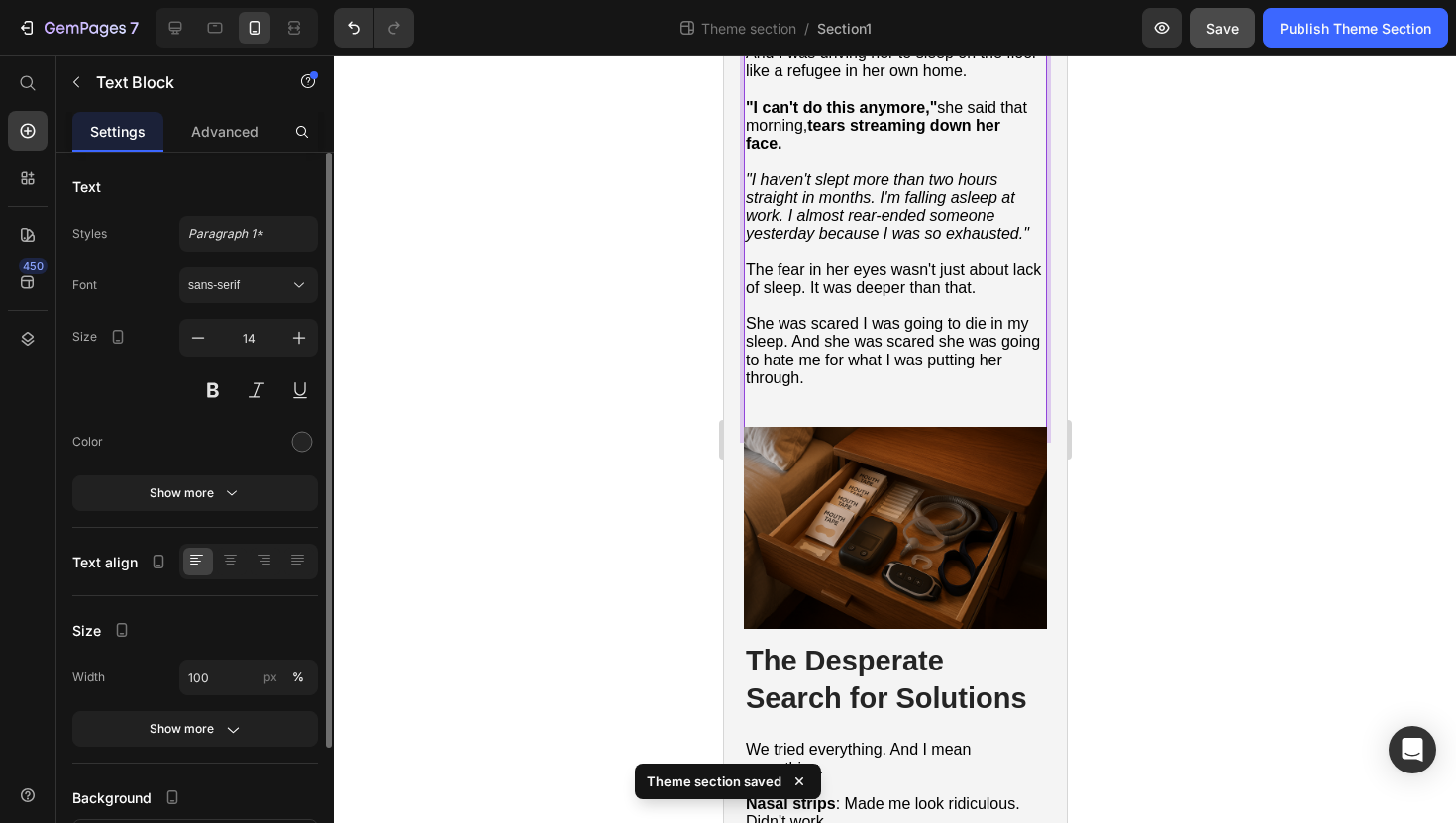 click on "The fear in her eyes wasn't just about lack of sleep. It was deeper than that." at bounding box center (892, 278) 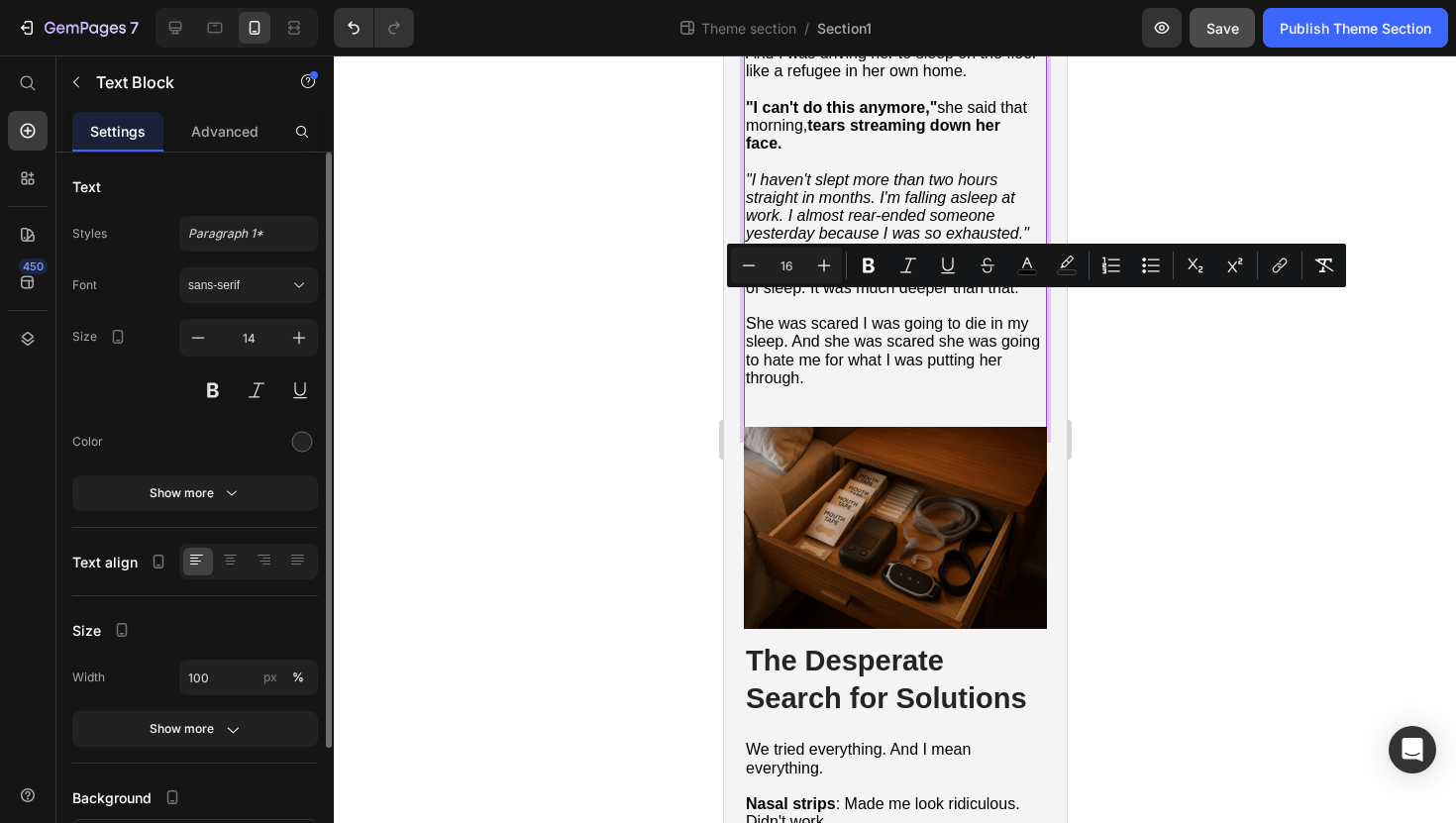drag, startPoint x: 777, startPoint y: 304, endPoint x: 883, endPoint y: 304, distance: 106 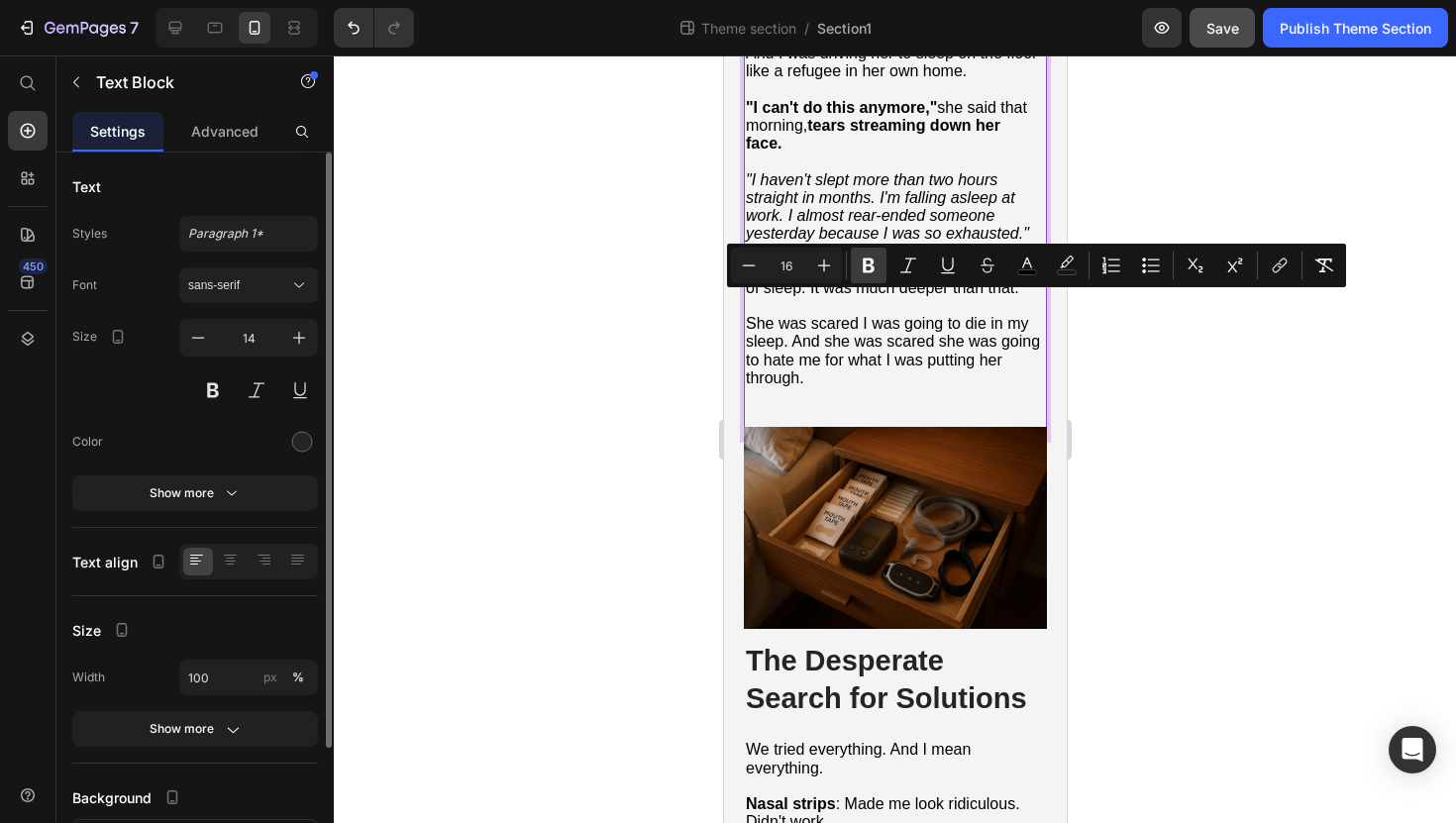 click 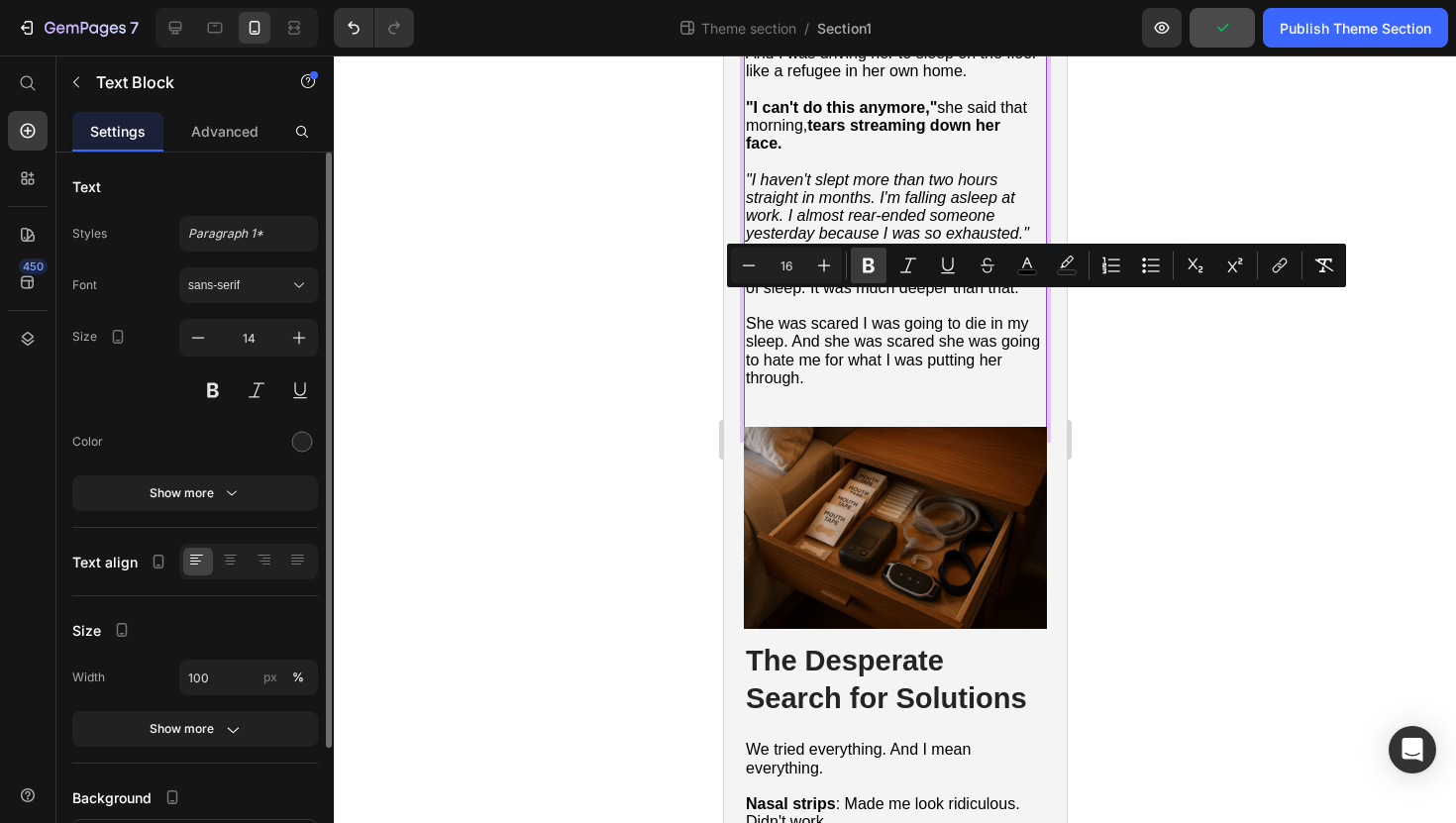 click 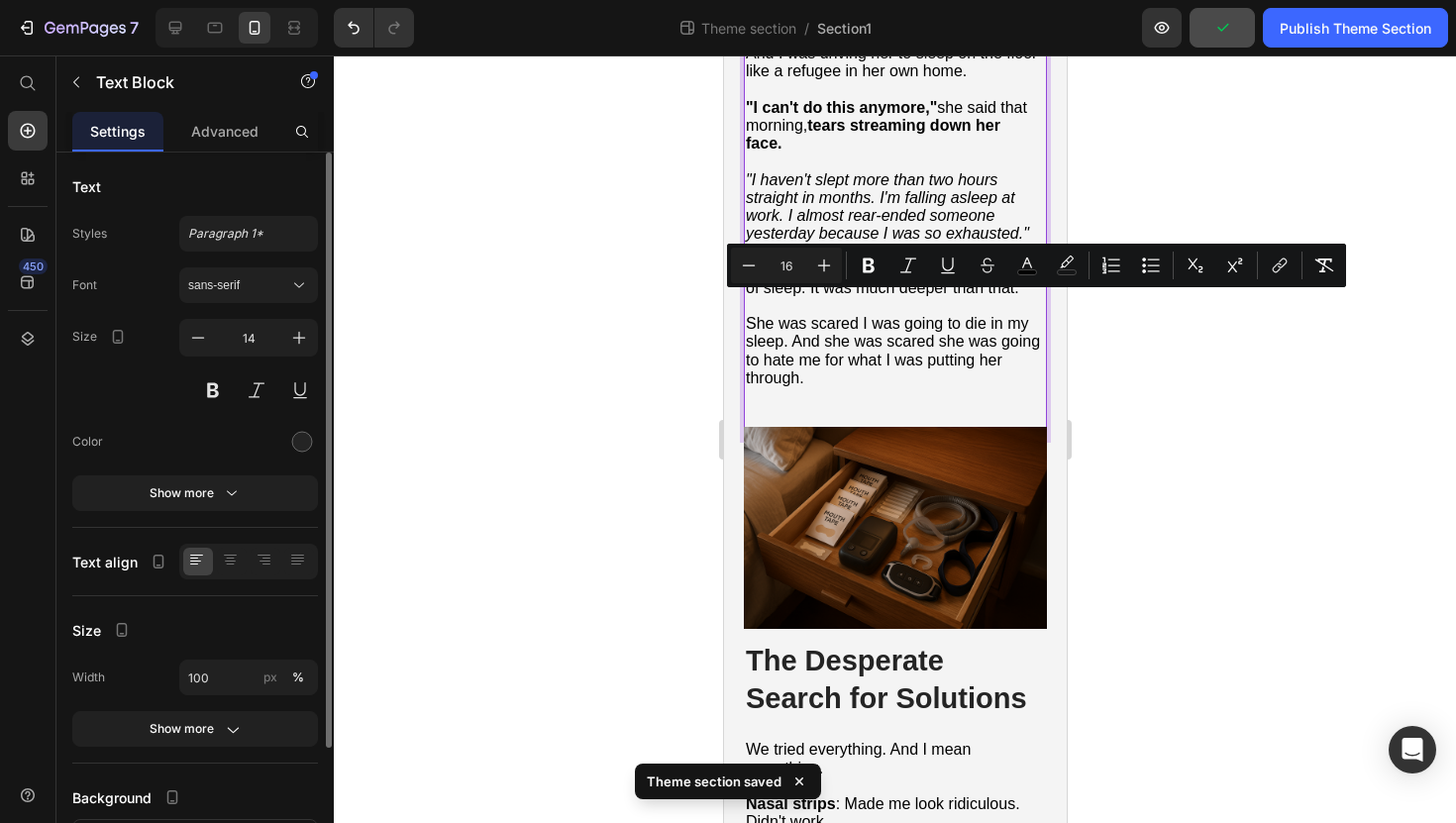 click on "The fear in her eyes wasn't just about lack of sleep. It was much deeper than that." at bounding box center [892, 278] 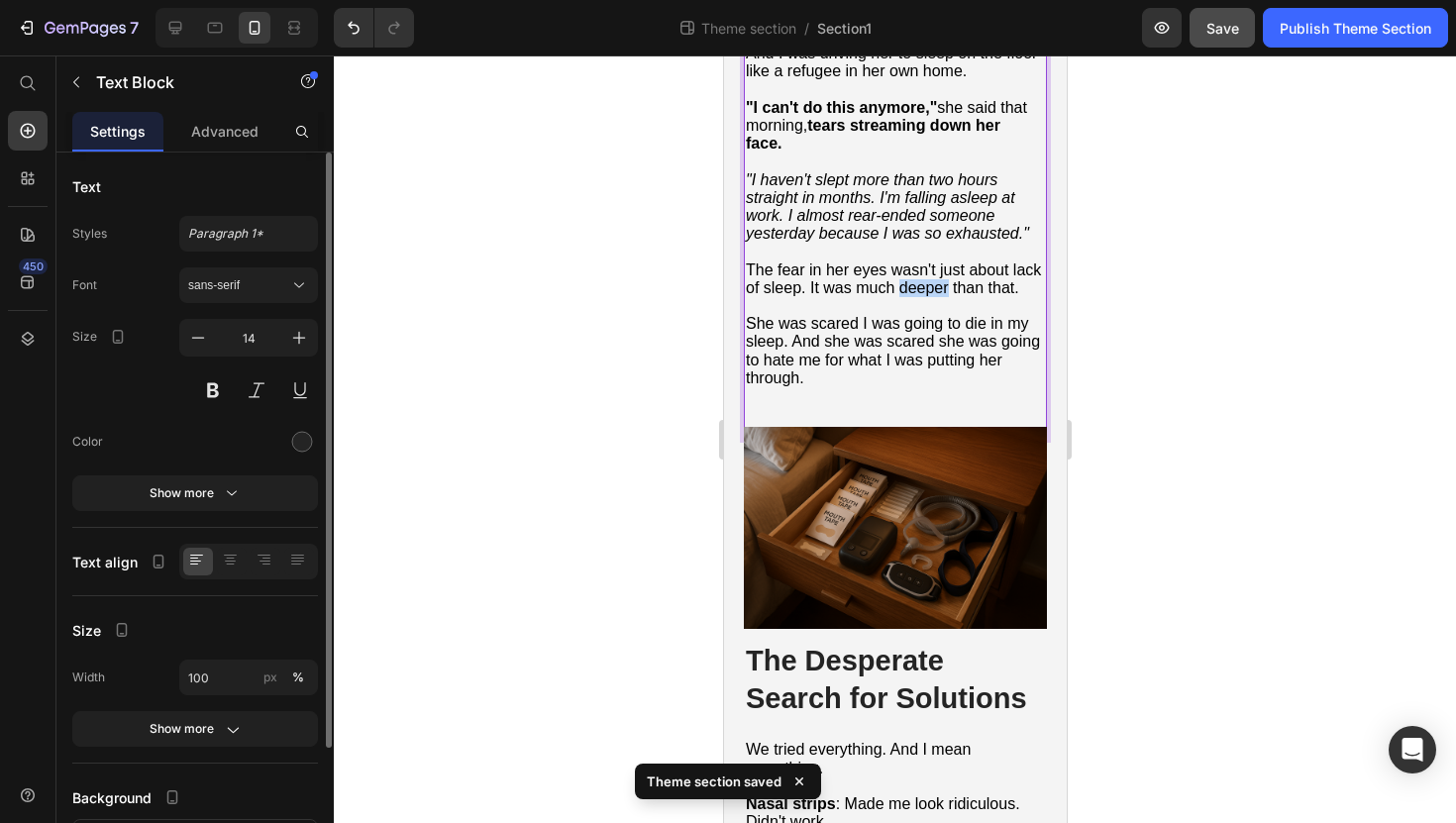 drag, startPoint x: 901, startPoint y: 325, endPoint x: 949, endPoint y: 326, distance: 48.010416 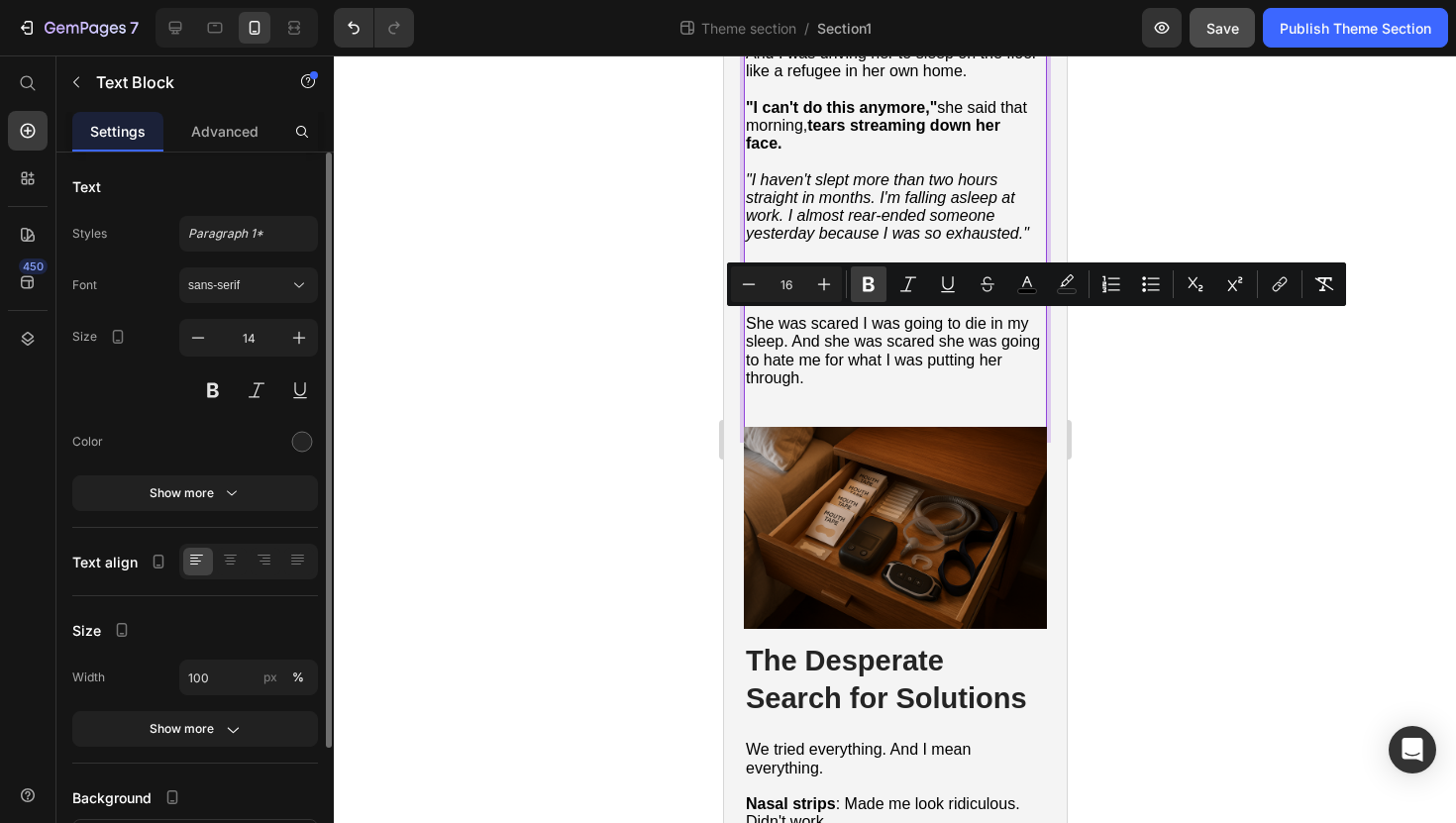 click 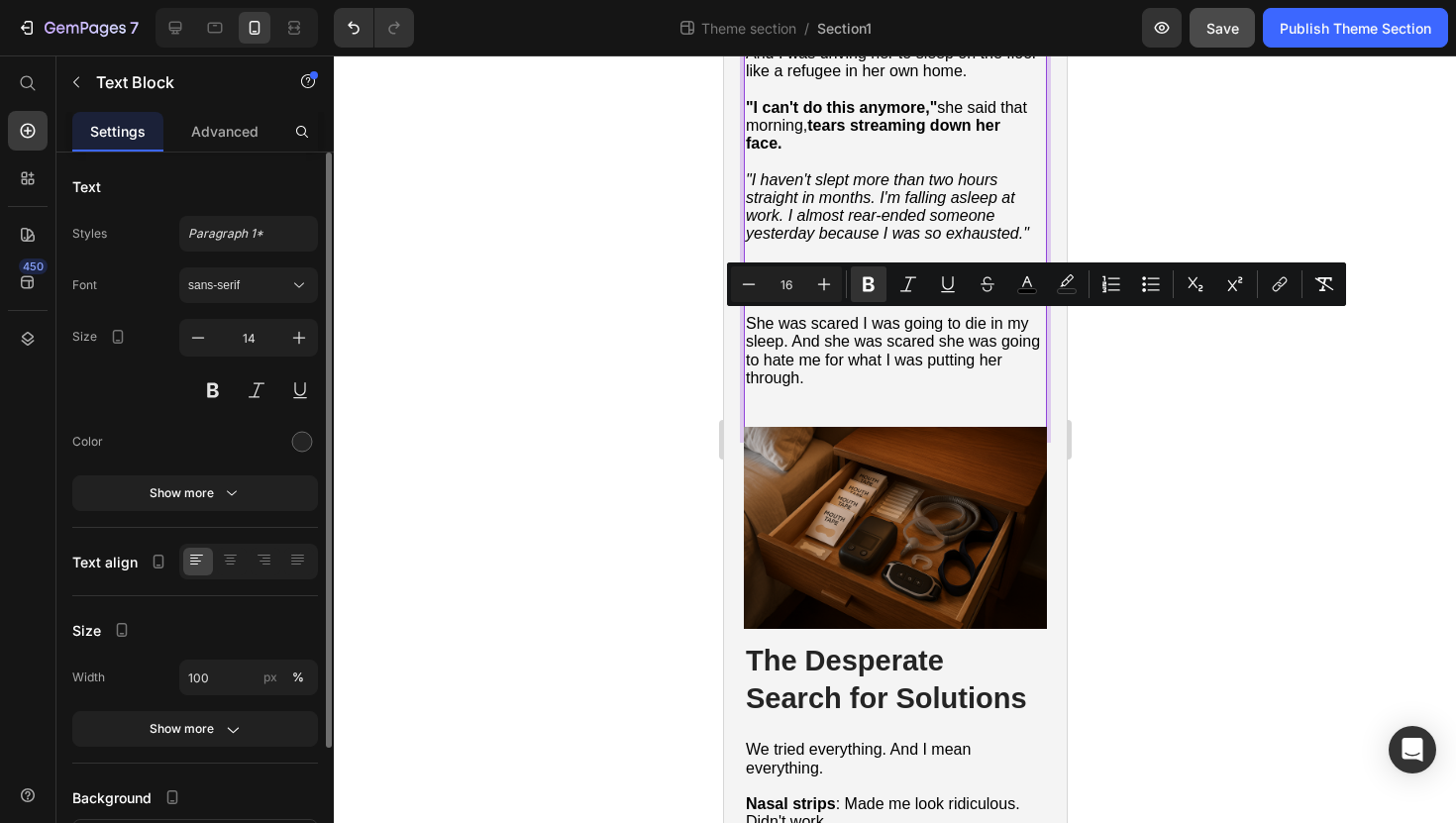 click on "She was scared I was going to die in my sleep. And she was scared she was going to hate me for what I was putting her through." at bounding box center [891, 351] 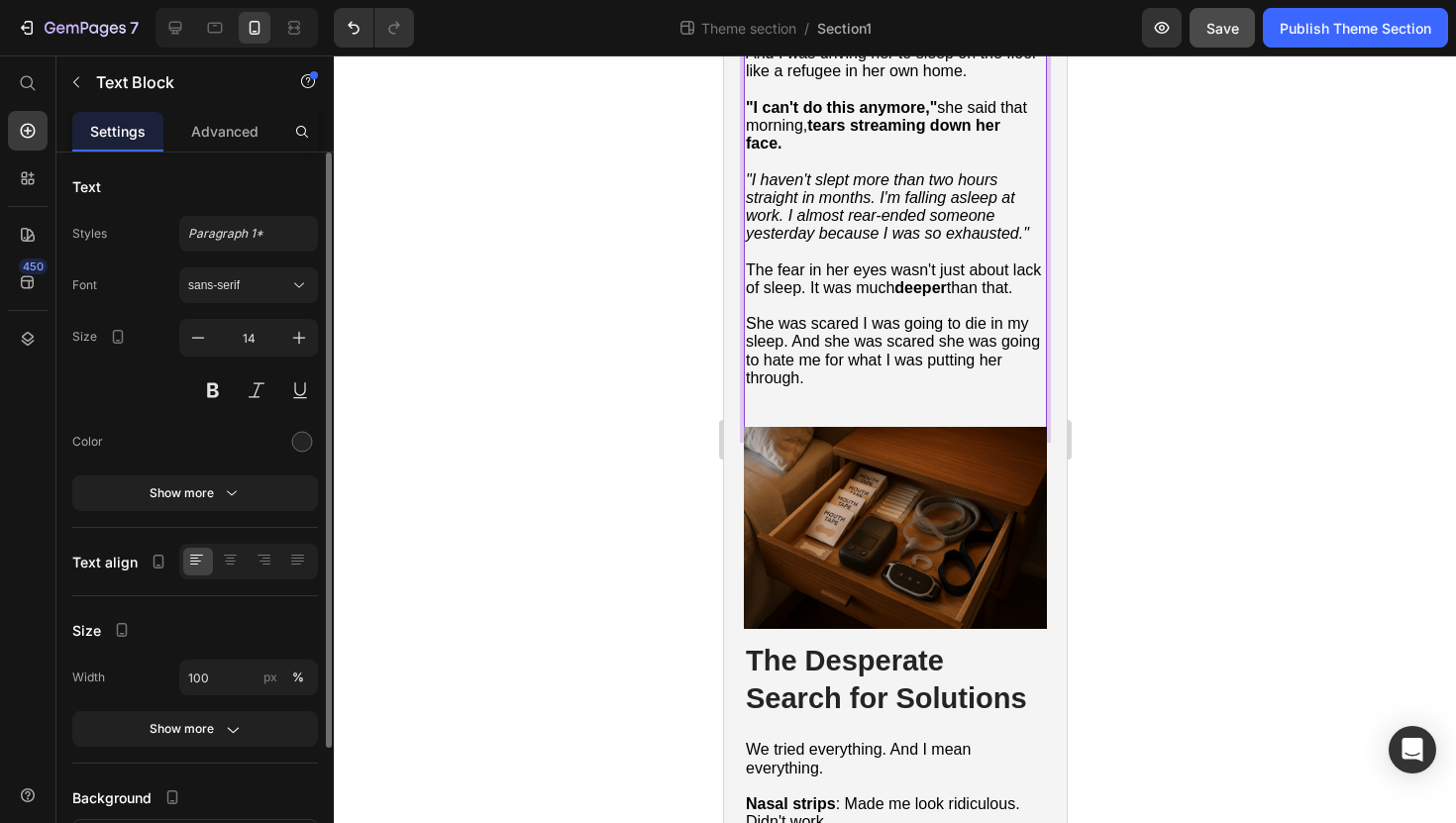 click on "She was scared I was going to die in my sleep. And she was scared she was going to hate me for what I was putting her through." at bounding box center [891, 351] 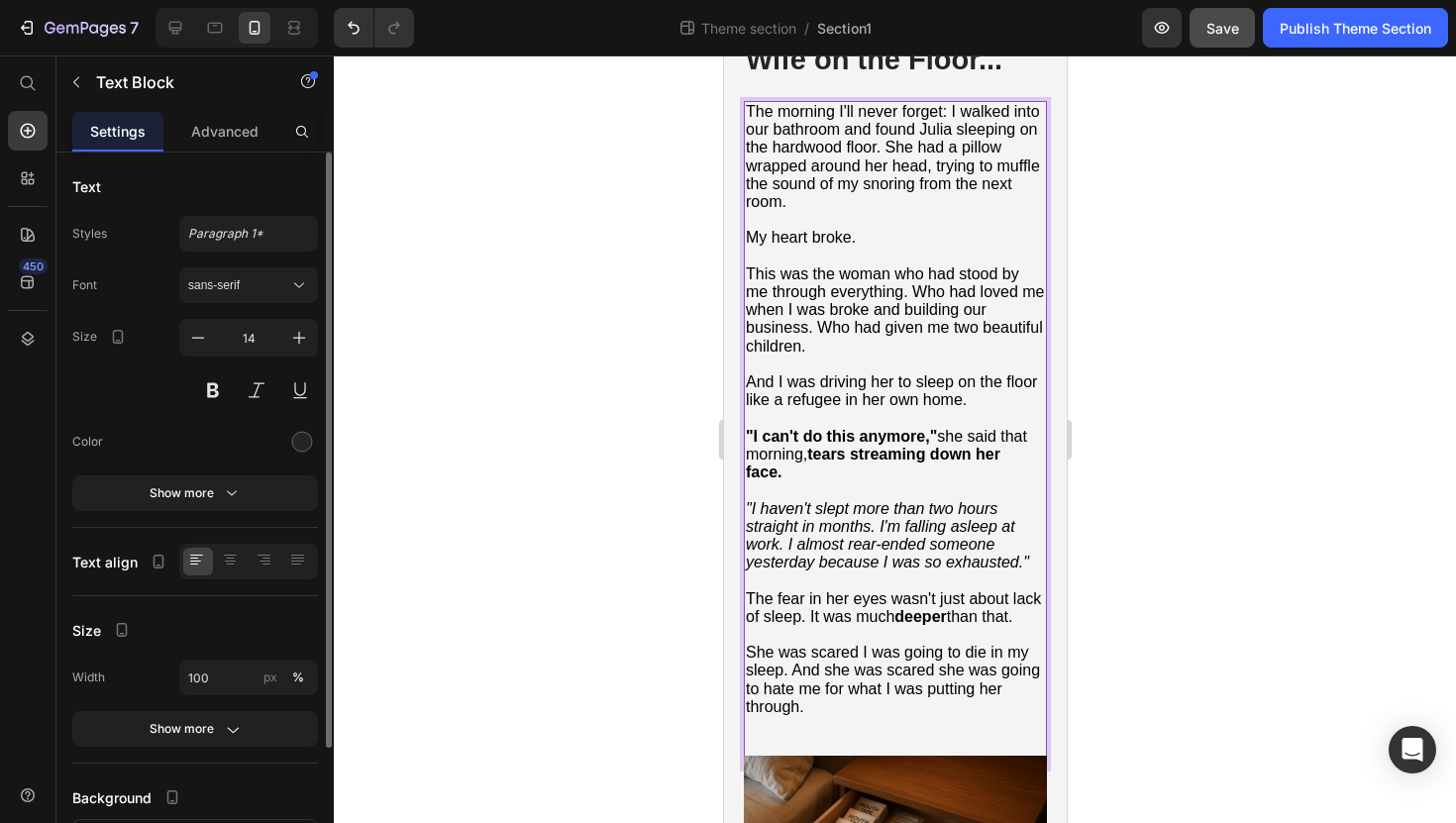 scroll, scrollTop: 2644, scrollLeft: 0, axis: vertical 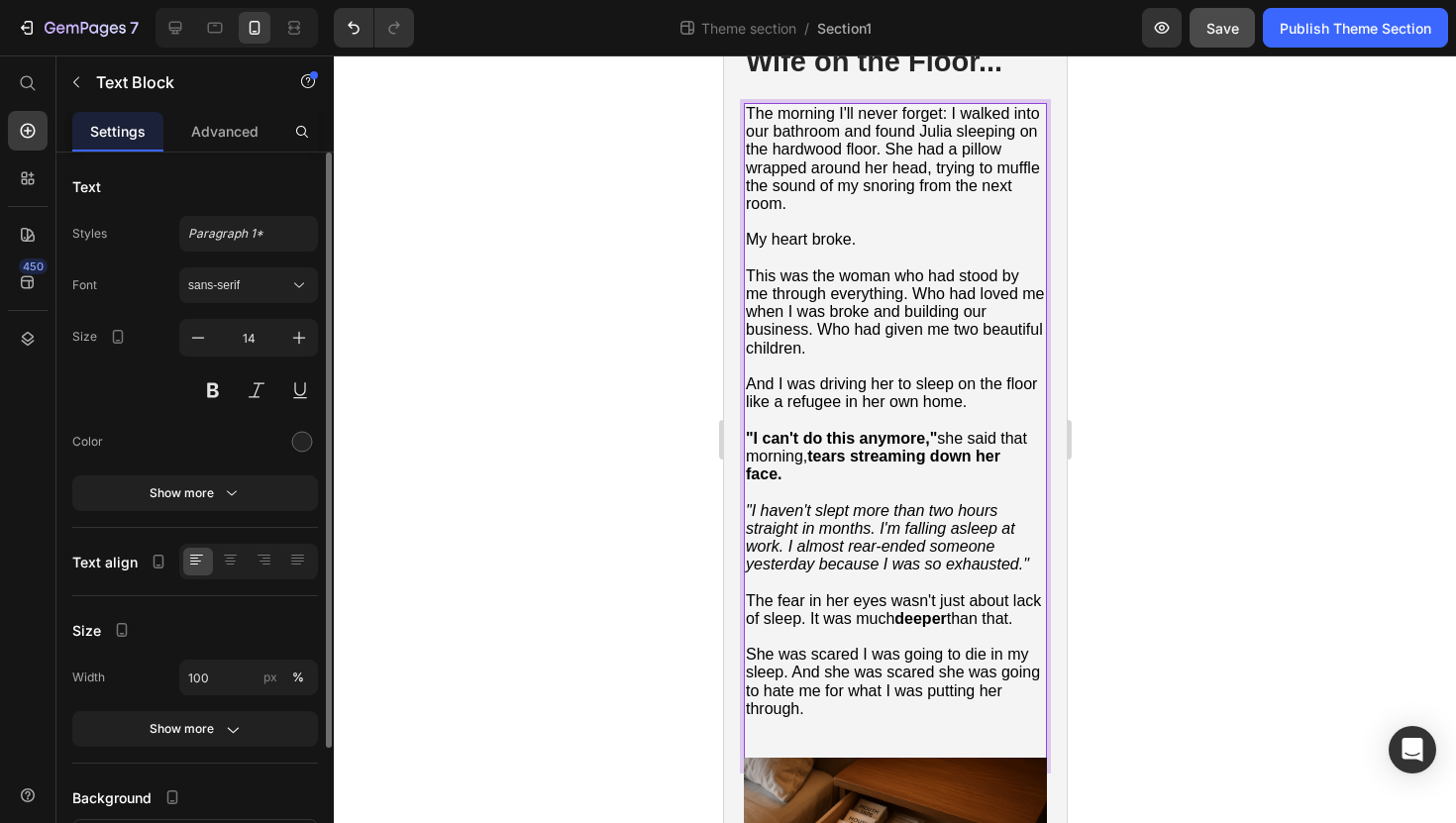 click on ""I can't do this anymore,"" at bounding box center (840, 438) 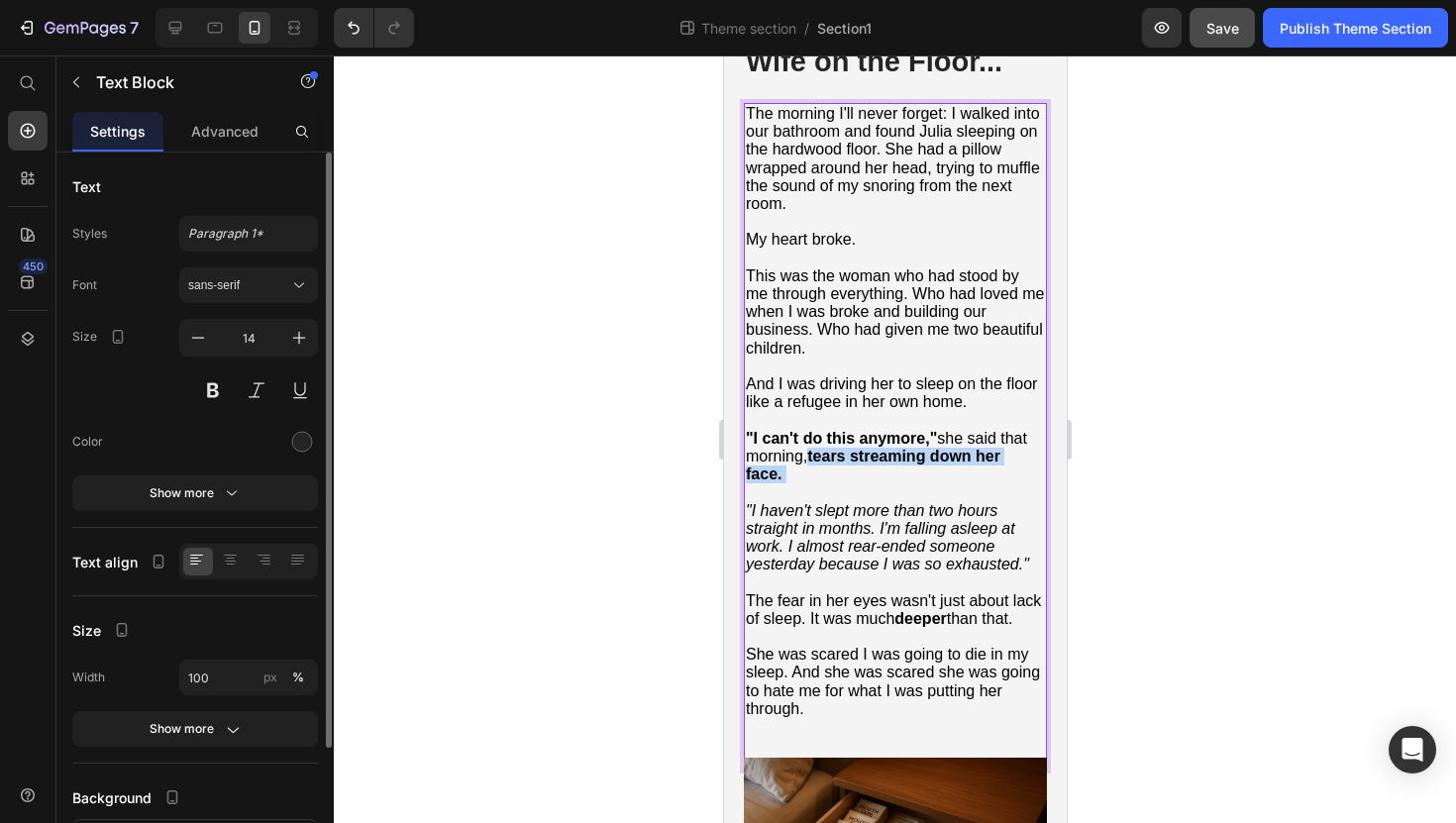 drag, startPoint x: 811, startPoint y: 489, endPoint x: 835, endPoint y: 504, distance: 28.301943 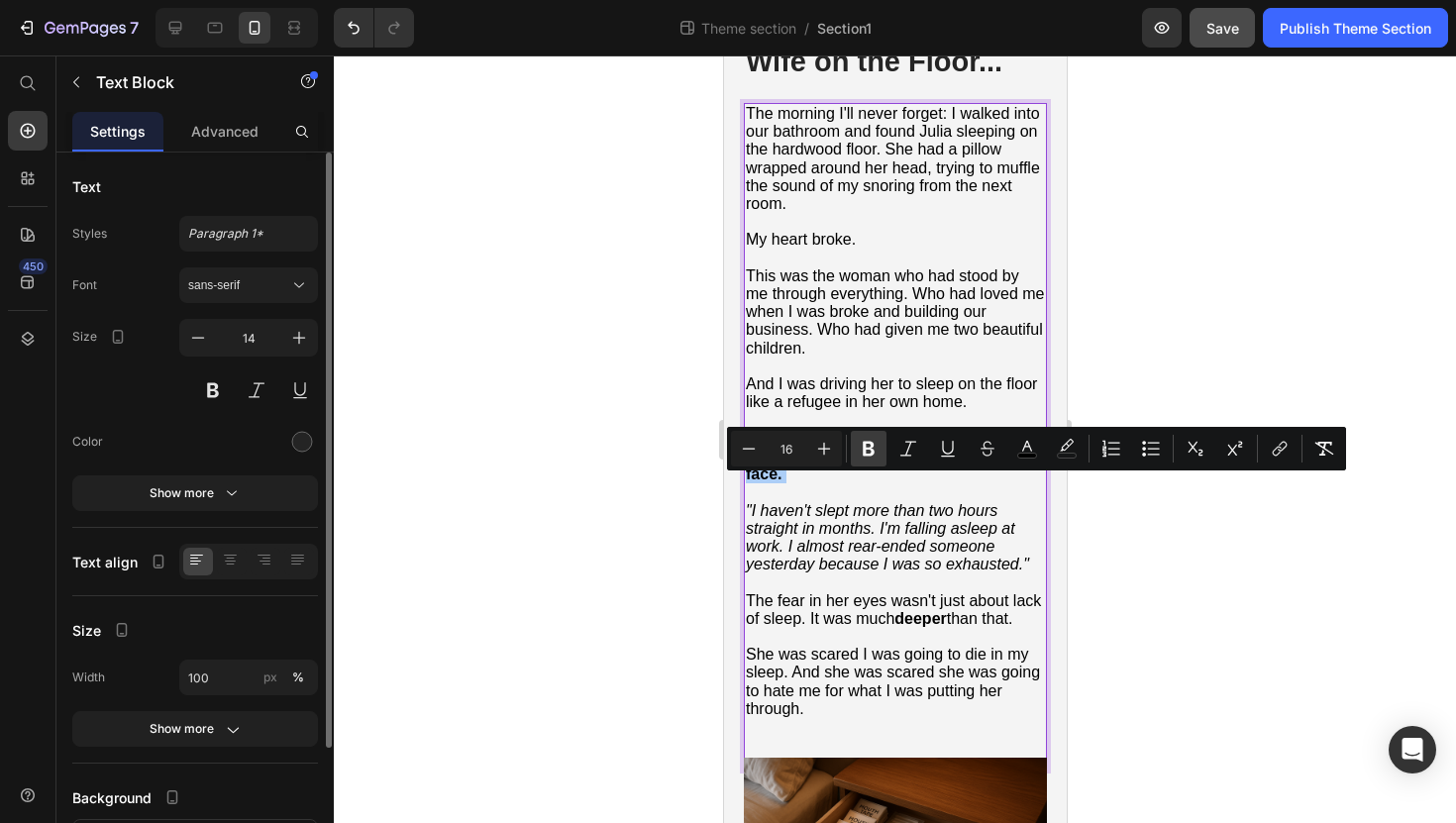 click 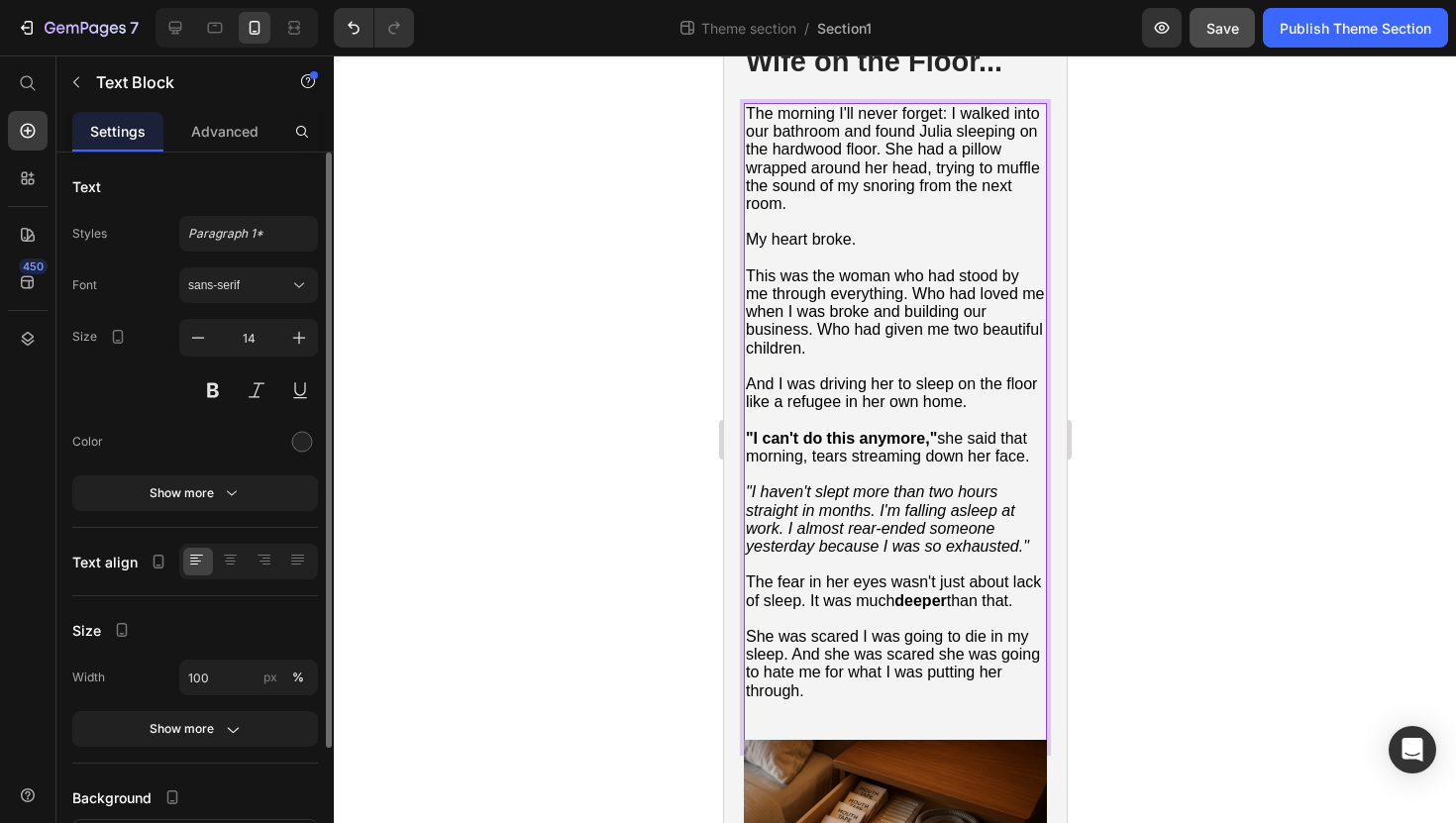 click at bounding box center [894, 474] 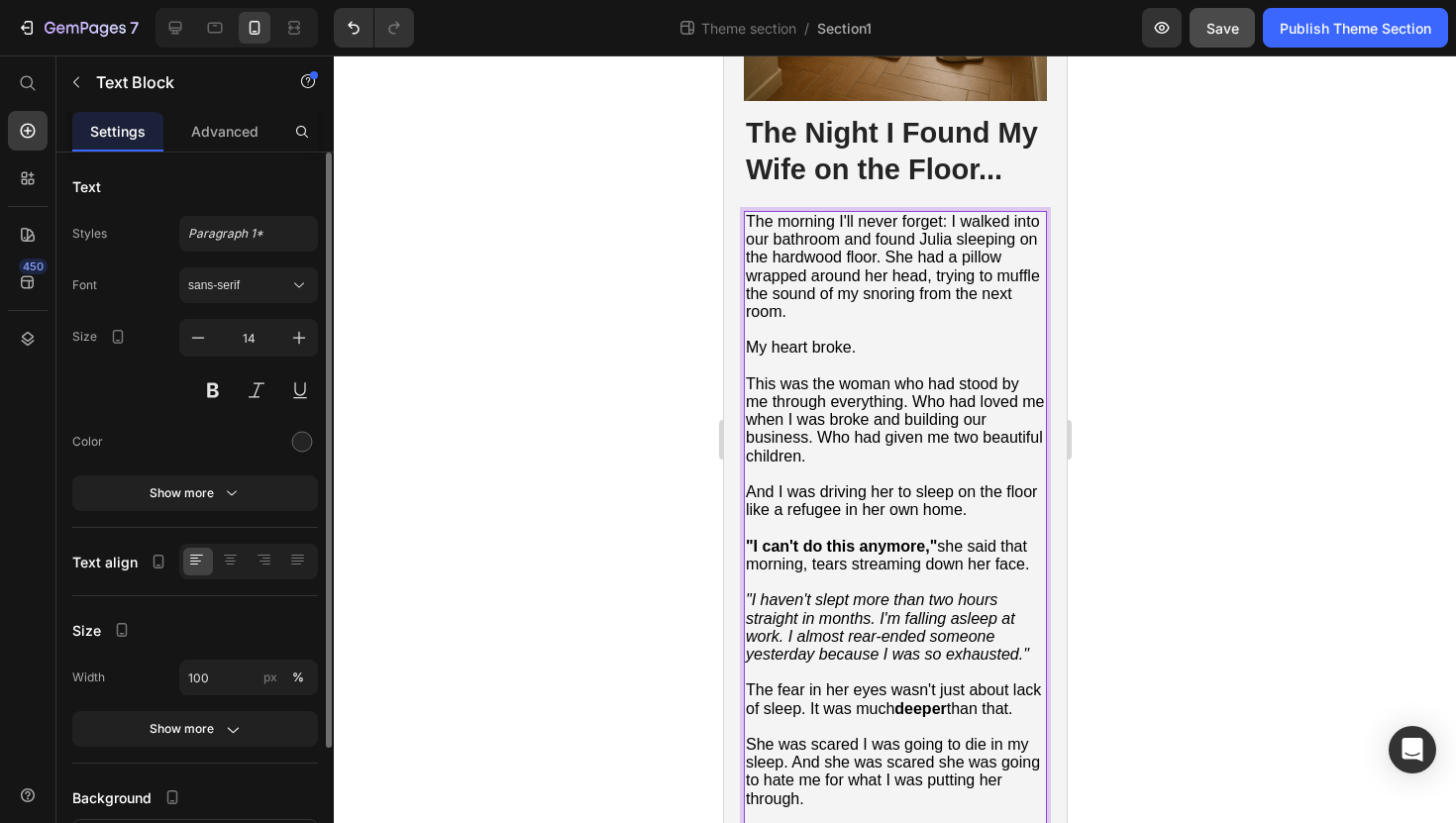 scroll, scrollTop: 2531, scrollLeft: 0, axis: vertical 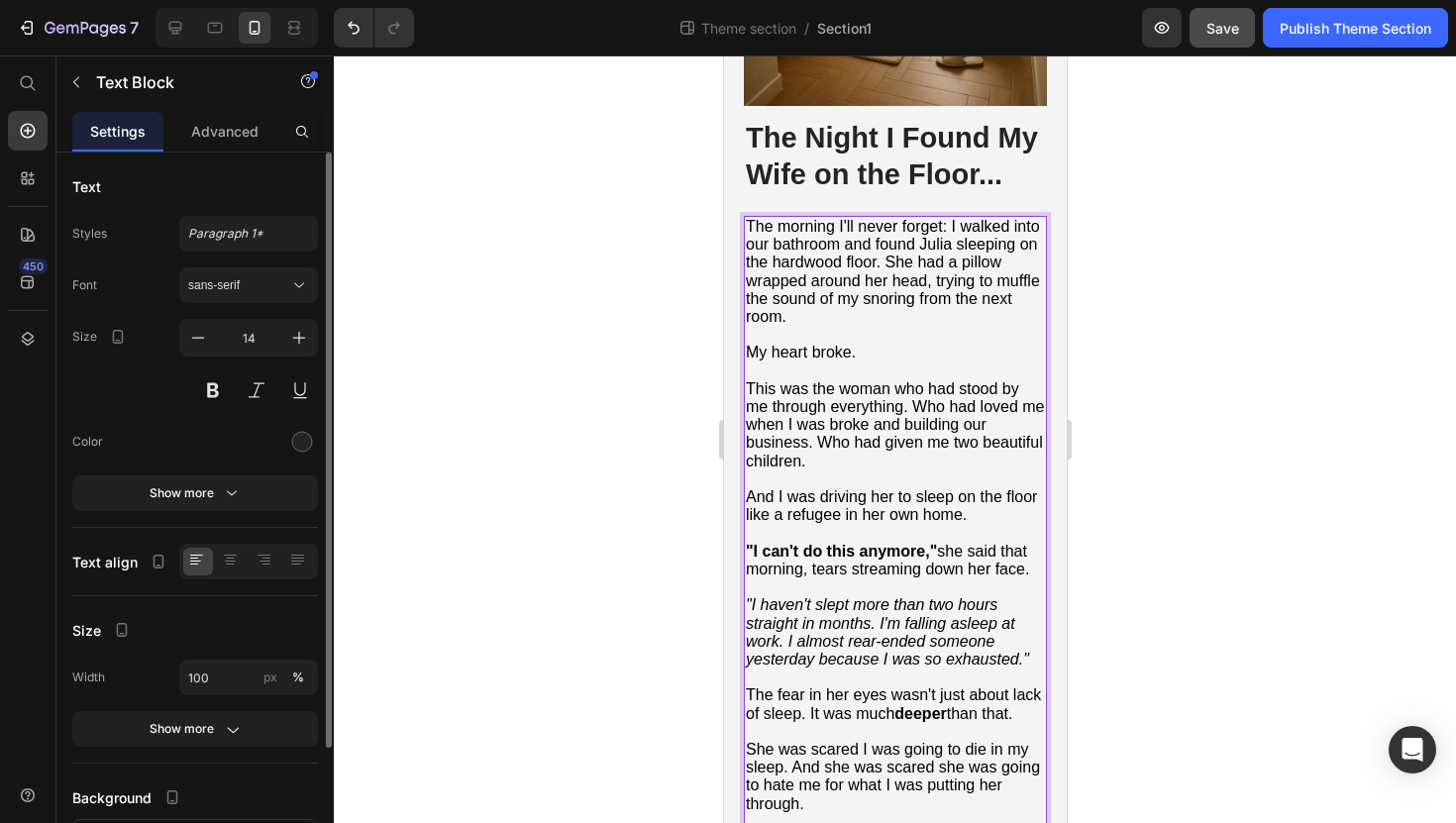 click on "And I was driving her to sleep on the floor like a refugee in her own home." at bounding box center (890, 505) 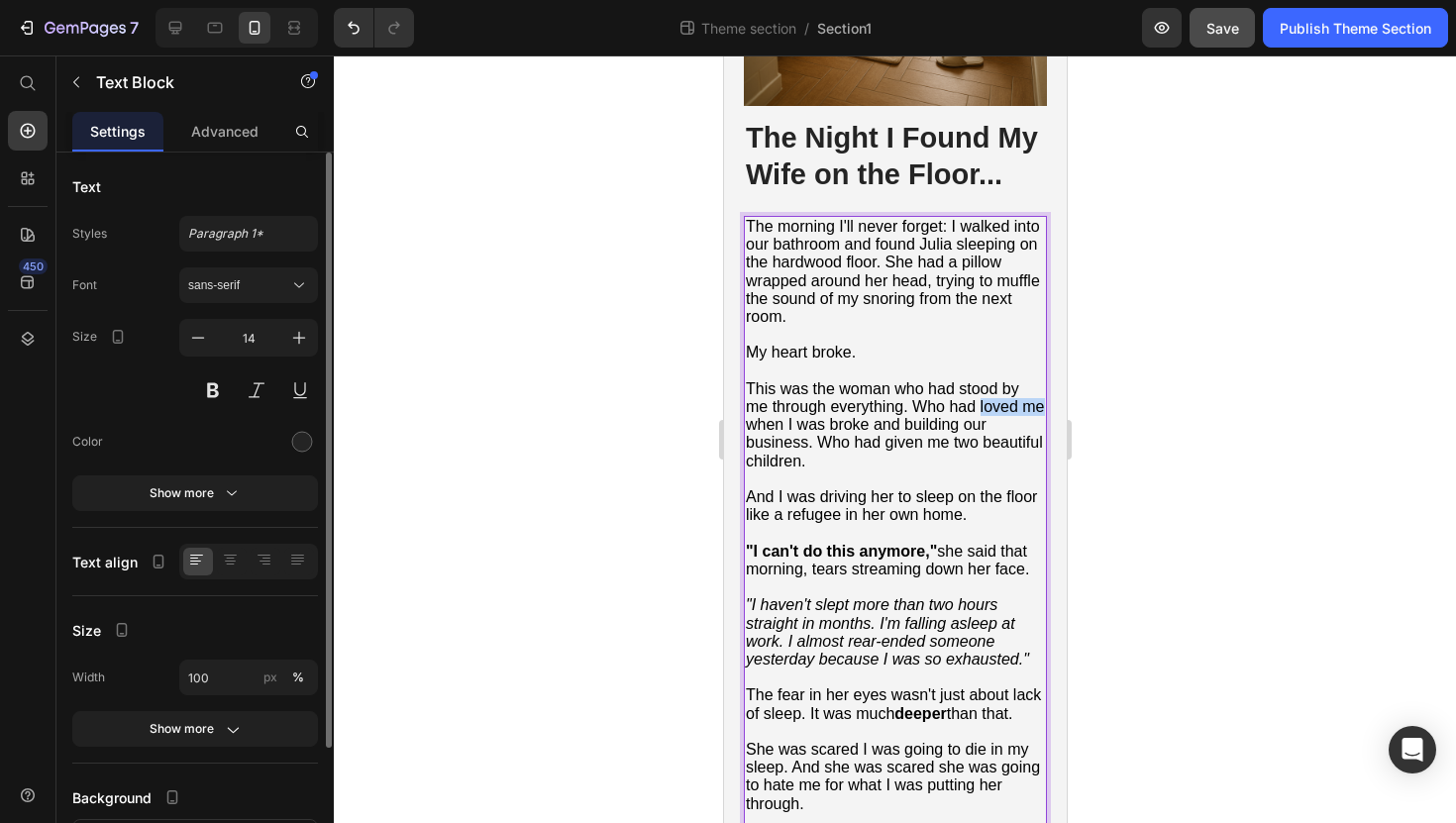 drag, startPoint x: 980, startPoint y: 436, endPoint x: 1040, endPoint y: 440, distance: 60.13319 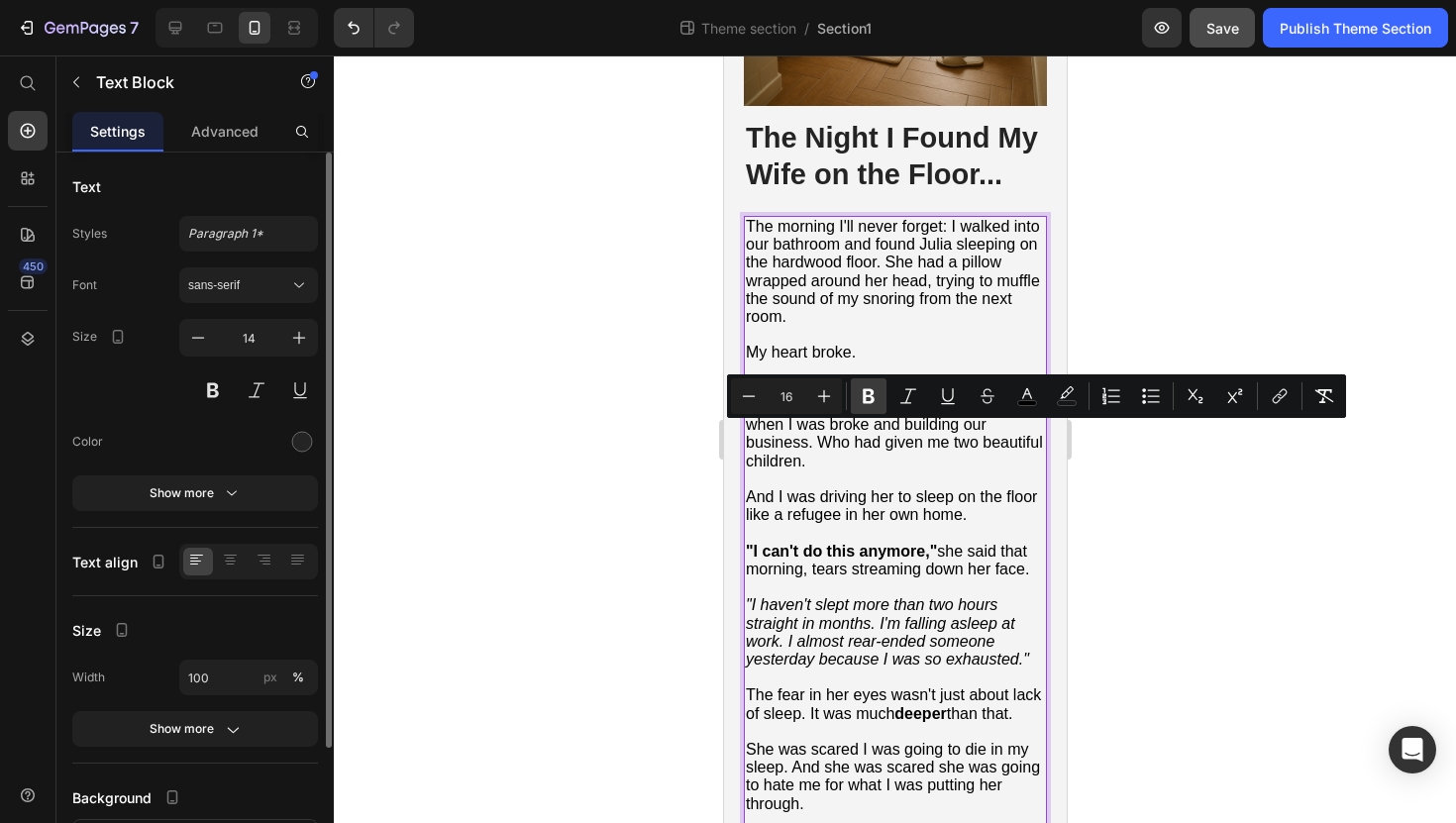 click 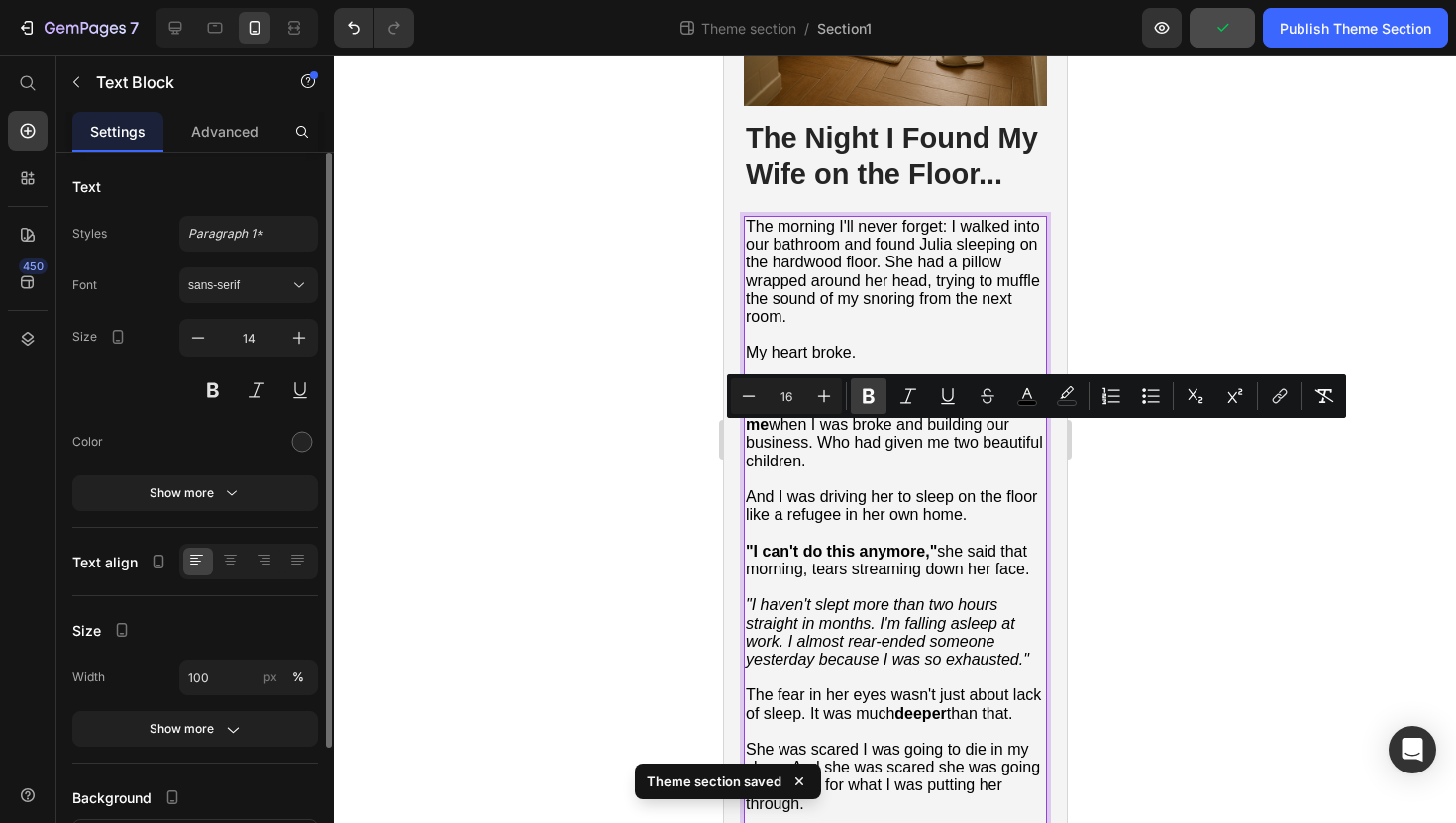 click 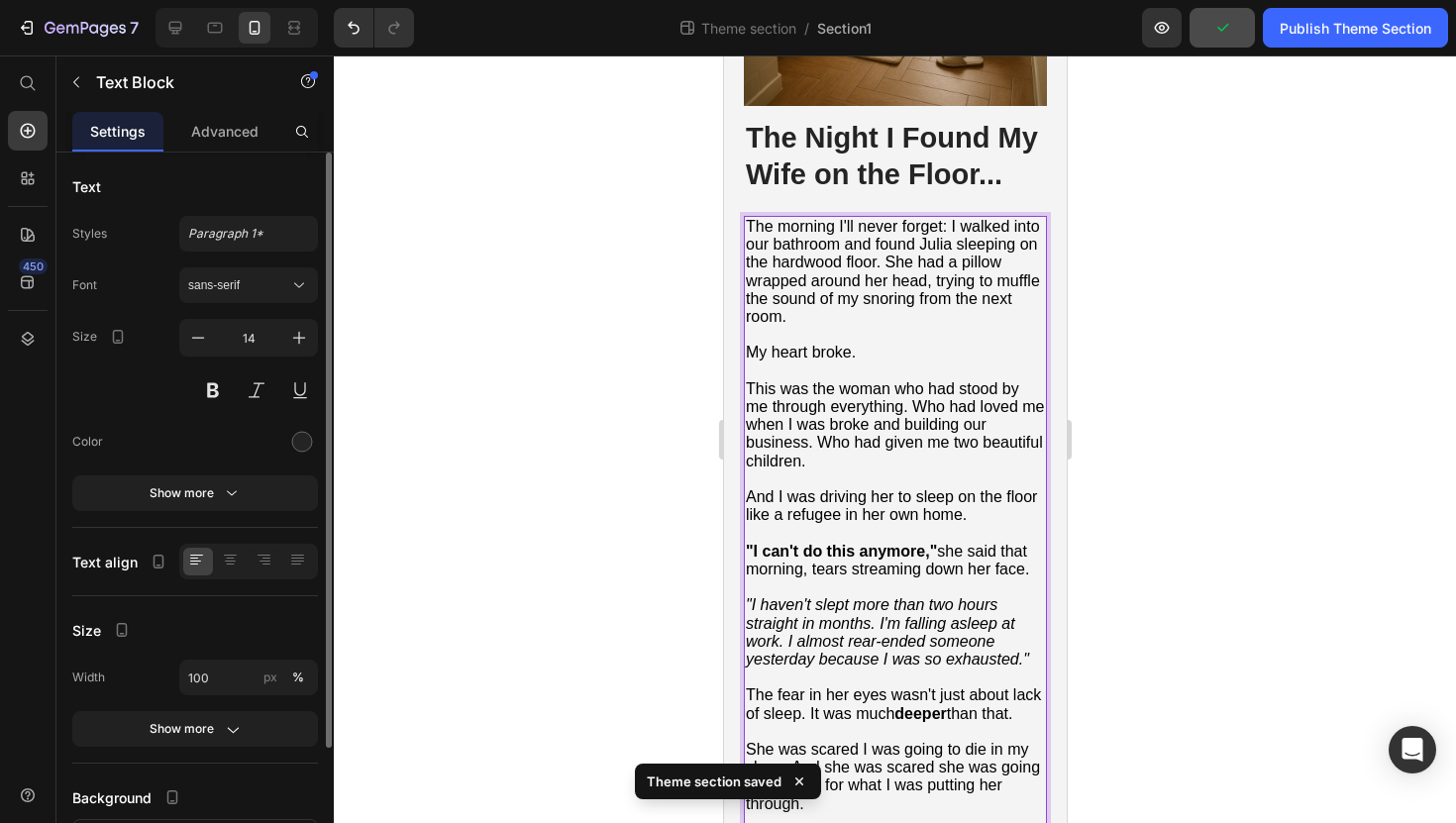 click on "This was the woman who had stood by me through everything. Who had loved me when I was broke and building our business. Who had given me two beautiful children." at bounding box center [894, 425] 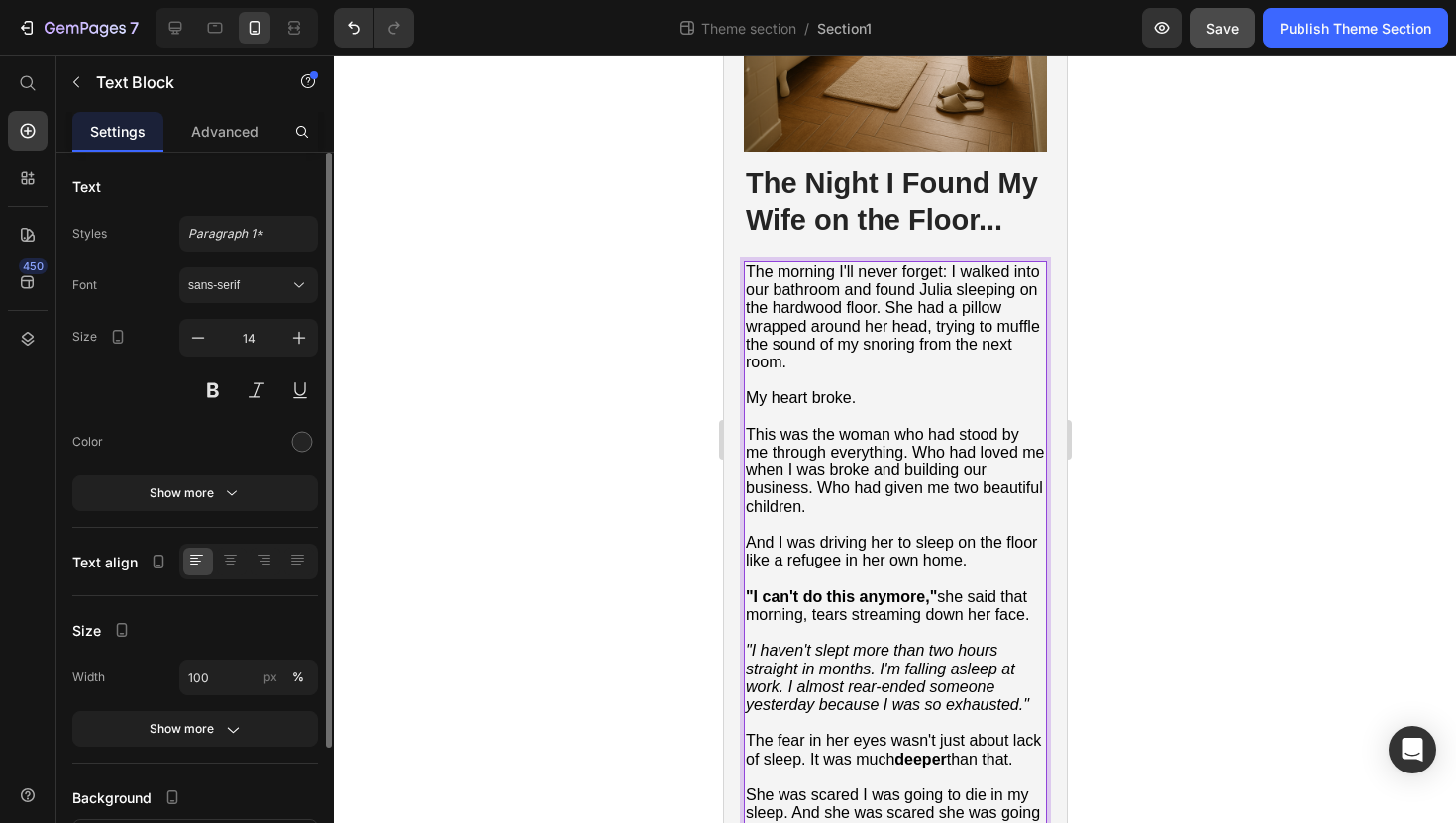 scroll, scrollTop: 2485, scrollLeft: 0, axis: vertical 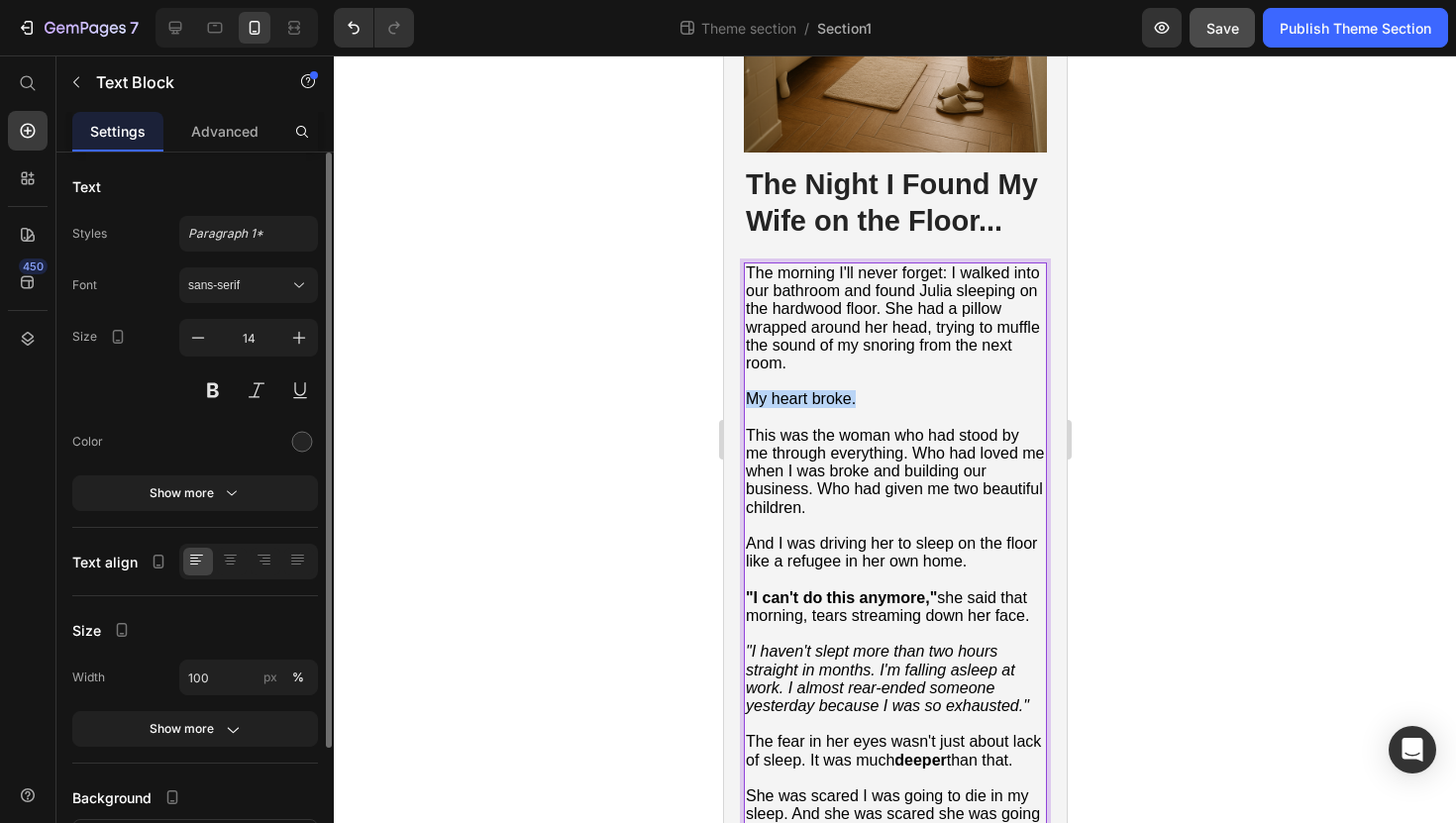 drag, startPoint x: 746, startPoint y: 428, endPoint x: 880, endPoint y: 428, distance: 134 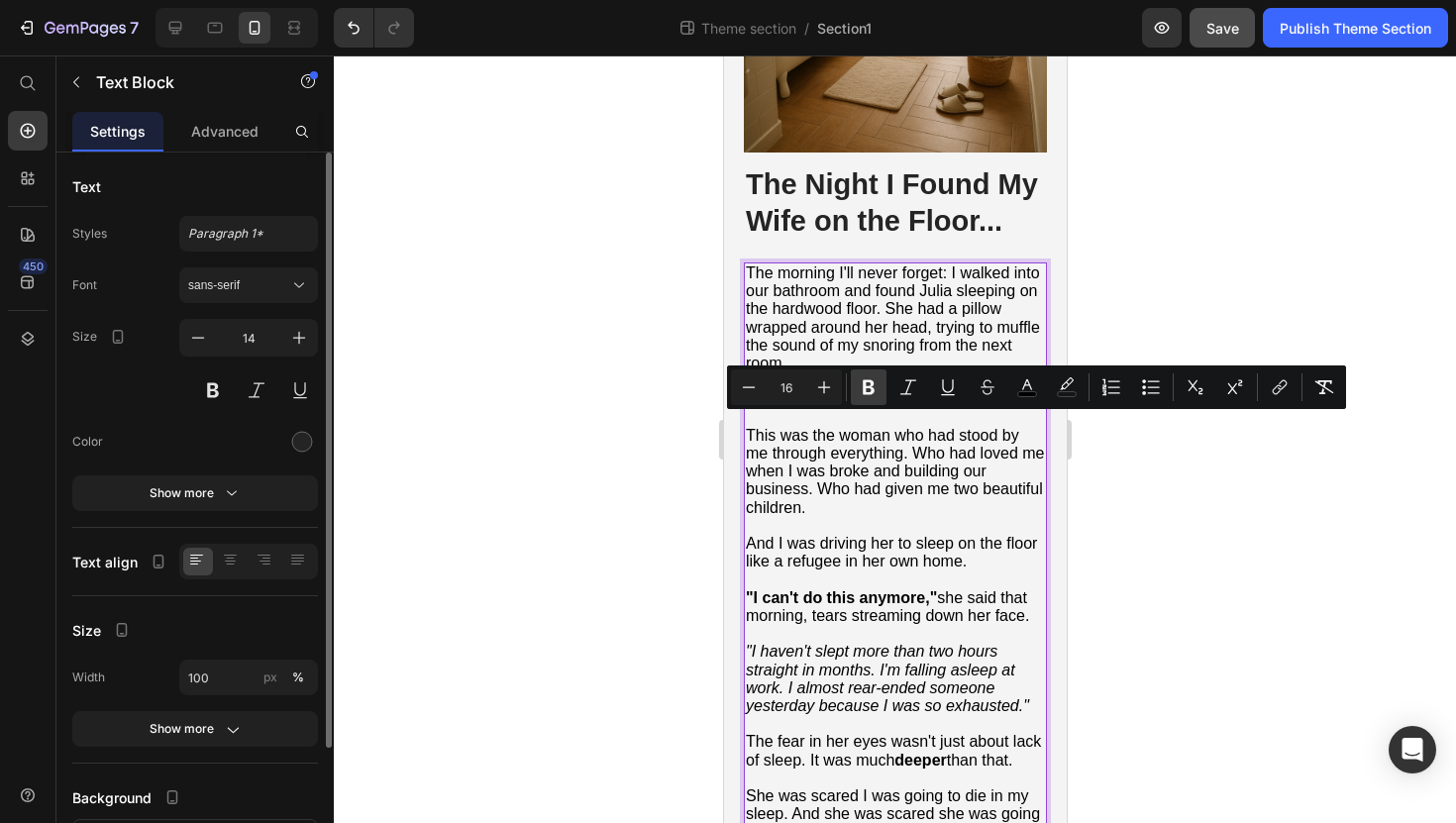 click 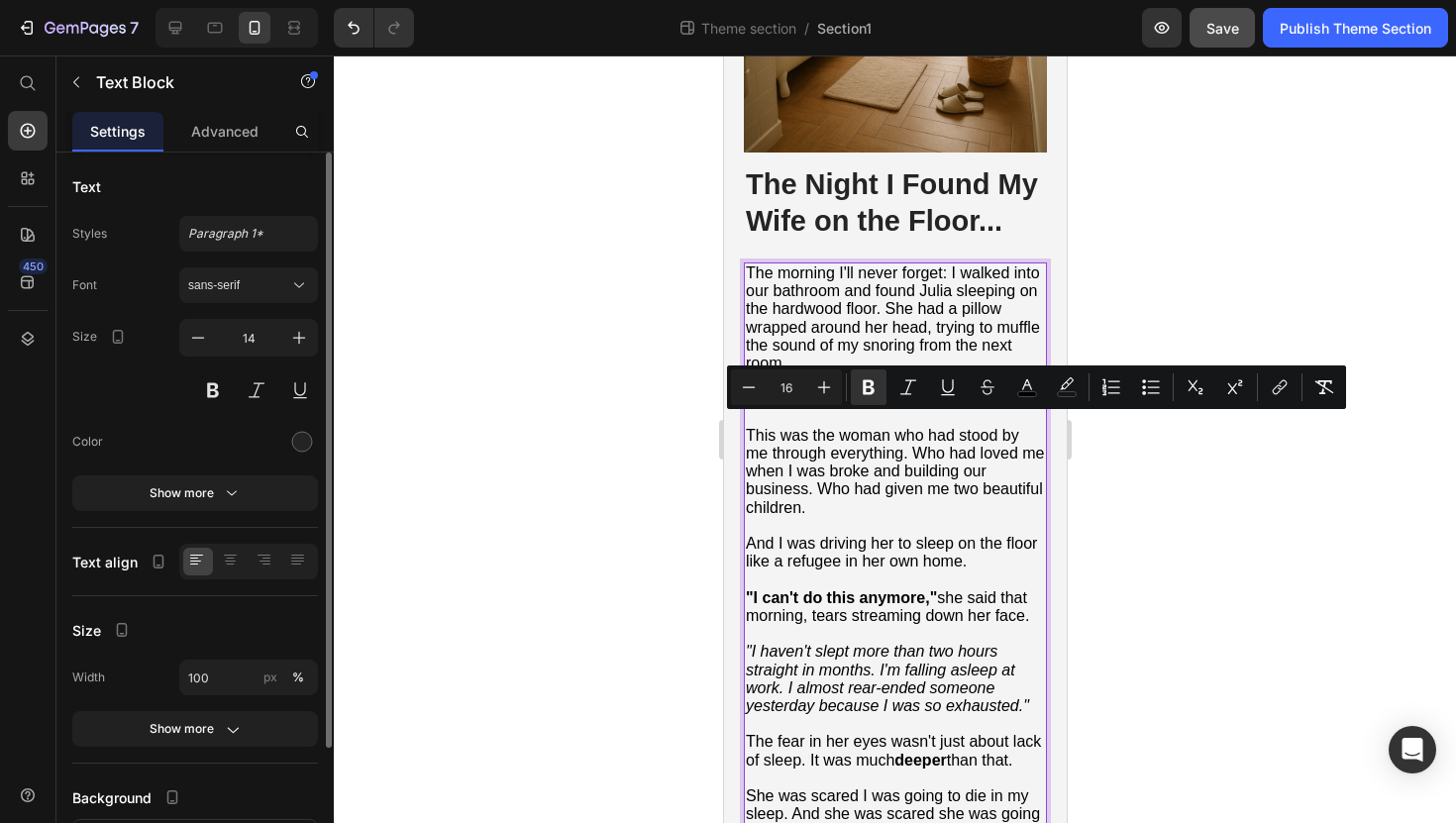 click on "My heart broke." at bounding box center (894, 399) 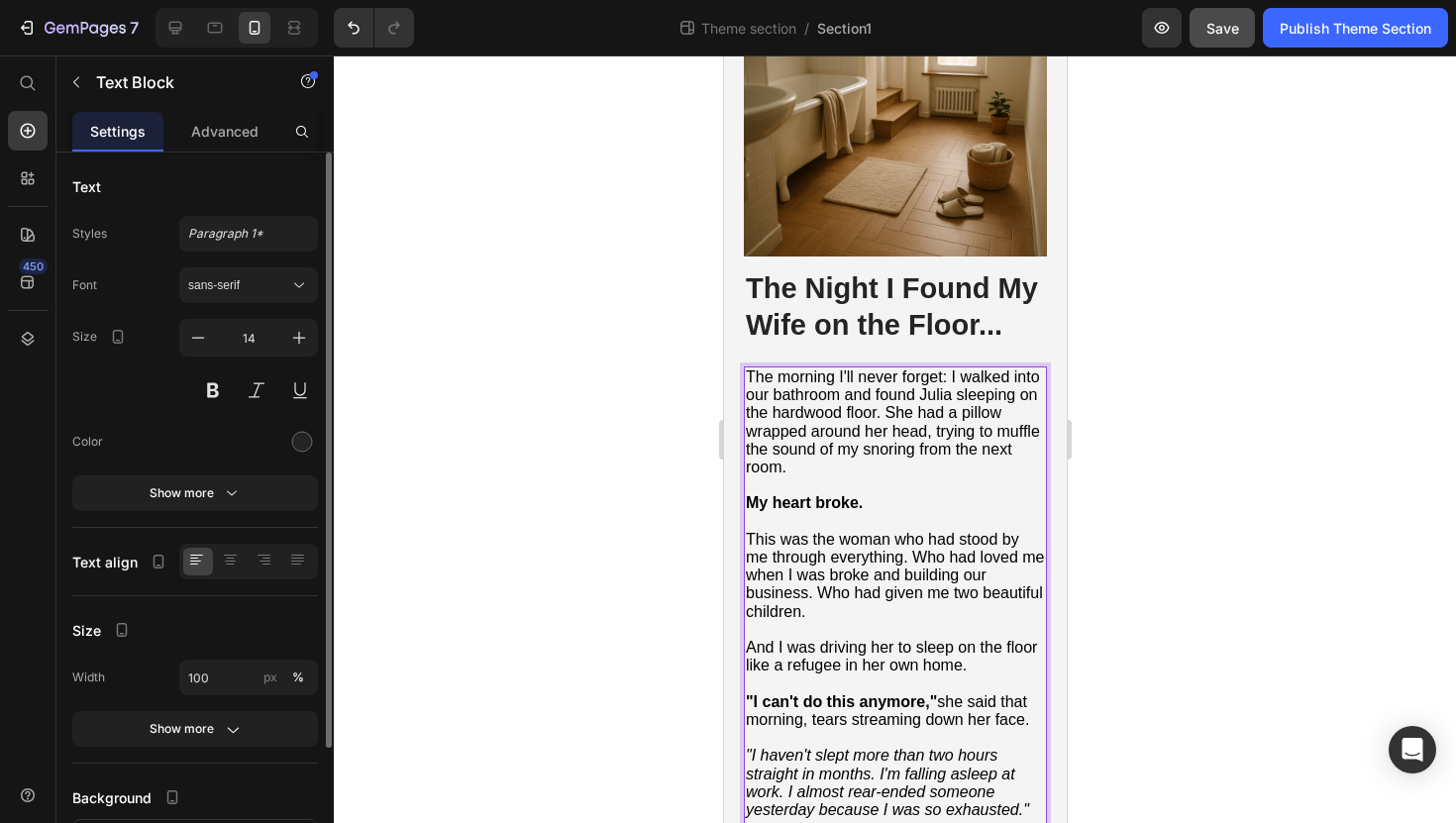 scroll, scrollTop: 2368, scrollLeft: 0, axis: vertical 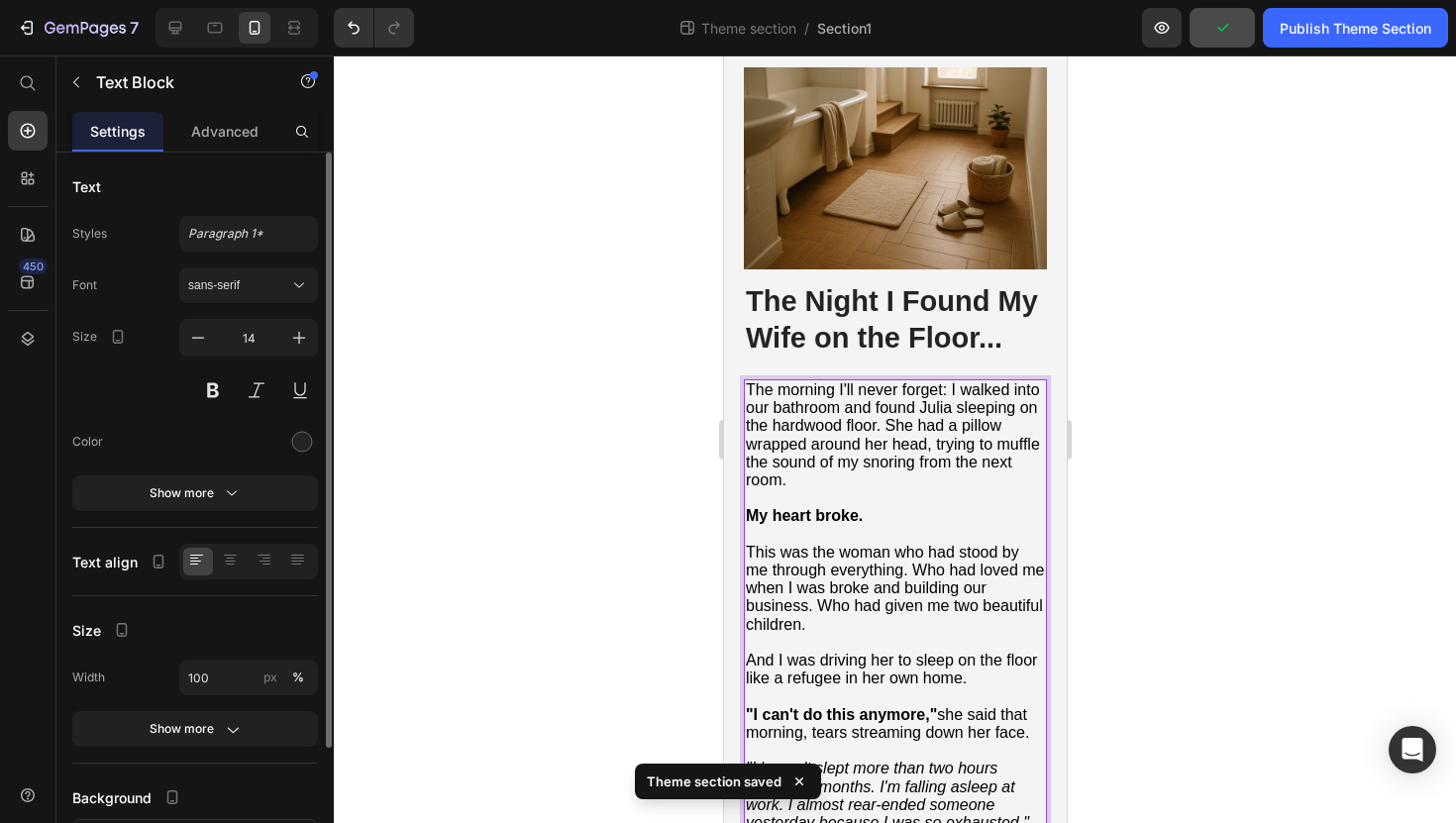 click on "The morning I'll never forget: I walked into our bathroom and found Julia sleeping on the hardwood floor. She had a pillow wrapped around her head, trying to muffle the sound of my snoring from the next room." at bounding box center (891, 435) 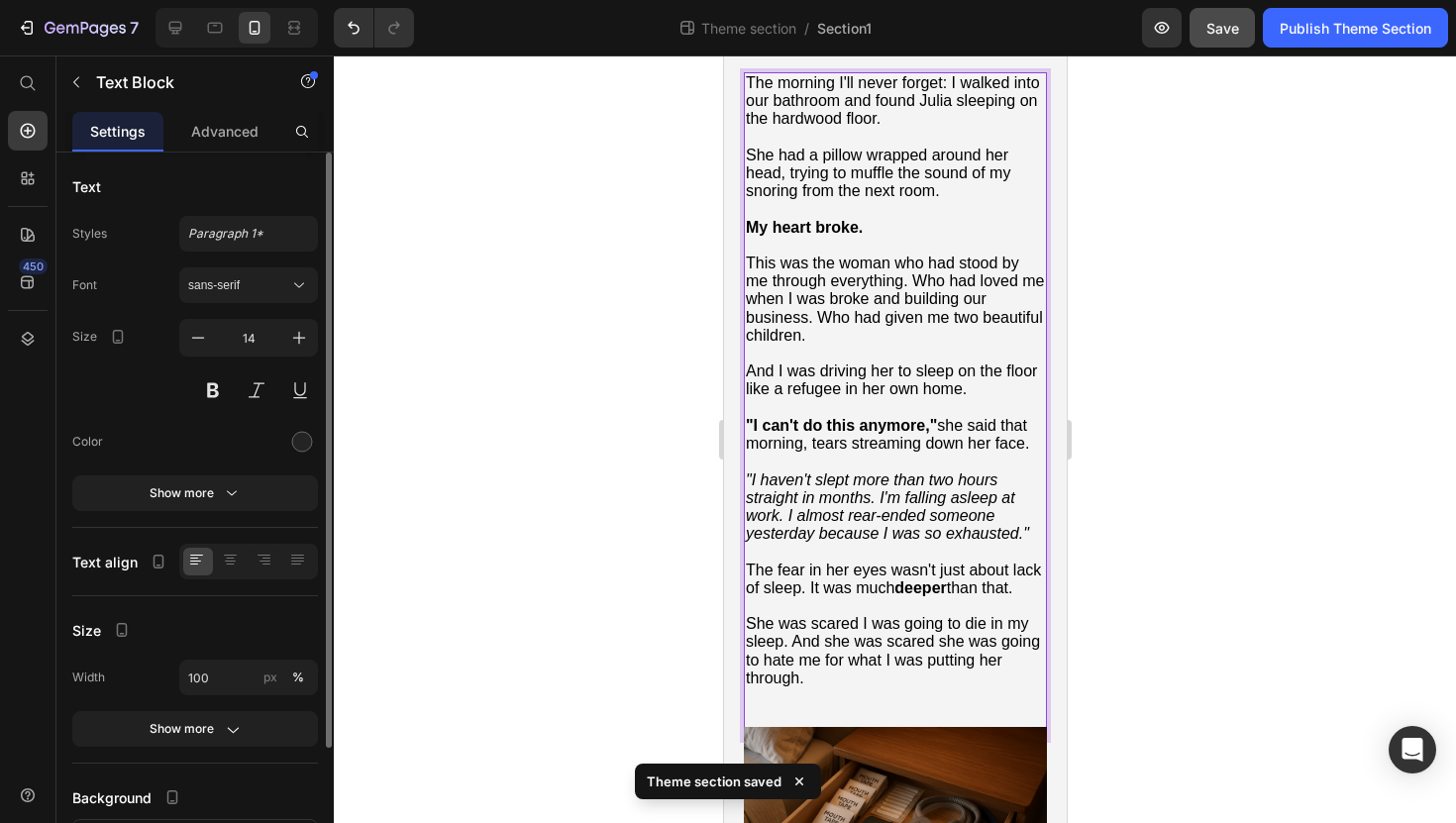 scroll, scrollTop: 2679, scrollLeft: 0, axis: vertical 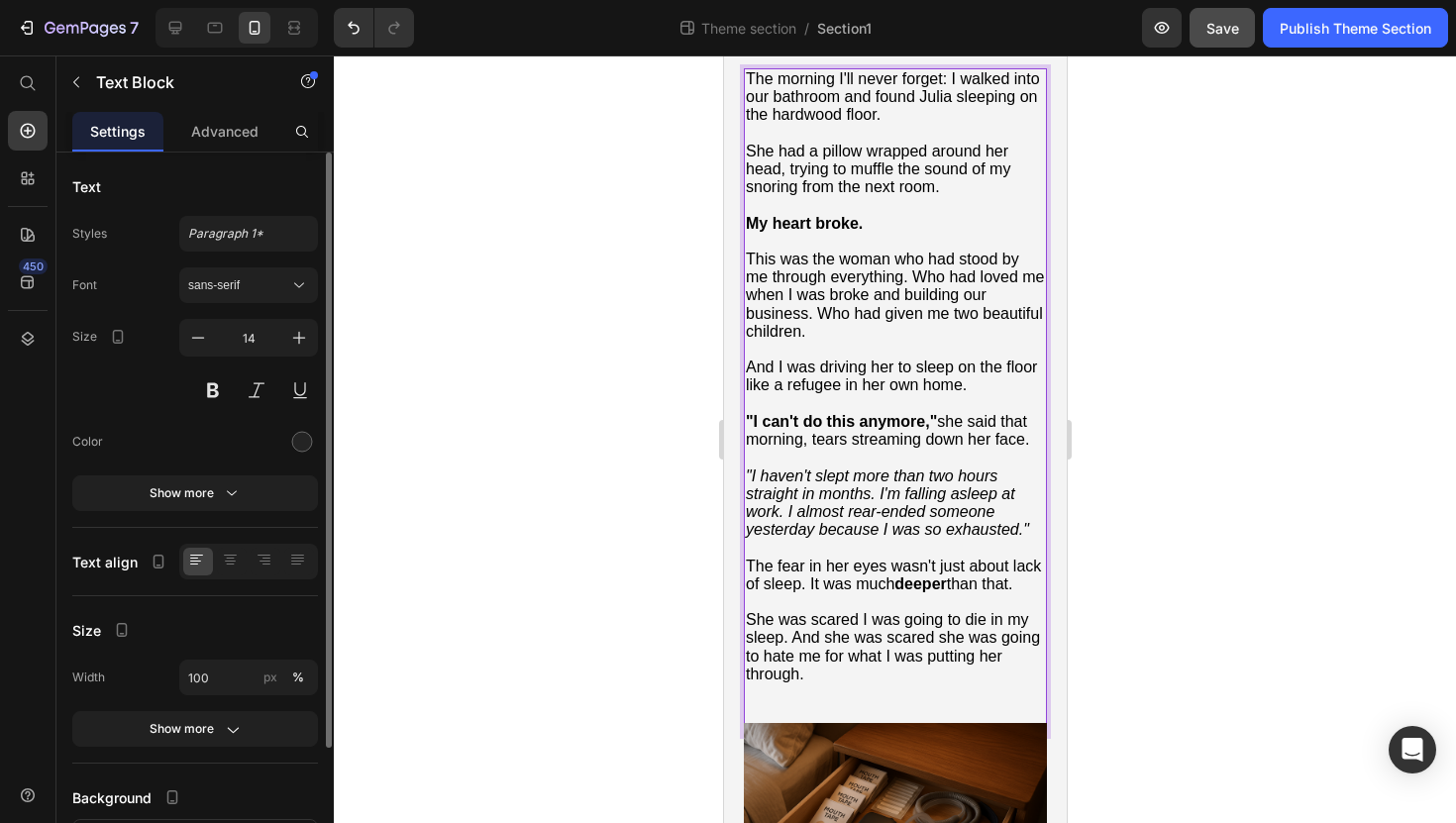 click on "This was the woman who had stood by me through everything. Who had loved me when I was broke and building our business. Who had given me two beautiful children." at bounding box center (894, 295) 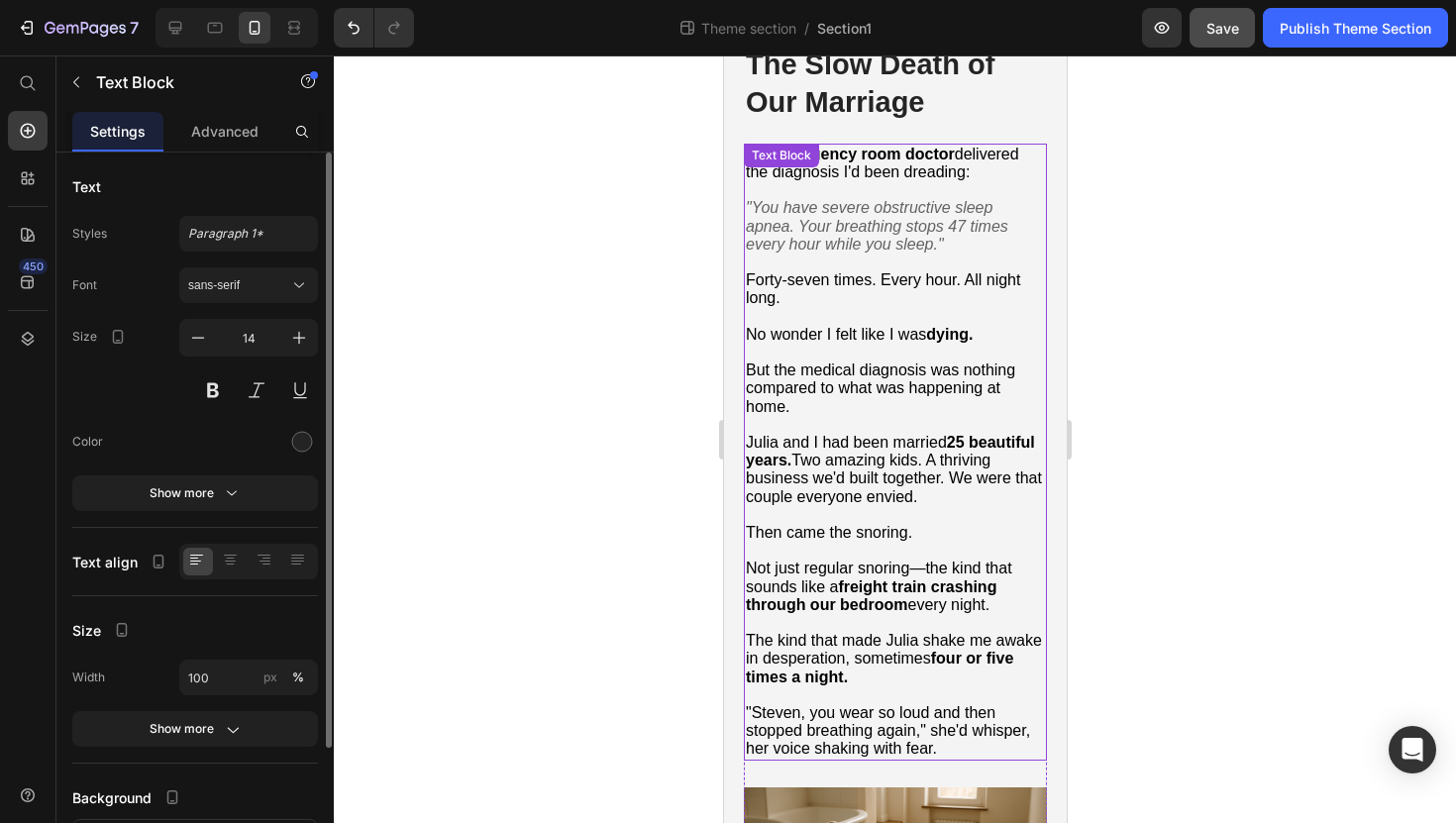 scroll, scrollTop: 1632, scrollLeft: 0, axis: vertical 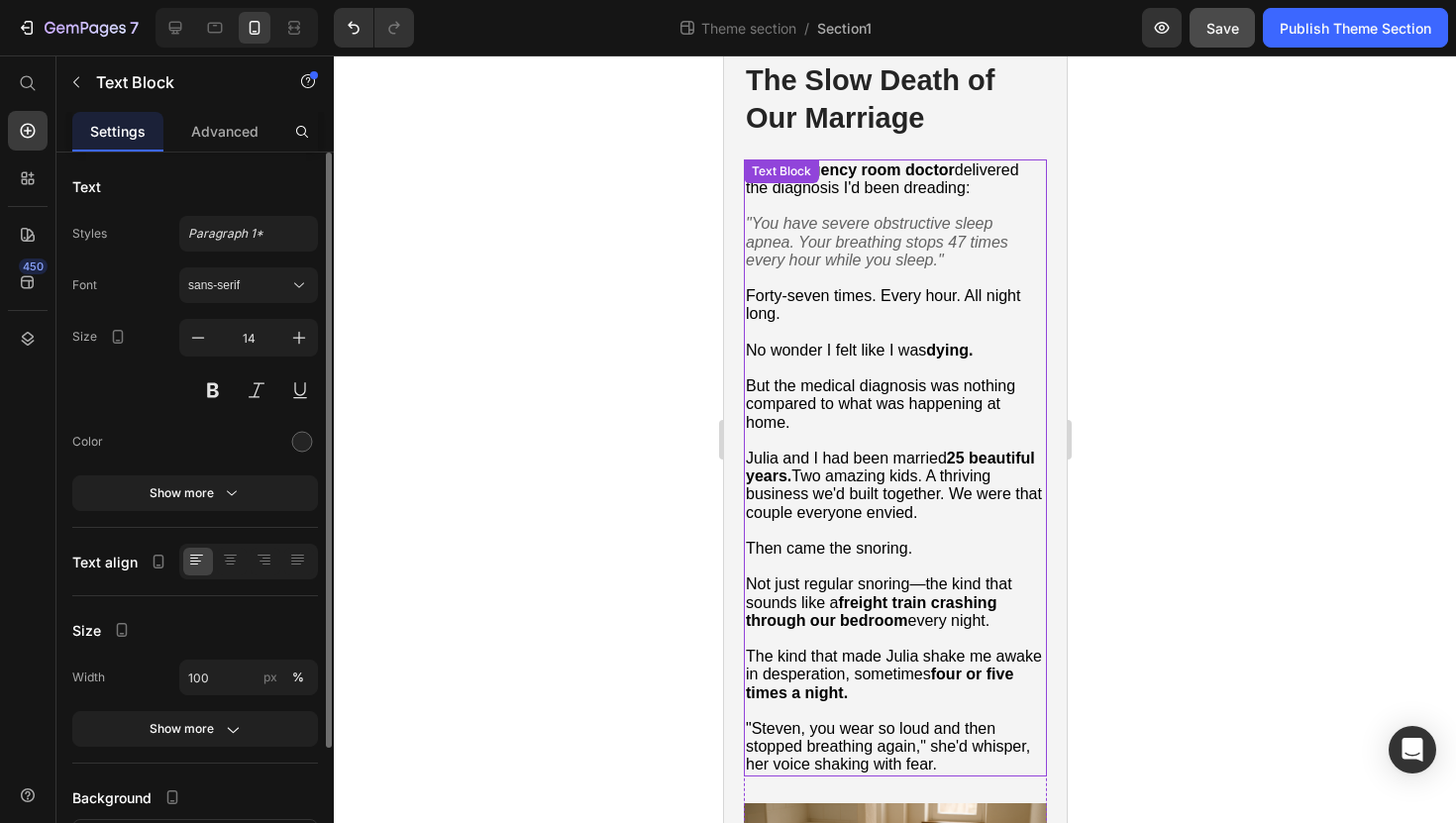 click on ""You have severe obstructive sleep apnea. Your breathing stops 47 times every hour while you sleep."" at bounding box center (876, 241) 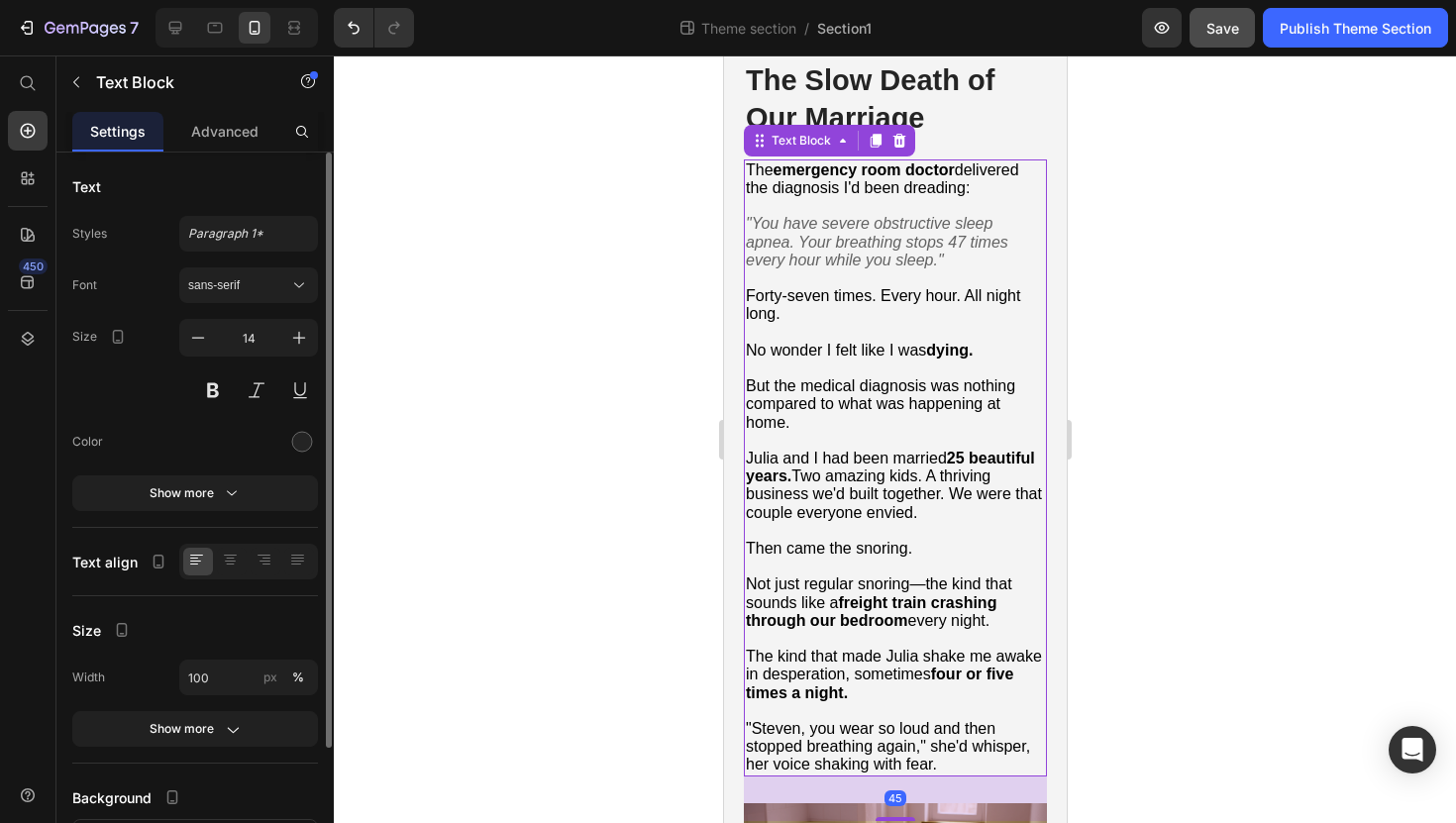 click on ""You have severe obstructive sleep apnea. Your breathing stops 47 times every hour while you sleep."" at bounding box center [876, 241] 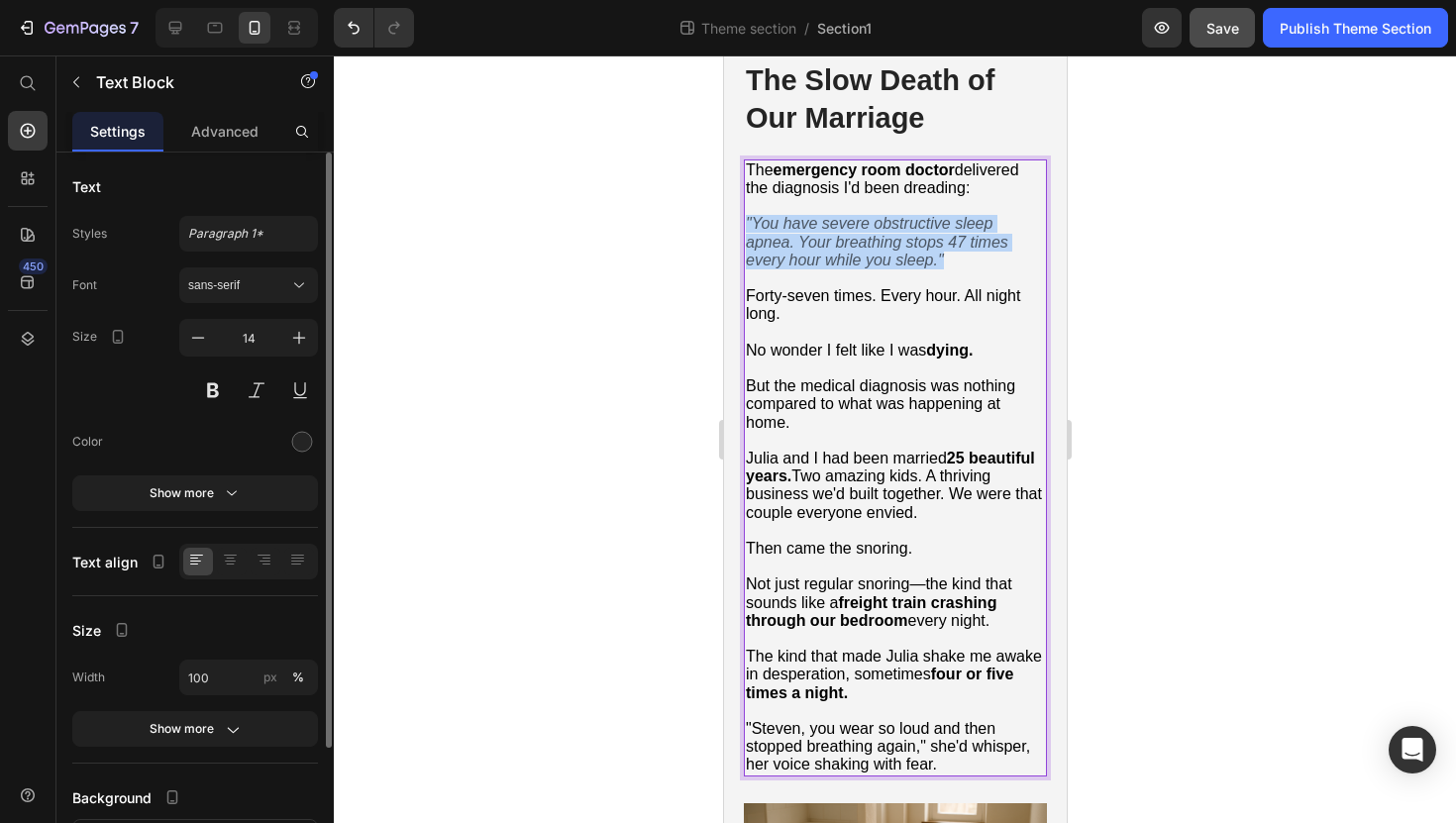 click on ""You have severe obstructive sleep apnea. Your breathing stops 47 times every hour while you sleep."" at bounding box center [876, 241] 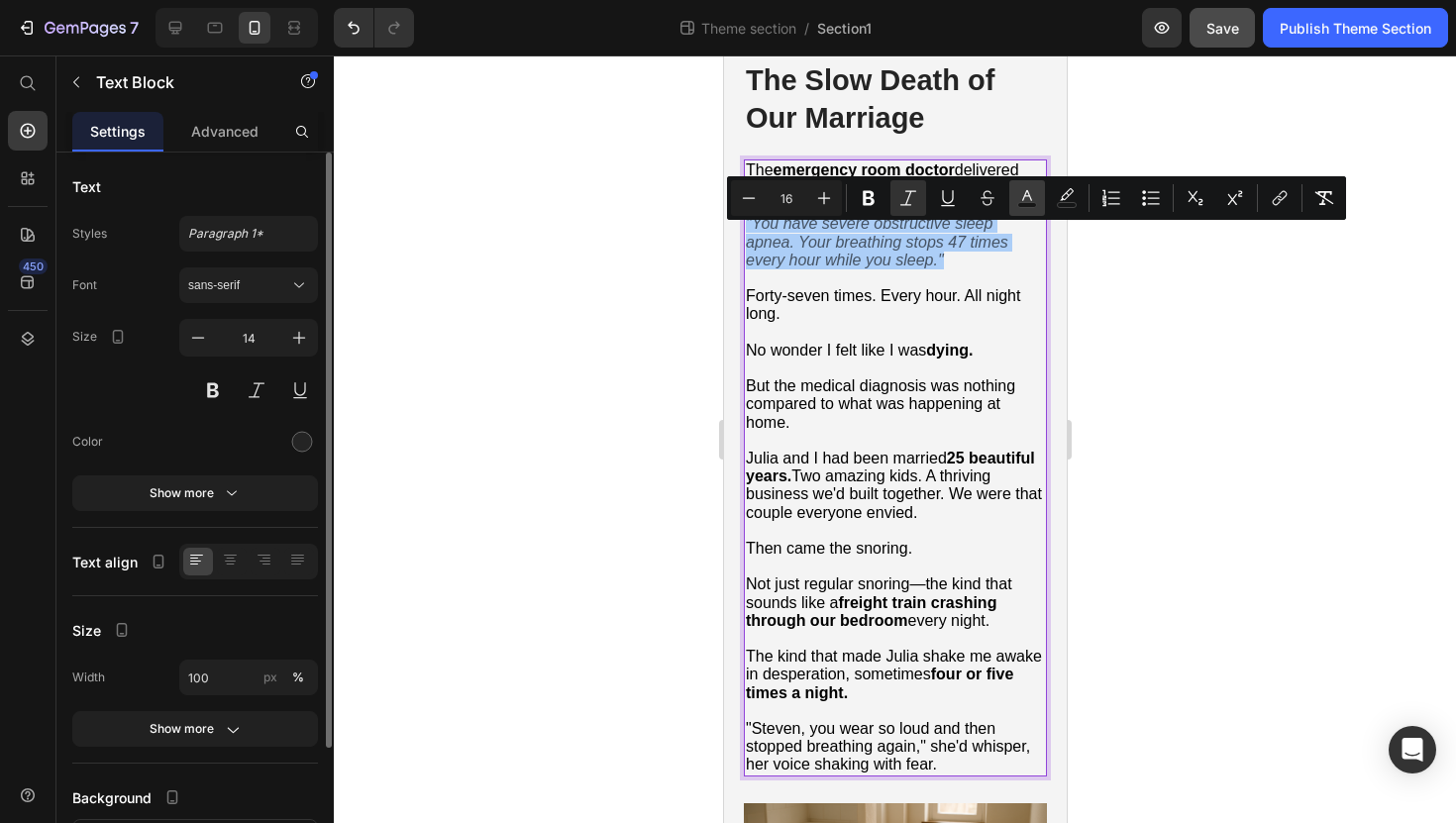 click on "color" at bounding box center [1027, 198] 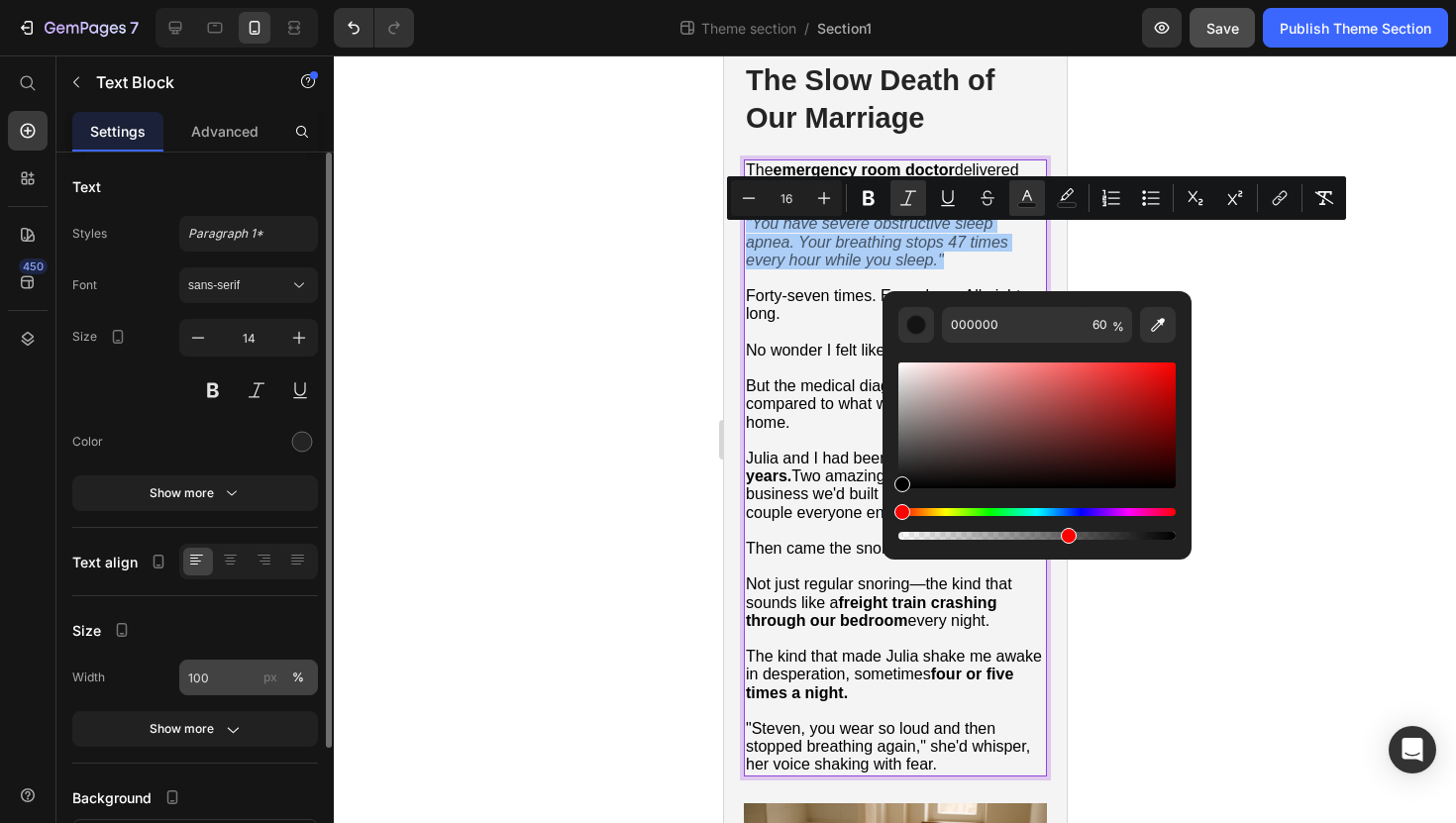 scroll, scrollTop: 159, scrollLeft: 0, axis: vertical 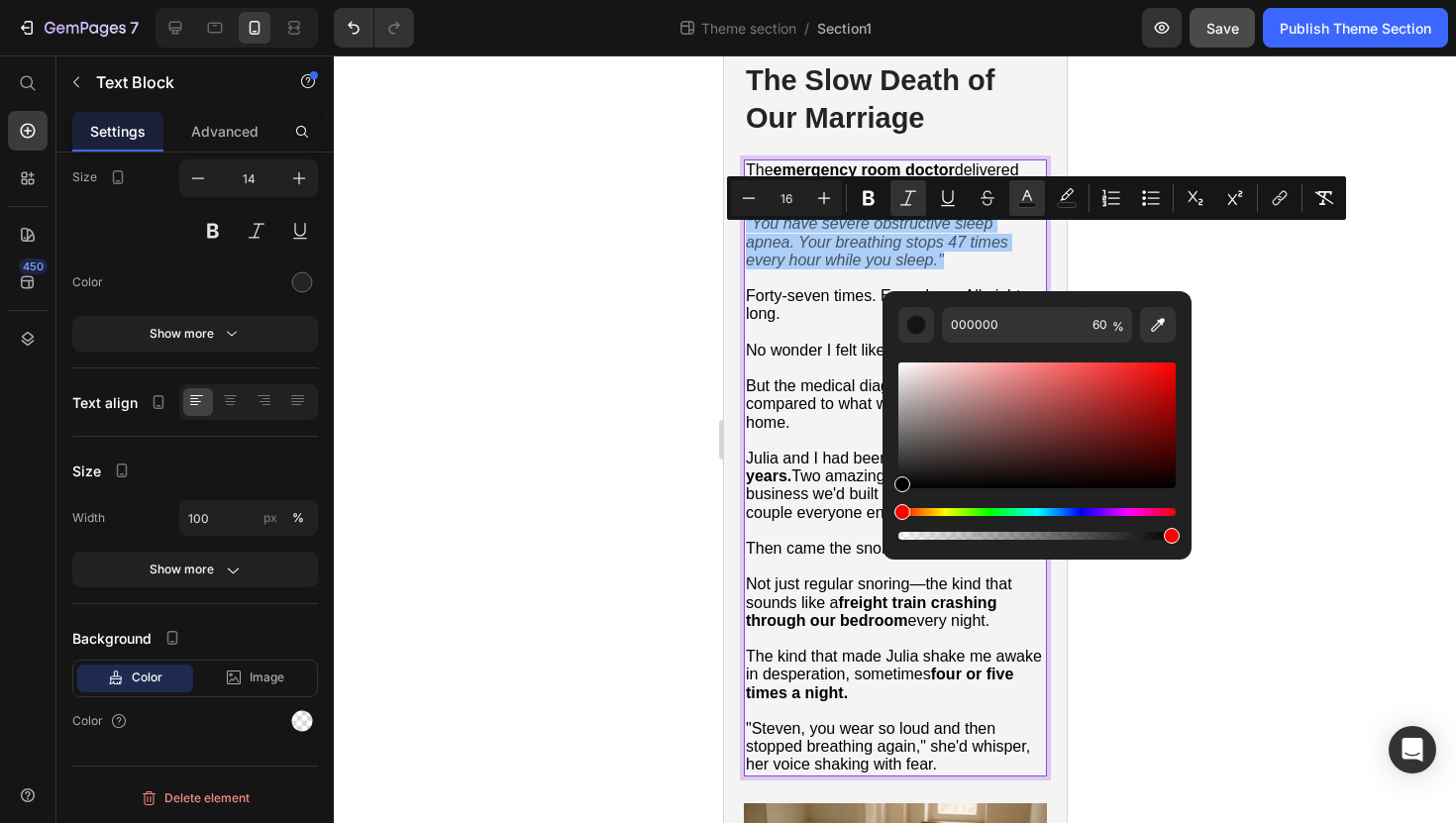 drag, startPoint x: 1065, startPoint y: 536, endPoint x: 1239, endPoint y: 536, distance: 174 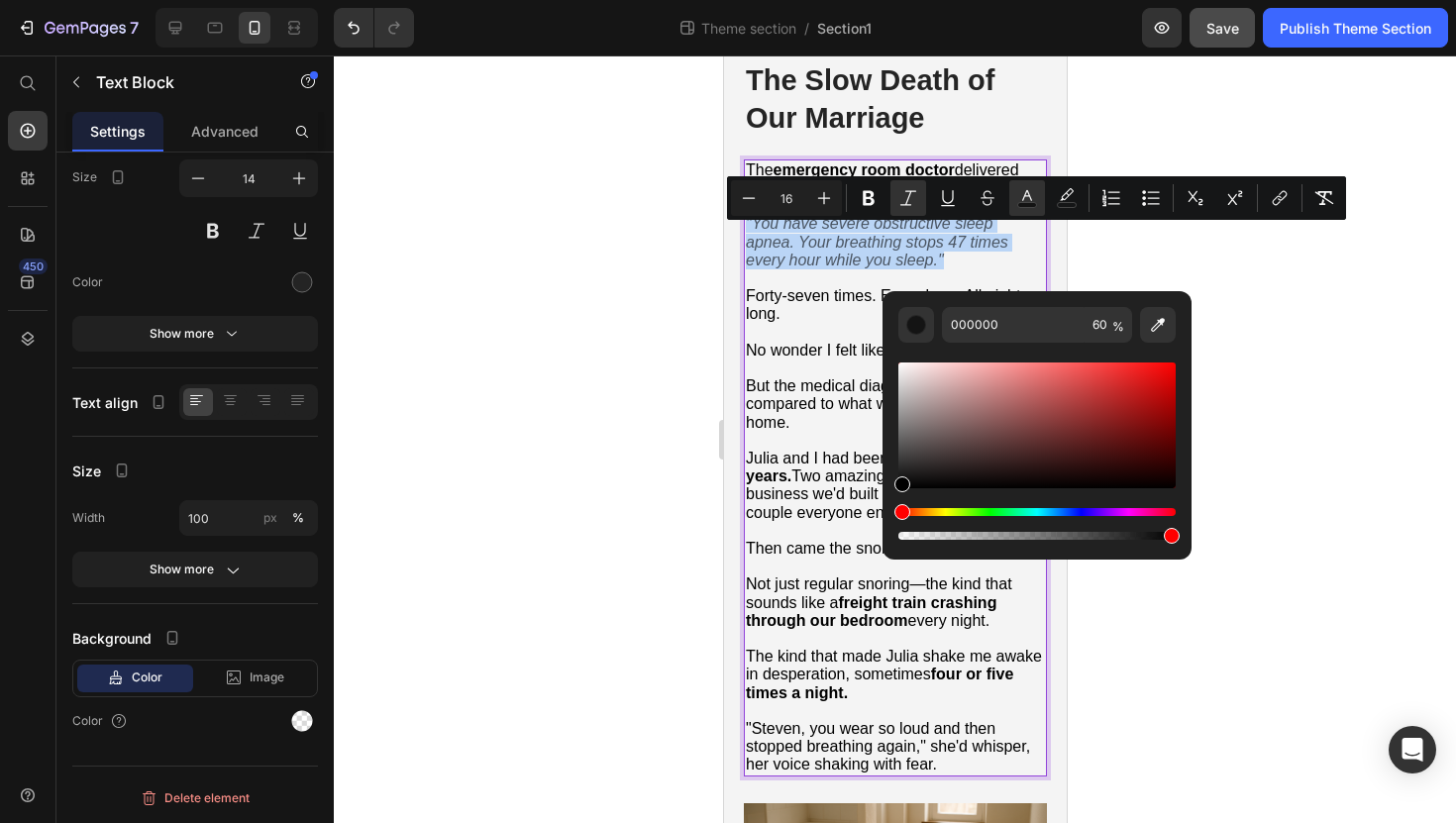 type on "100" 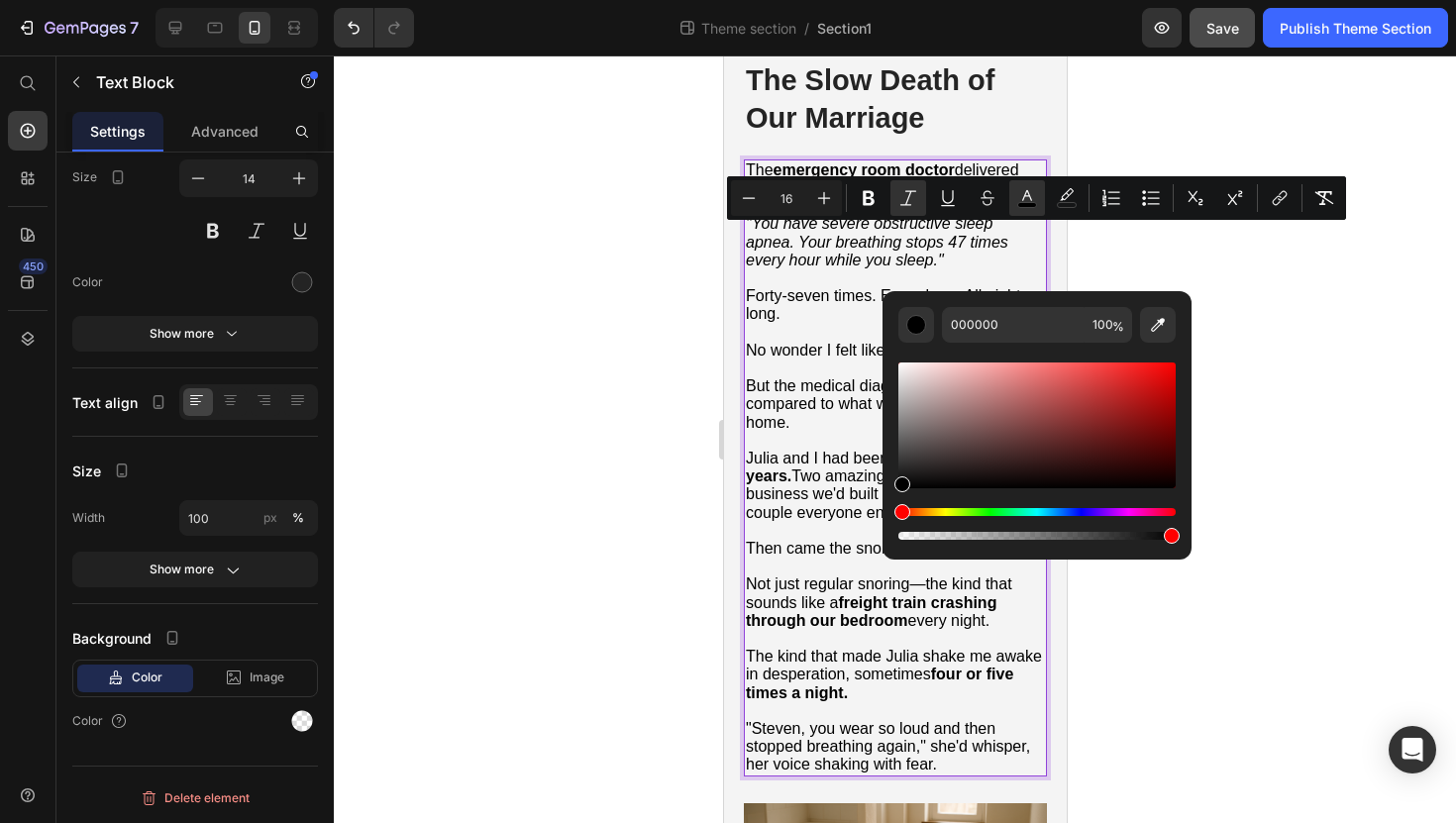 click 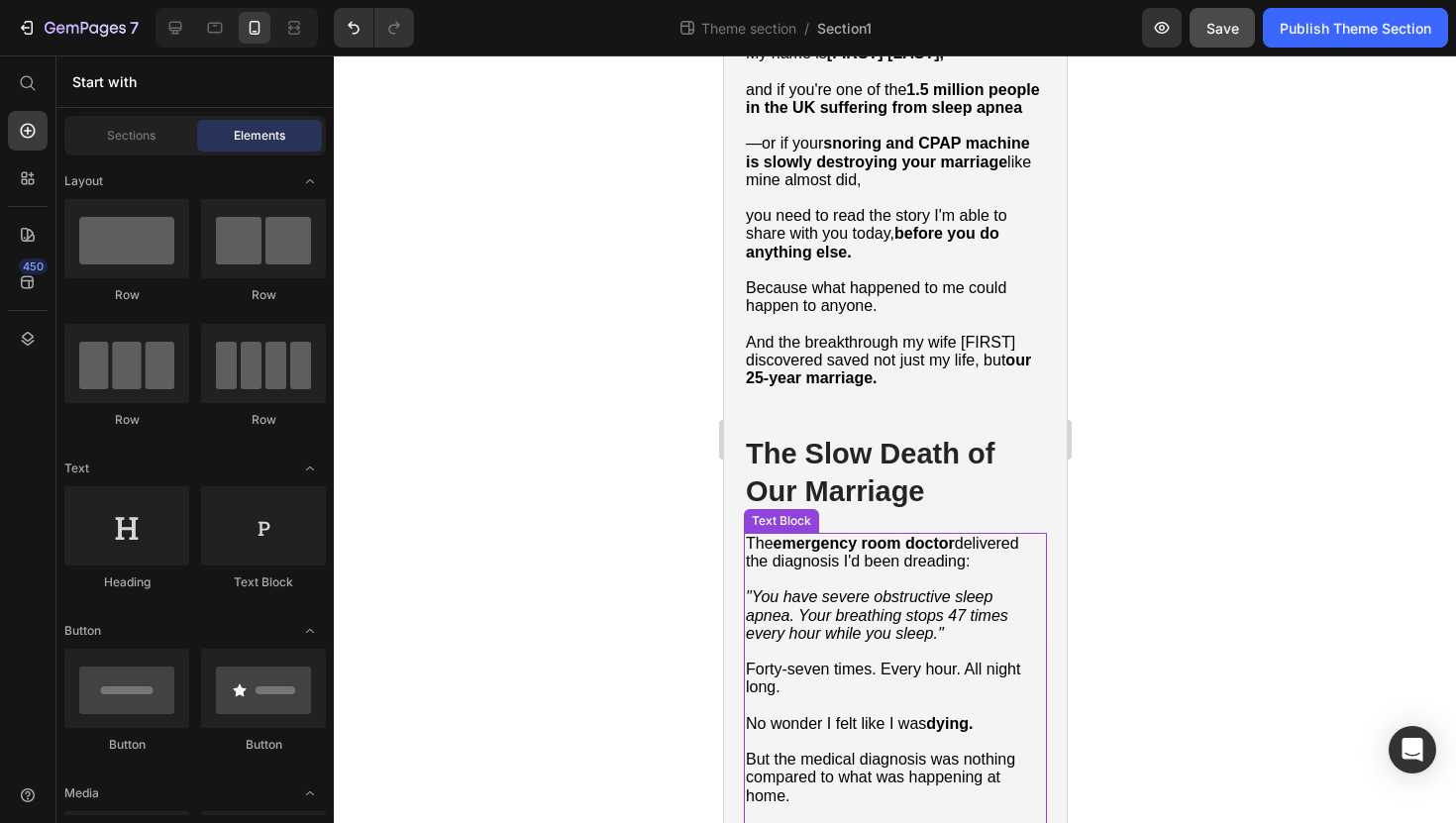 scroll, scrollTop: 1254, scrollLeft: 0, axis: vertical 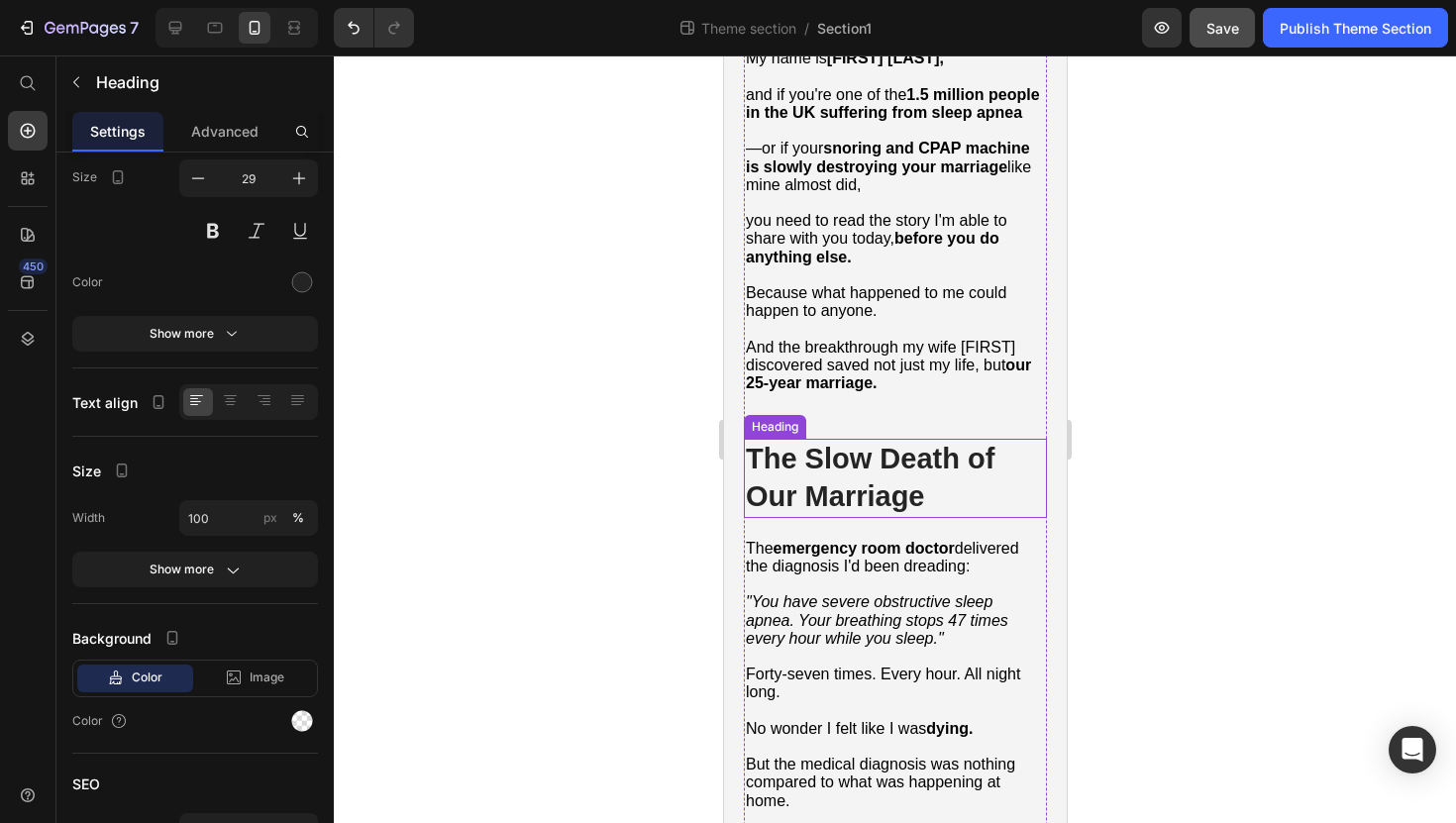 click on "The Slow Death of Our Marriage" at bounding box center [869, 477] 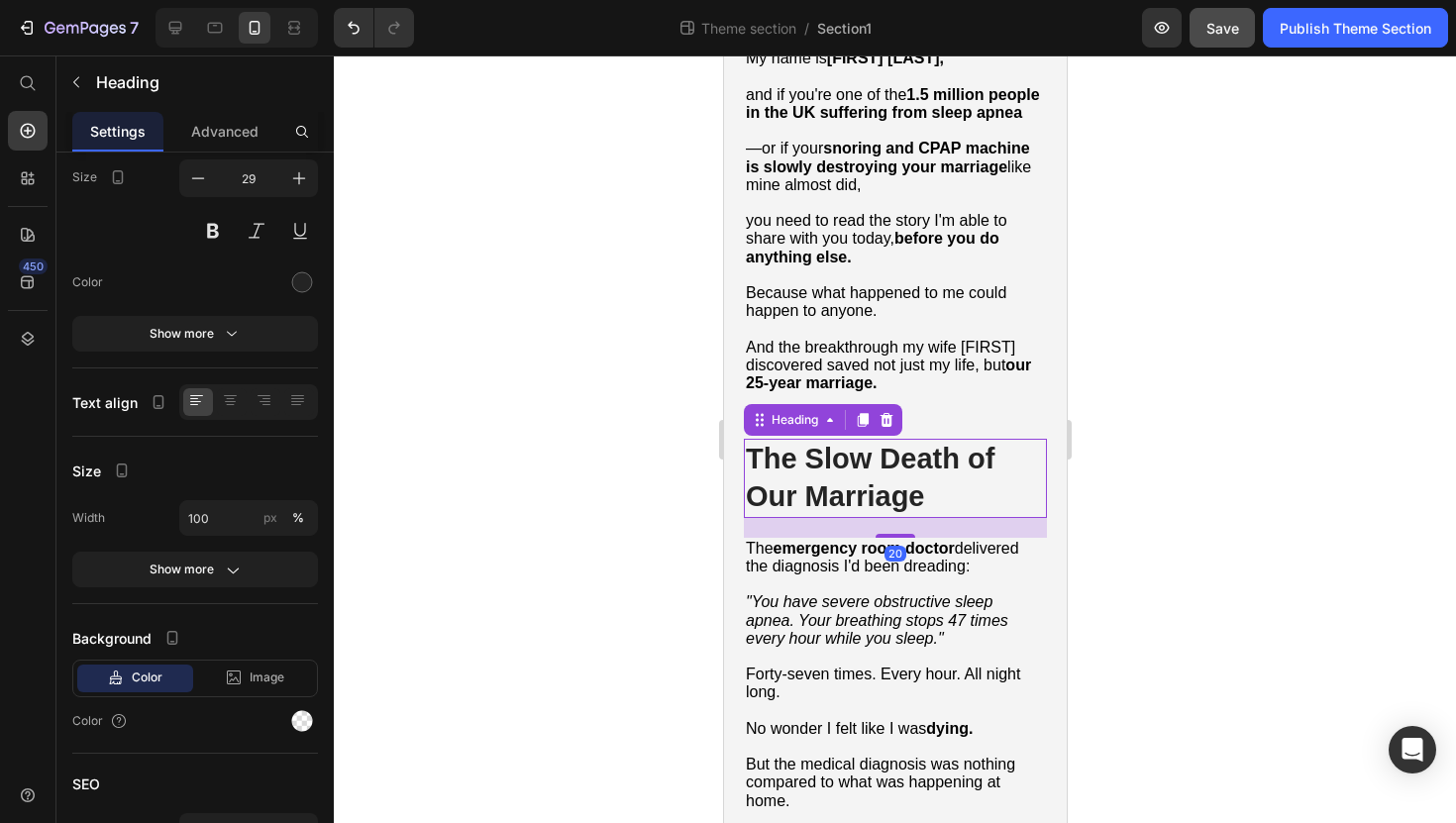 scroll, scrollTop: 0, scrollLeft: 0, axis: both 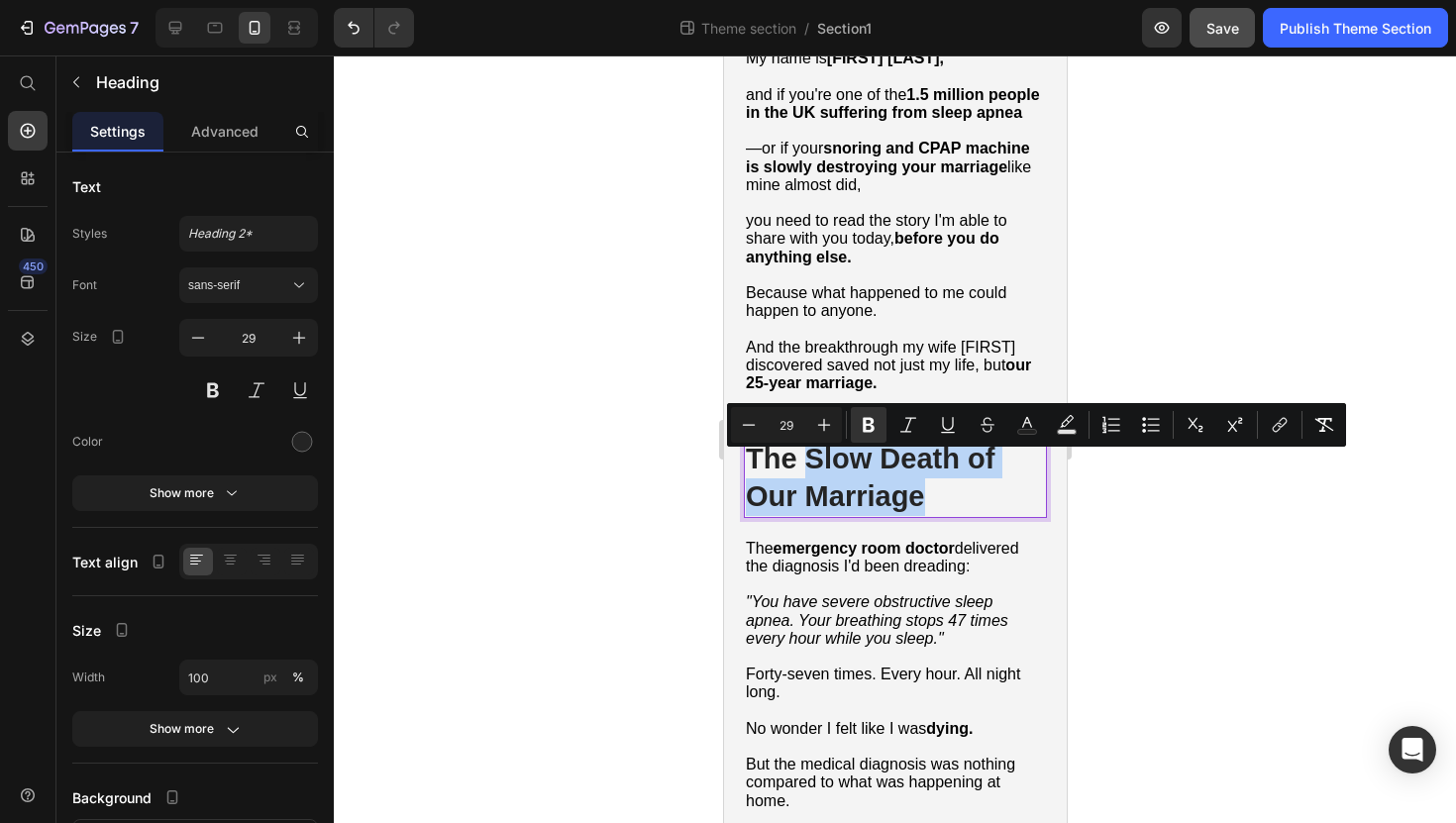 drag, startPoint x: 805, startPoint y: 471, endPoint x: 923, endPoint y: 512, distance: 124.919974 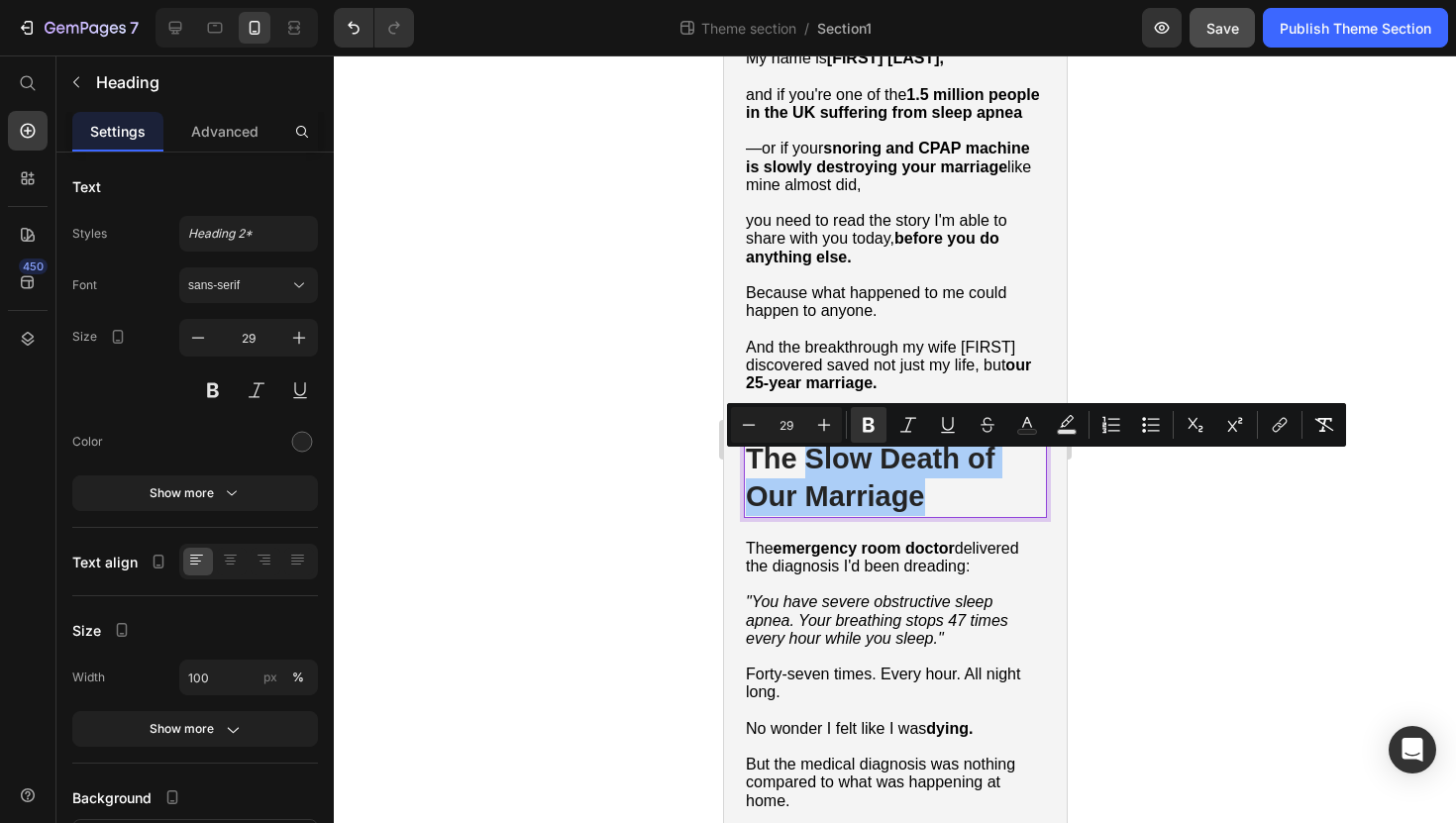 click 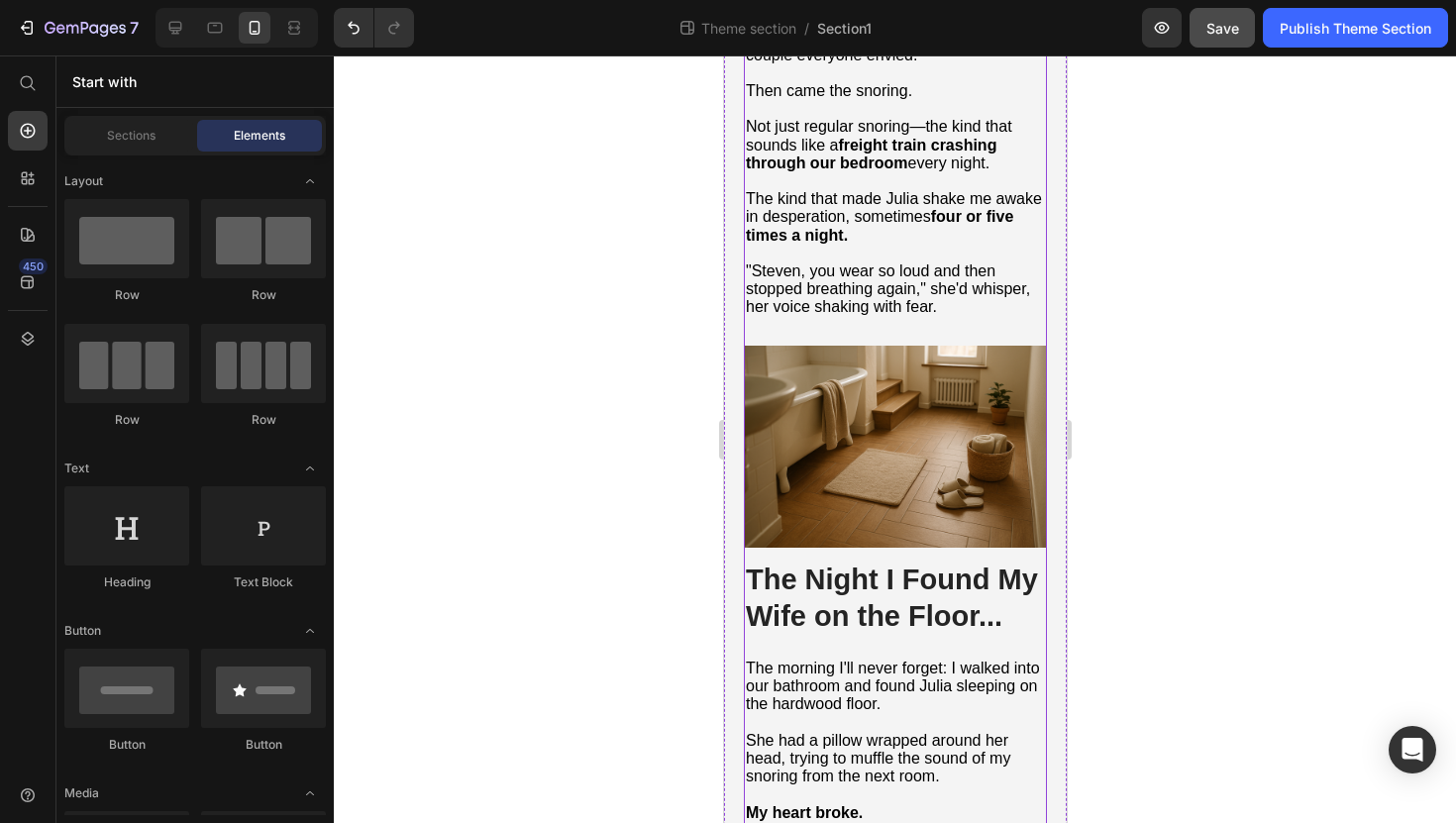 scroll, scrollTop: 2121, scrollLeft: 0, axis: vertical 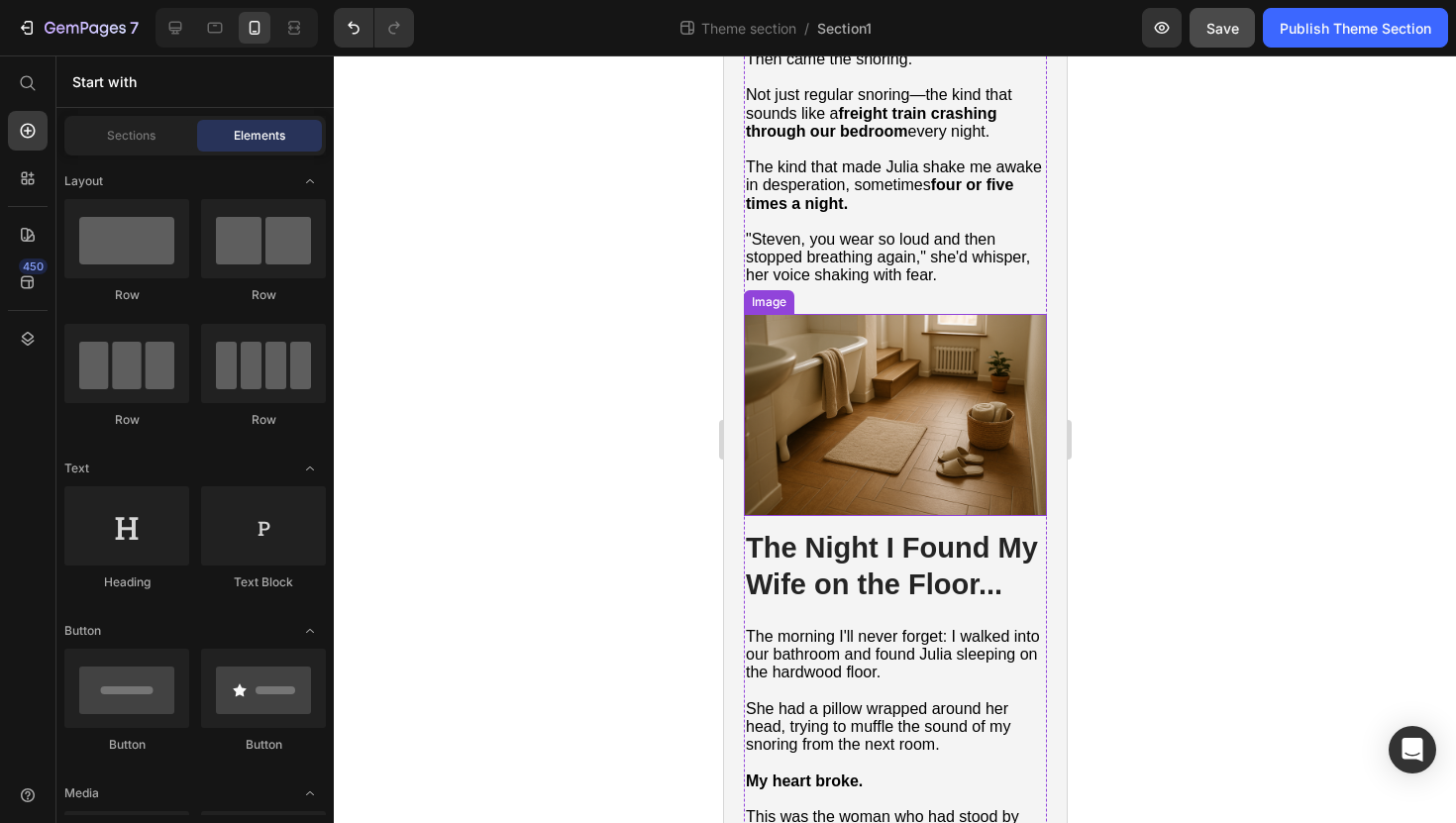 click at bounding box center (894, 415) 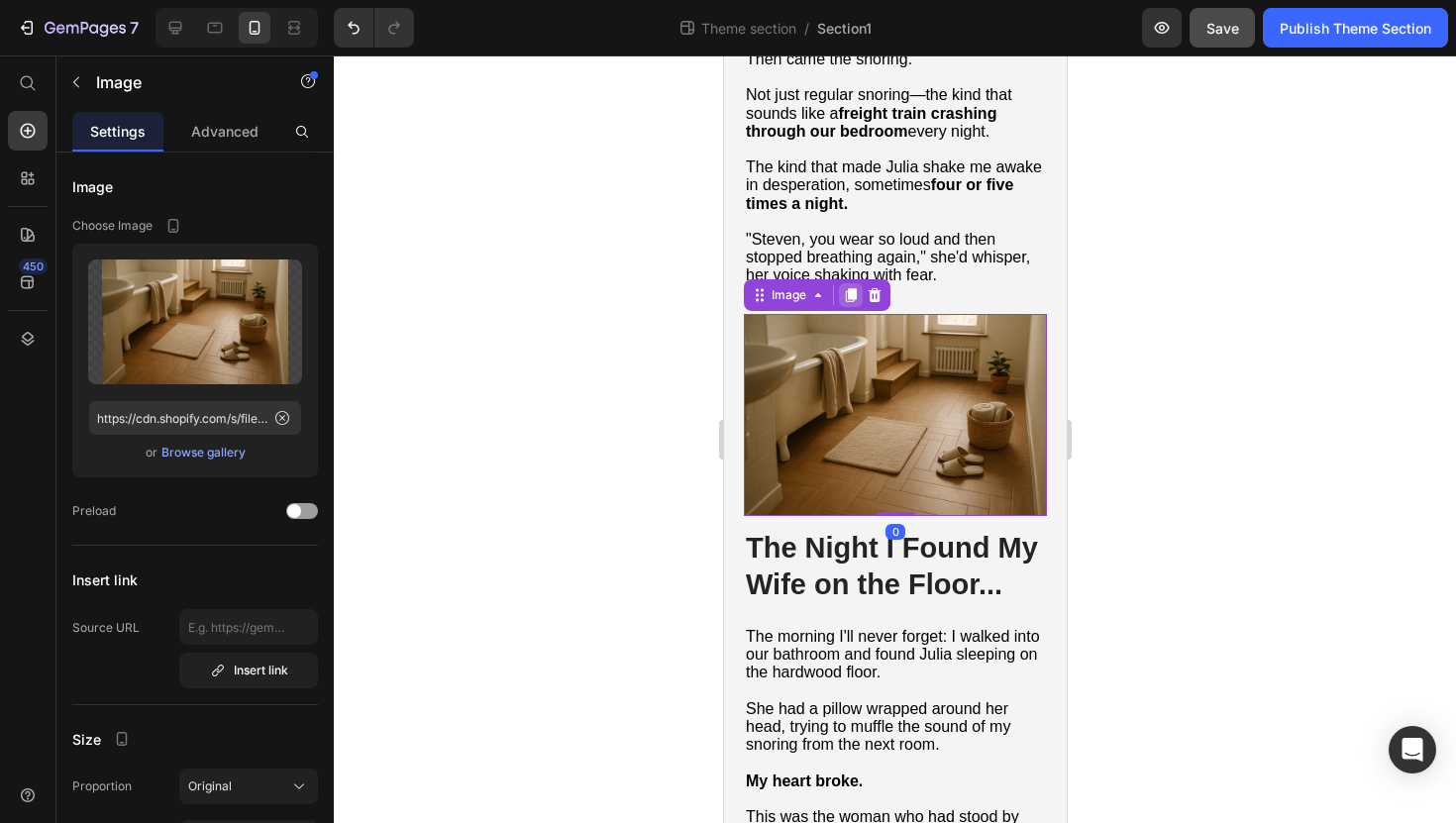 click 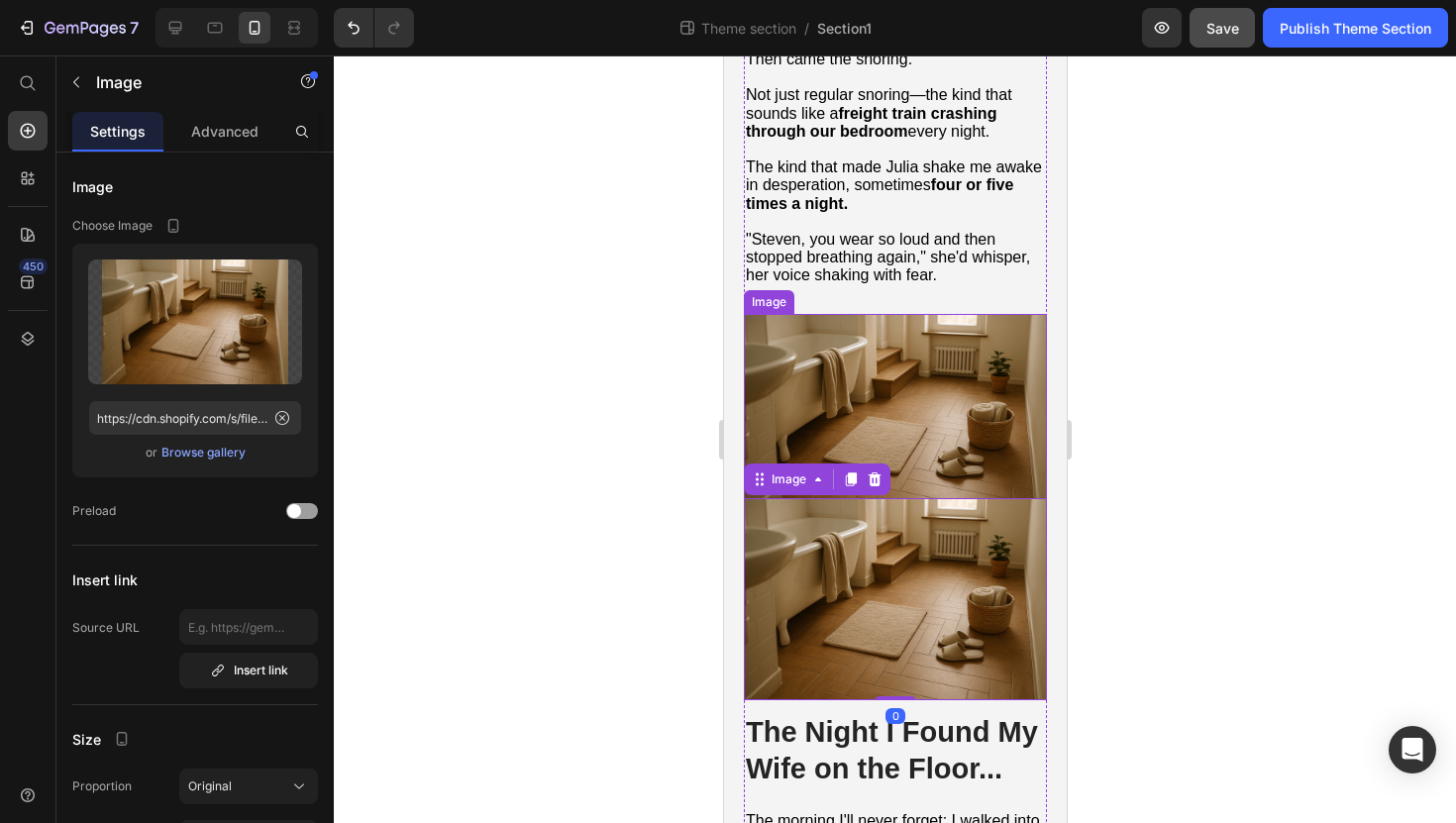 click at bounding box center (894, 415) 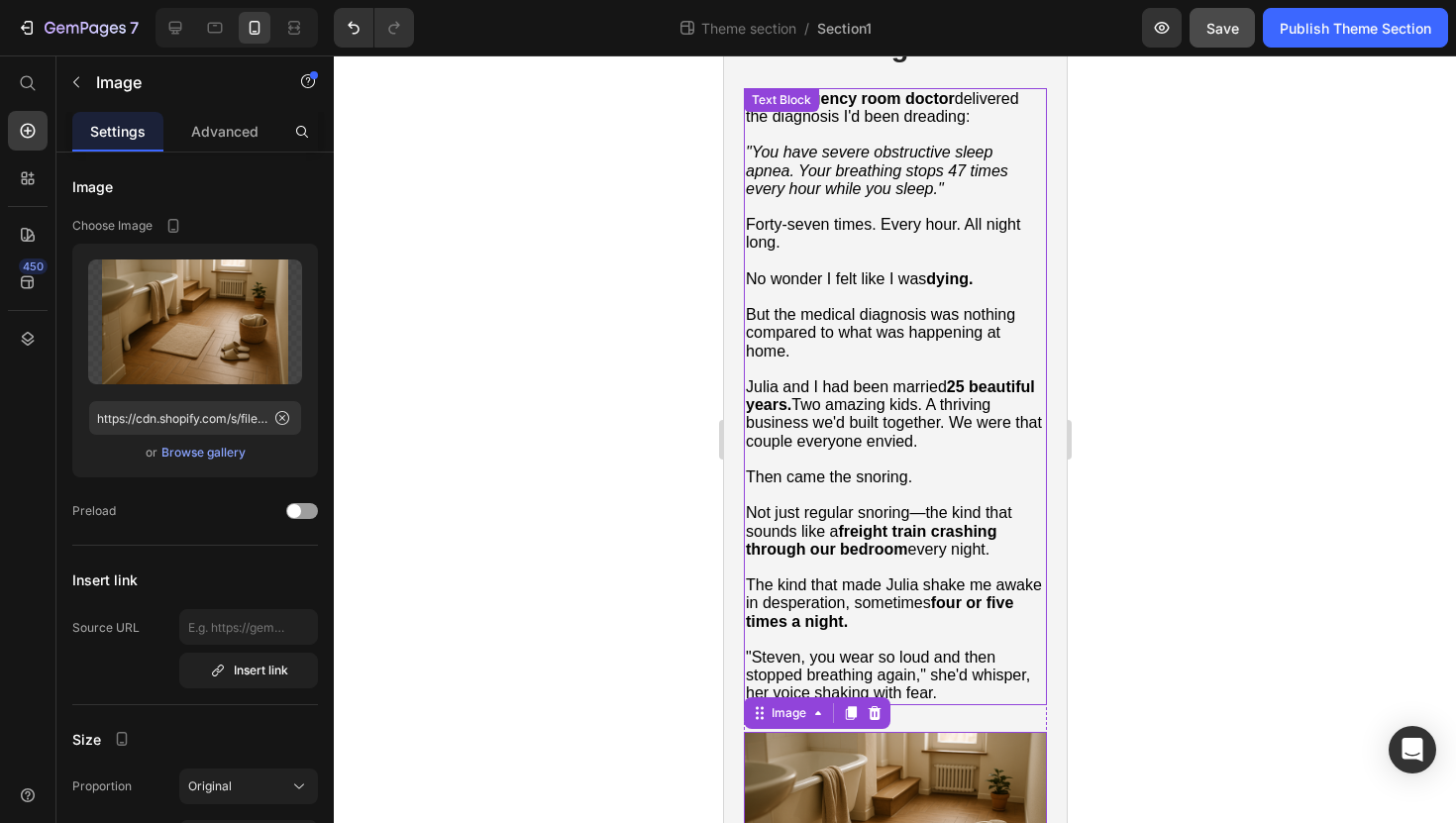 scroll, scrollTop: 1705, scrollLeft: 0, axis: vertical 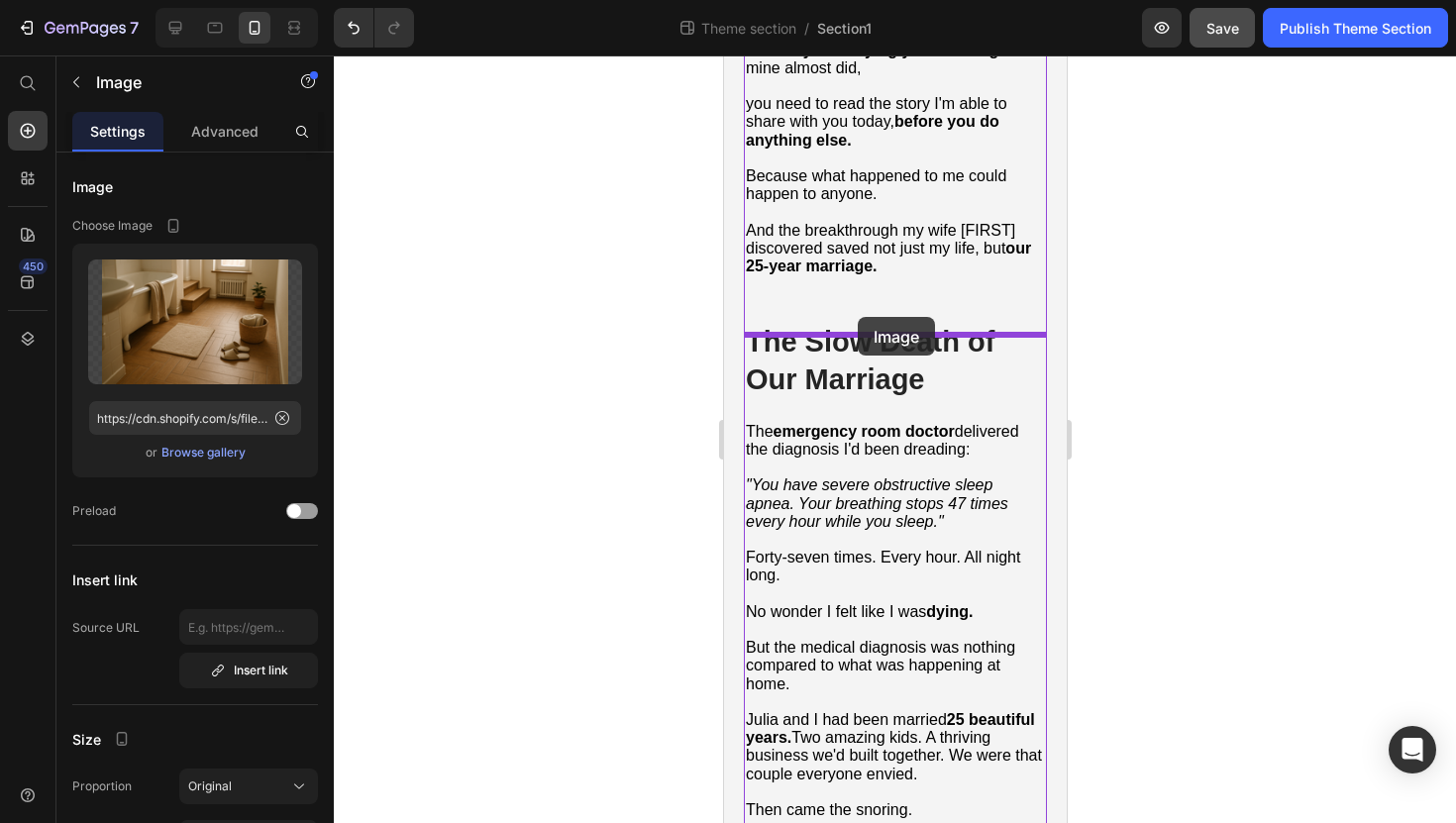 drag, startPoint x: 775, startPoint y: 740, endPoint x: 857, endPoint y: 317, distance: 430.87469 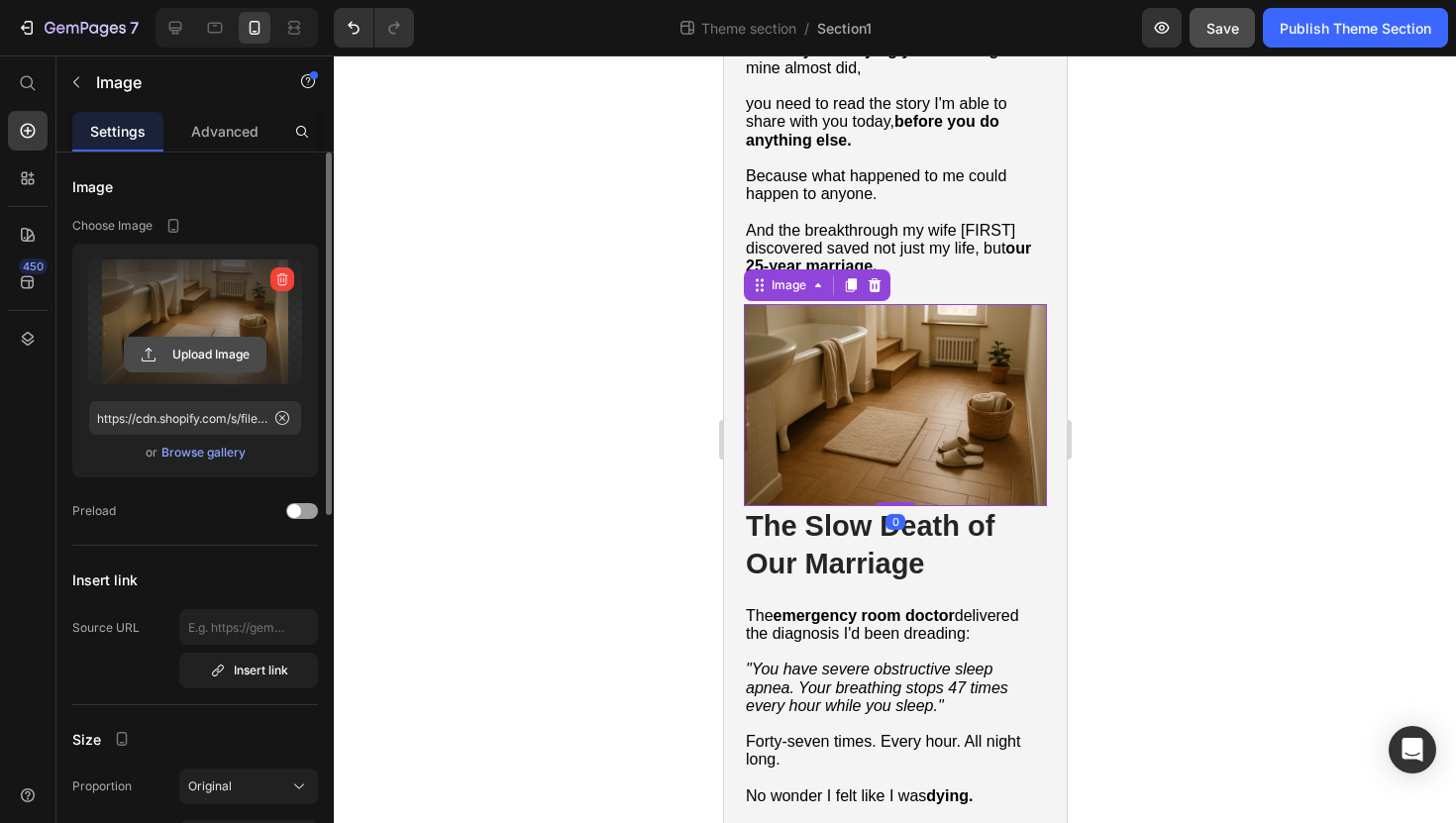 click 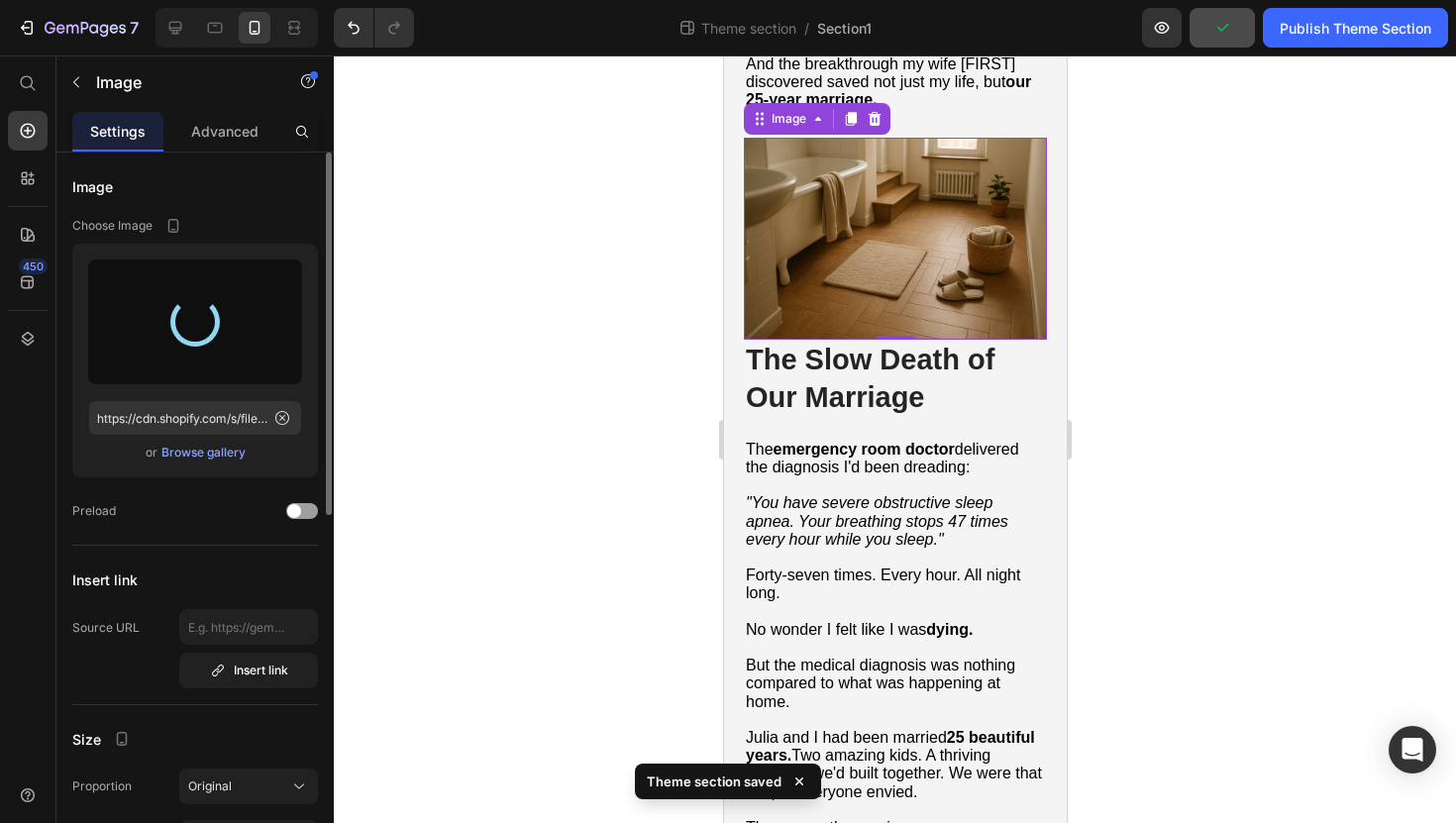scroll, scrollTop: 1538, scrollLeft: 0, axis: vertical 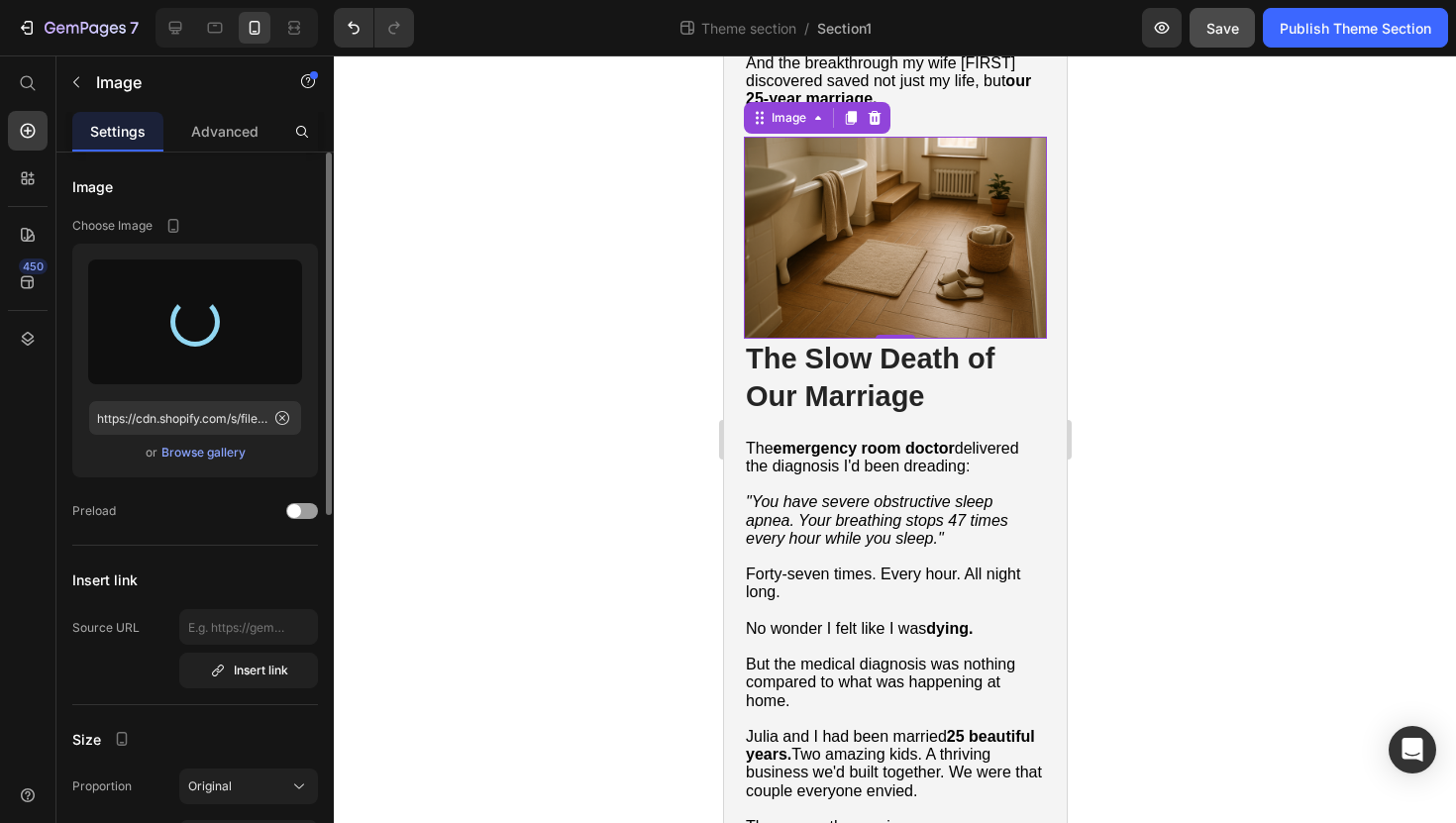 type on "https://cdn.shopify.com/s/files/1/0868/3336/5325/files/gempages_554794443278910544-f0410a0c-6e22-49ee-a93d-30daaa402c52.png" 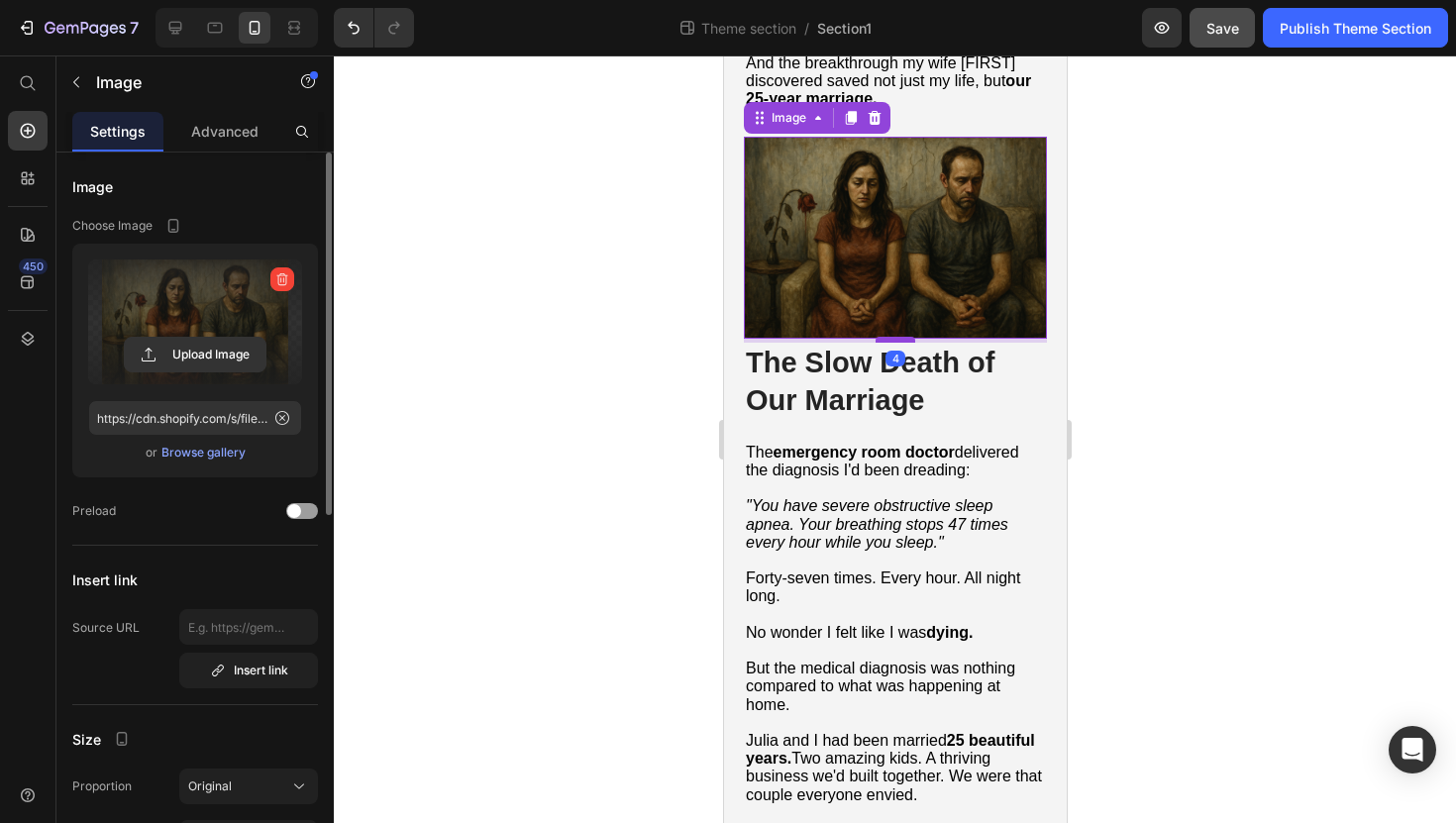 click at bounding box center [894, 340] 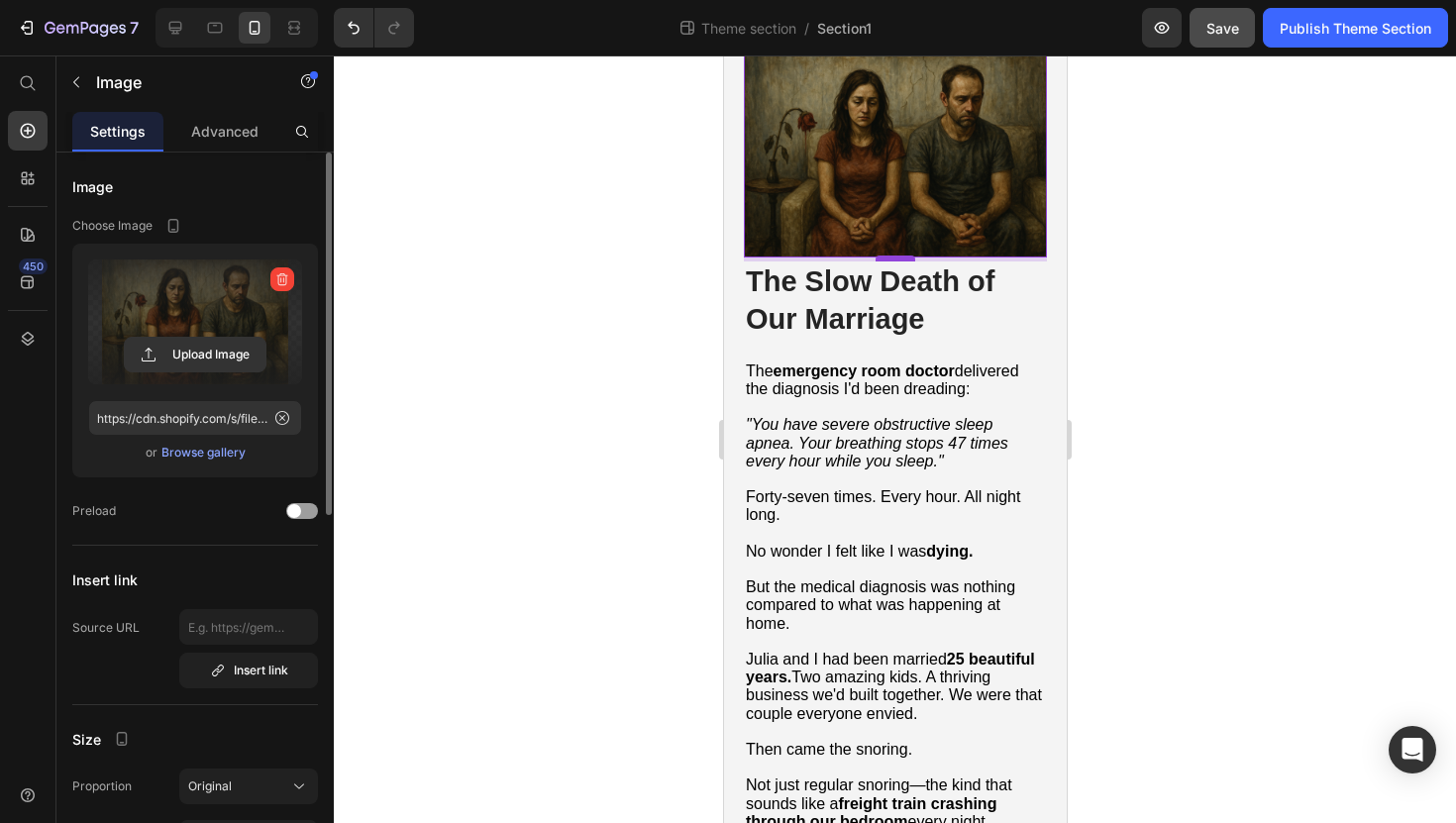 scroll, scrollTop: 1618, scrollLeft: 0, axis: vertical 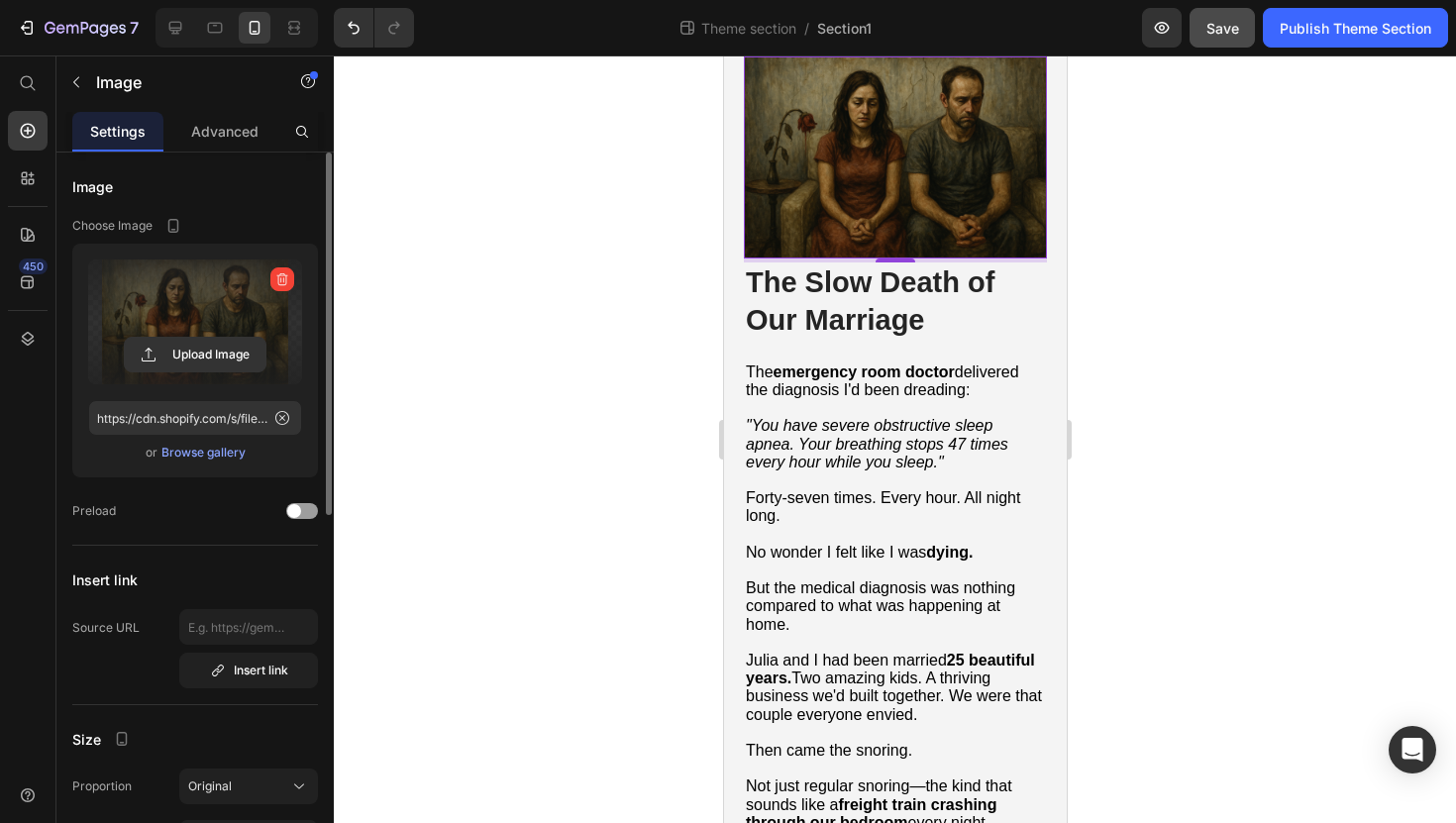 click 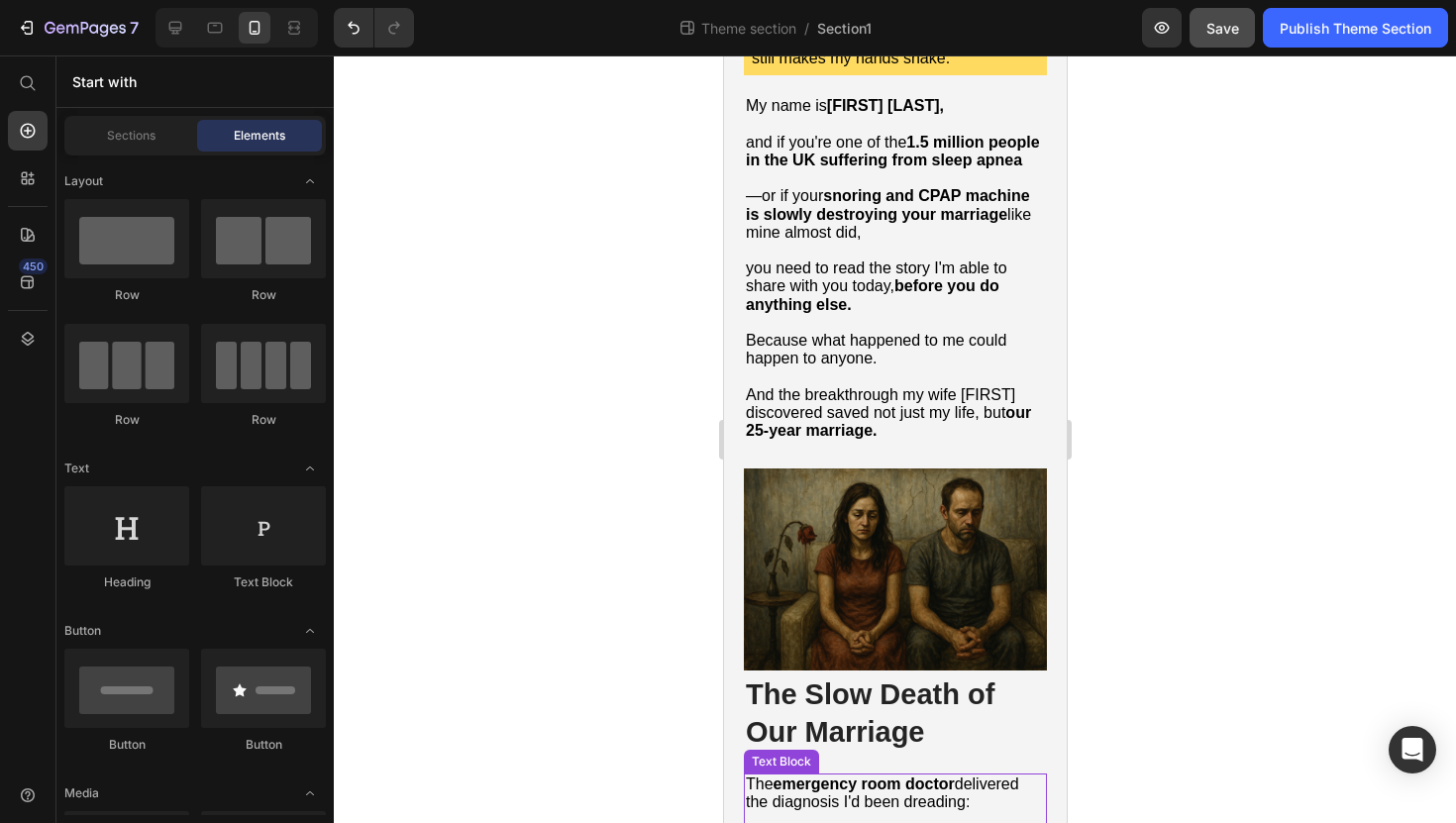 scroll, scrollTop: 1208, scrollLeft: 0, axis: vertical 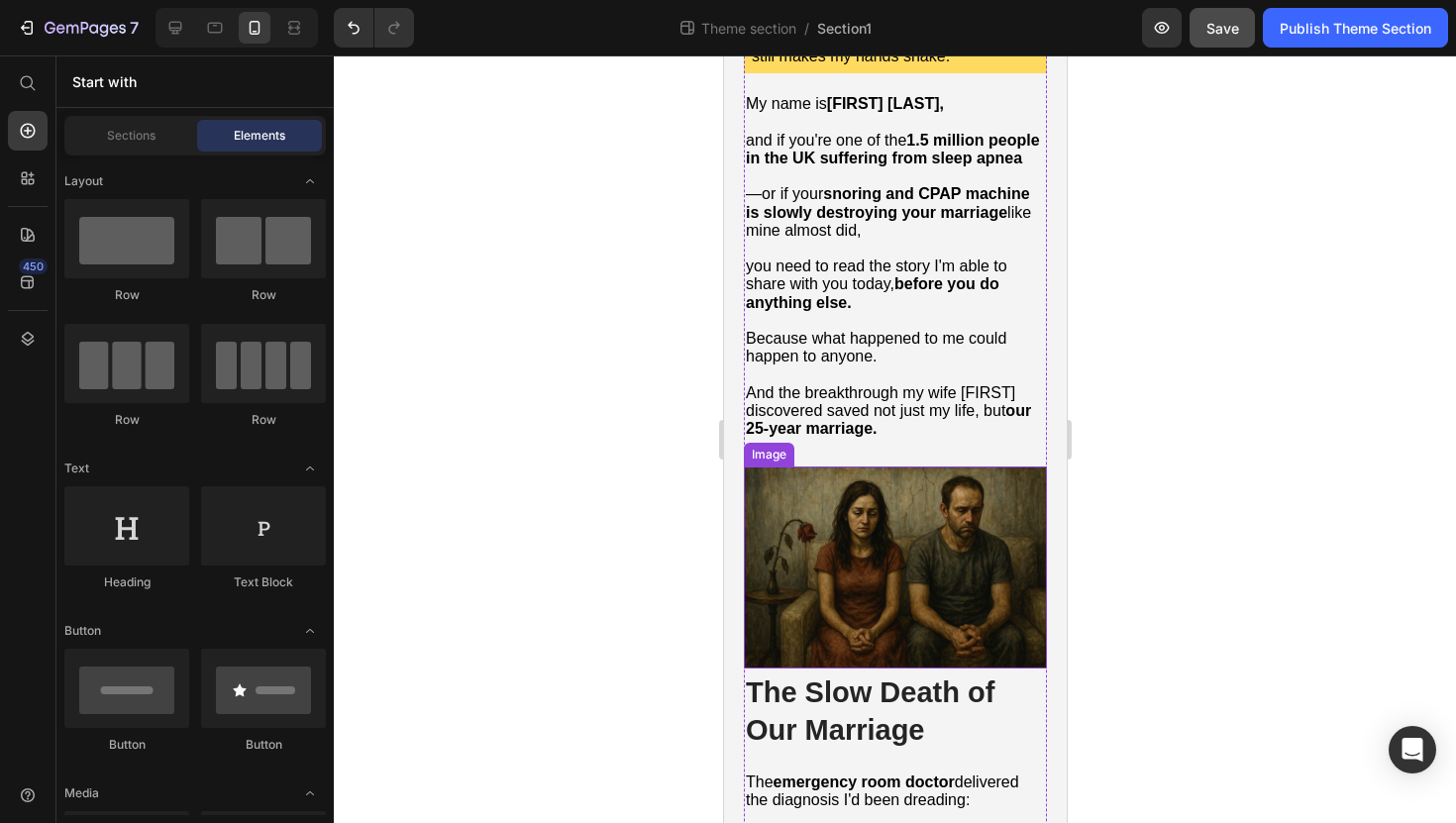 click at bounding box center (894, 567) 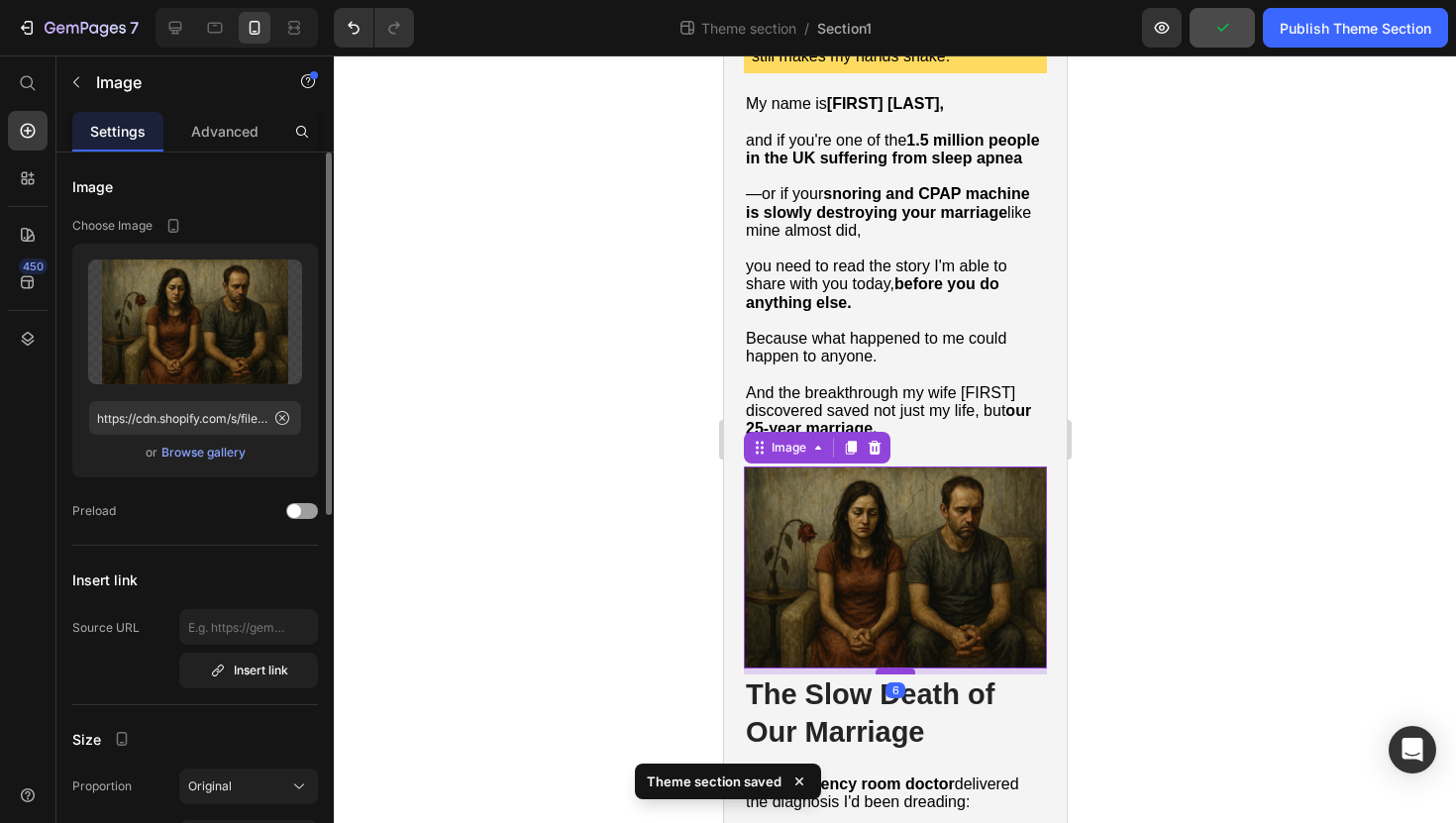 click at bounding box center (894, 671) 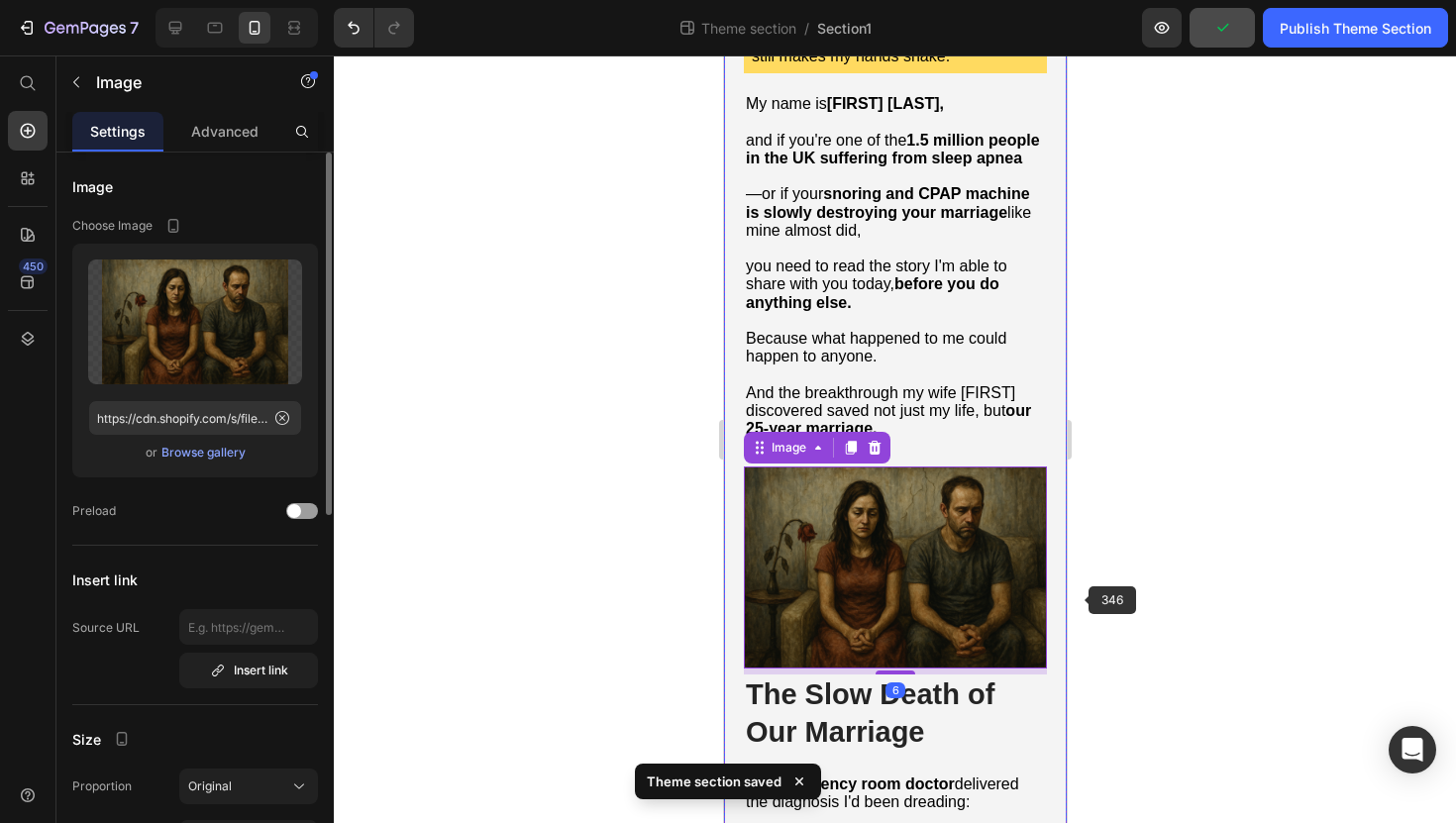 click 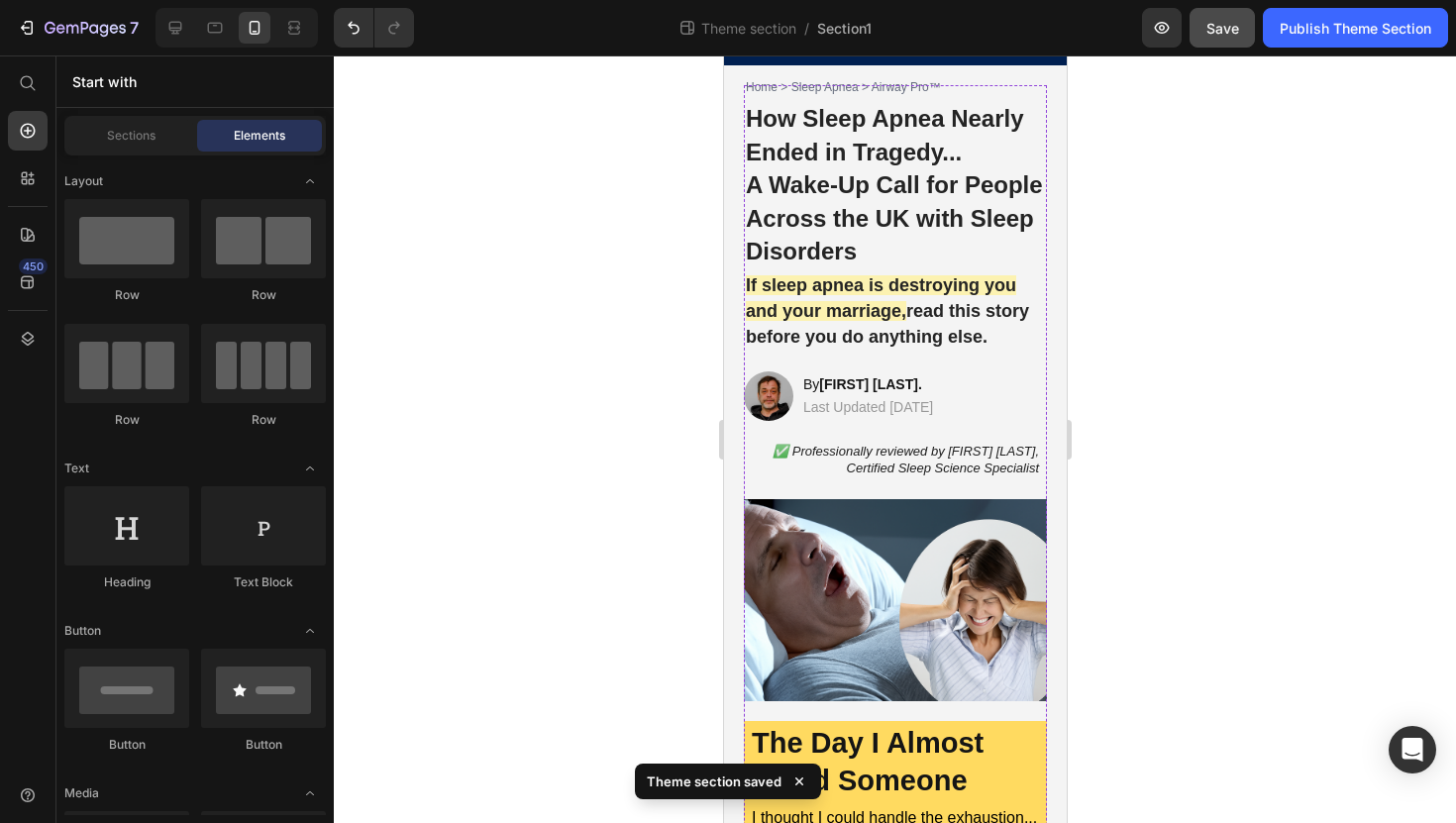 scroll, scrollTop: 0, scrollLeft: 0, axis: both 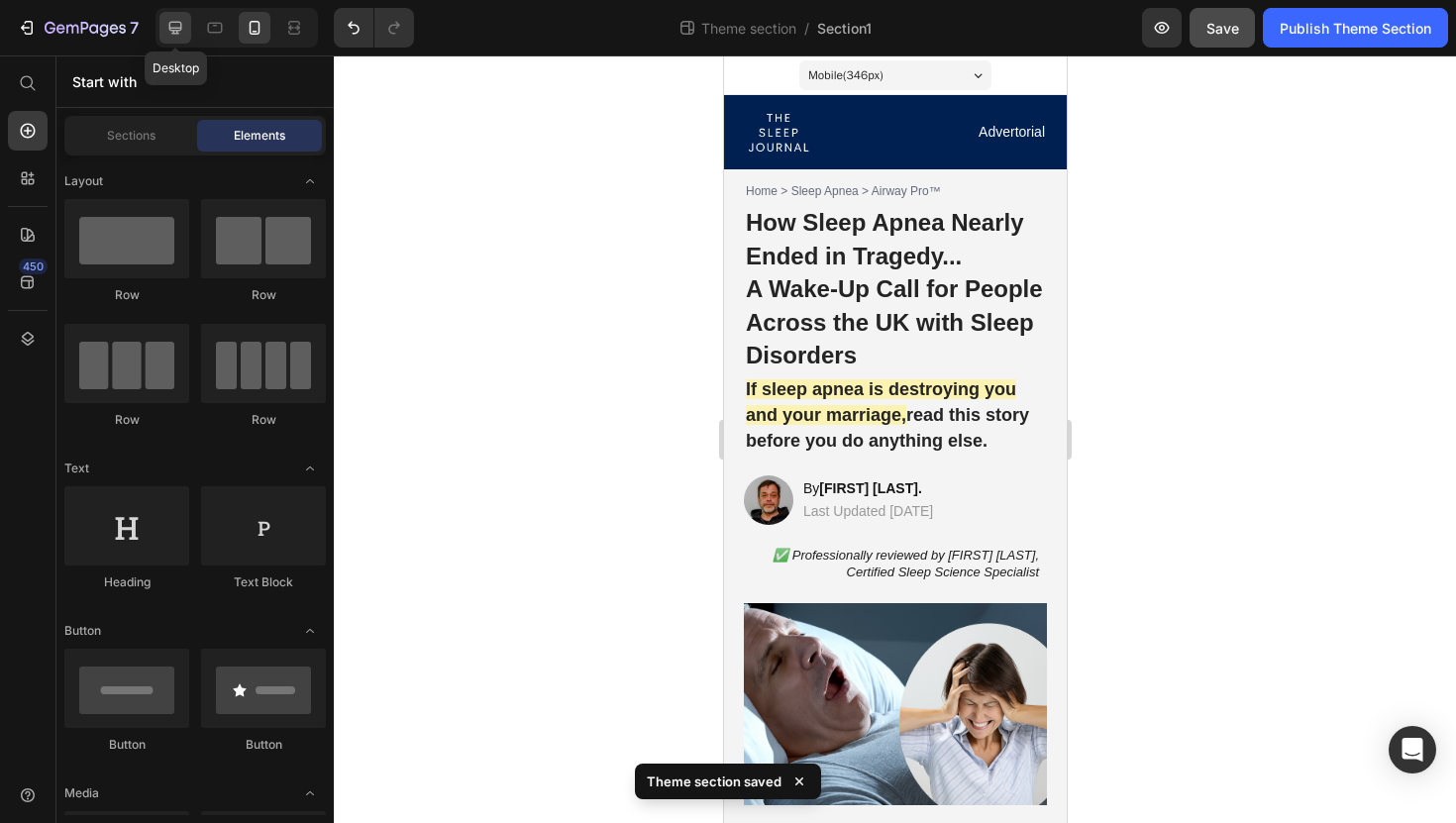 click 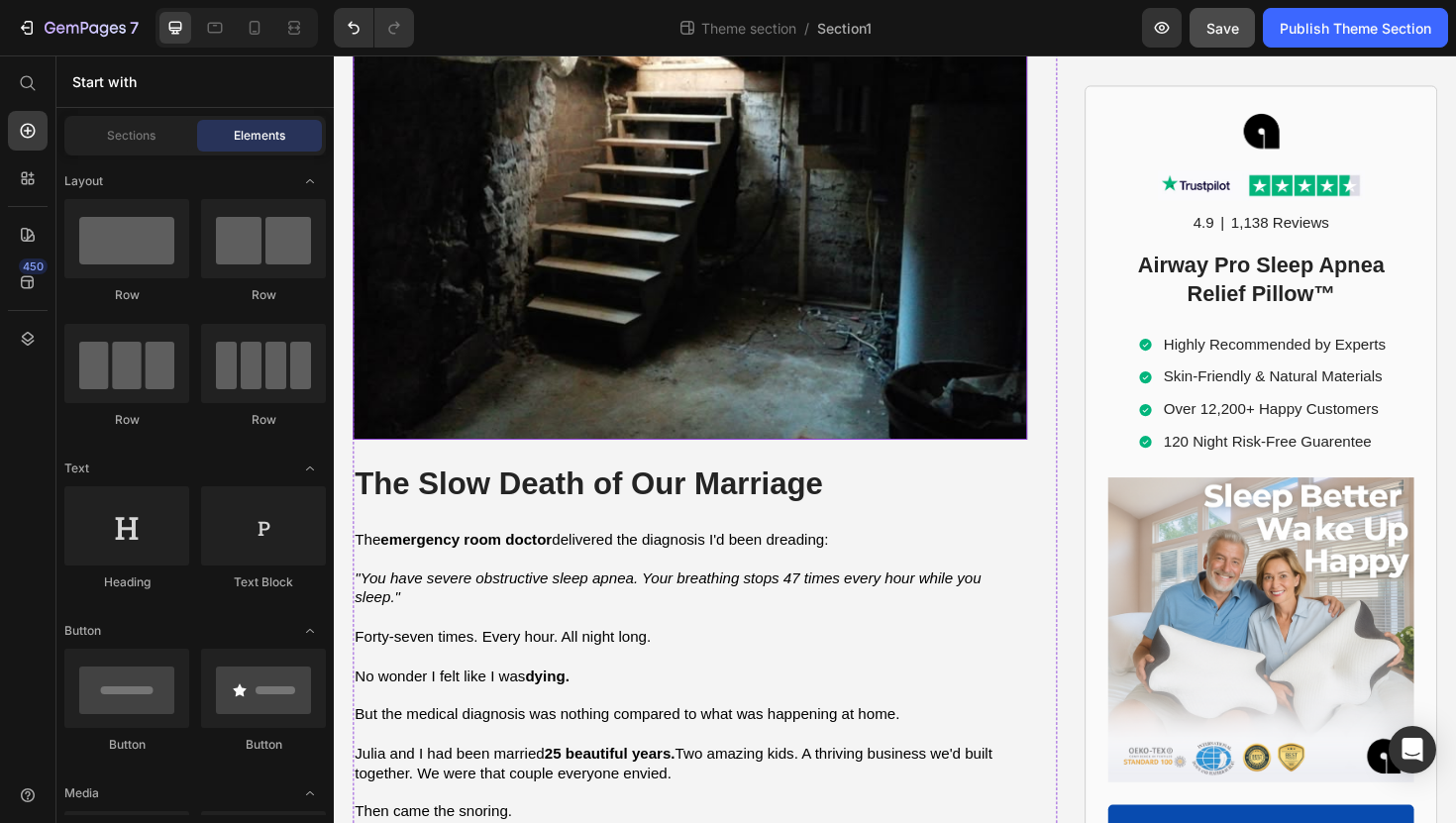 scroll, scrollTop: 1773, scrollLeft: 0, axis: vertical 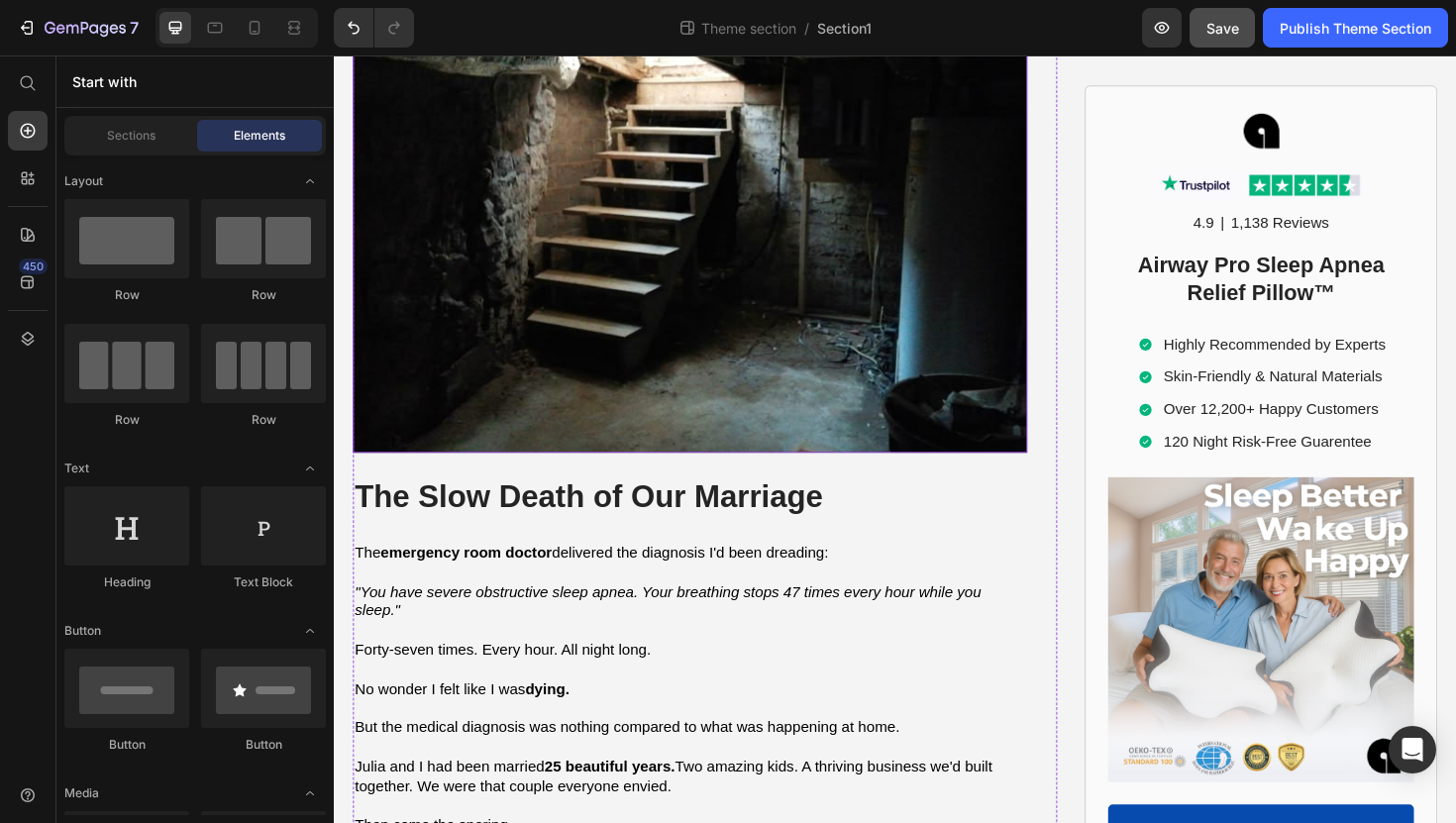 click at bounding box center [710, 229] 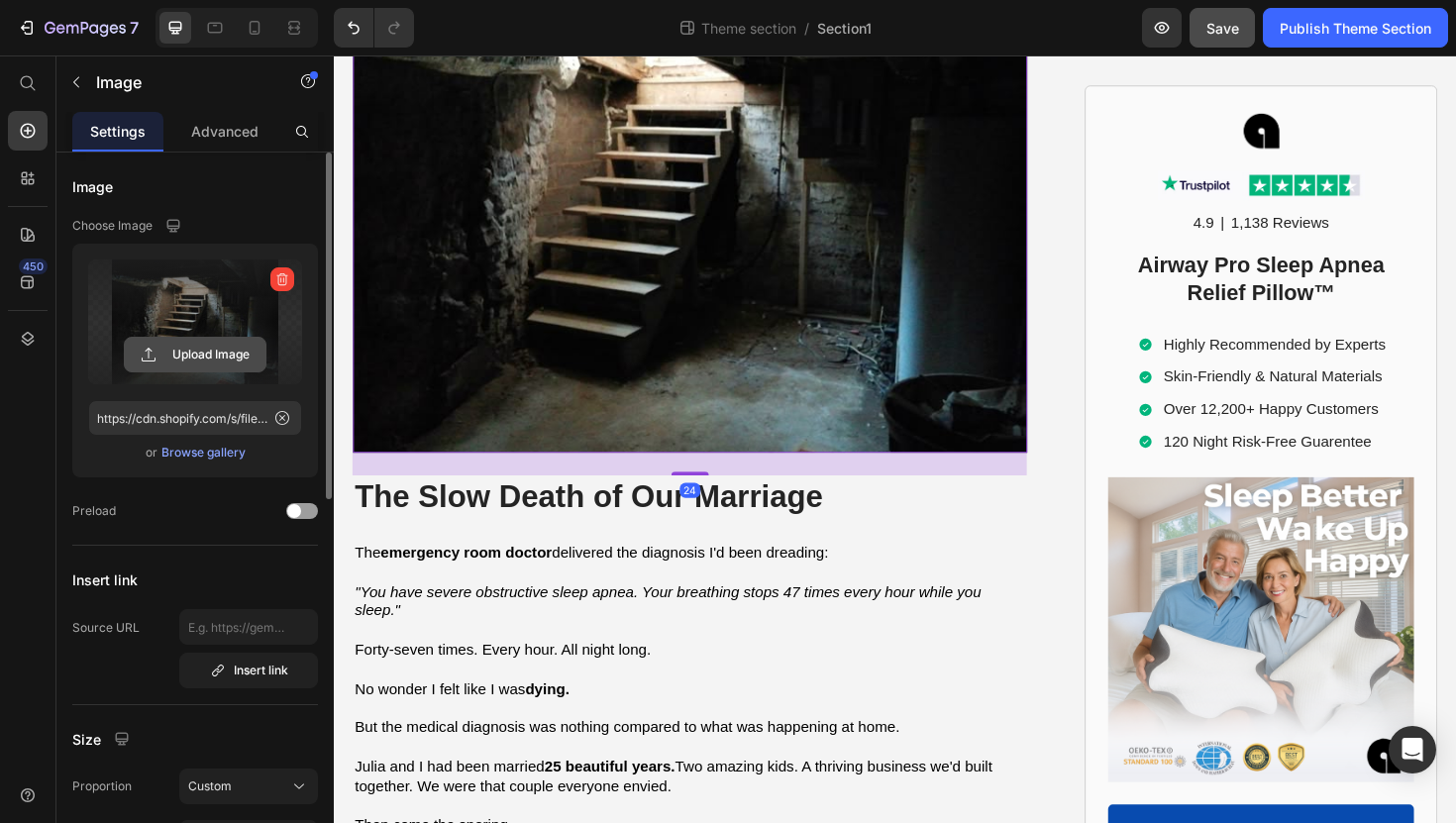 click 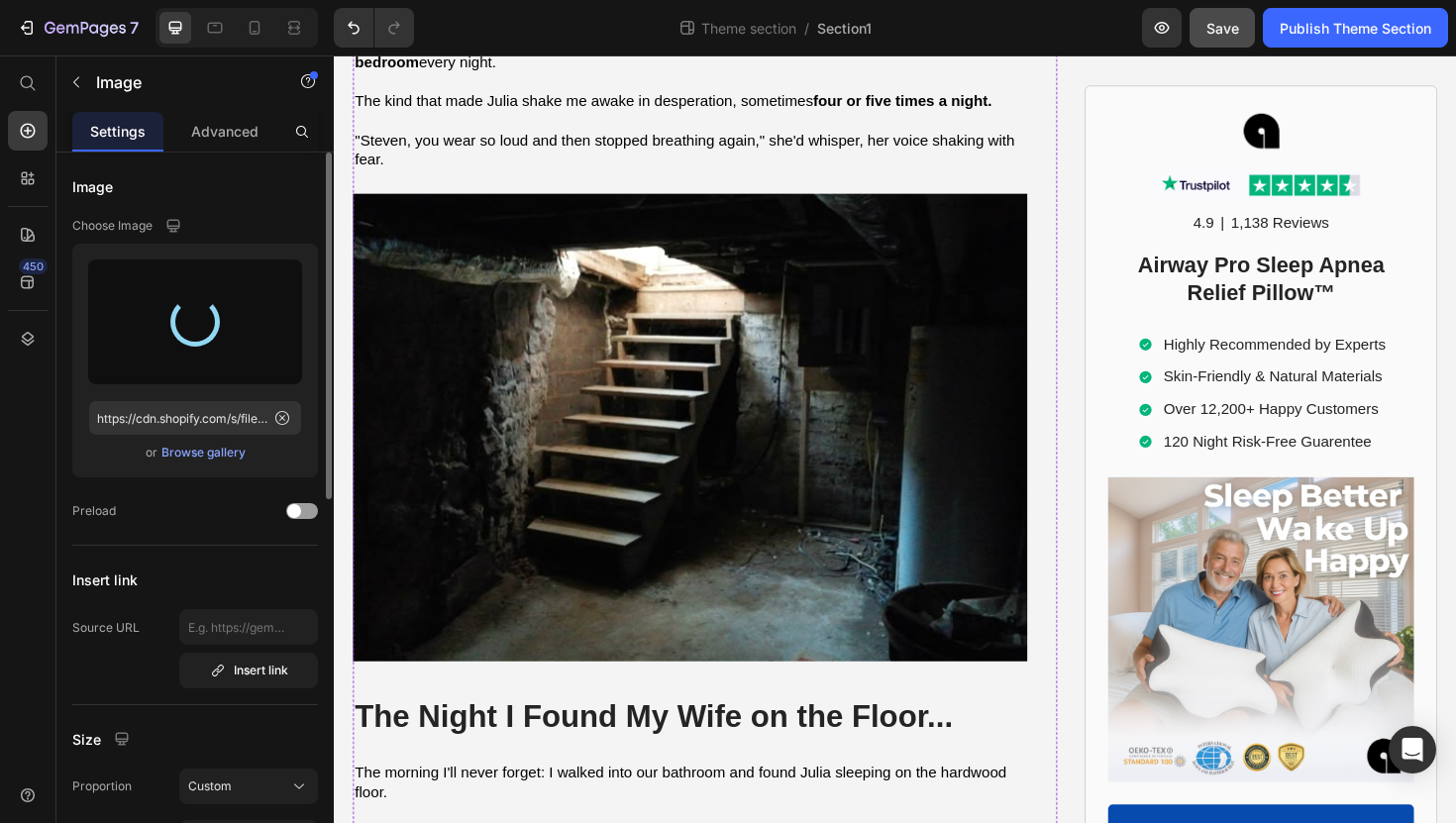 scroll, scrollTop: 2682, scrollLeft: 0, axis: vertical 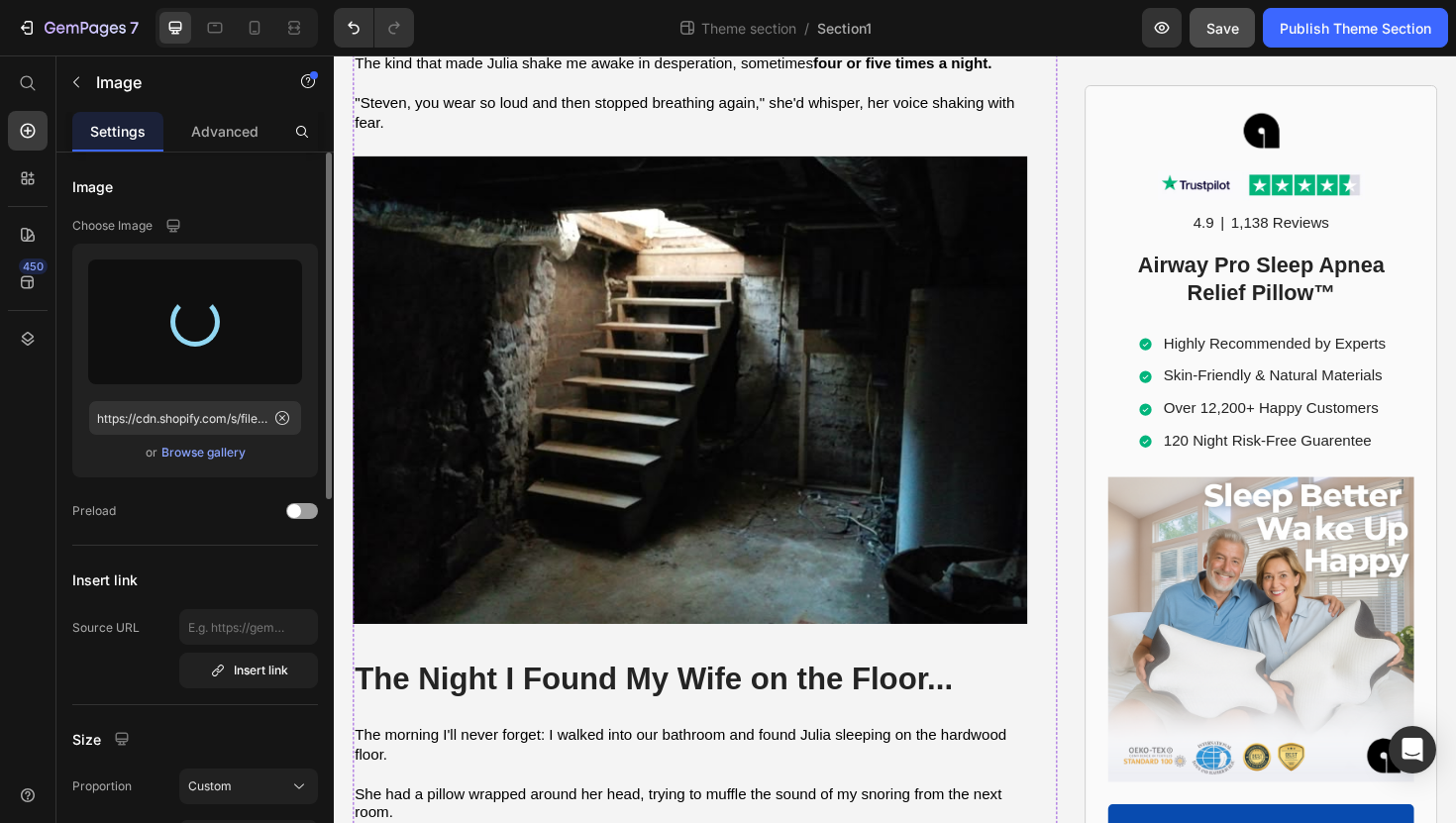 type on "https://cdn.shopify.com/s/files/1/0868/3336/5325/files/gempages_554794443278910544-f0410a0c-6e22-49ee-a93d-30daaa402c52.png" 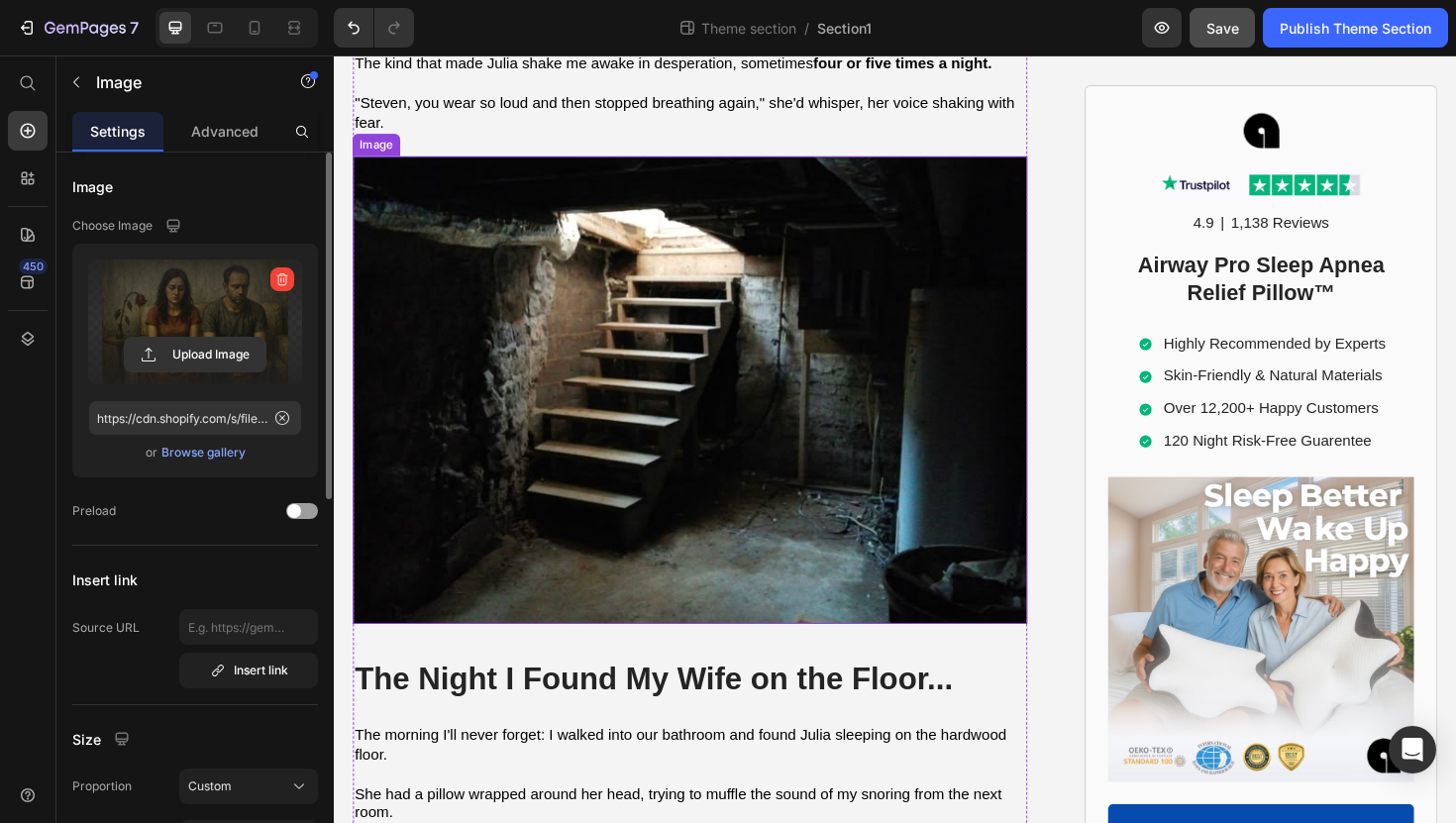 click at bounding box center (710, 410) 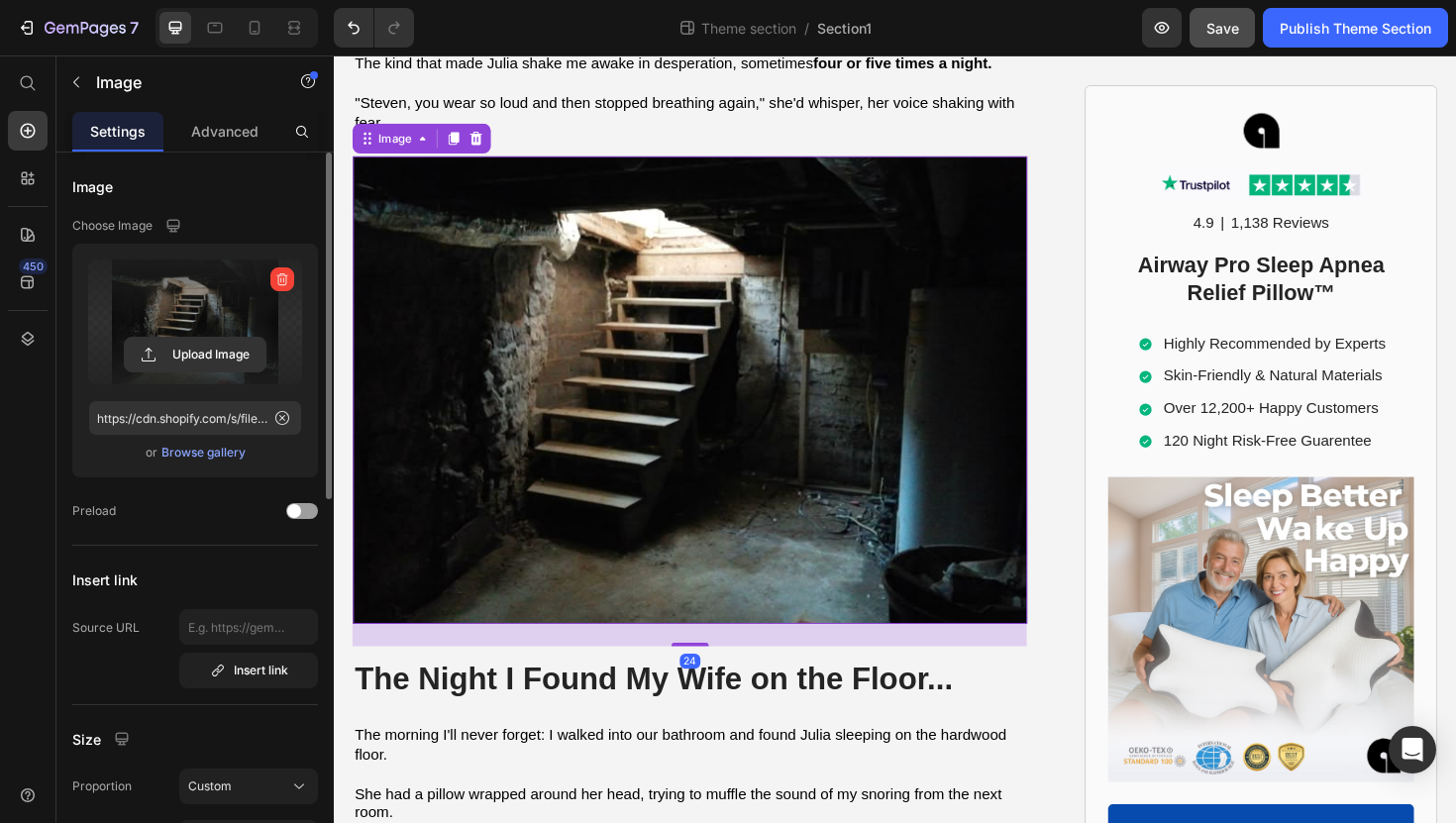 click at bounding box center [195, 322] 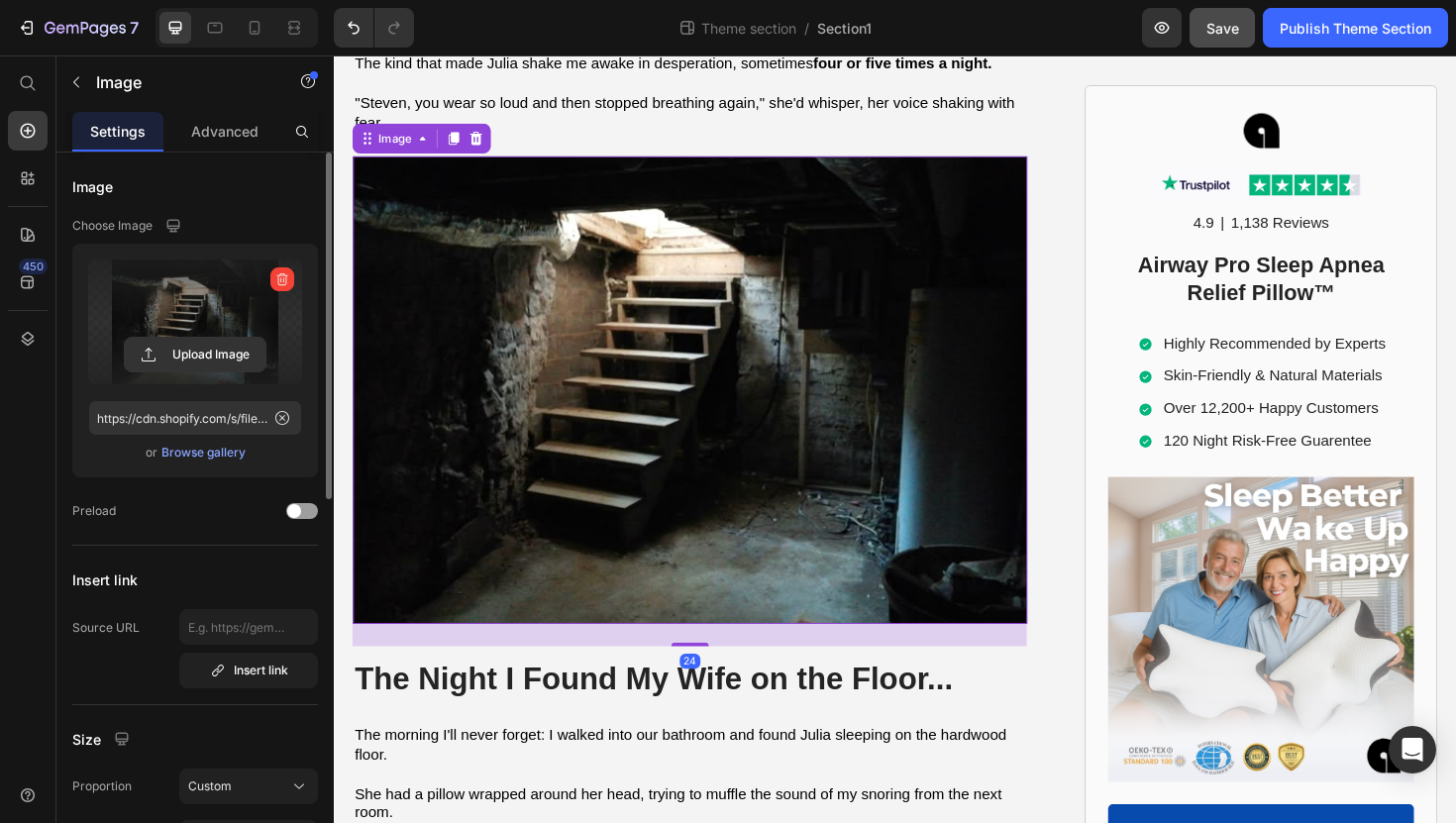 click 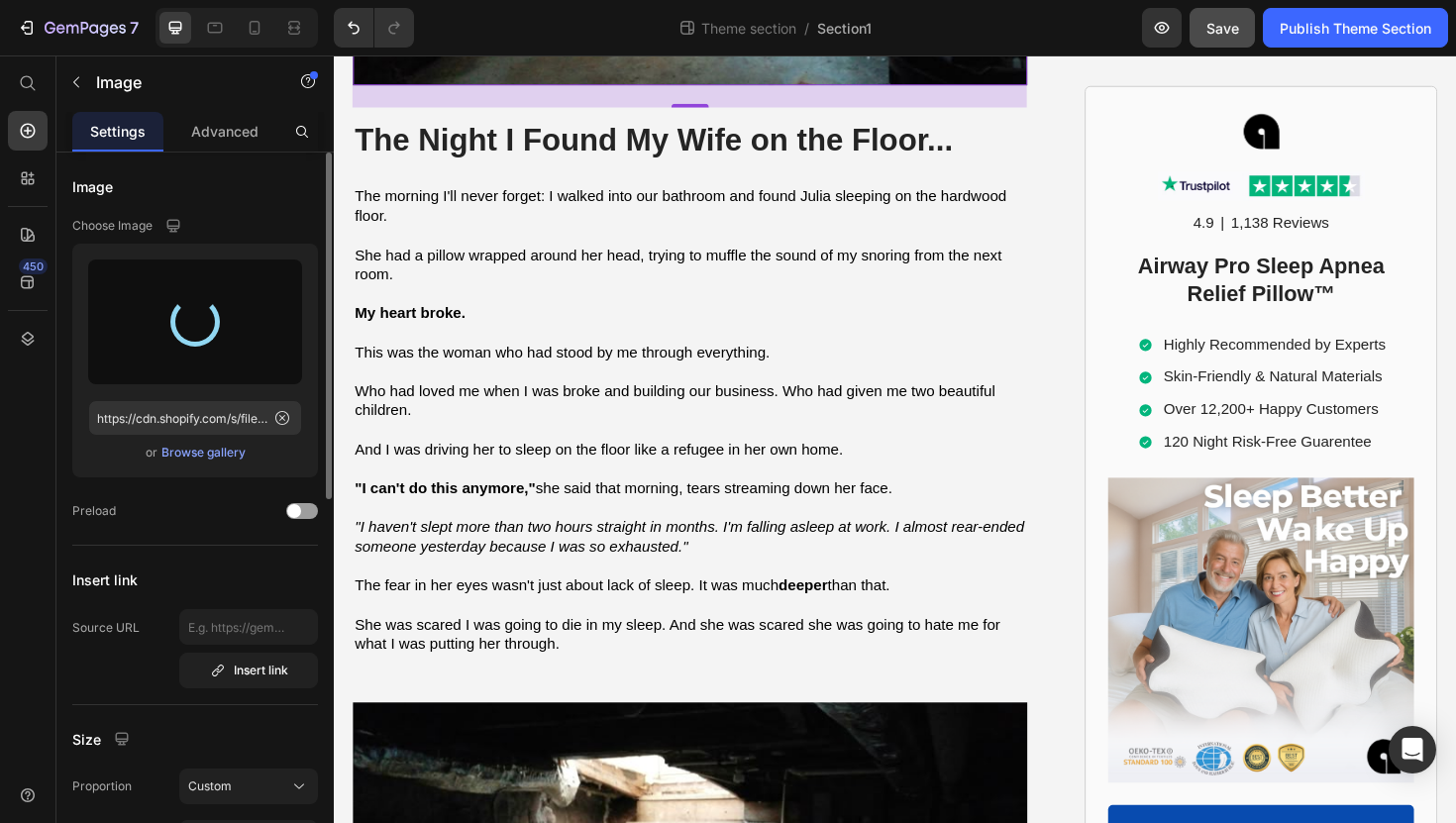 type on "https://cdn.shopify.com/s/files/1/0868/3336/5325/files/gempages_554794443278910544-fe64d067-6a8c-42ca-8f74-c8f8fd23457b.png" 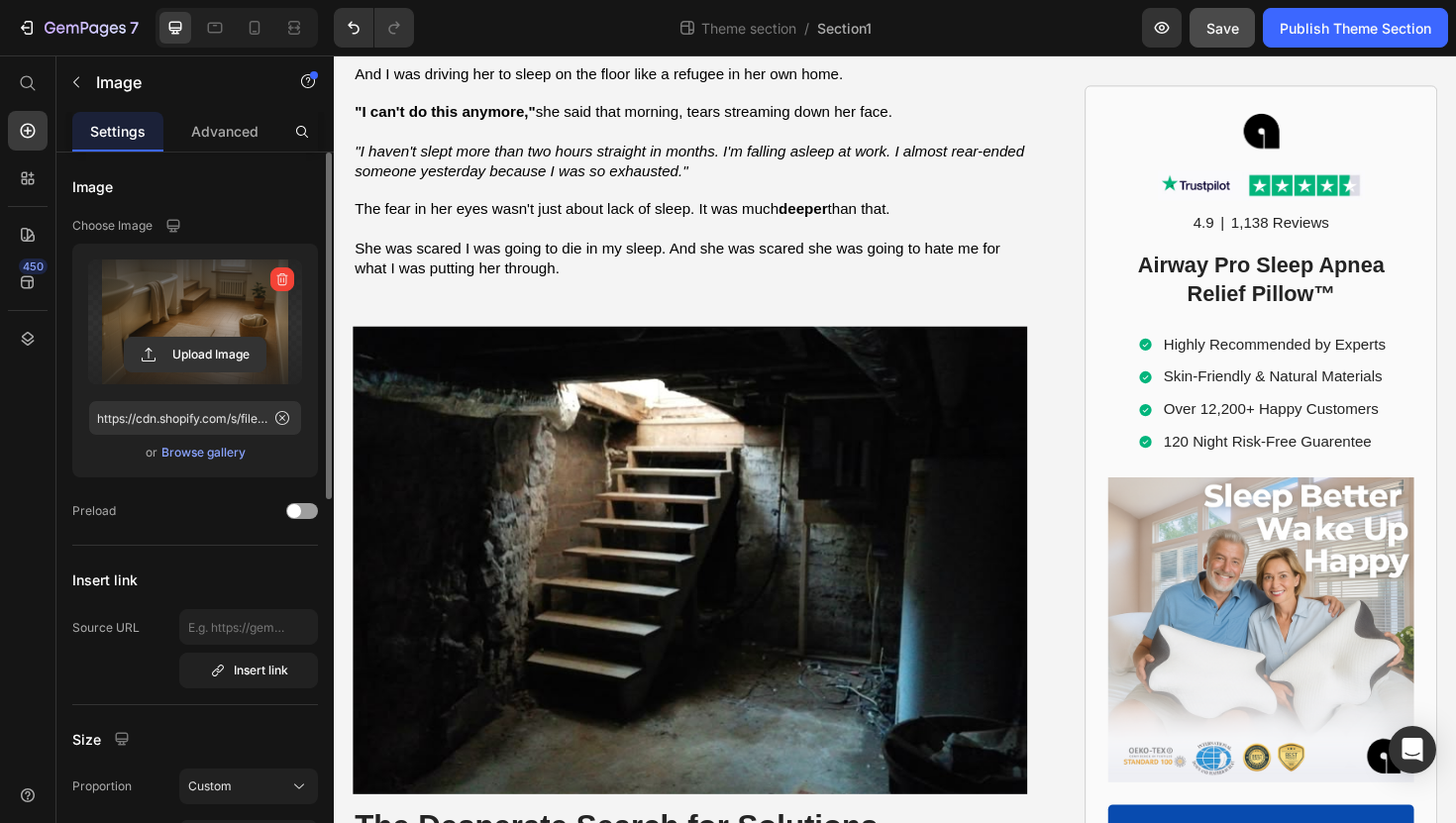 scroll, scrollTop: 3652, scrollLeft: 0, axis: vertical 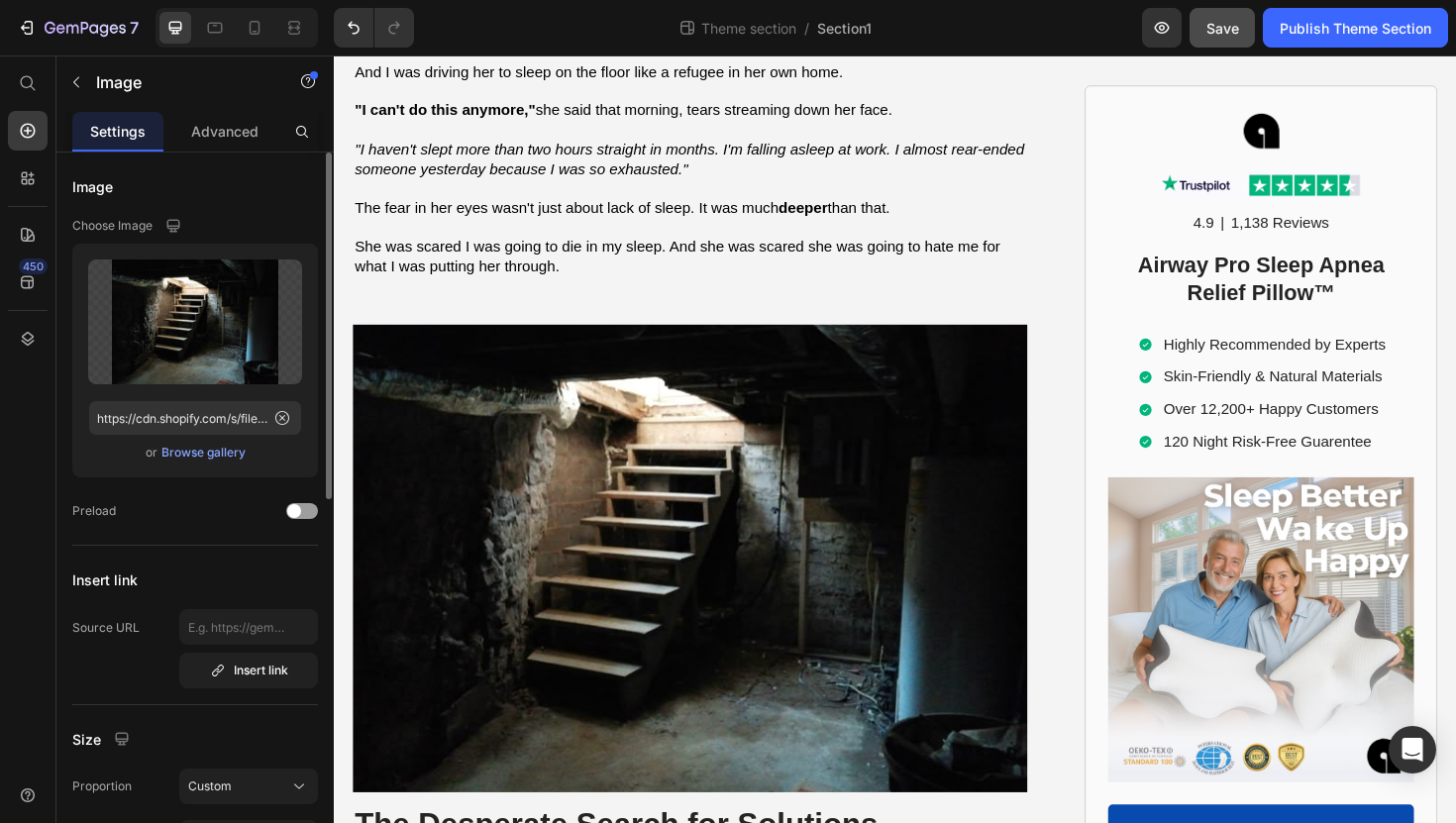click at bounding box center (710, 588) 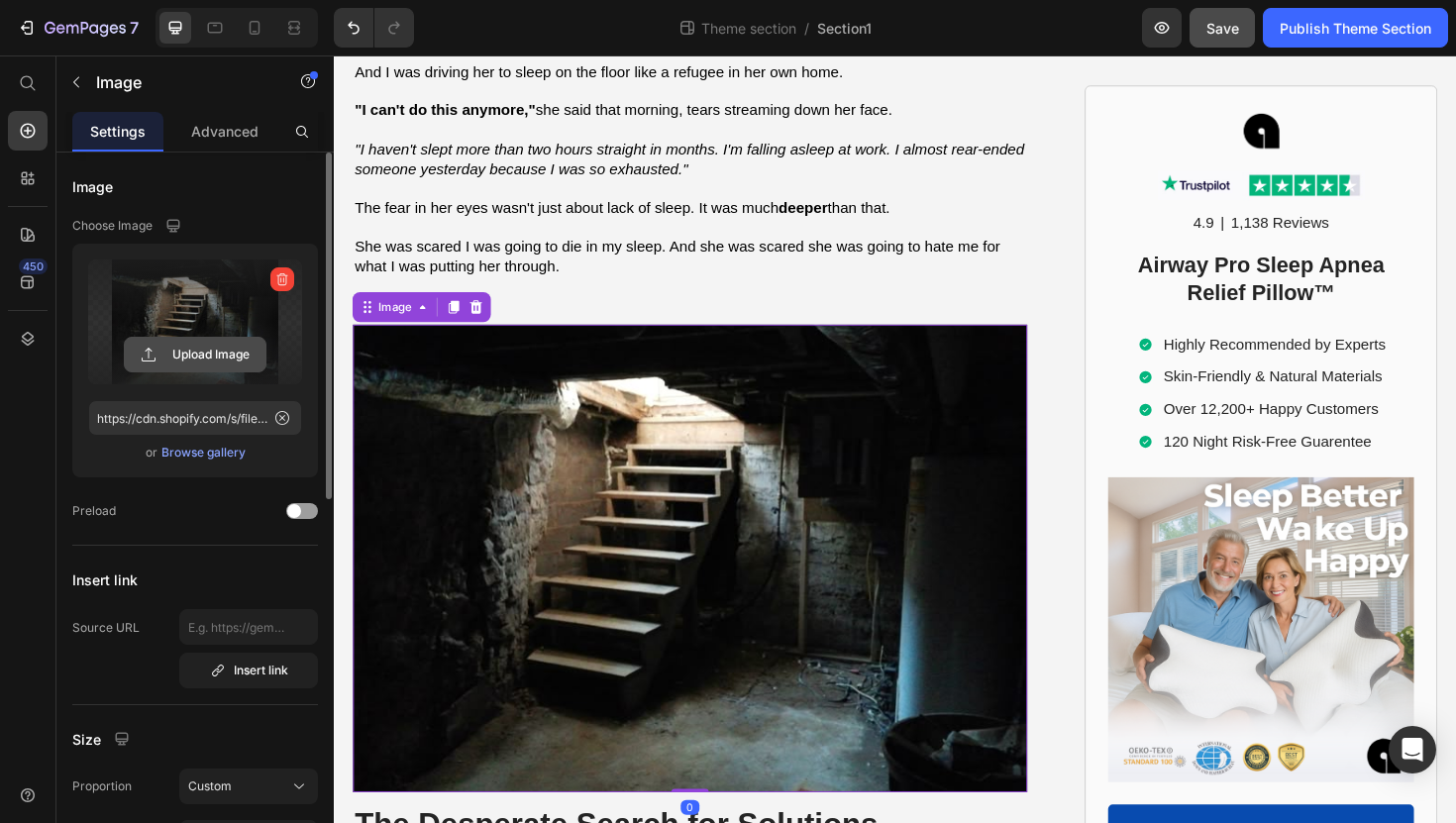 click 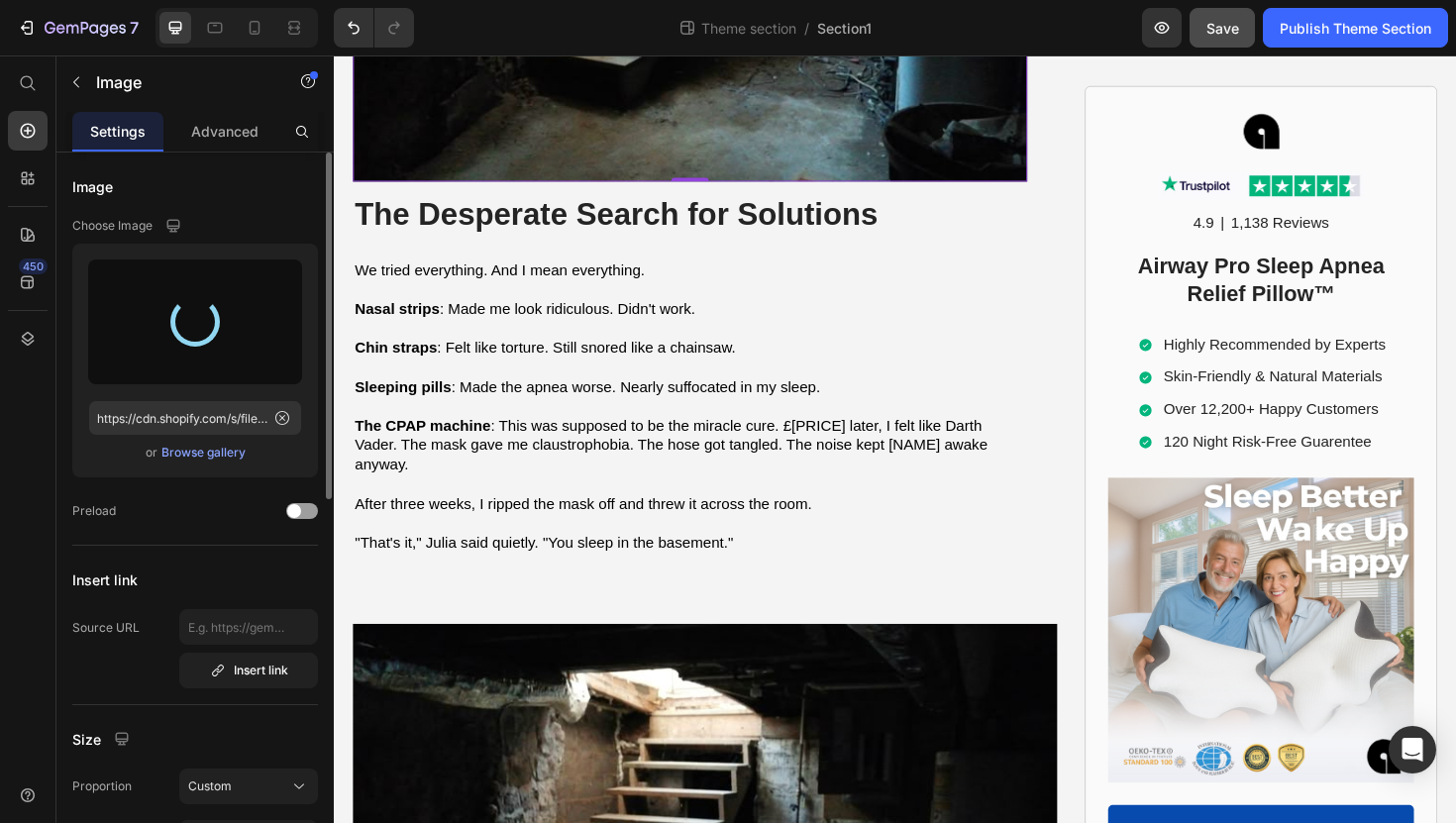 type on "https://cdn.shopify.com/s/files/1/0868/3336/5325/files/gempages_554794443278910544-33de858a-1f76-4dbe-ba30-b6114d9e8920.png" 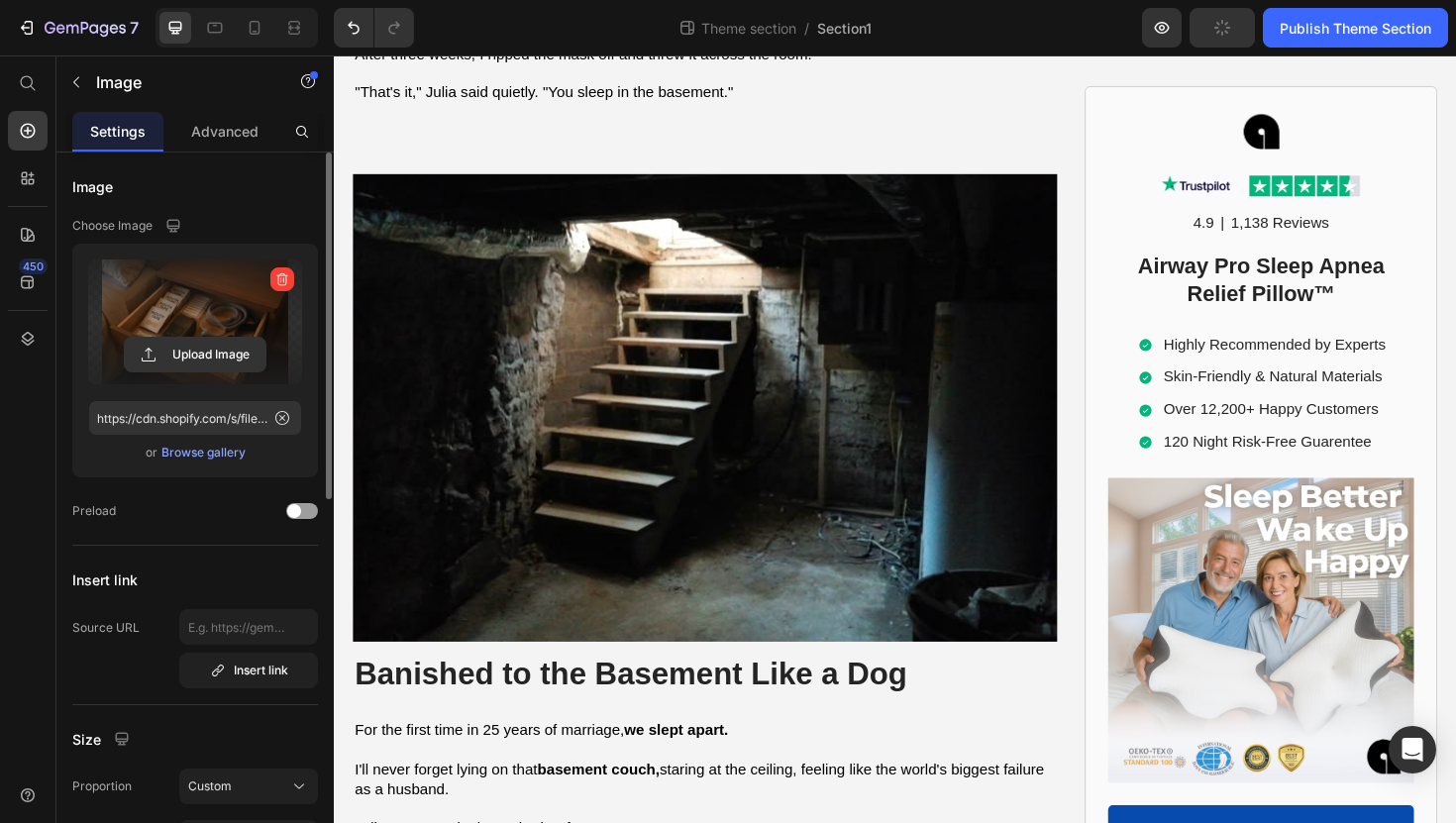 scroll, scrollTop: 4777, scrollLeft: 0, axis: vertical 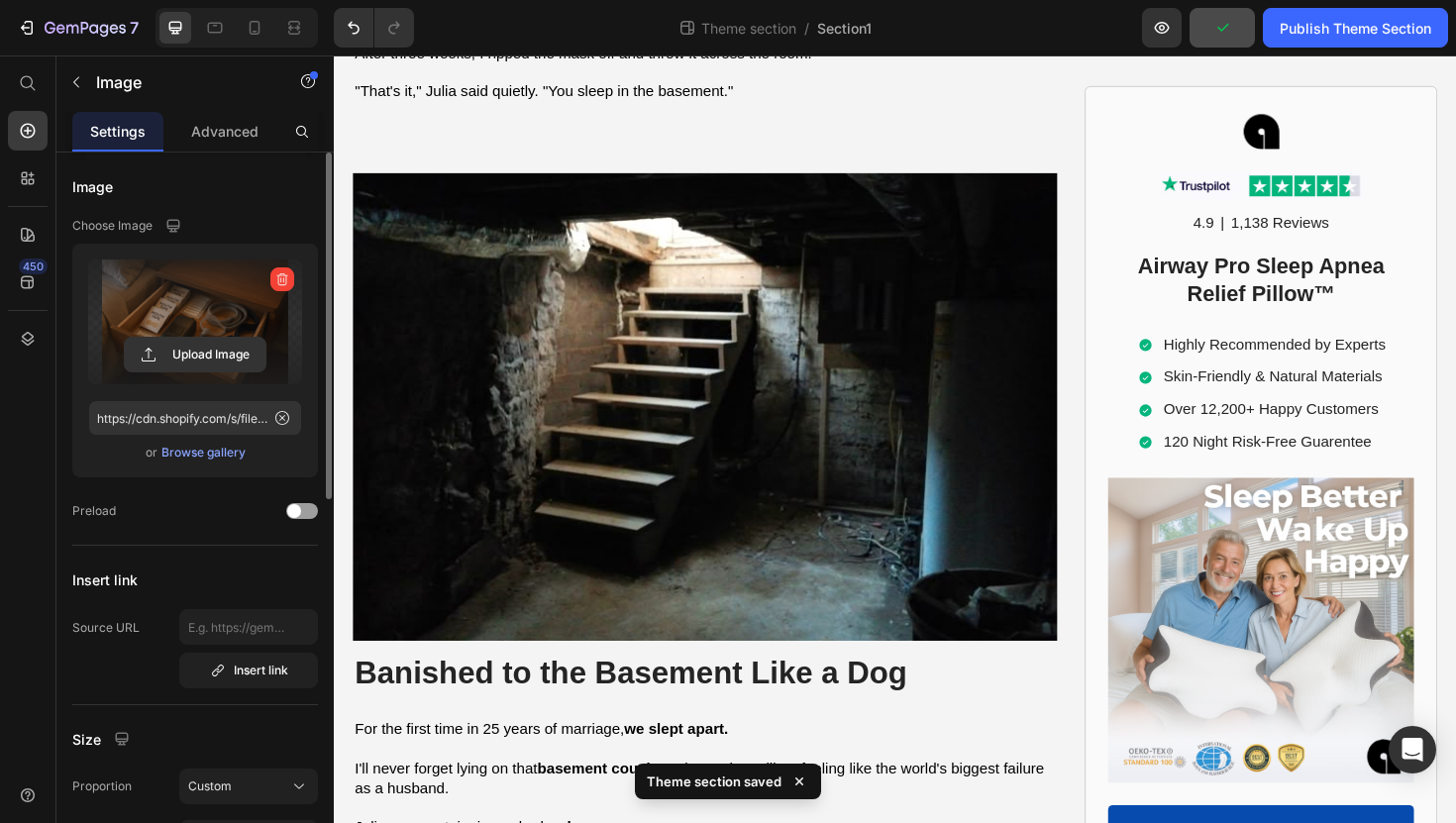 click at bounding box center [726, 428] 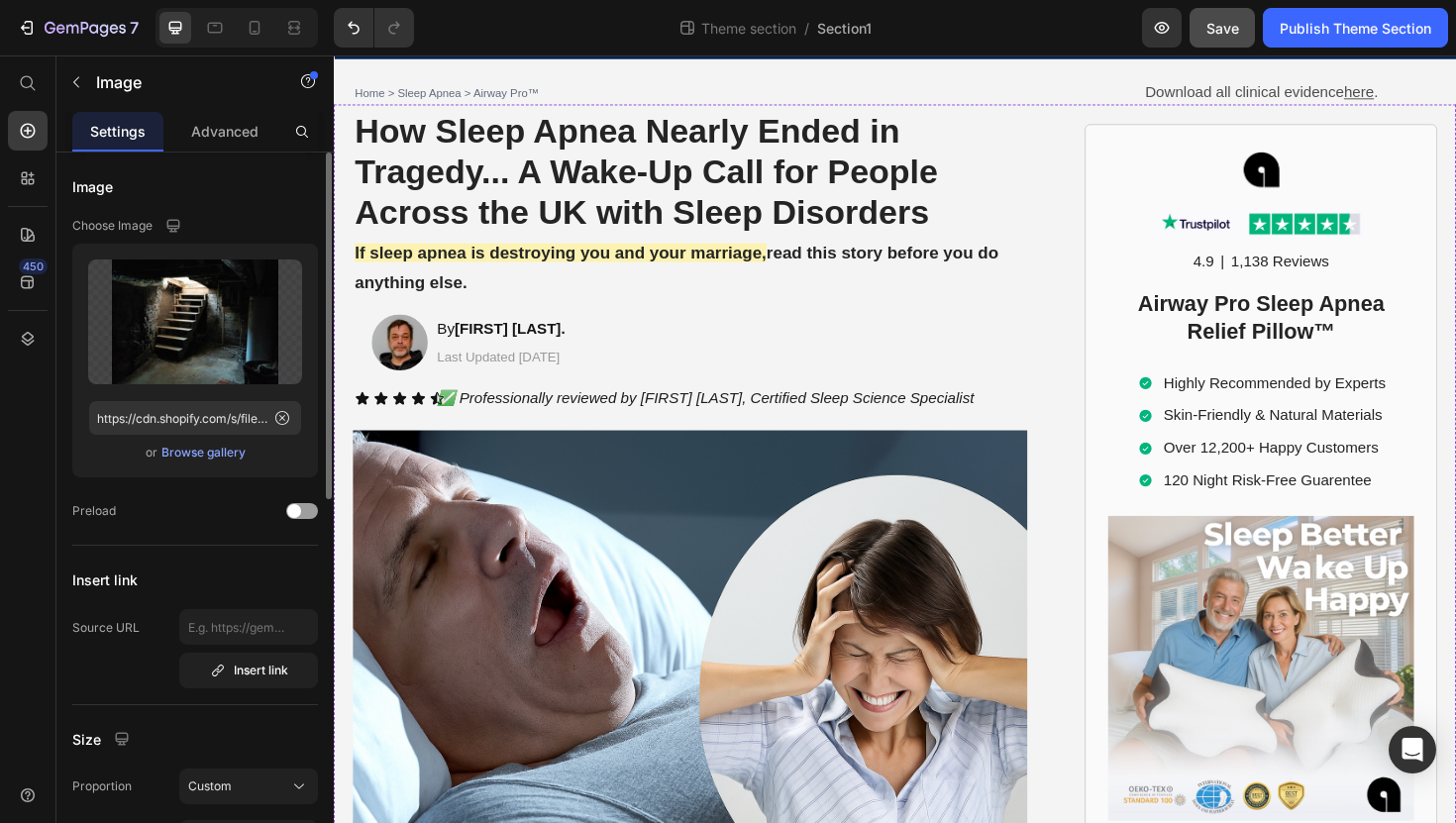 scroll, scrollTop: 0, scrollLeft: 0, axis: both 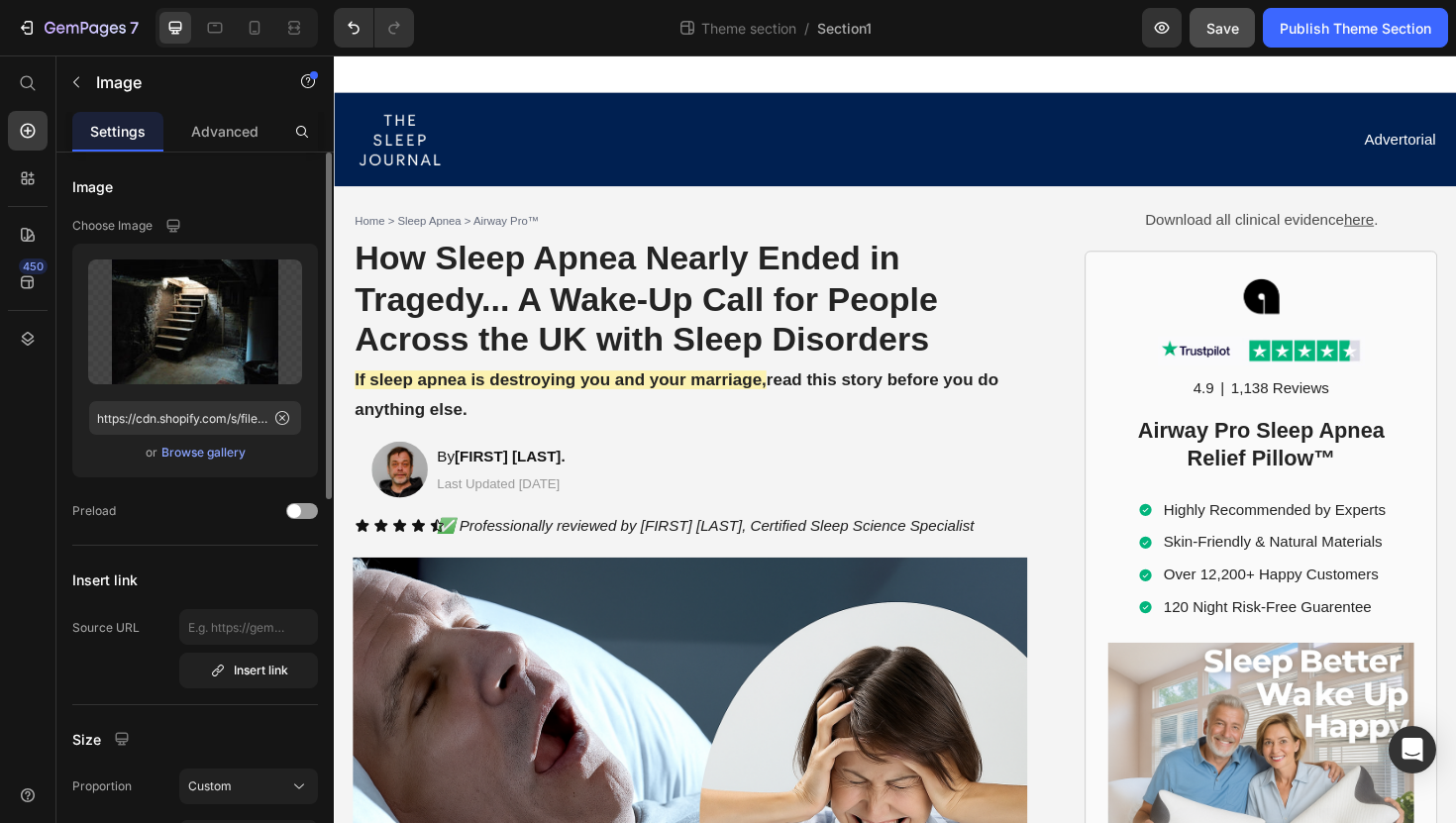 click on "Save" at bounding box center (1222, 28) 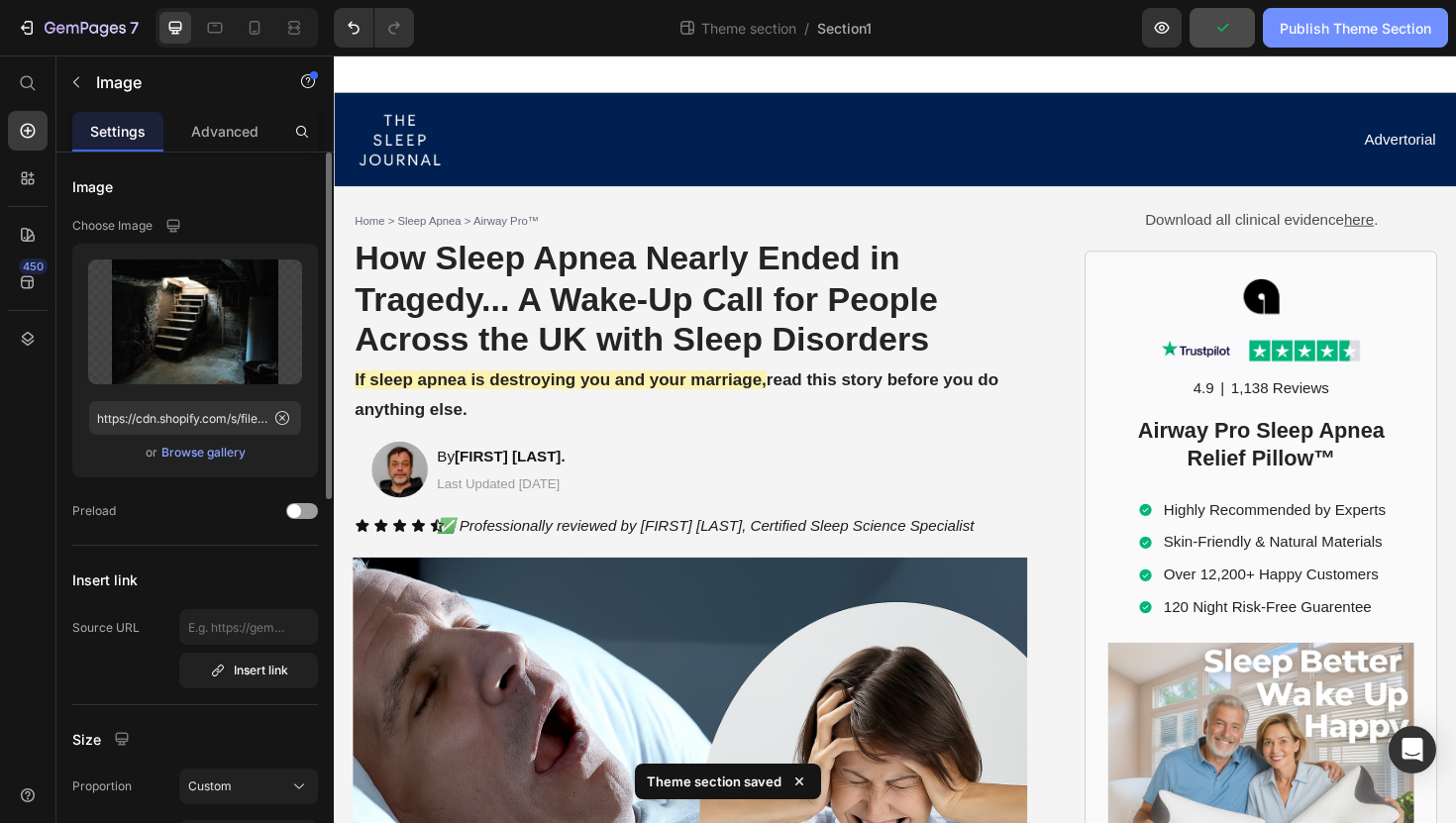 click on "Publish Theme Section" at bounding box center [1355, 28] 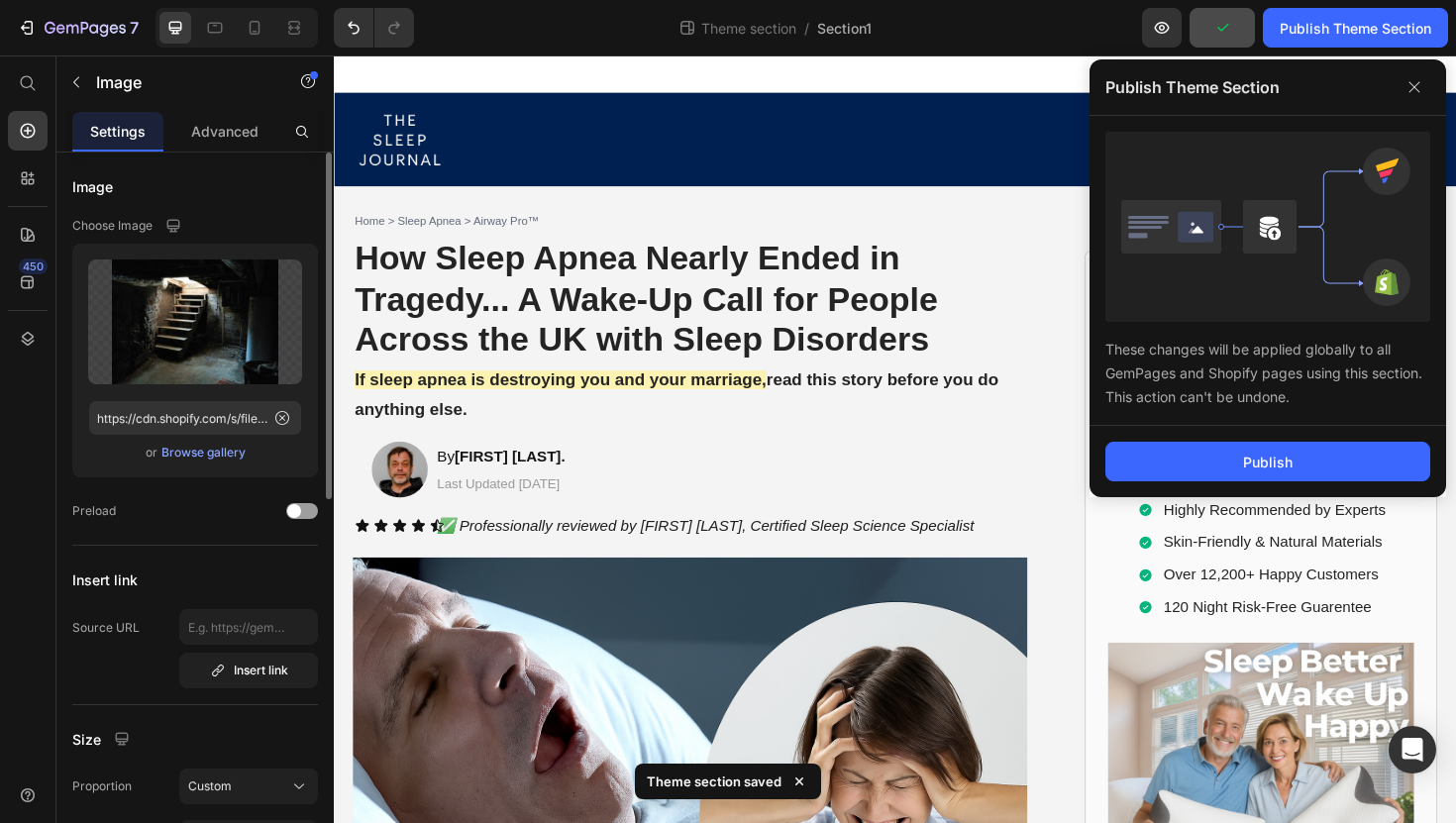 click on "Publish" 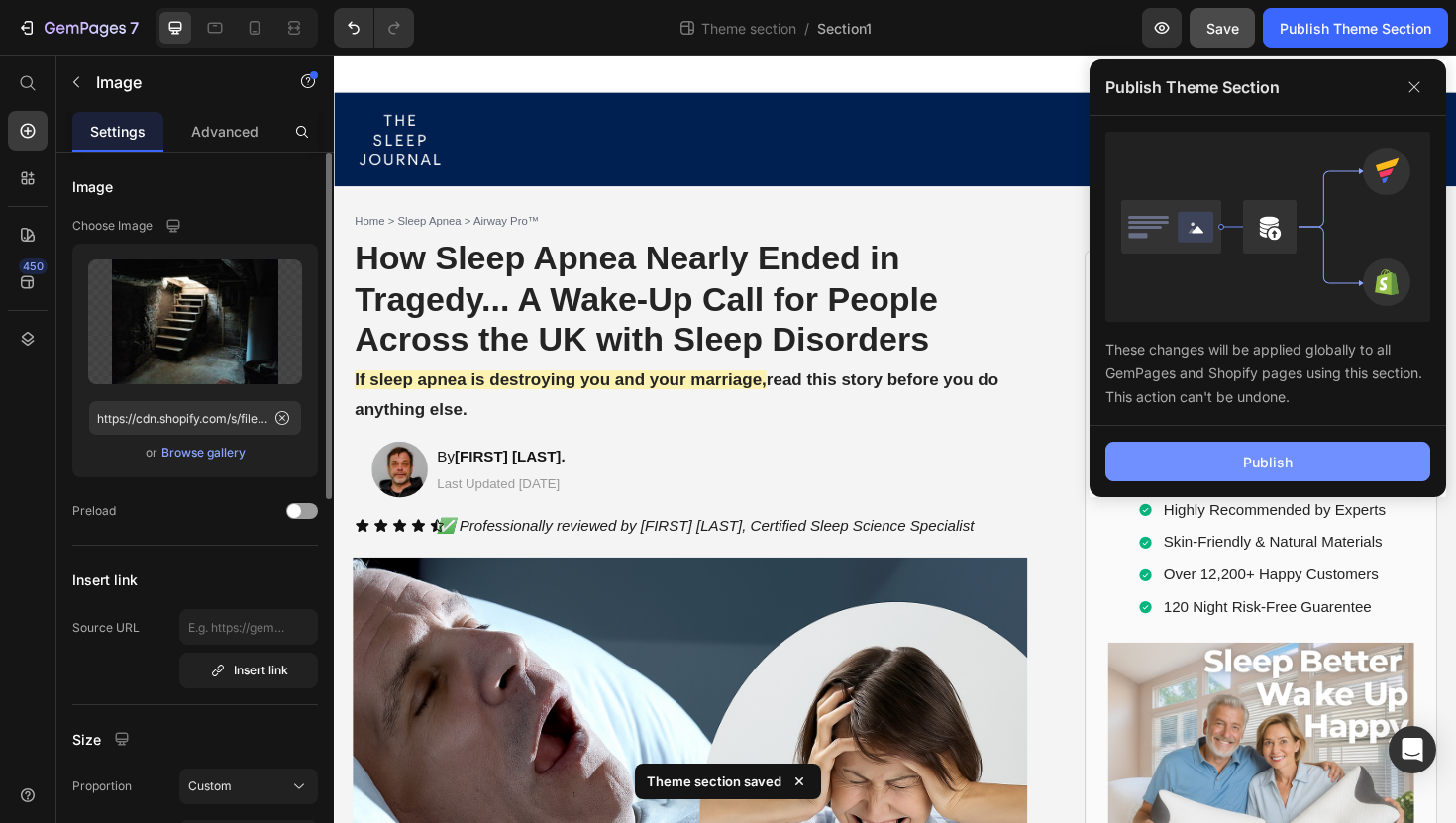 click on "Publish" at bounding box center (1268, 462) 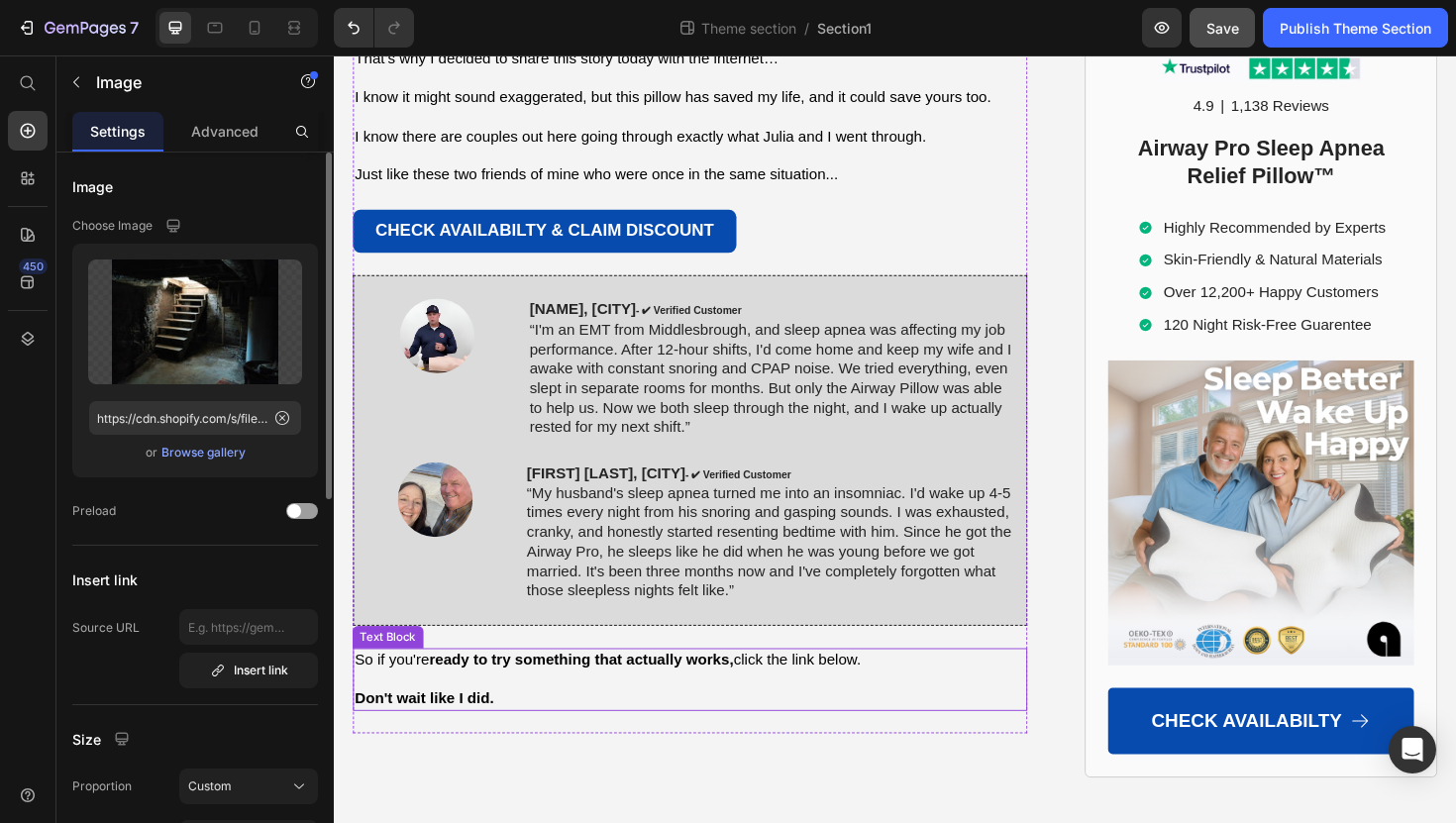 scroll, scrollTop: 14736, scrollLeft: 0, axis: vertical 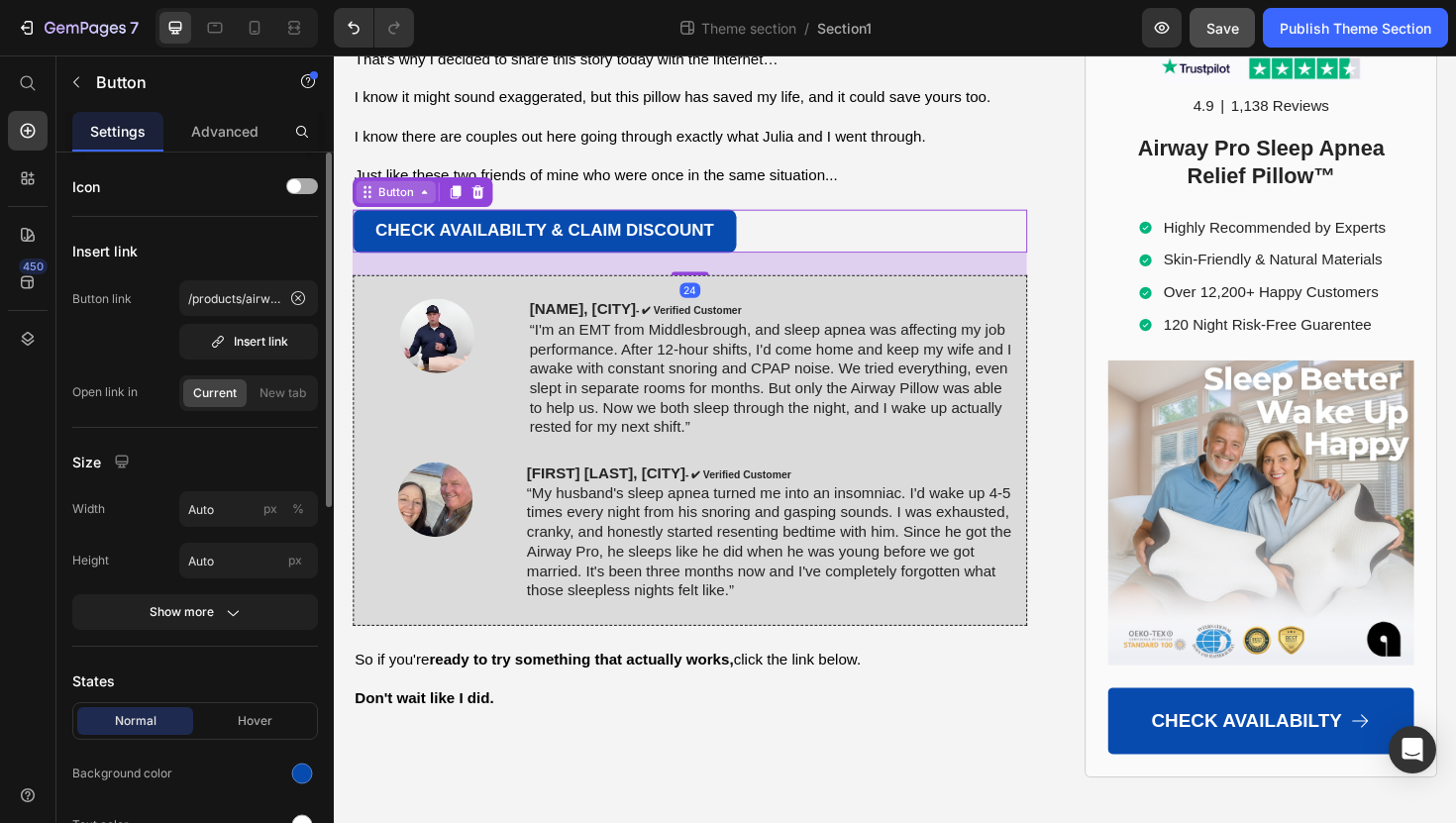 click on "Button" at bounding box center [399, 200] 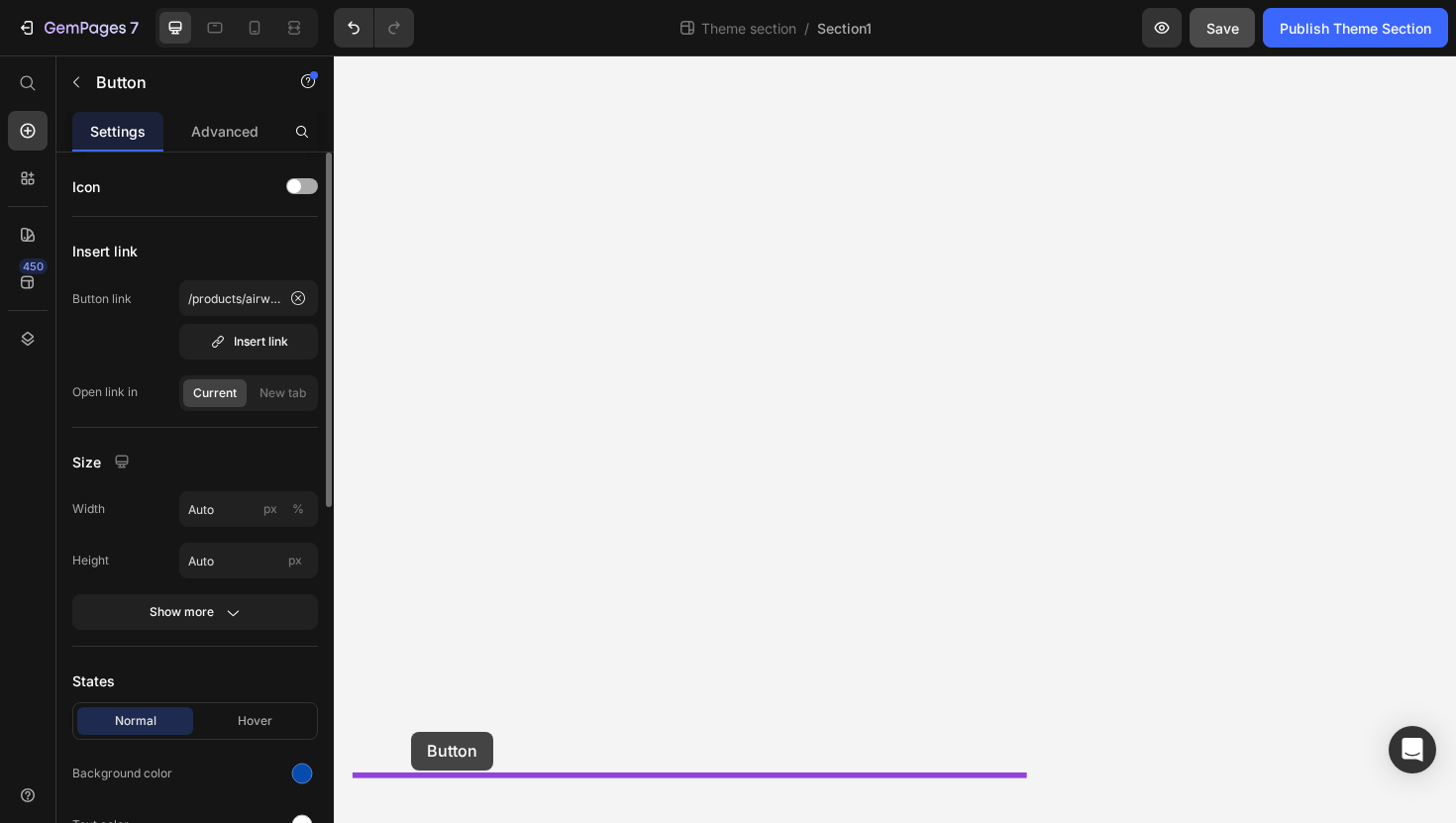 drag, startPoint x: 399, startPoint y: 203, endPoint x: 416, endPoint y: 772, distance: 569.2539 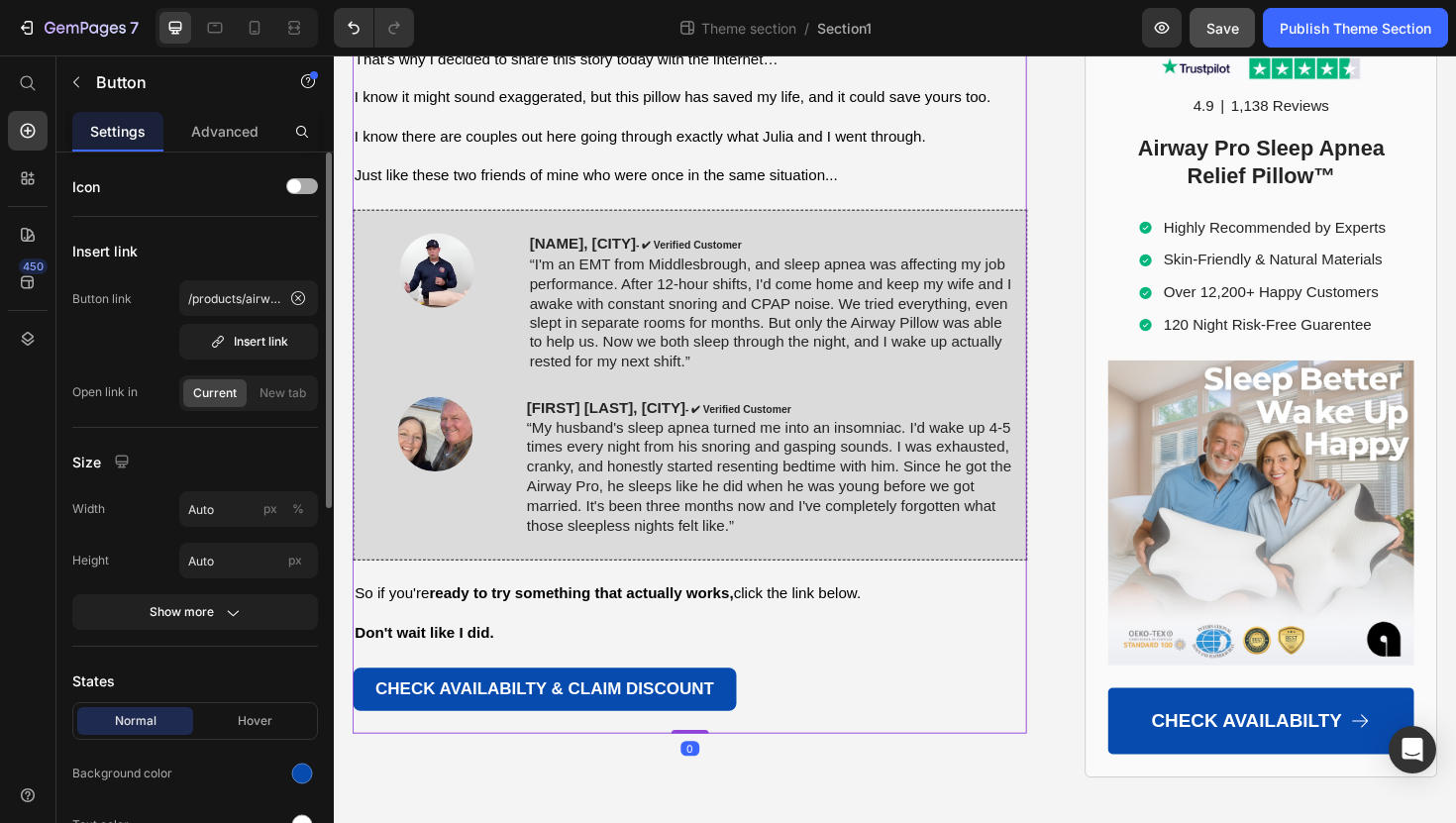 click on "Image Don't Make the Same Mistakes I Did Heading Let me be brutally honest with you. Good sleep isn't just about feeling rested. It's about staying alive. It's about saving your marriage. It's about being the parent, spouse, and person you want to be. Here's what I wasted money on before finding the solution: Sleep specialist visits: £[PRICE]-[PRICE] CPAP machine: £[PRICE]-[PRICE] Monthly CPAP supplies: £[PRICE]-[PRICE] Chiropractor visits for neck pain: £[PRICE] per session All of that money. All of that time. All of that pain. And the solution was simpler than I ever imagined. Right now, you can get the Airway Pro Cervical Pillow™ for a fraction of what I wasted on everything else. They have a SPECIAL Anniversary OFFER running: Buy 2 and Get 60% Off + 2 Premium Sleep Masks FREE With: ✅ 120 Night Risk-Free Trial ✅ Free Express Shipping in the UK ✅ Free Custom-Fit Pillowcase Text Block But Hurry, This Offer Won’t Last Heading Over" at bounding box center [710, -330] 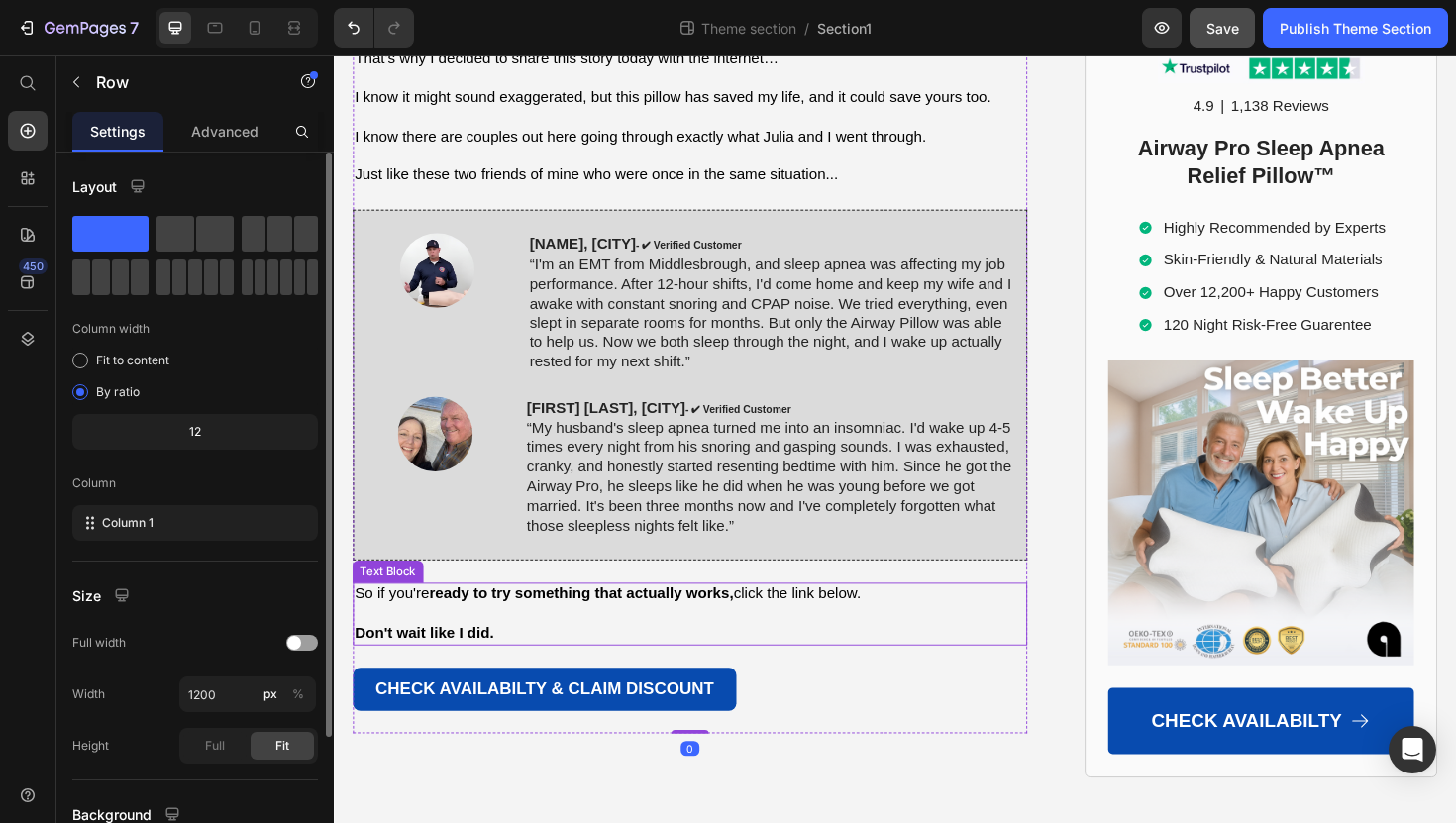 scroll, scrollTop: 14736, scrollLeft: 0, axis: vertical 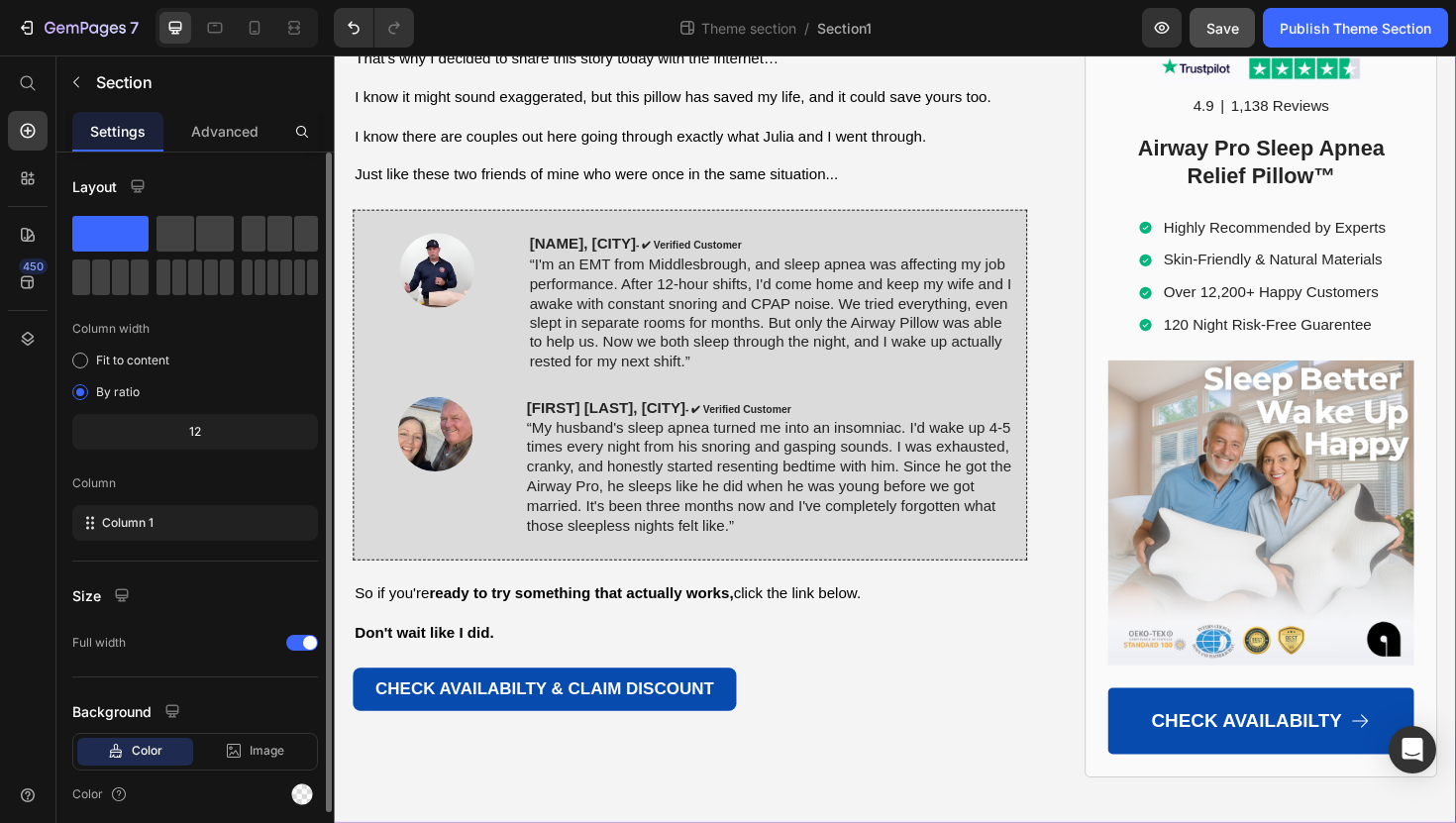 click on "Image Advertorial Text Block Row Row Home > Sleep Apnea > Airway Pro™ Text Block How Sleep Apnea Nearly Ended in Tragedy... A Wake-Up Call for People Across the UK with Sleep Disorders Heading How Sleep Apnea Nearly Ended in Tragedy... A Wake-Up Call for People Across the UK with Sleep Disorders Heading If sleep apnea is destroying you and your marriage, read this story before you do anything else. Text Block Image By [FIRST] [LAST]. Text Block Last Updated June 3. 2025 Text Block Row ✅ Professionally reviewed by [FIRST] [LAST], Certified Sleep Science Specialist Text Block Icon Icon Icon Icon Icon Icon List Row Image The Day I Almost Killed Someone Heading I thought I could handle the exhaustion... The way my eyelids felt like lead weights during important meetings. The panic when I'd catch myself nodding off at red lights. But when I woke up face-down in my car, blood trickling from my forehead through a cracked windshield, everything changed. Text Block My name is [FIRST] [LAST], ." at bounding box center [928, -5521] 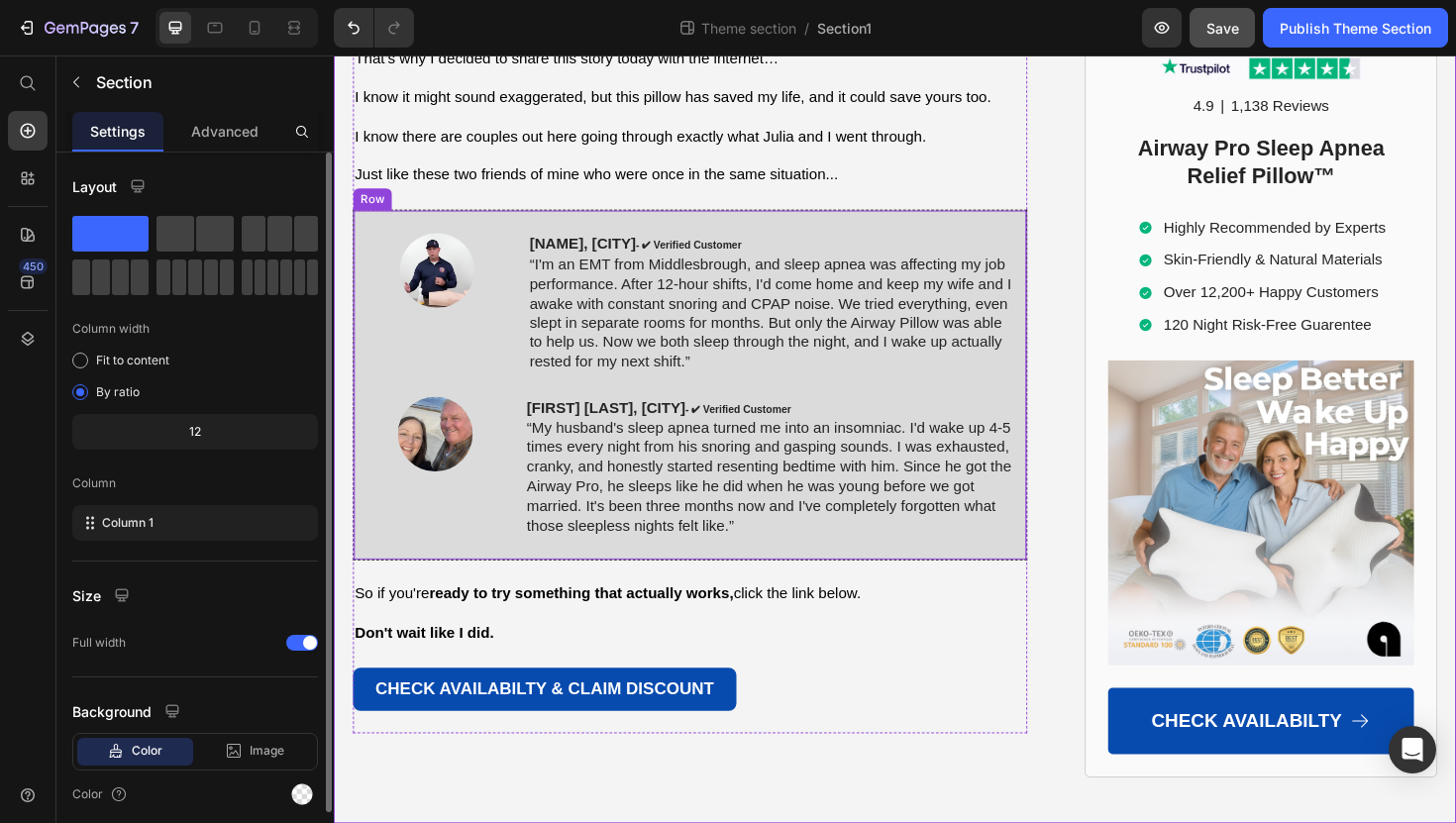 scroll, scrollTop: 14736, scrollLeft: 0, axis: vertical 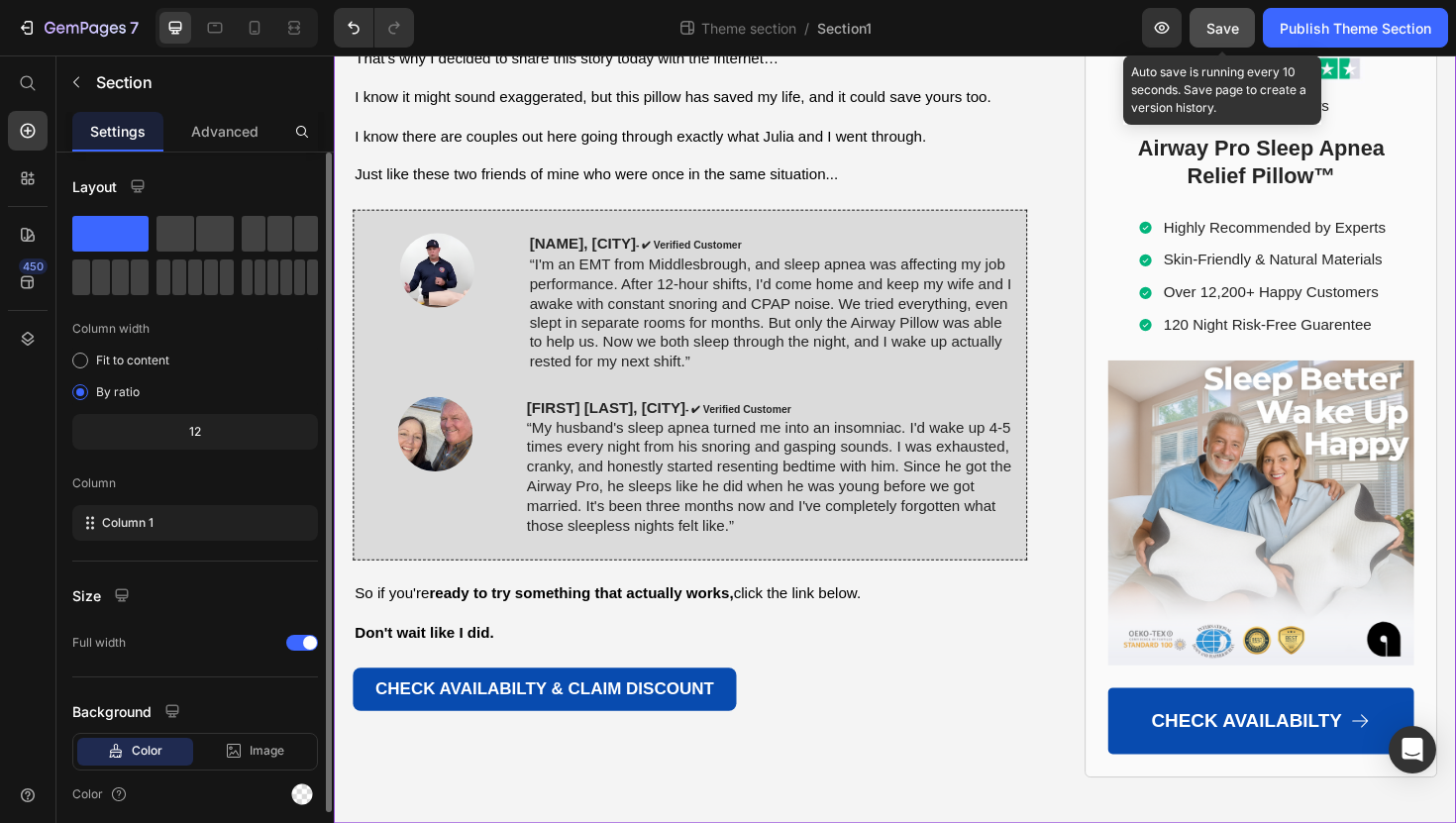 click on "Save" at bounding box center (1222, 28) 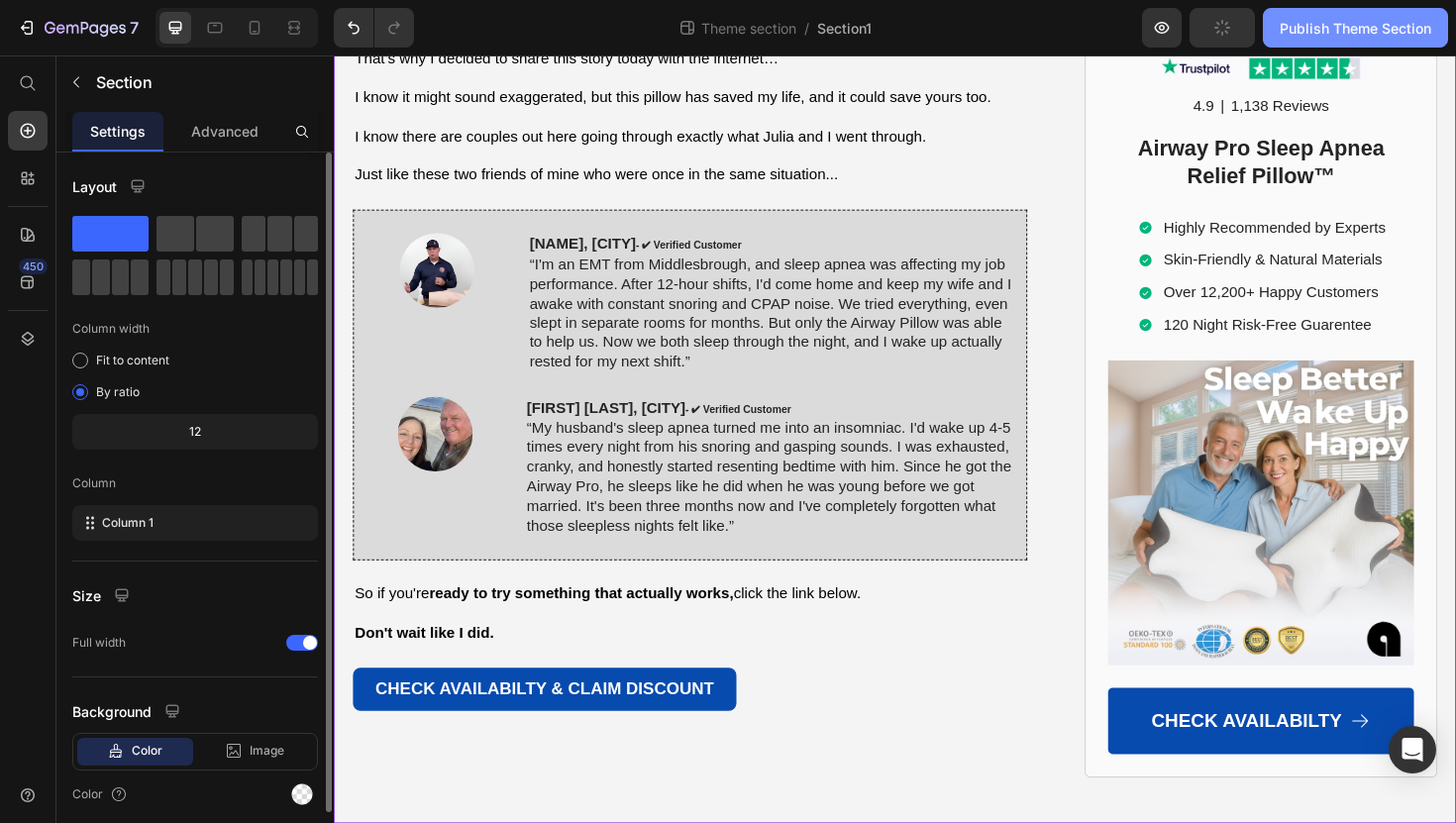 click on "Publish Theme Section" at bounding box center (1355, 28) 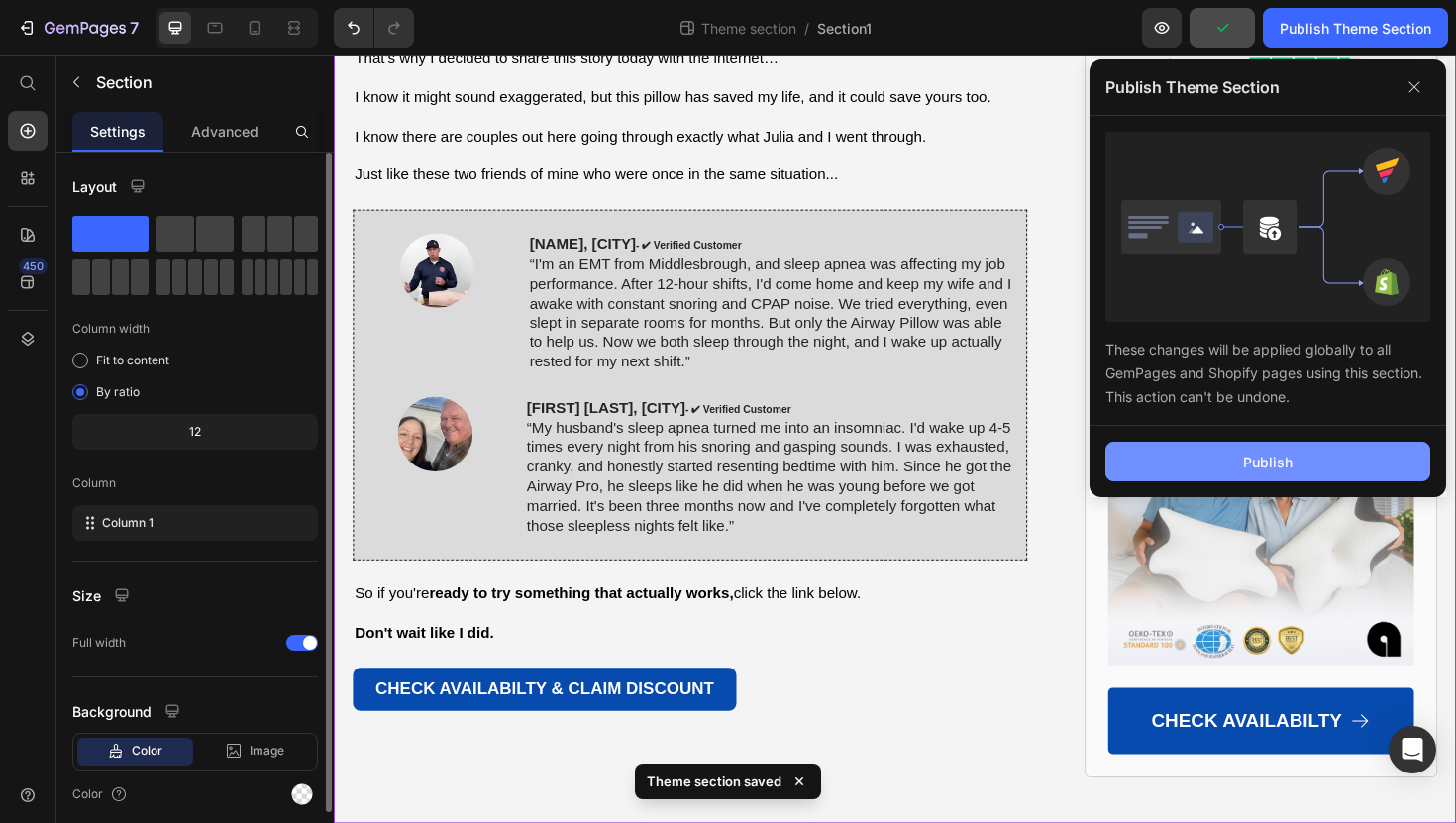 click on "Publish" at bounding box center [1268, 462] 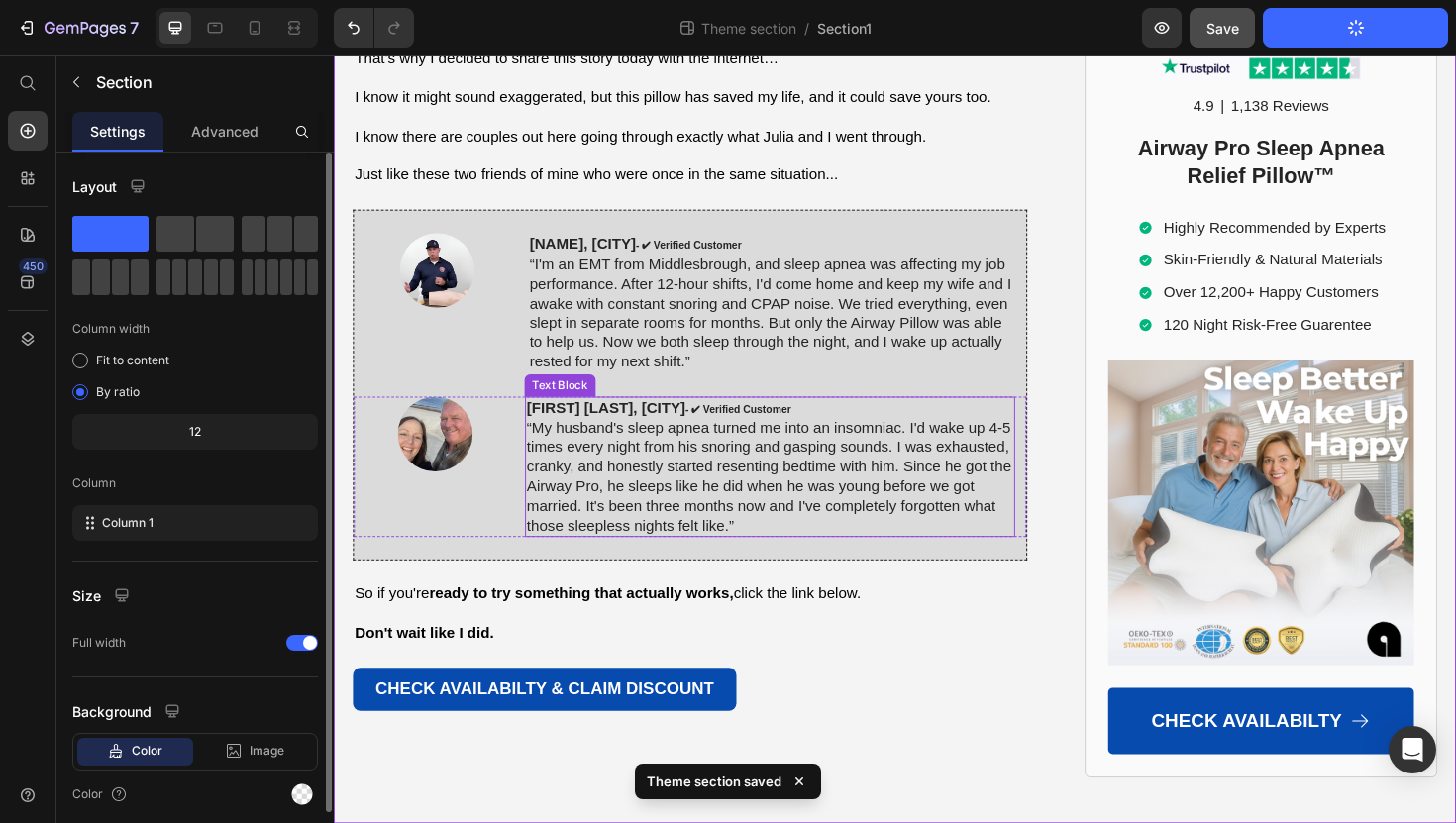 scroll, scrollTop: 12796, scrollLeft: 0, axis: vertical 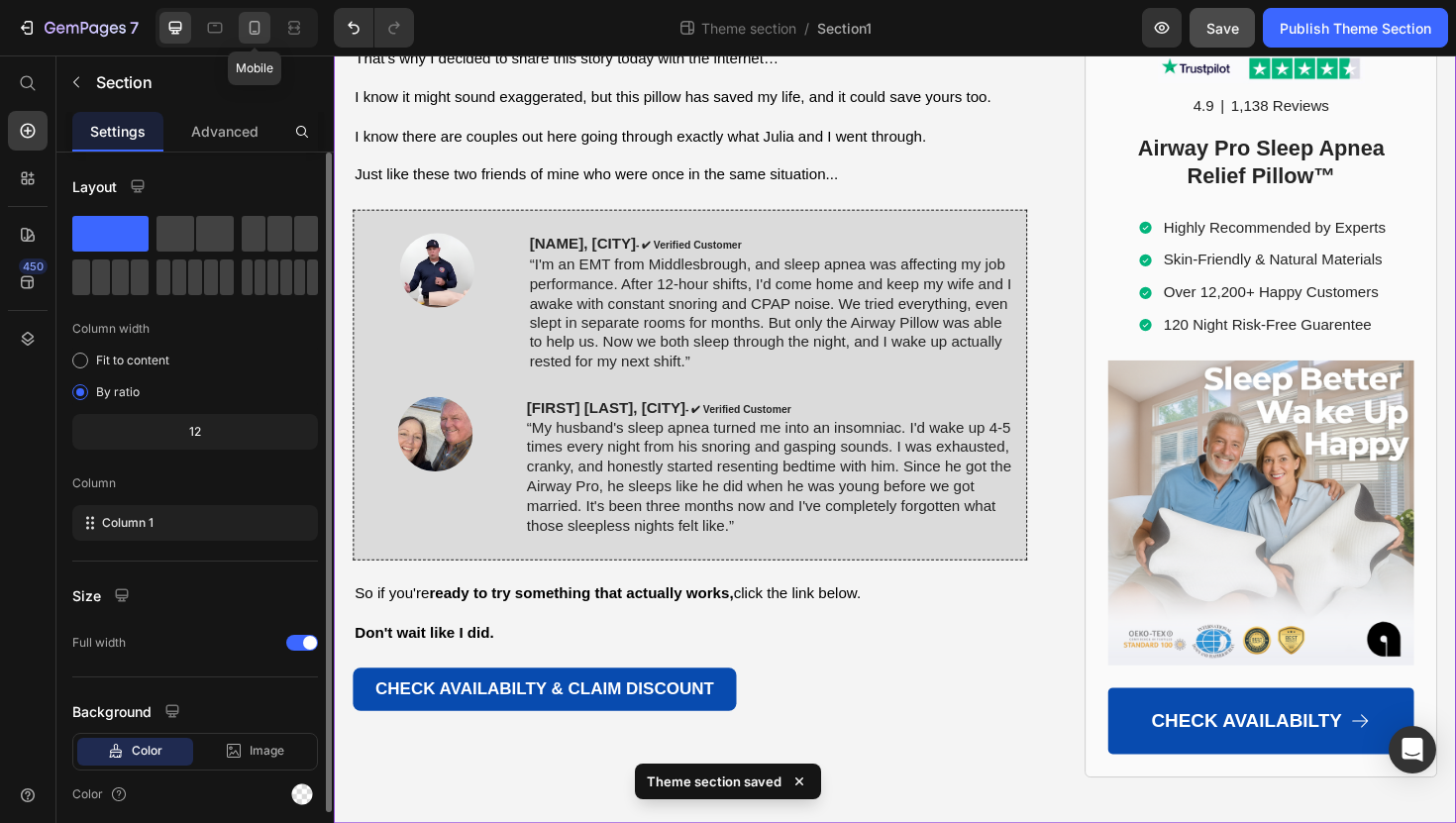 click 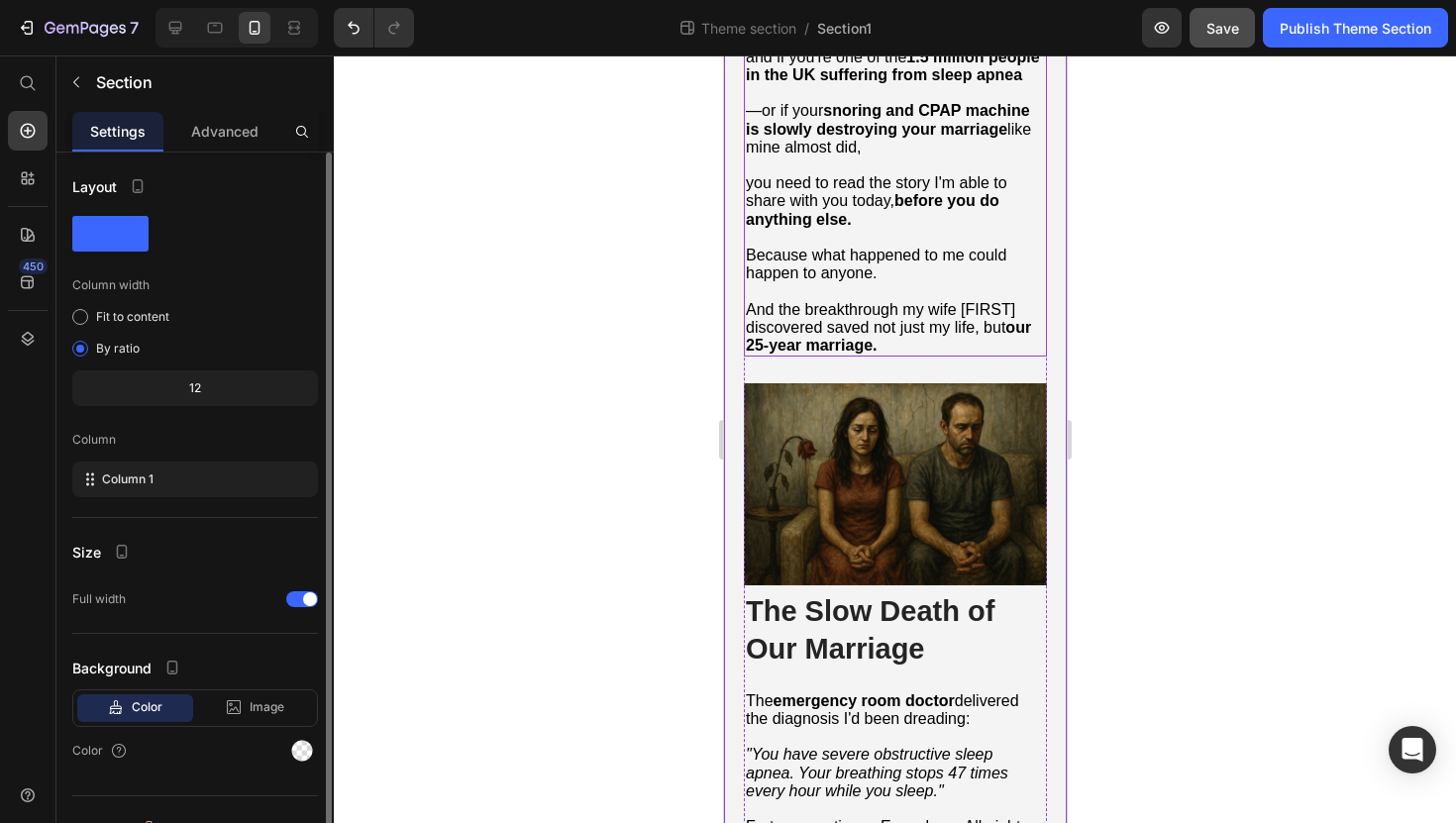 scroll, scrollTop: 1294, scrollLeft: 0, axis: vertical 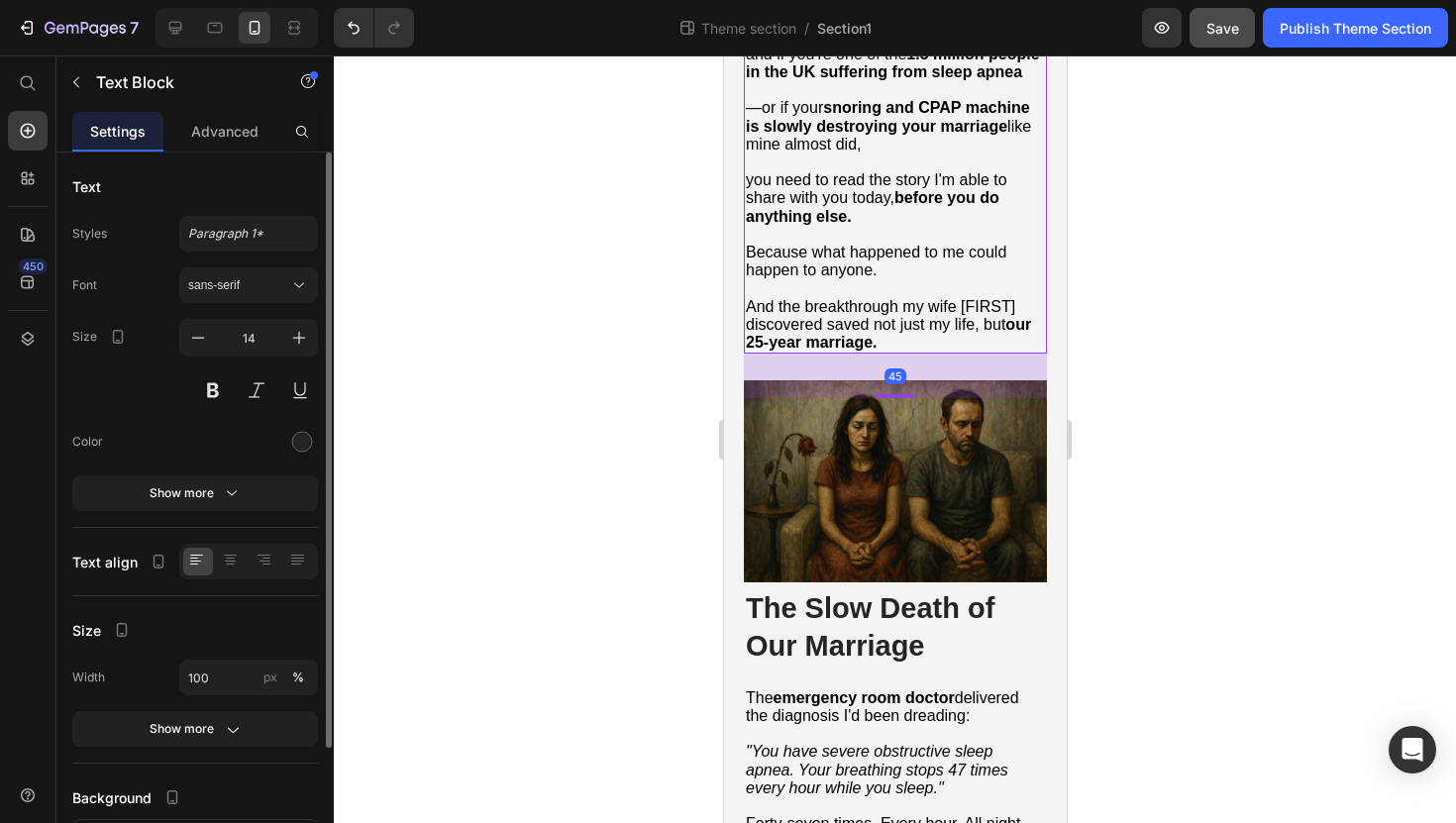 click on "our 25-year marriage." at bounding box center (887, 333) 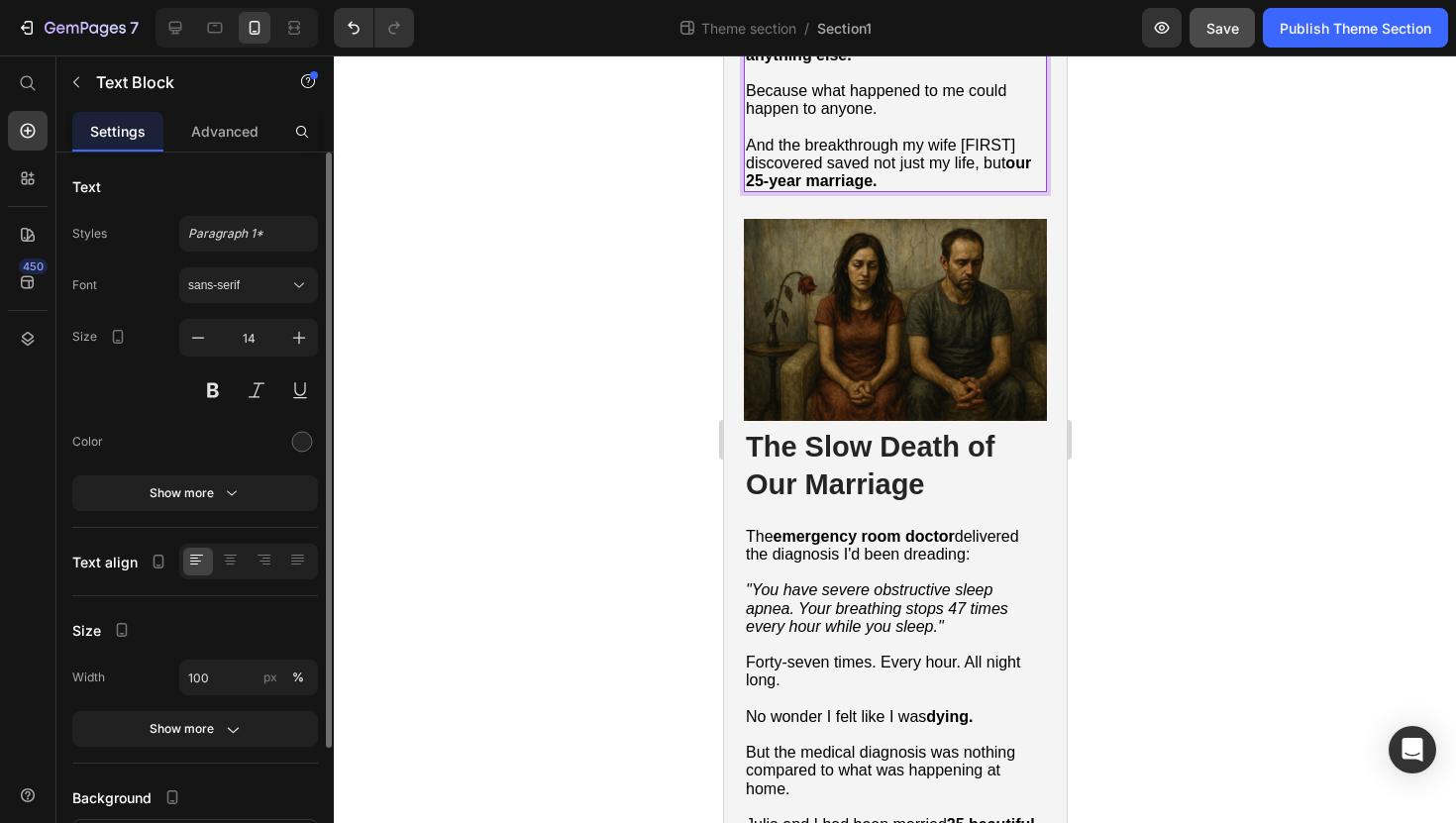 scroll, scrollTop: 1460, scrollLeft: 0, axis: vertical 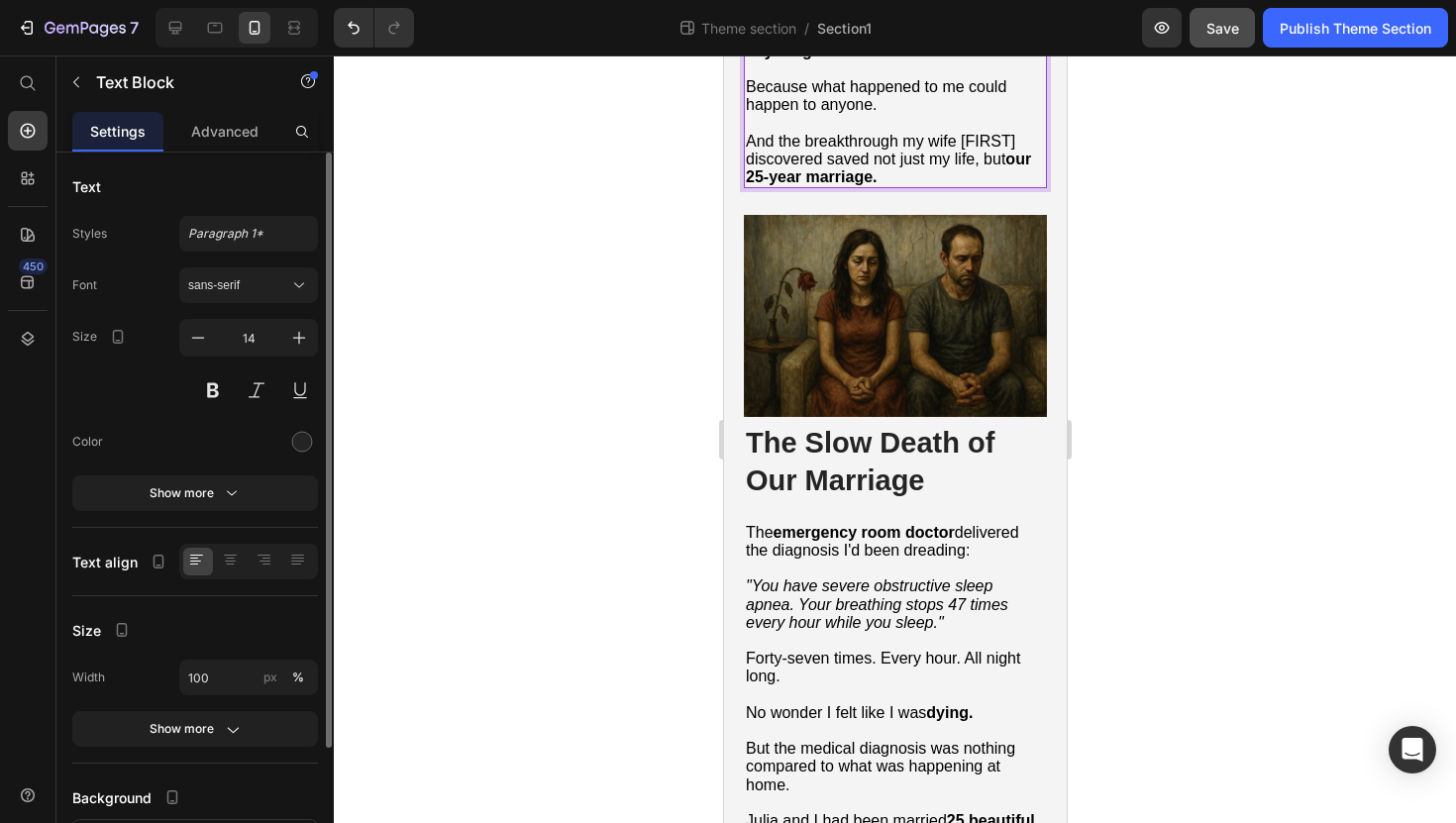 click on "our 25-year marriage." at bounding box center [887, 167] 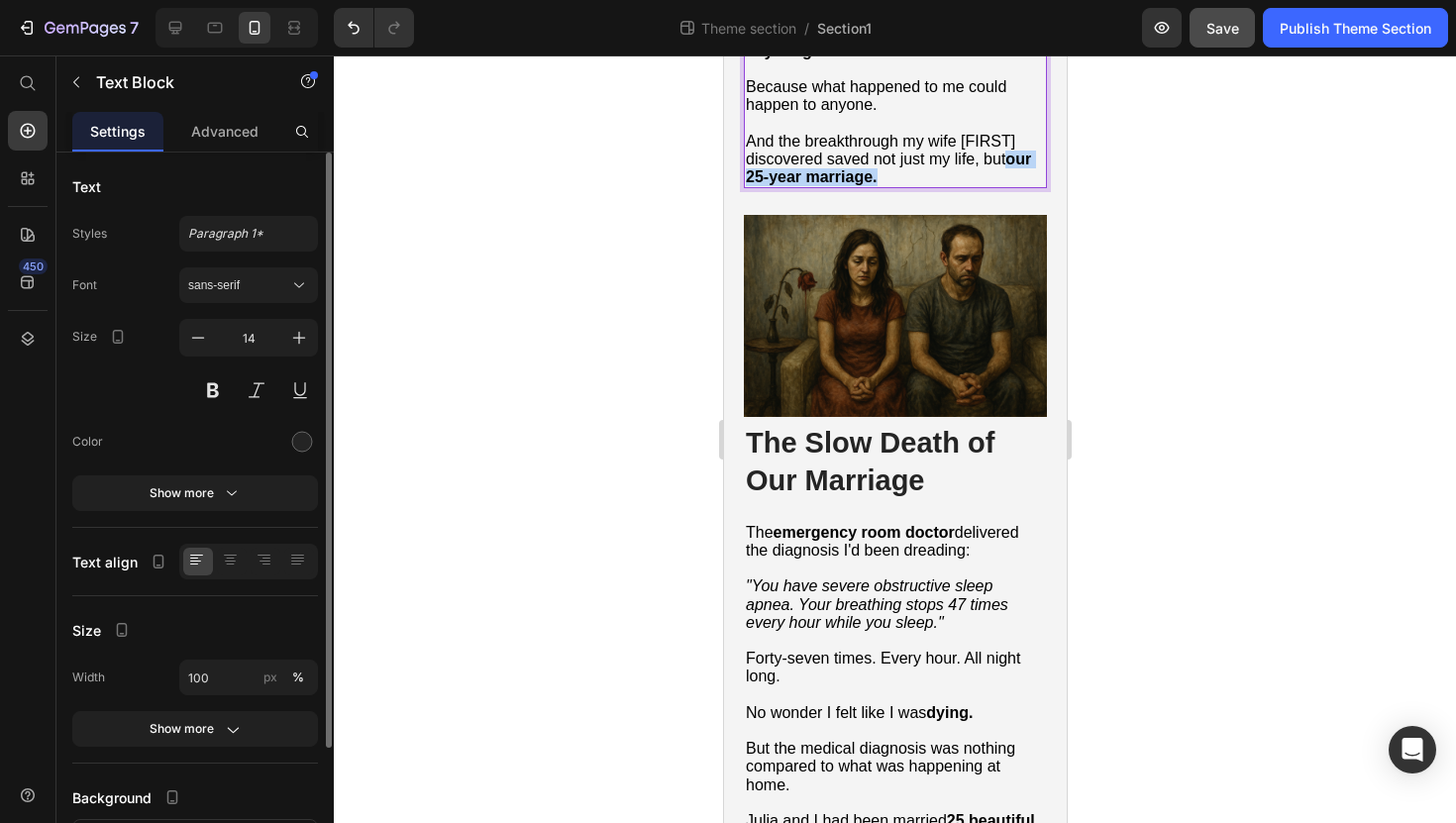 drag, startPoint x: 880, startPoint y: 191, endPoint x: 1009, endPoint y: 162, distance: 132.21951 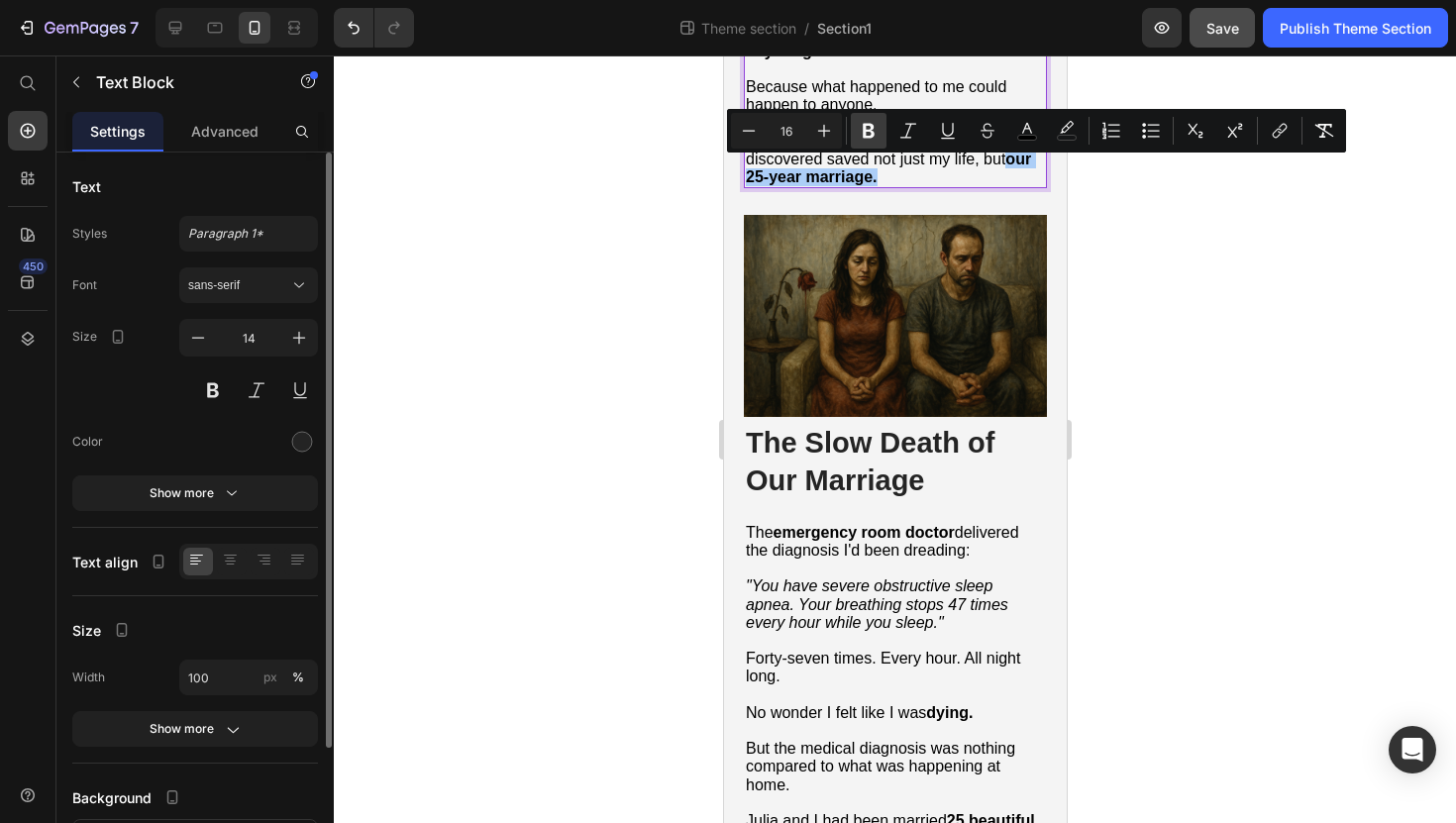 click 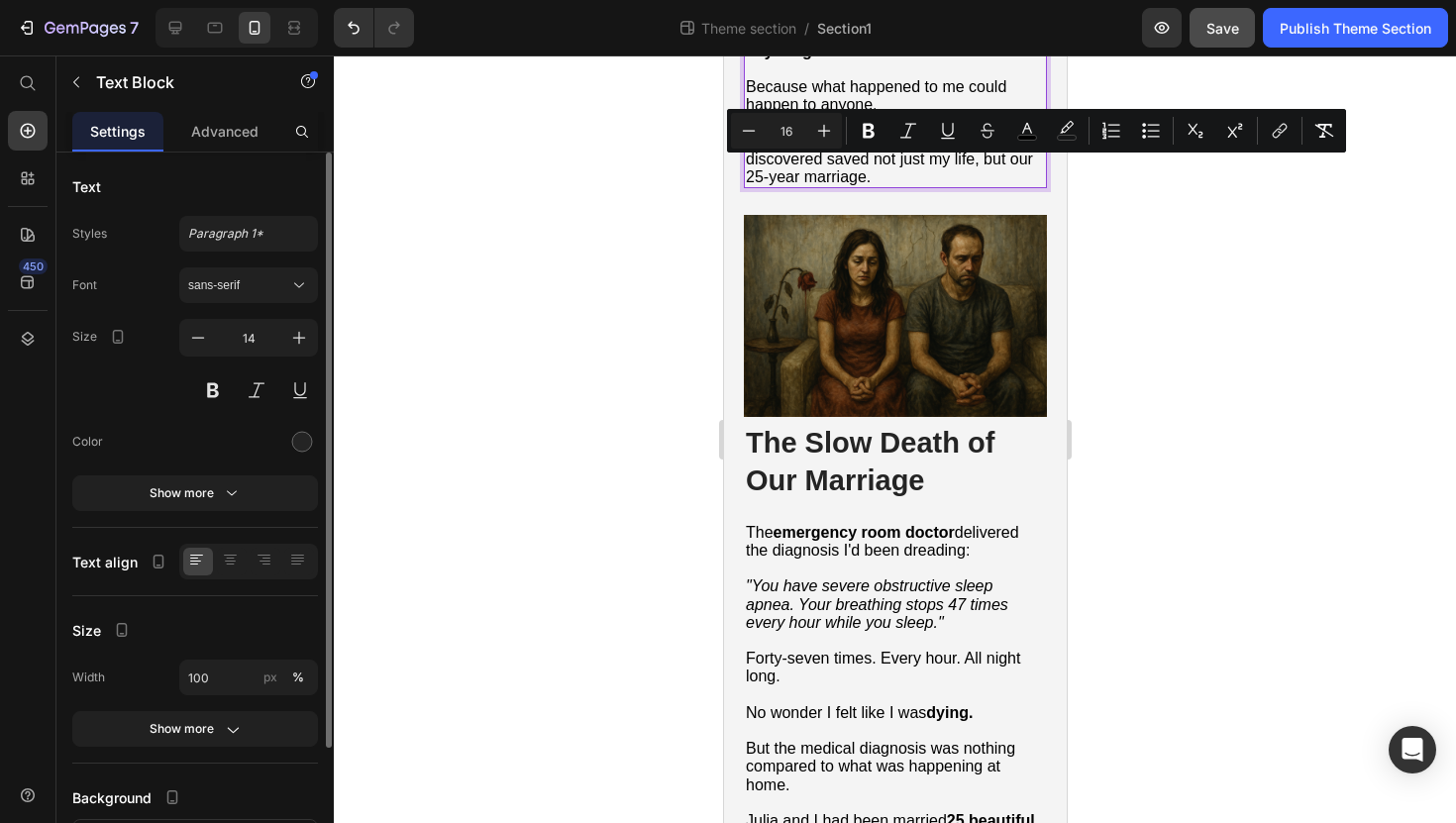 click on "And the breakthrough my wife Julia discovered saved not just my life, but our 25-year marriage." at bounding box center (888, 158) 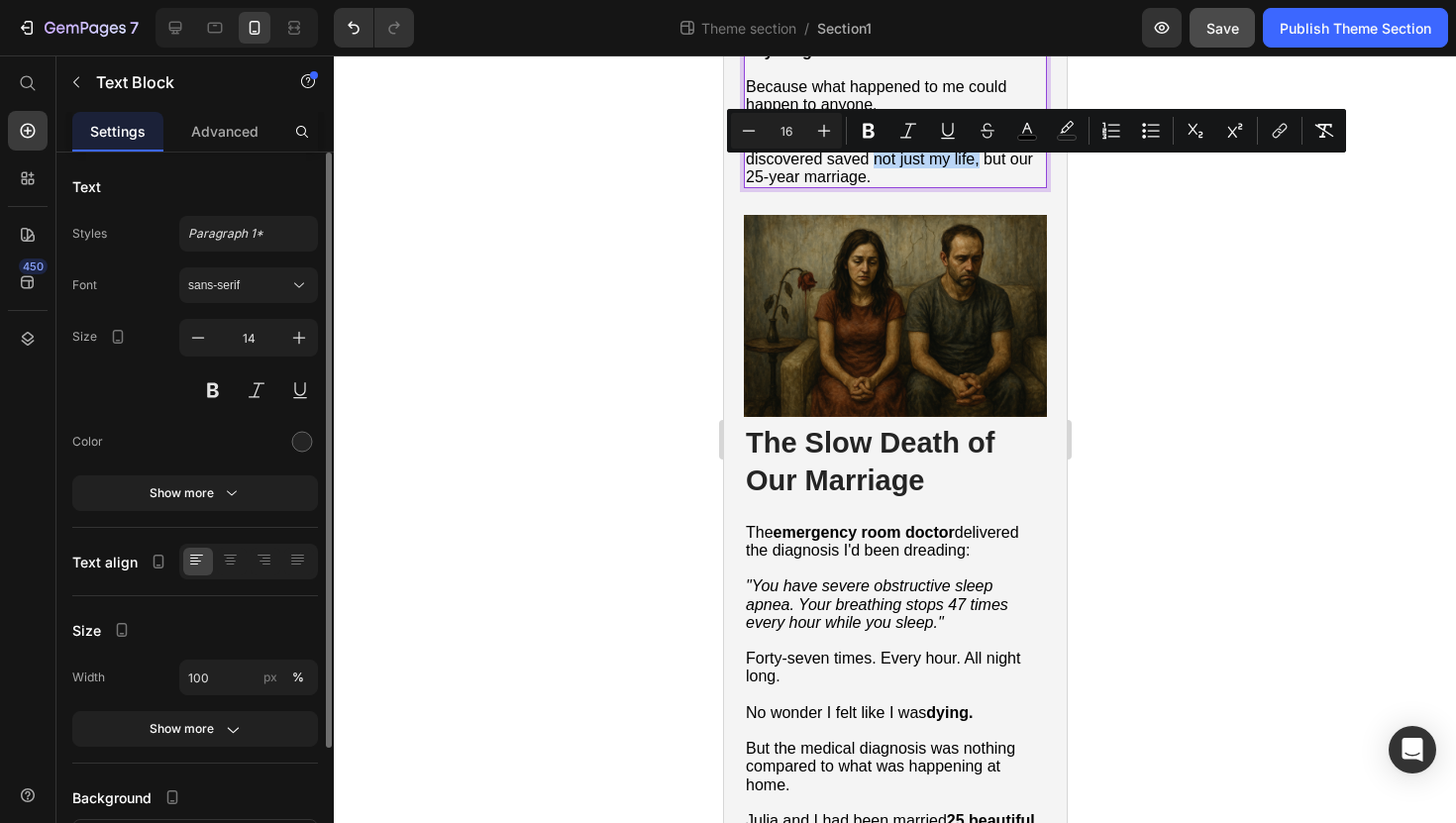drag, startPoint x: 875, startPoint y: 172, endPoint x: 979, endPoint y: 173, distance: 104.00481 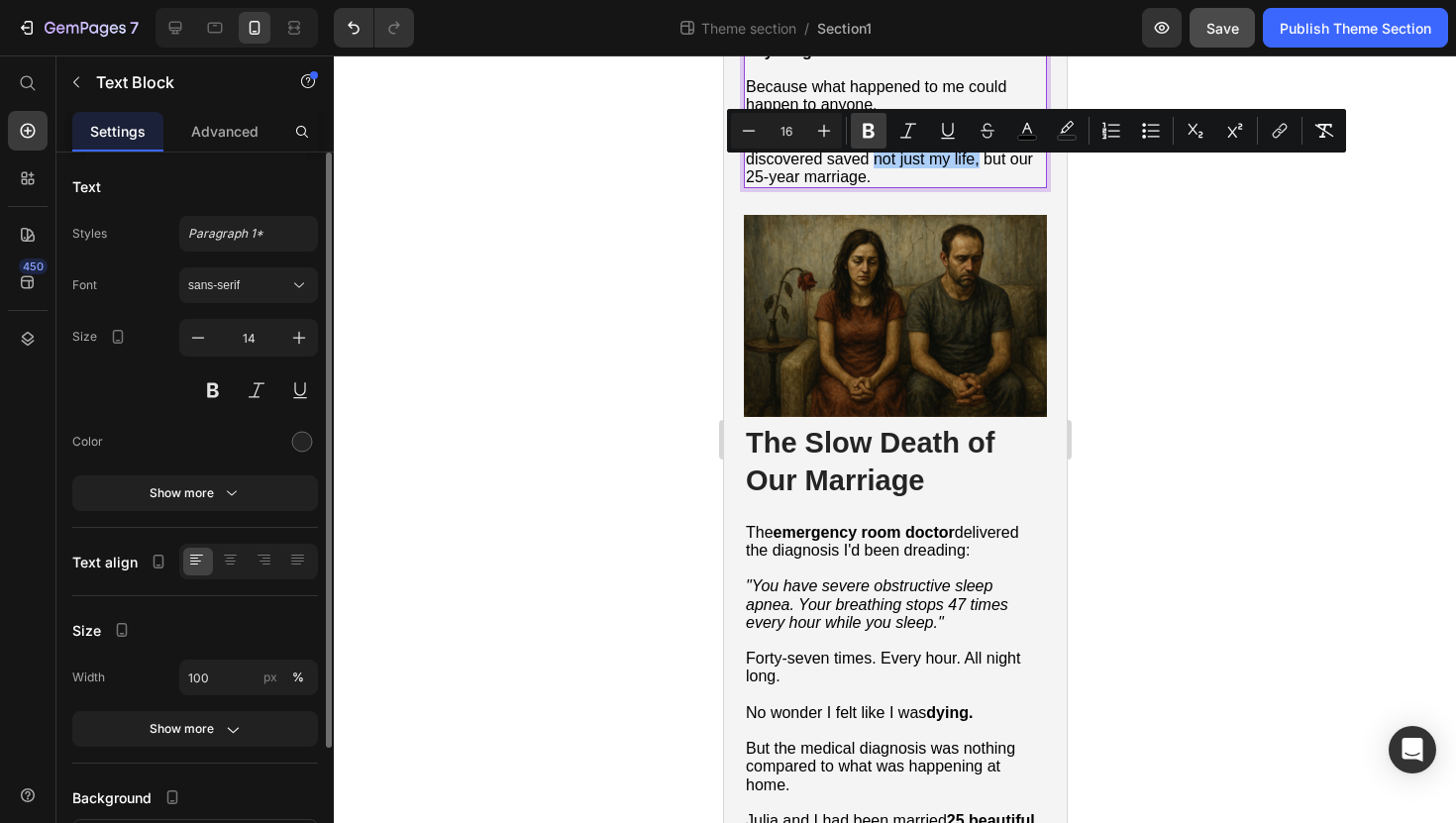 click 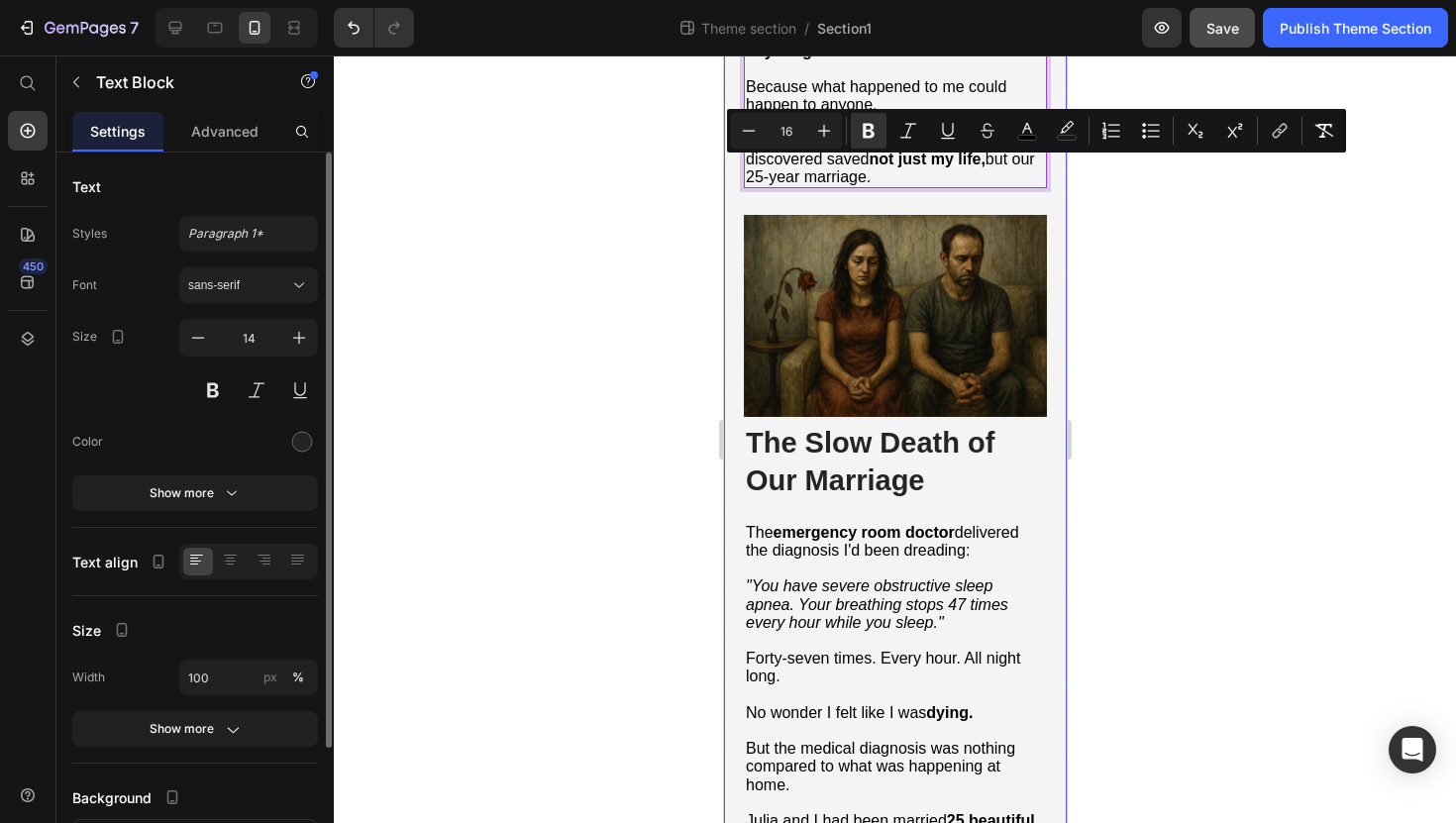 click 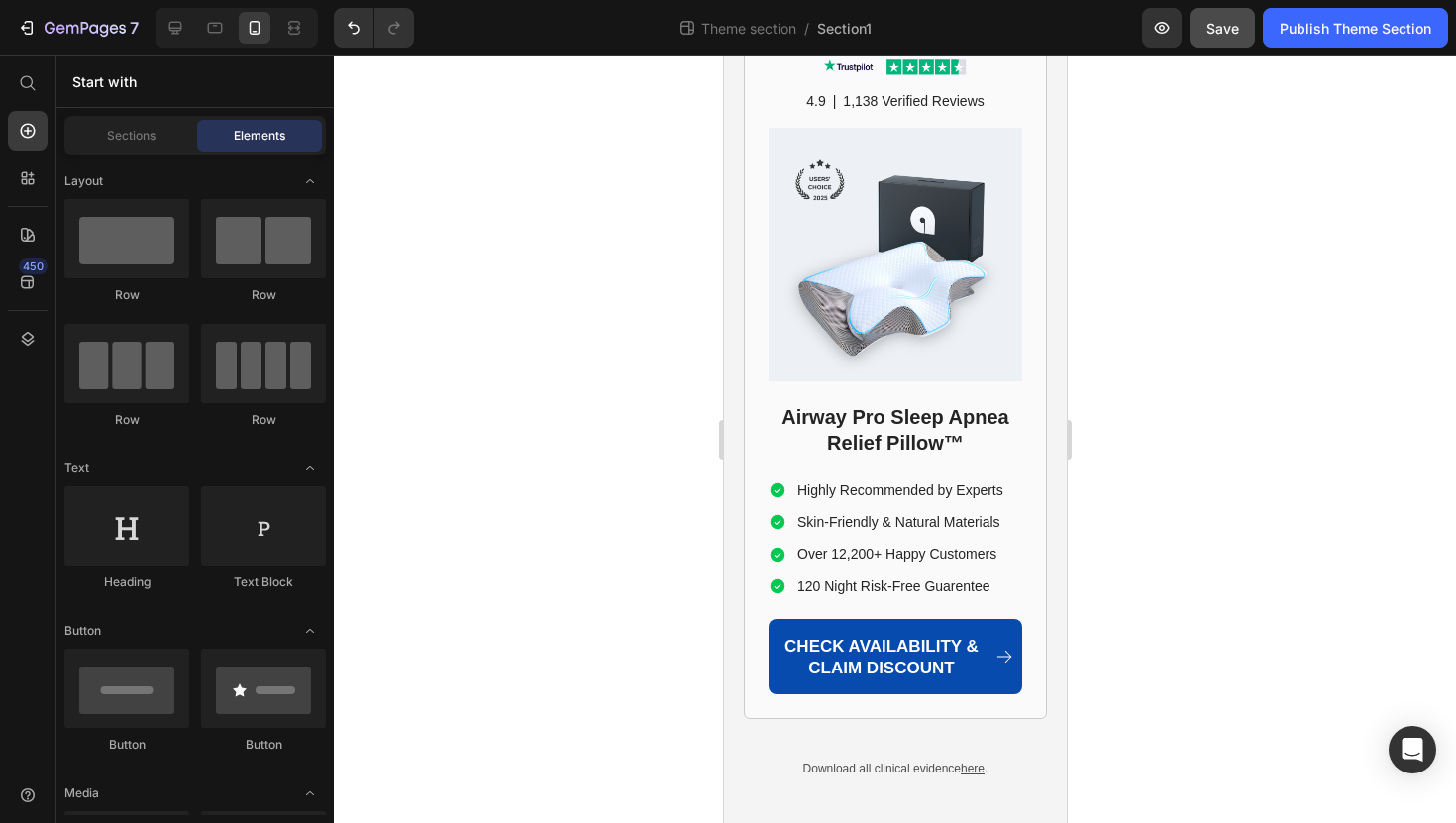 scroll, scrollTop: 14907, scrollLeft: 0, axis: vertical 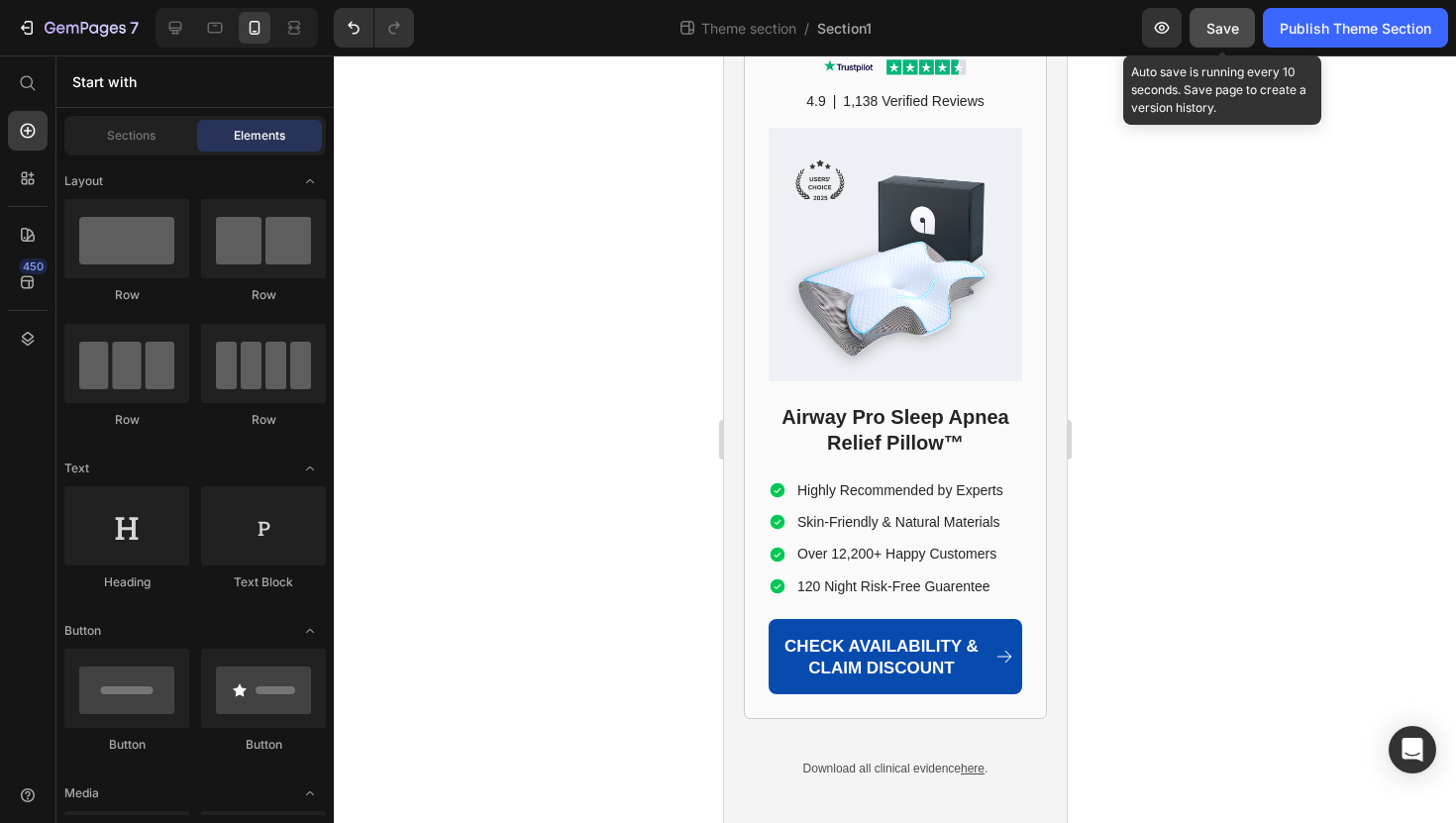 click on "Save" 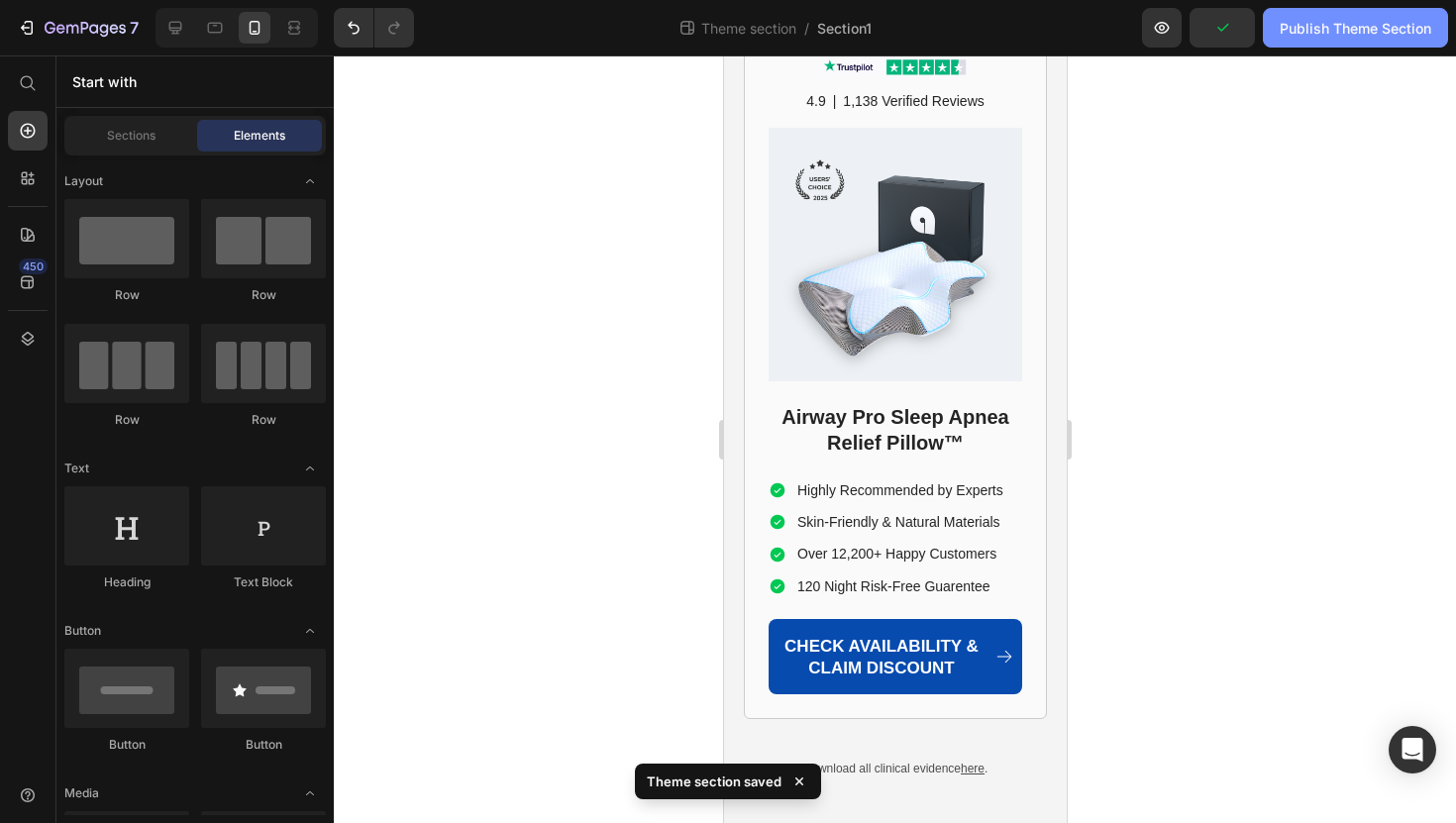 click on "Publish Theme Section" 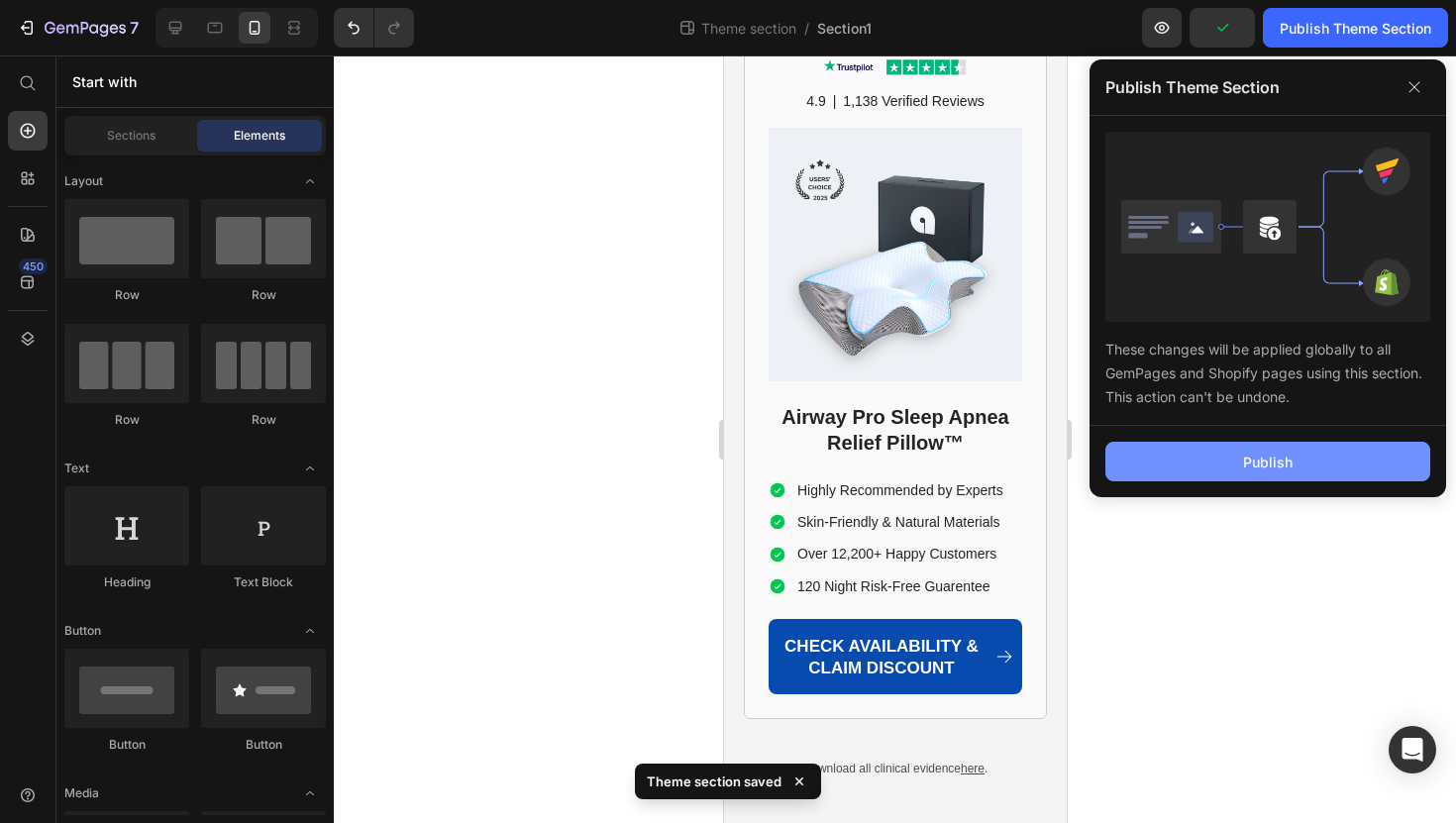 click on "Publish" at bounding box center [1268, 462] 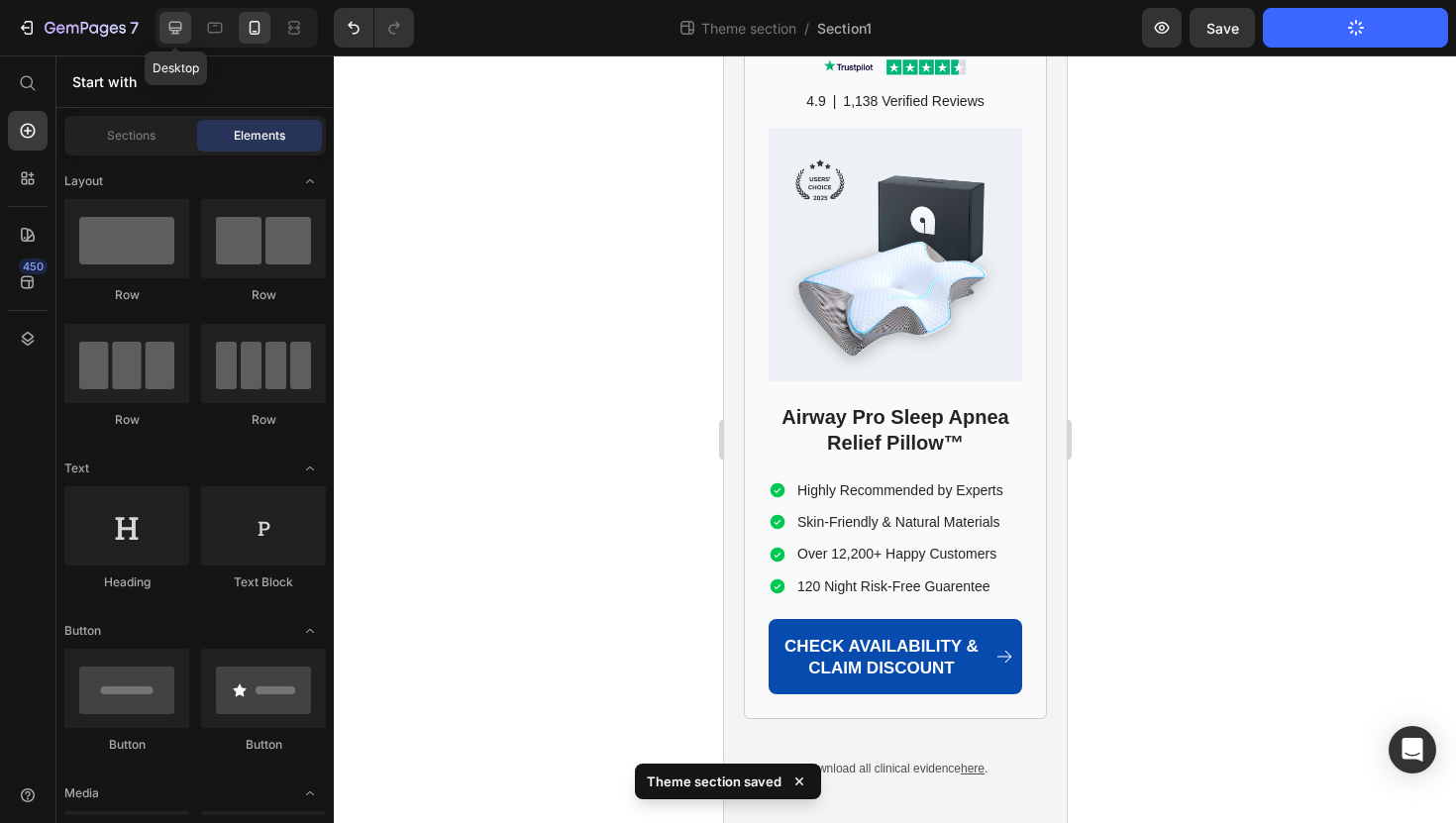 click 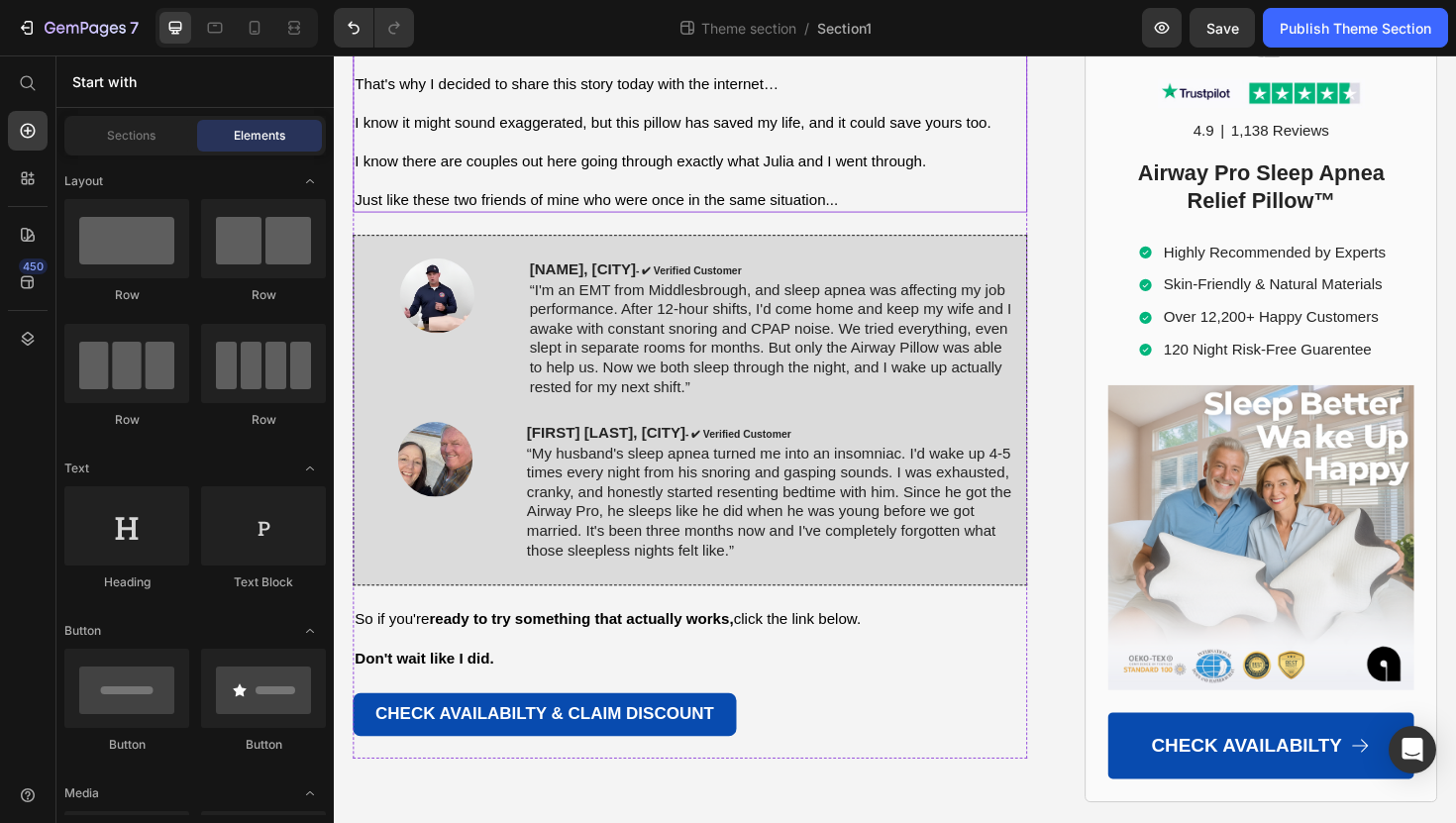 scroll, scrollTop: 11985, scrollLeft: 0, axis: vertical 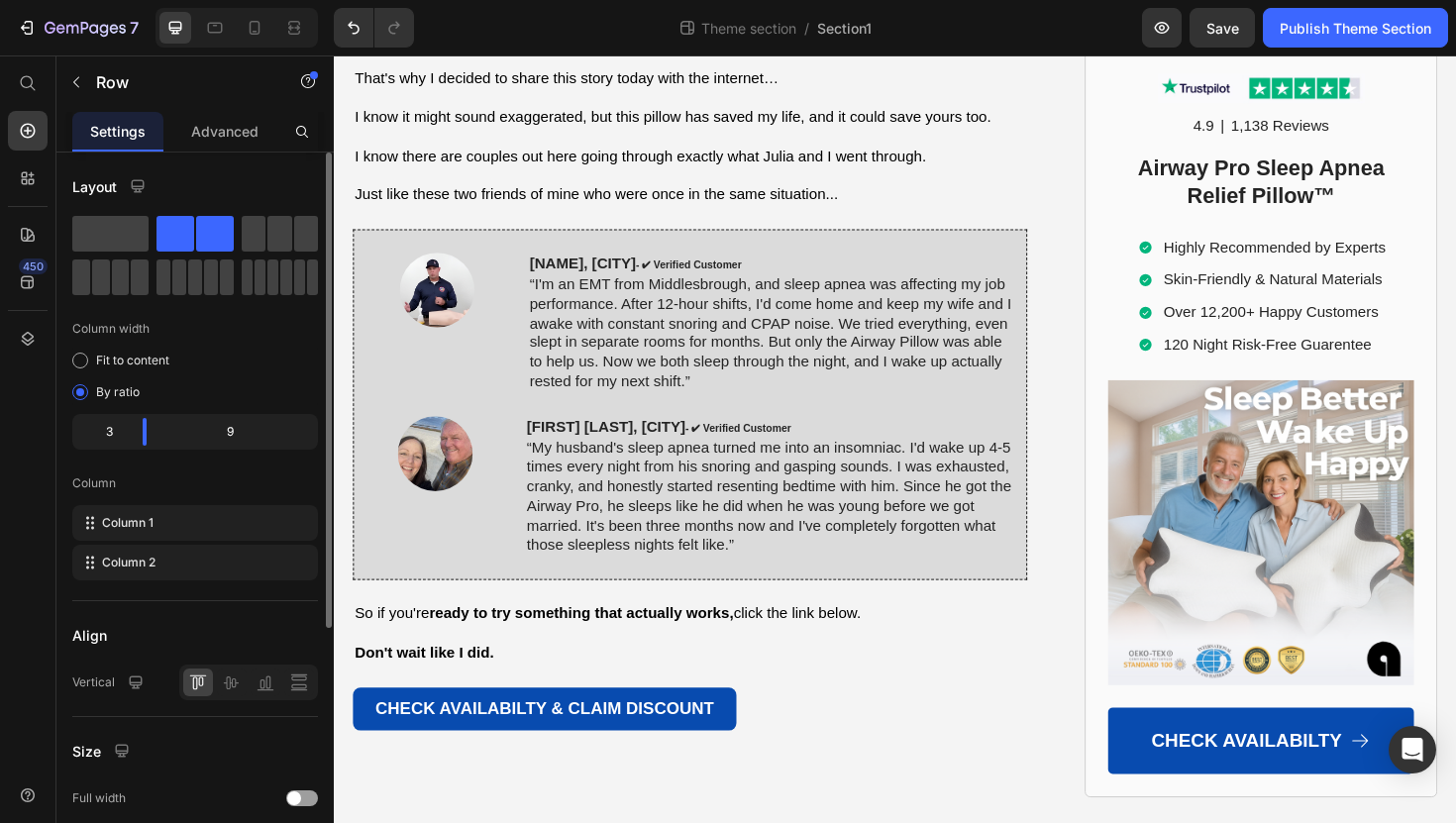 click on "Image [FIRST] [LAST], [CITY] - ✔︎ Verified Customer “I'm an EMT from [CITY], and sleep apnea was affecting my job performance. After 12-hour shifts, I'd come home and keep my wife awake with constant snoring. We tried everything - even slept in separate rooms for months. The Airway Pillow changed everything. Now we both sleep through the night, and I wake up actually rested for my next shift.” Text Block Row" at bounding box center [710, -1688] 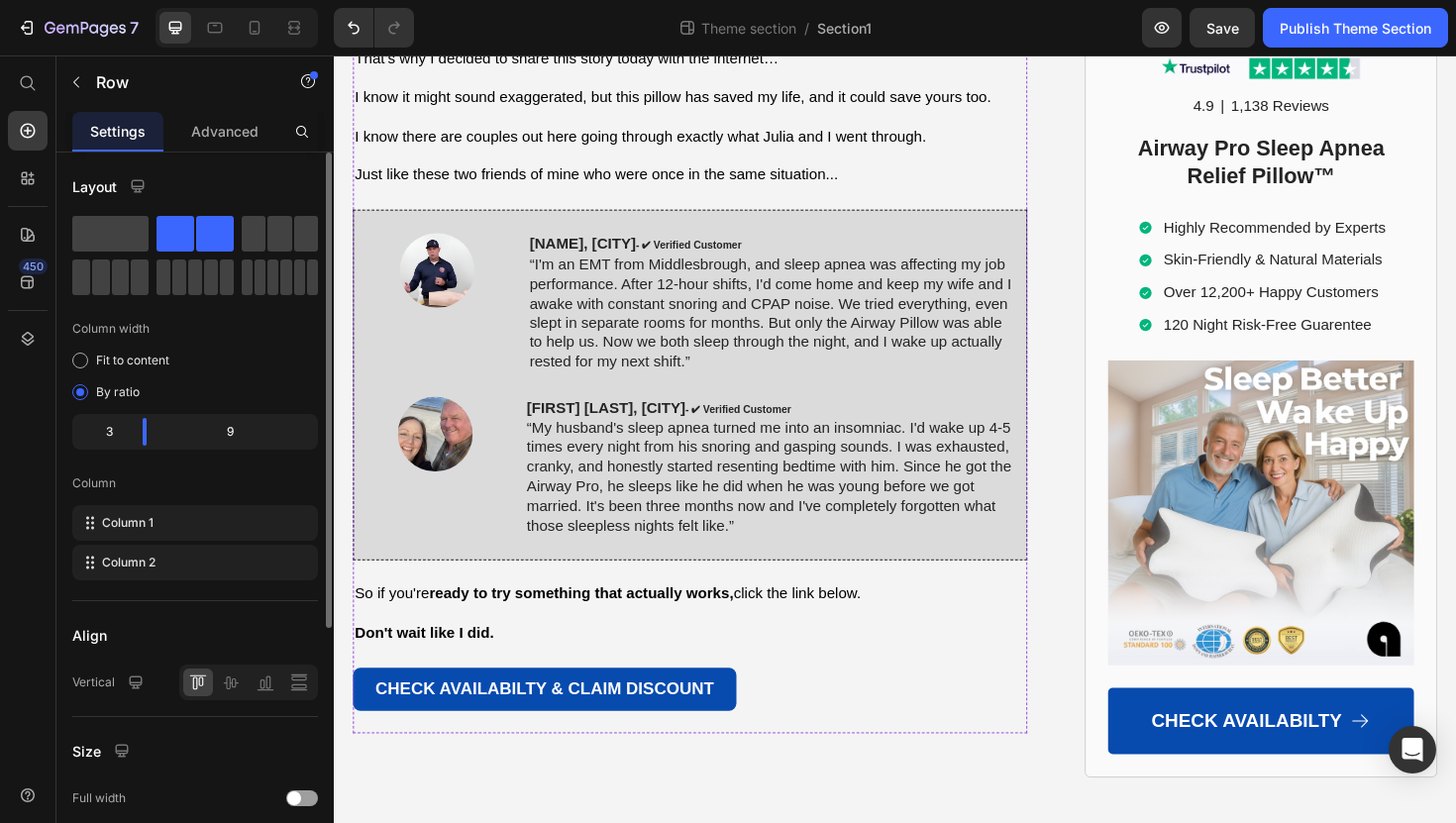 scroll, scrollTop: 14736, scrollLeft: 0, axis: vertical 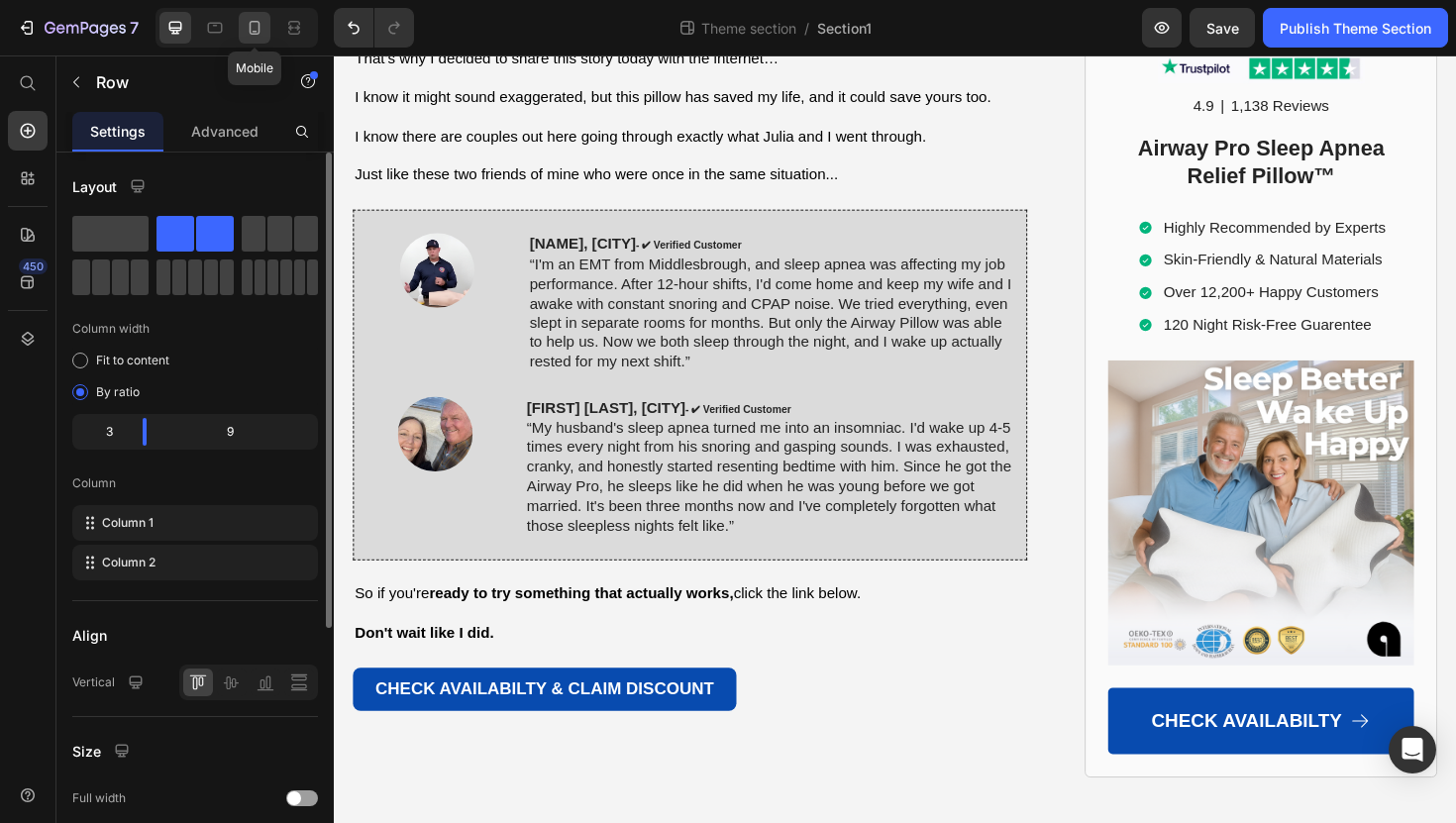 click 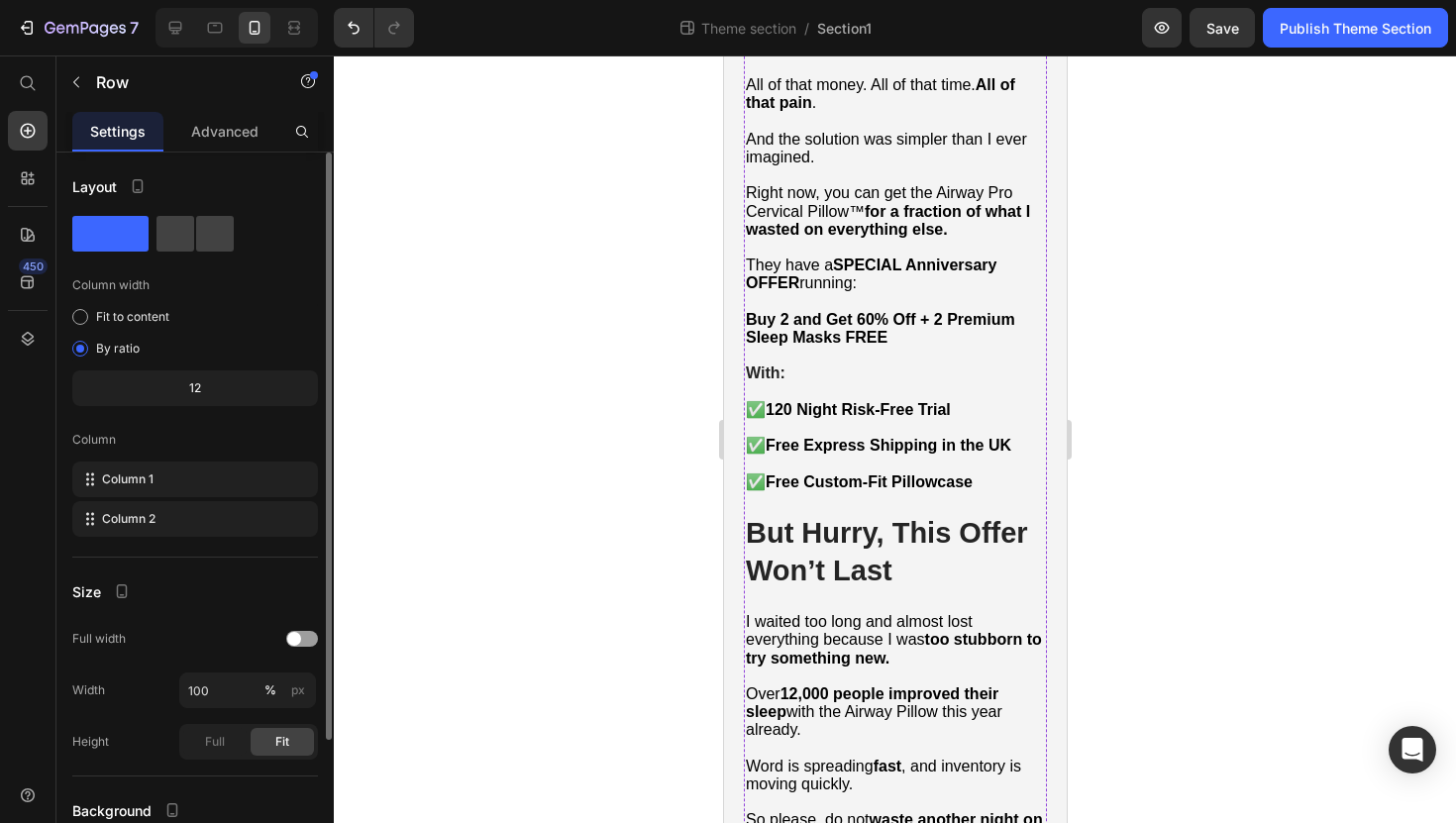scroll, scrollTop: 11121, scrollLeft: 0, axis: vertical 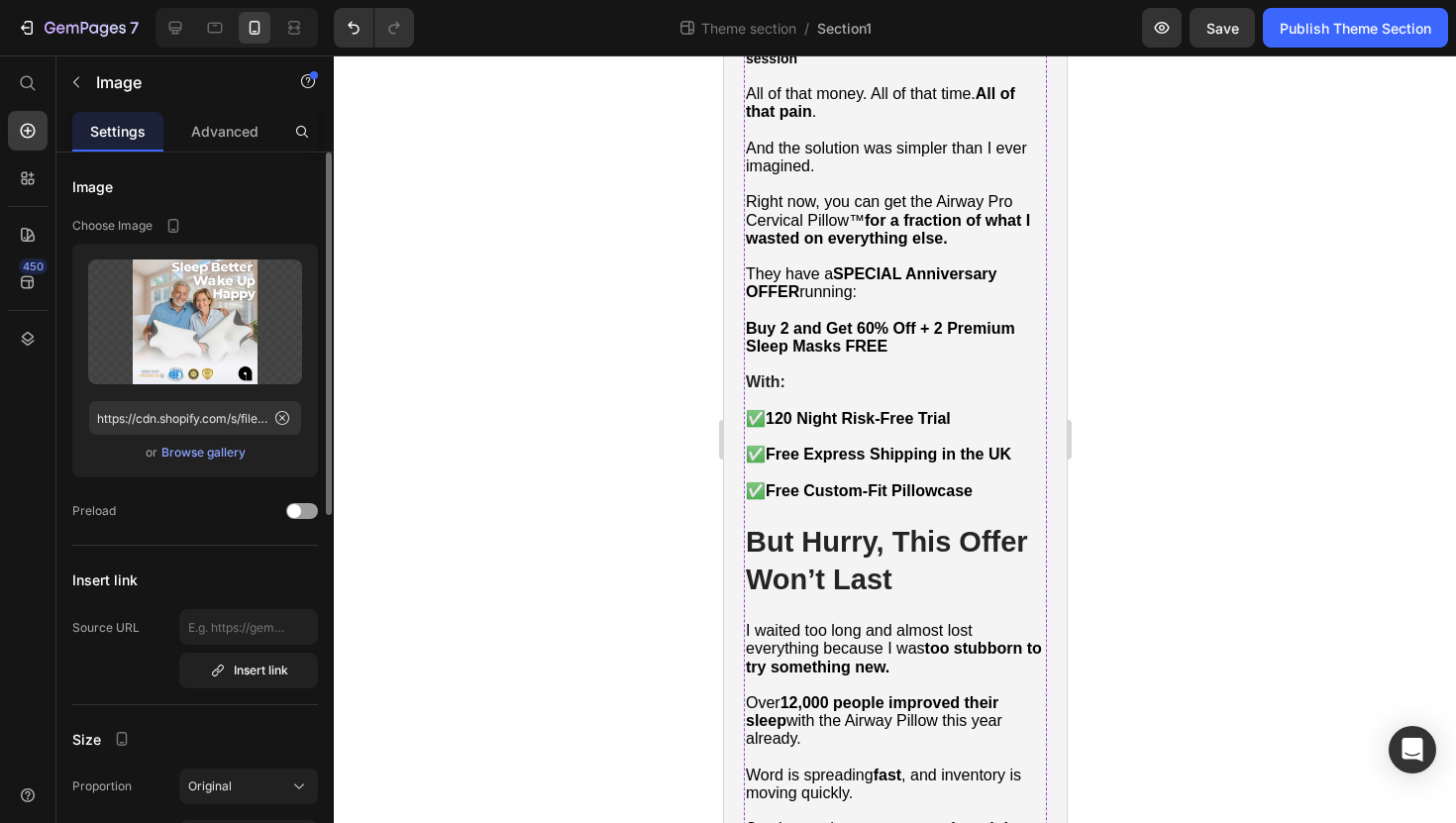 click at bounding box center [894, -440] 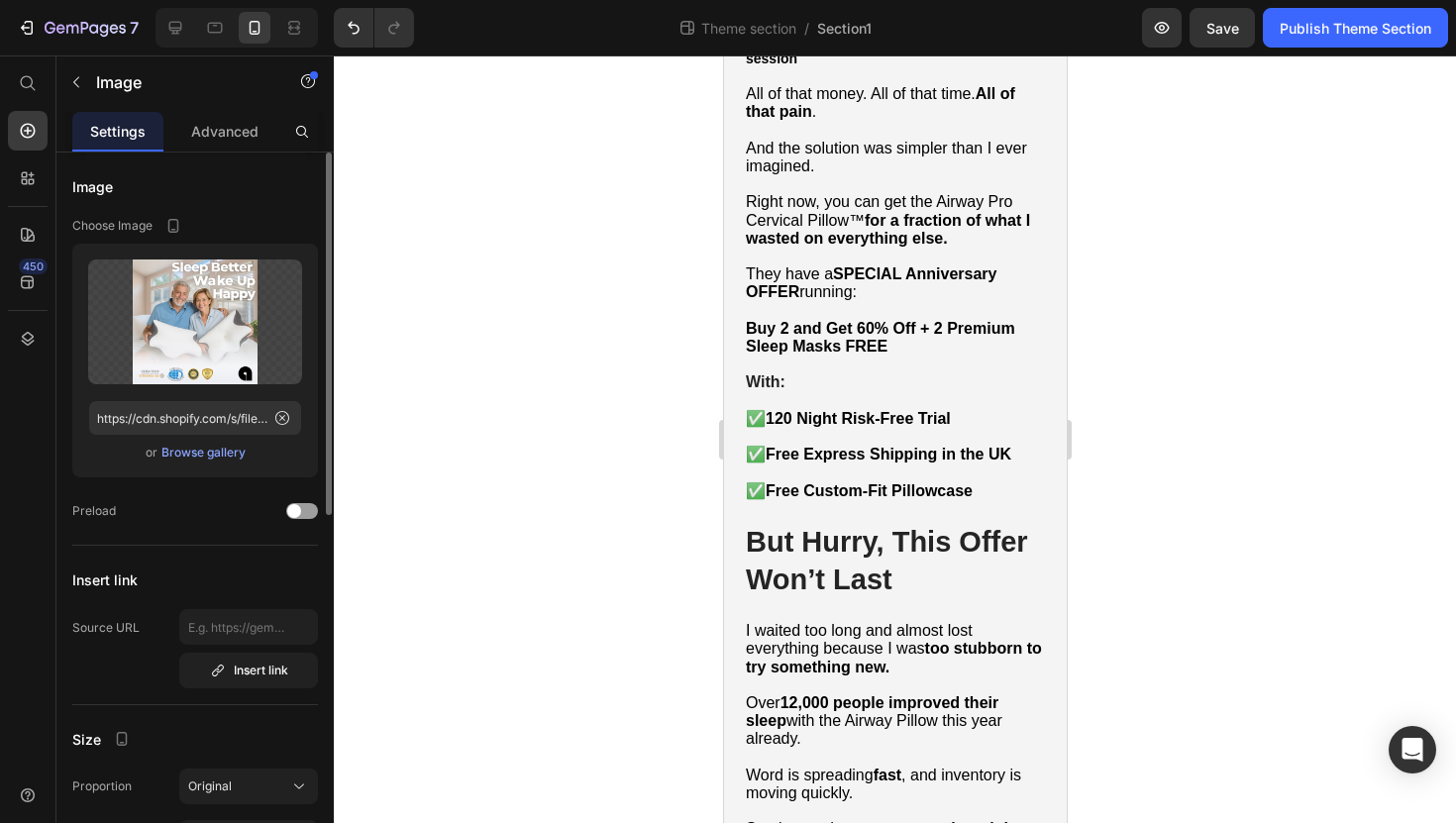 click 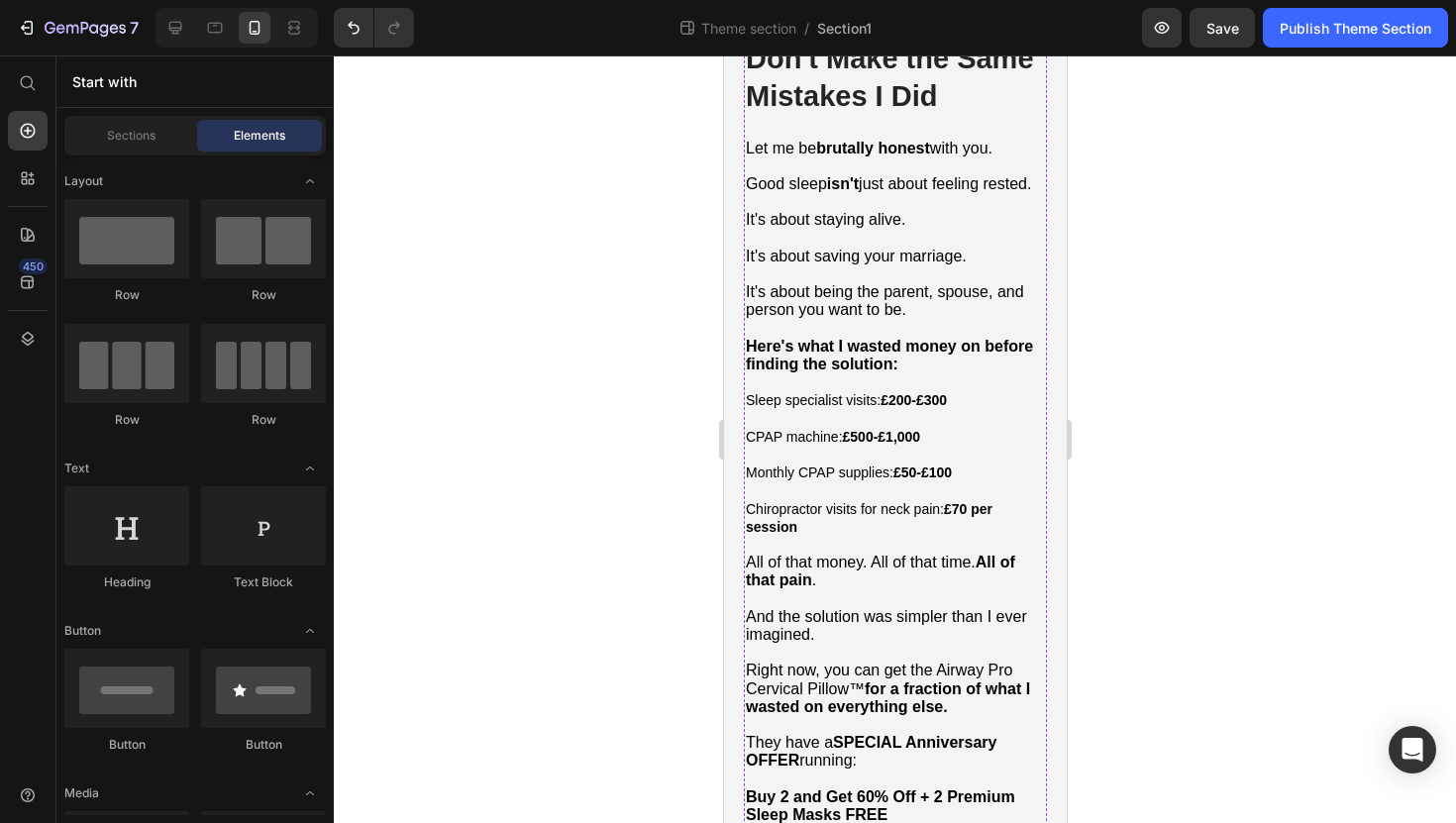 scroll, scrollTop: 10547, scrollLeft: 0, axis: vertical 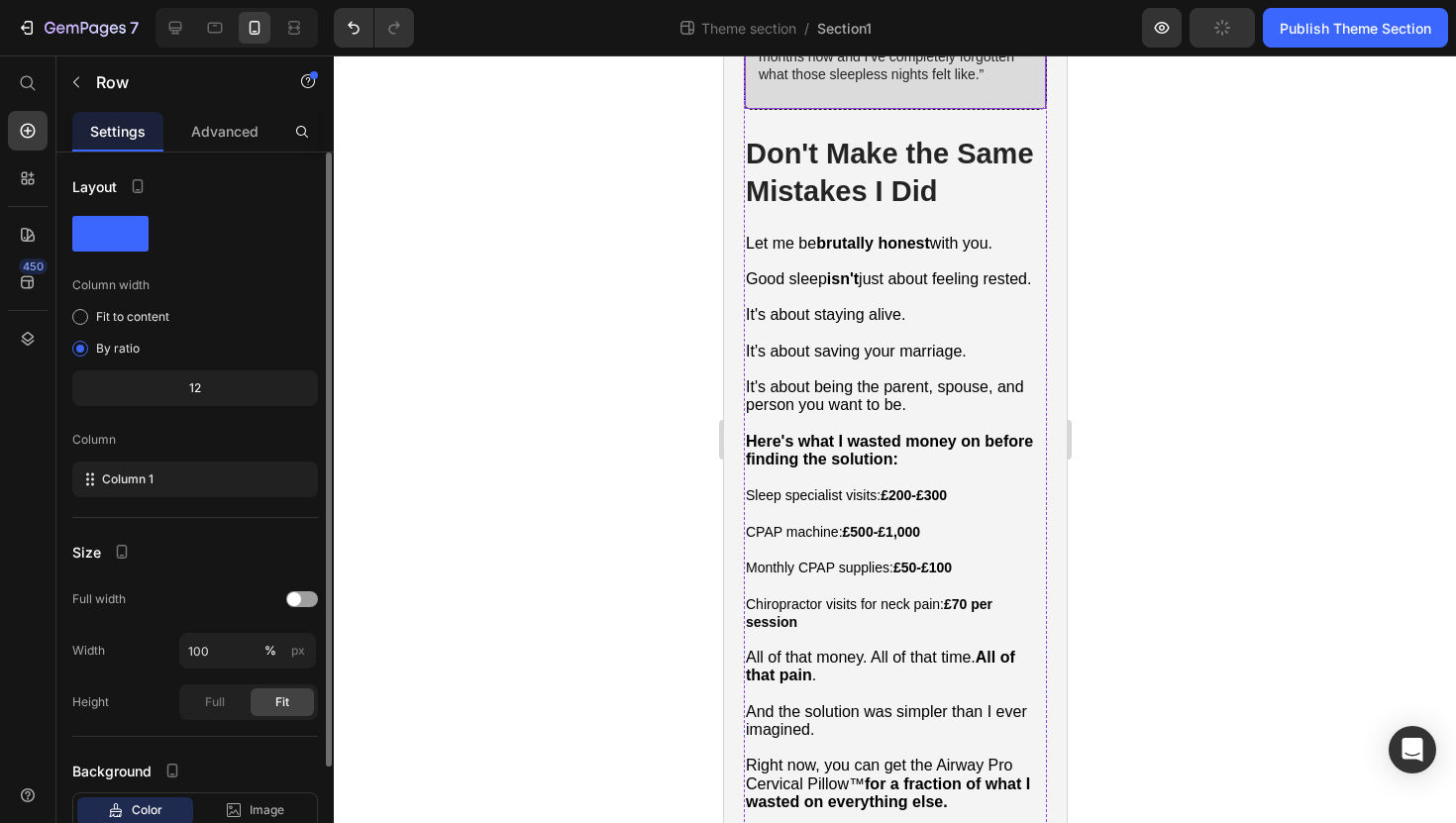 click on "Image [FIRST] [LAST], [CITY] - ✔︎ Verified Customer “I'm an EMT from [CITY], and sleep apnea was affecting my job performance. After 12-hour shifts, I'd come home and keep my wife awake with constant snoring. We tried everything - even slept in separate rooms for months. The Airway Pillow changed everything. Now we both sleep through the night, and I wake up actually rested for my next shift.” Text Block Row Image [FIRST] [LAST], [CITY] - ✔︎ Verified Customer “My husband's sleep apnea turned me into an insomniac. I'd wake up 4-5 times every night from his snoring and gasping sounds. I was exhausted, cranky, and honestly started resenting bedtime. Since he got the Airway Pillow, I sleep like I did before we got married. It's been three months now and I've completely forgotten what those sleepless nights felt like.” Text Block Row Row" at bounding box center (894, -205) 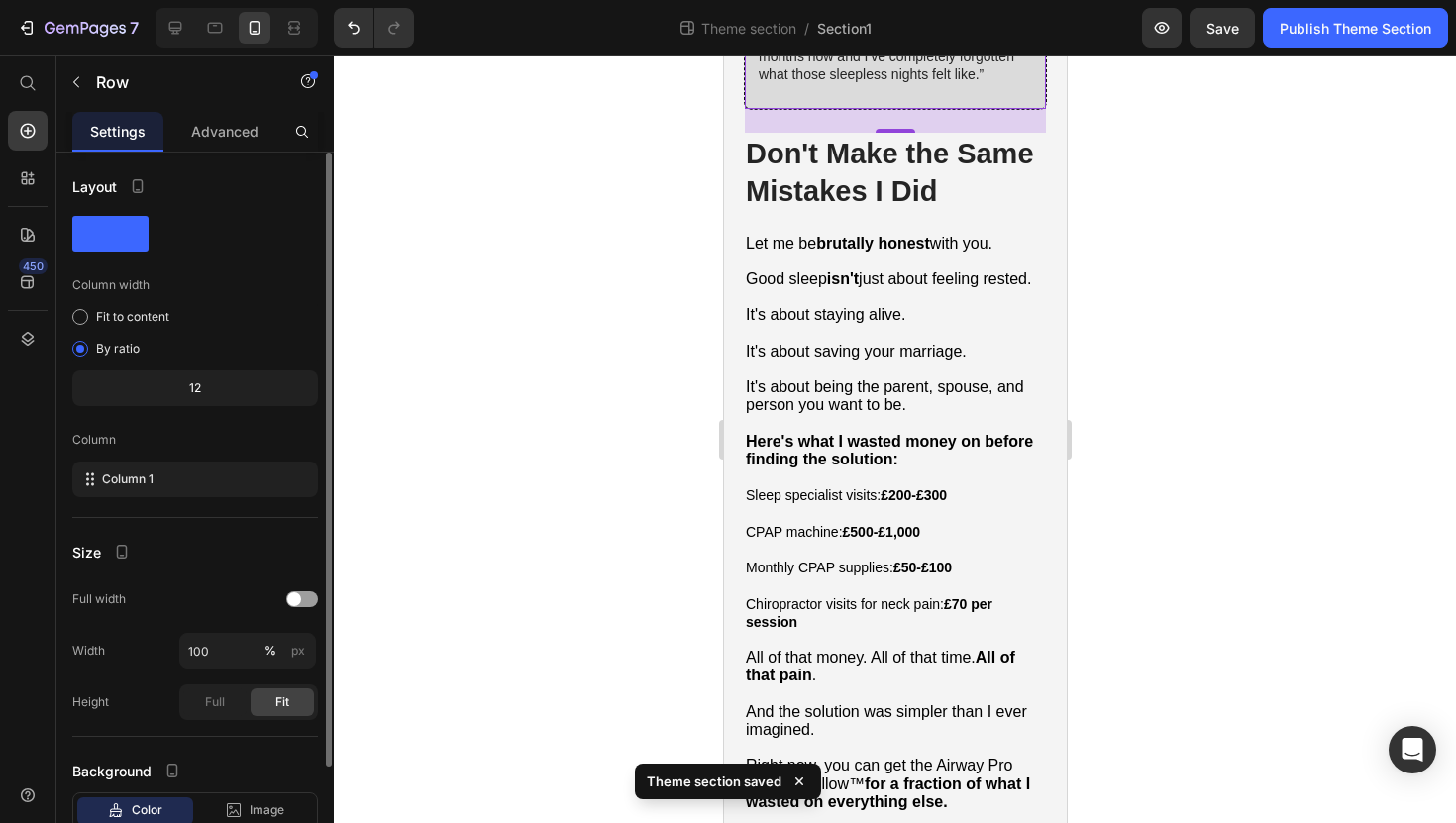 click 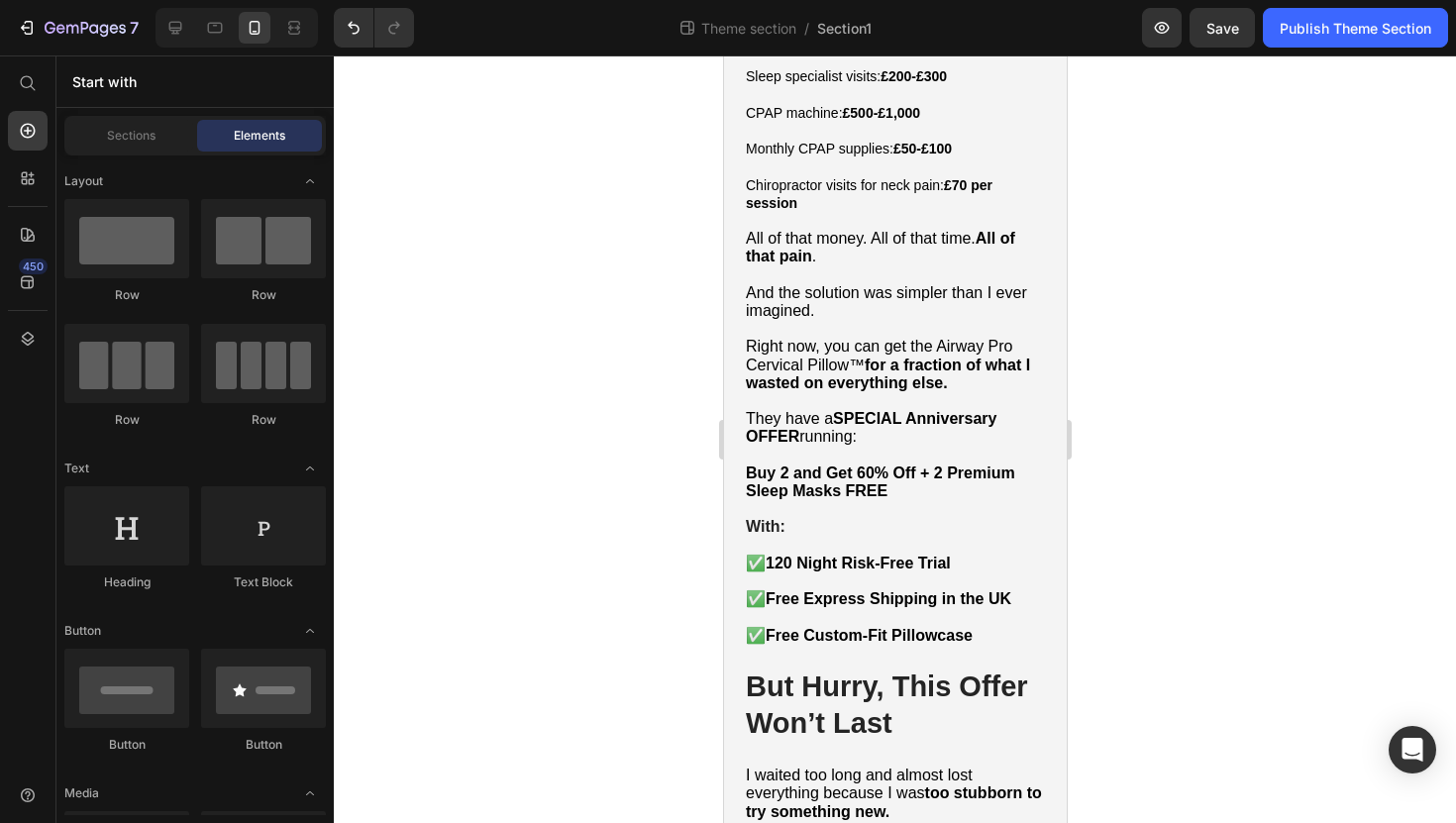 scroll, scrollTop: 10292, scrollLeft: 0, axis: vertical 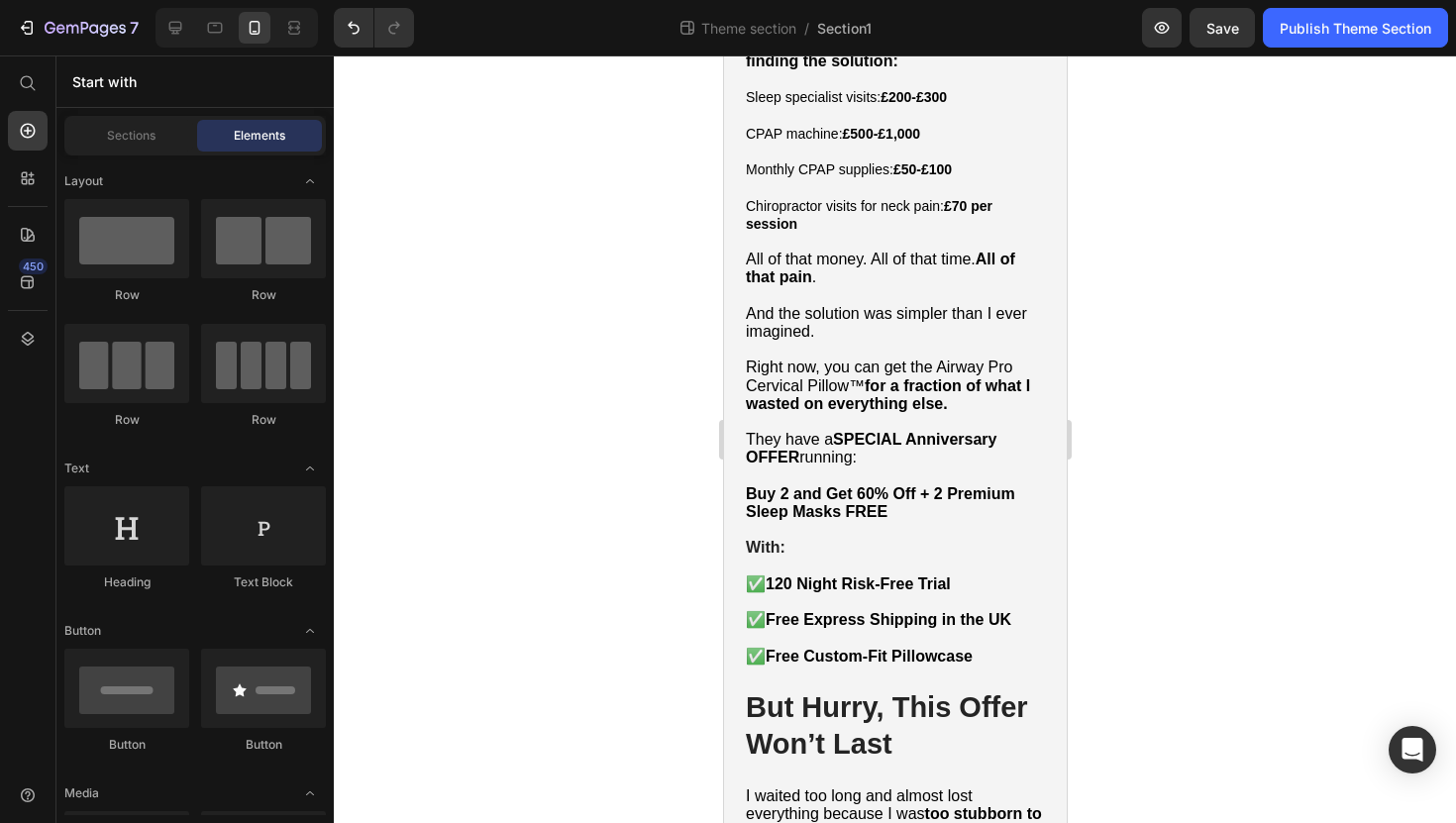 click on "Real People With the Same Desperate Story" at bounding box center [891, -313] 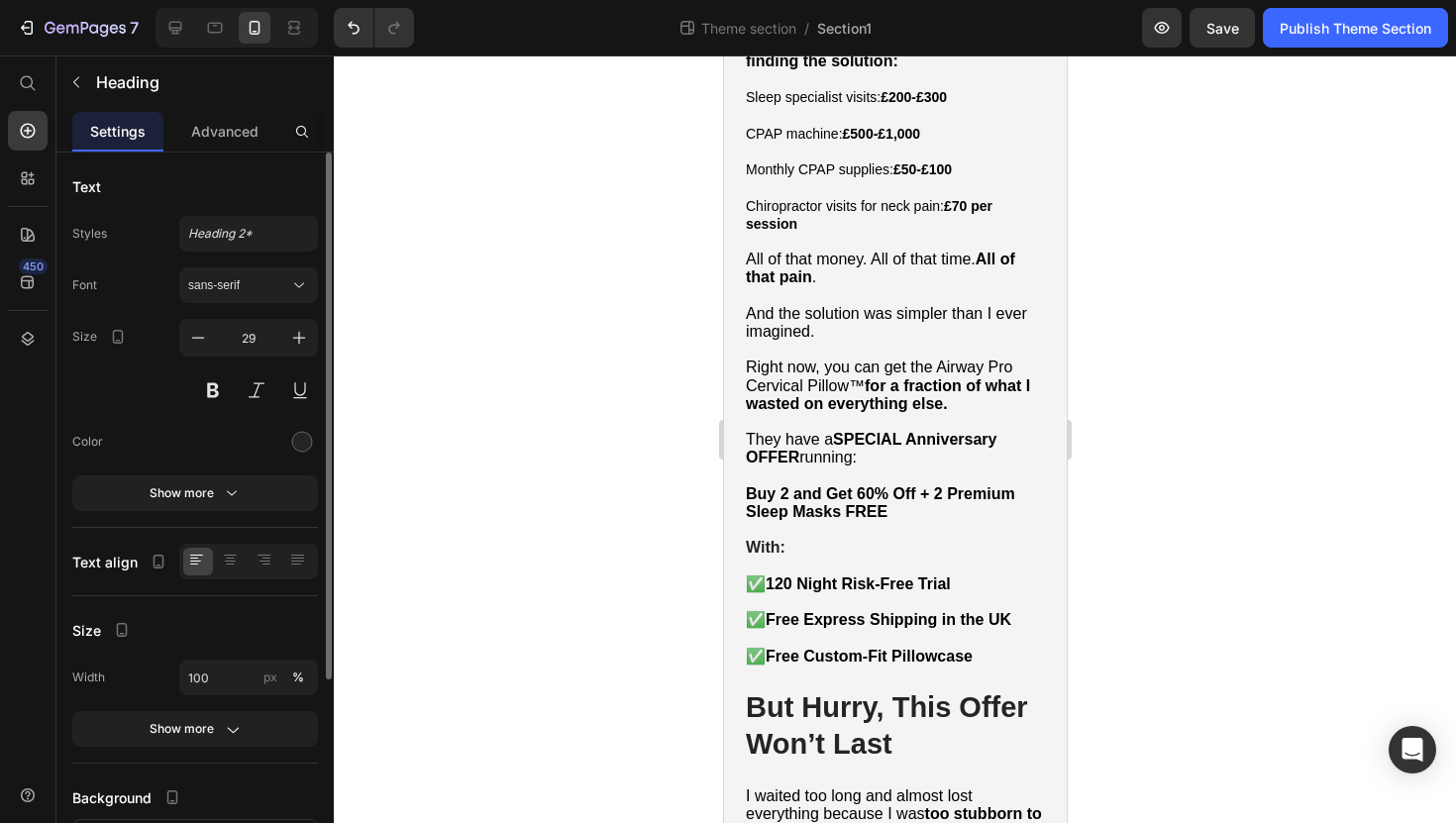 click 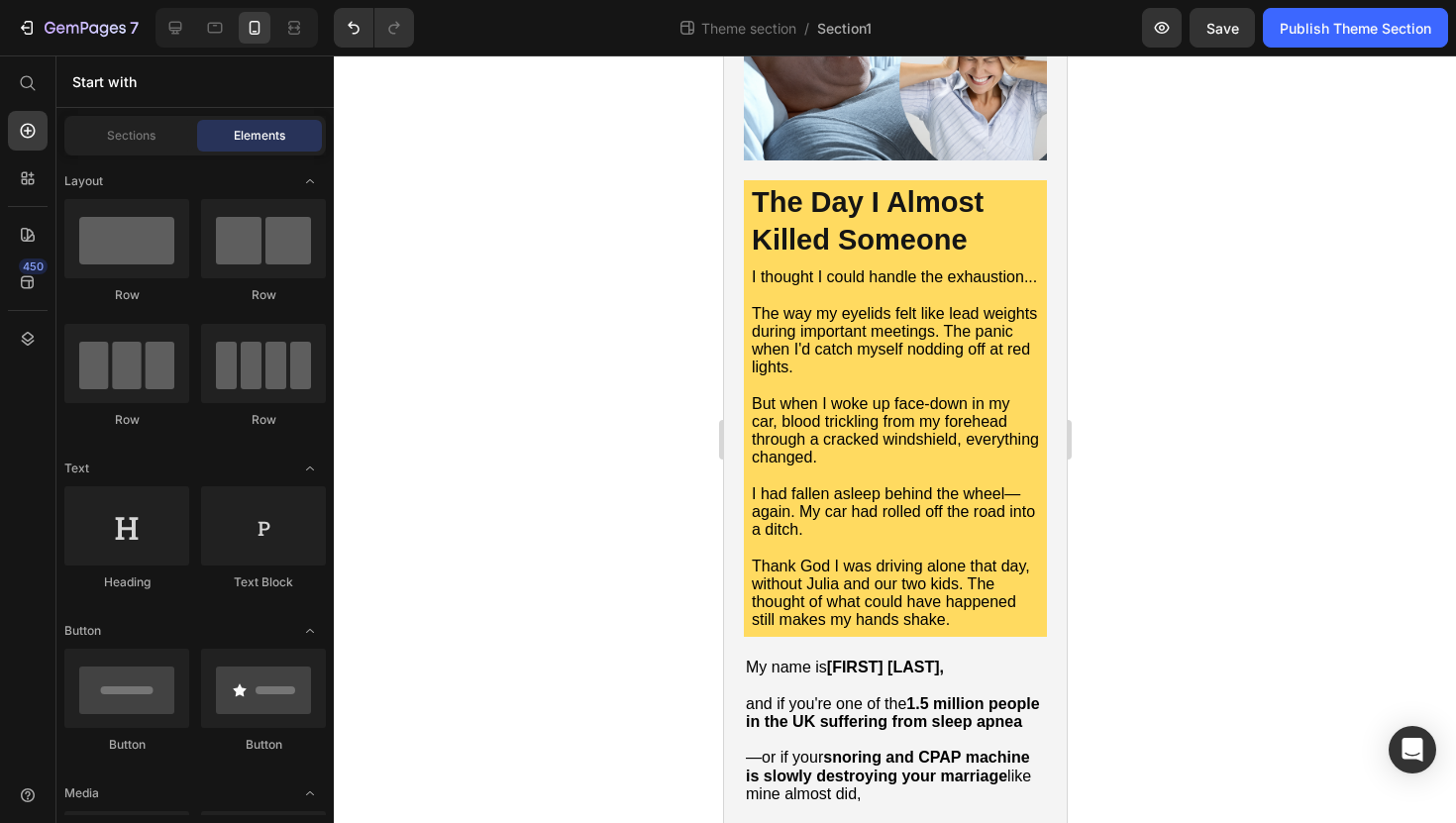 scroll, scrollTop: 0, scrollLeft: 0, axis: both 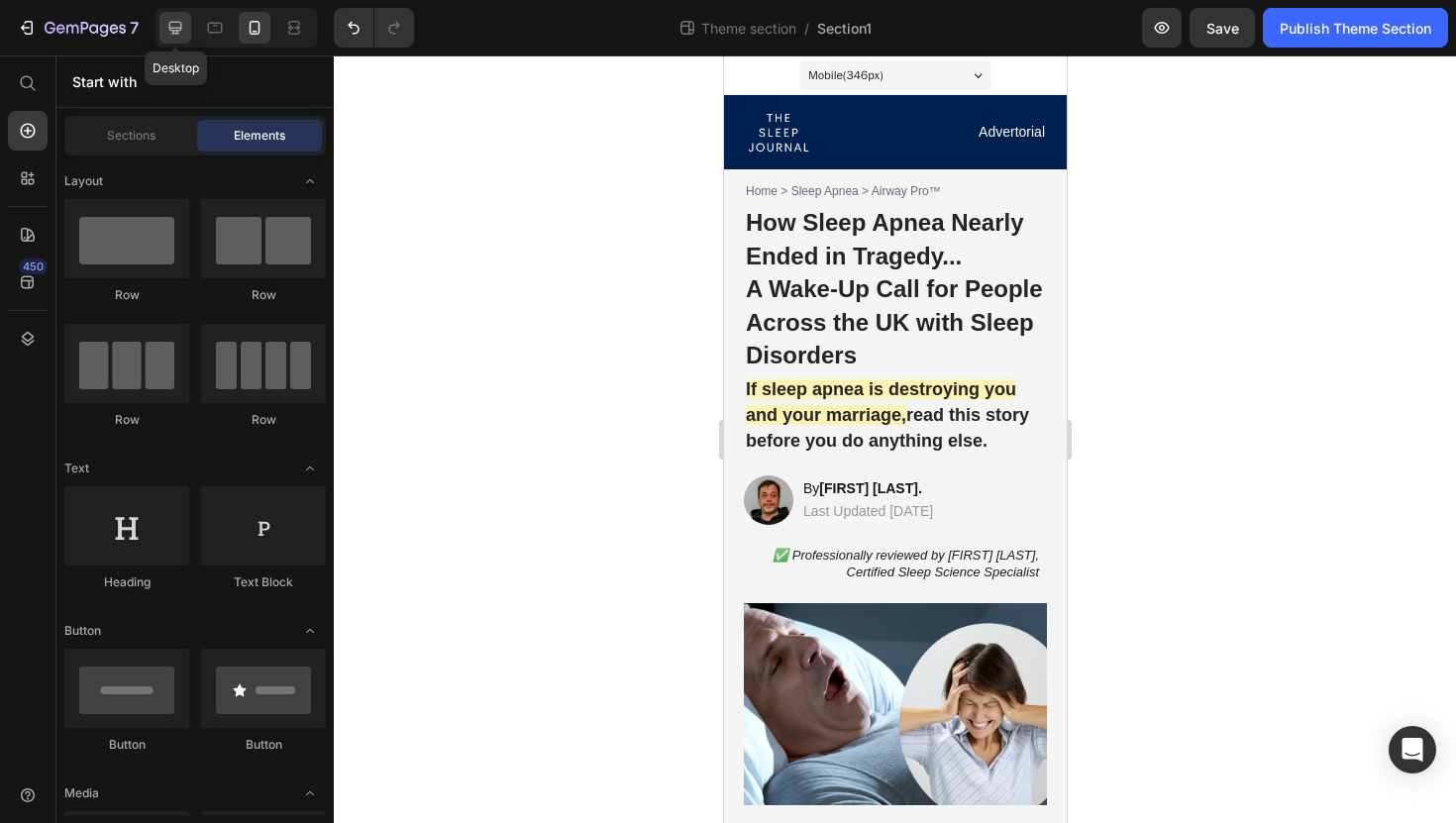 click 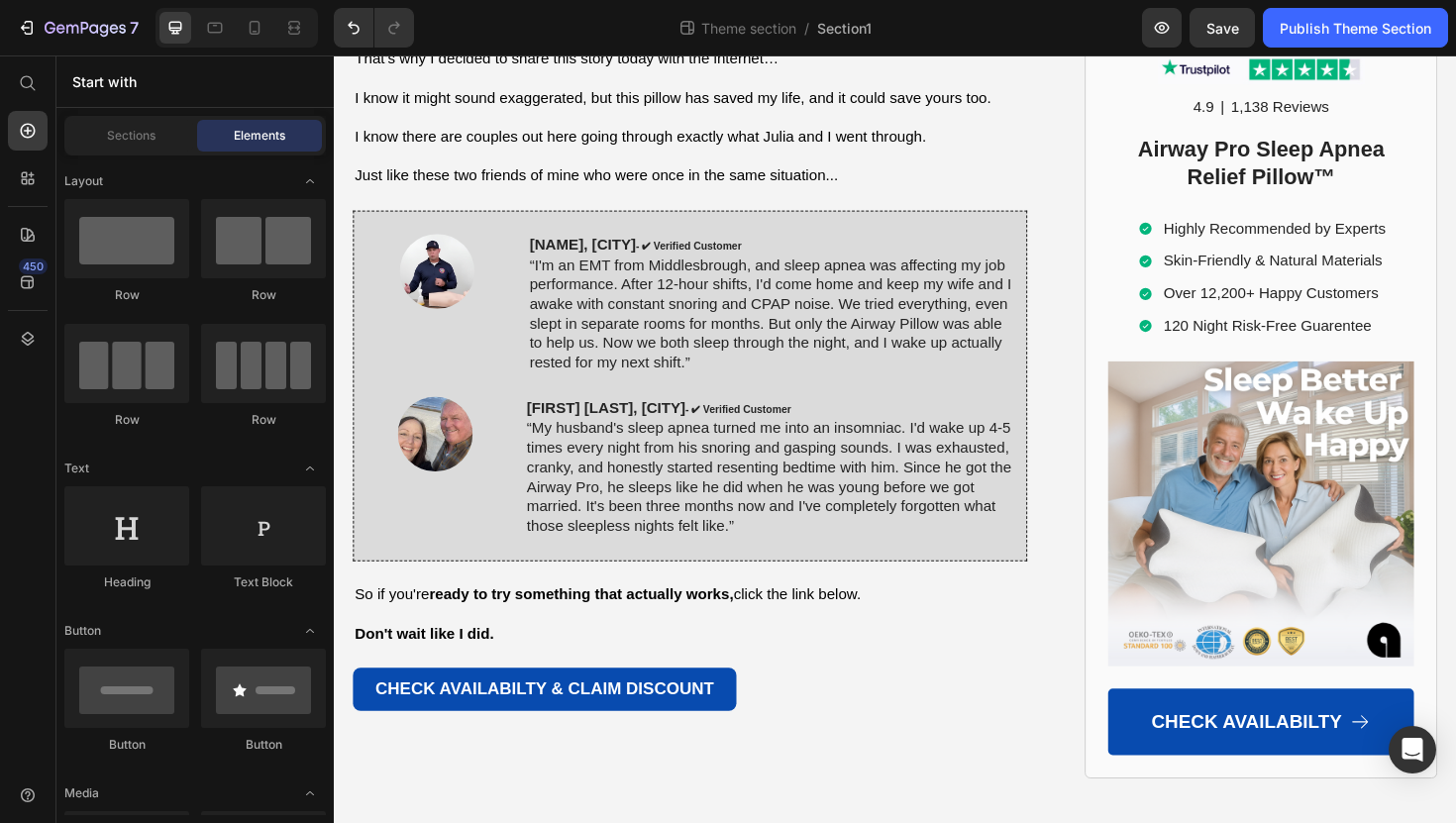 scroll, scrollTop: 11762, scrollLeft: 0, axis: vertical 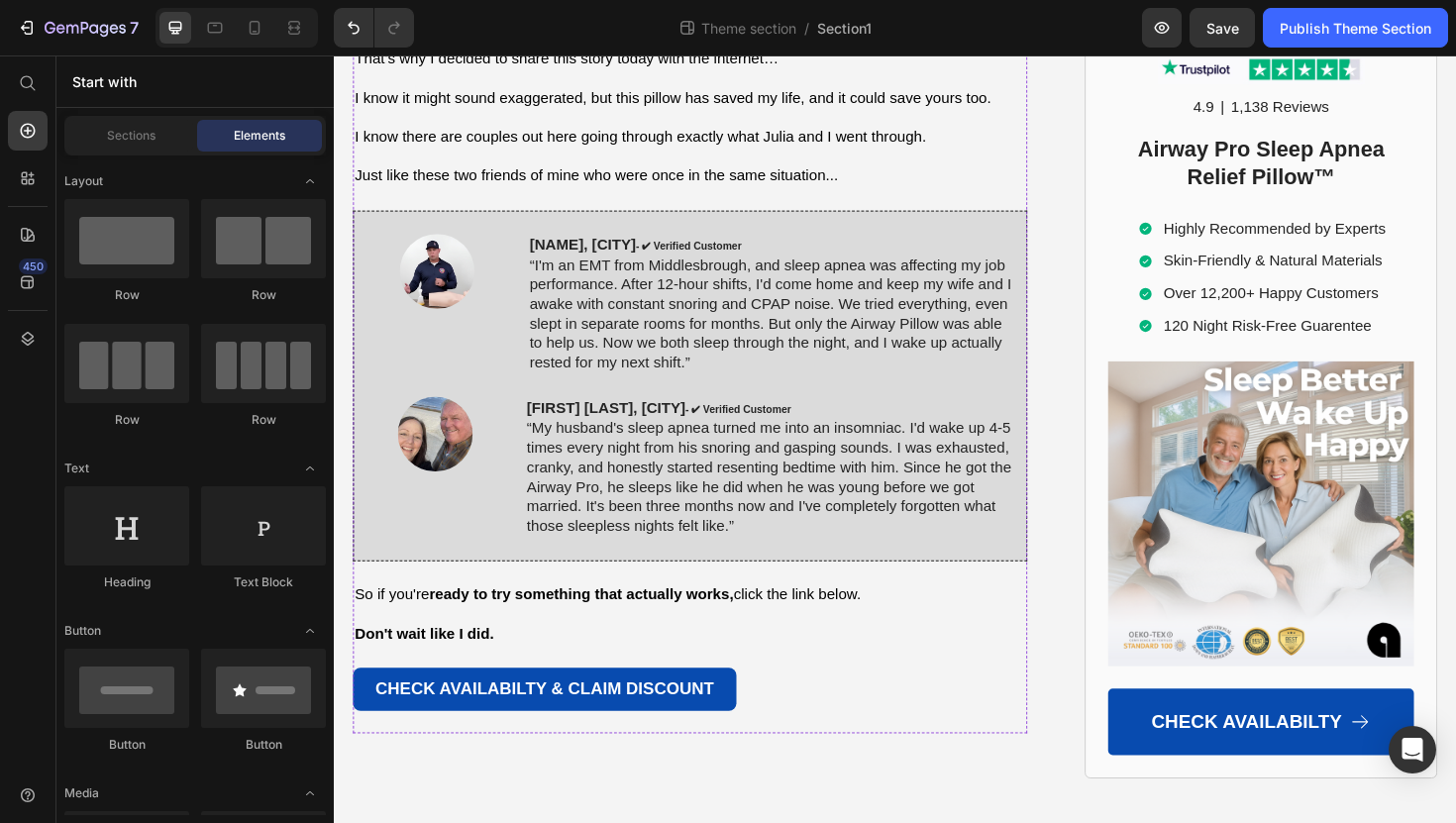 click on "Don't Make the Same Mistakes I Did" at bounding box center (710, -1390) 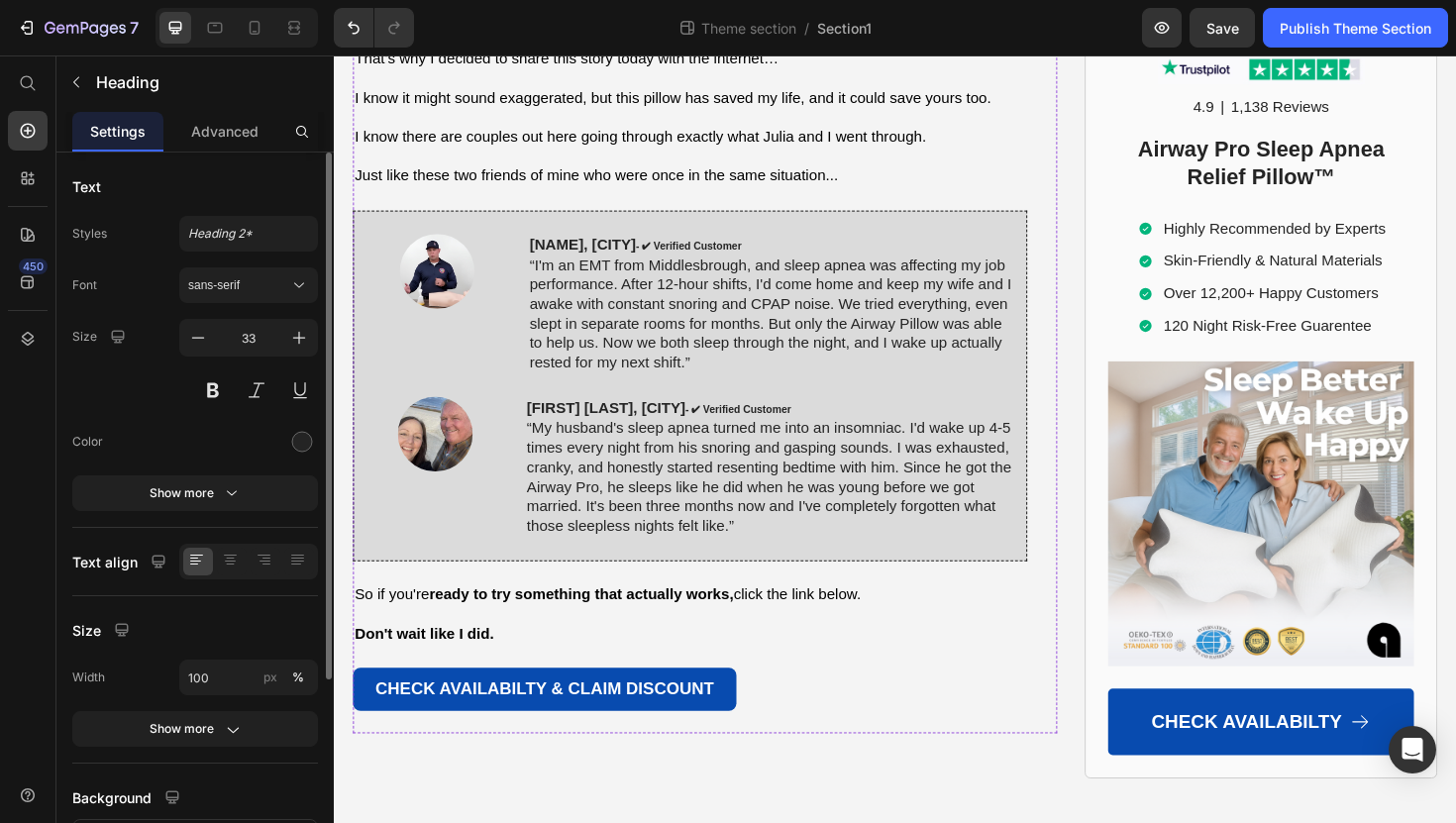 click at bounding box center (710, -1437) 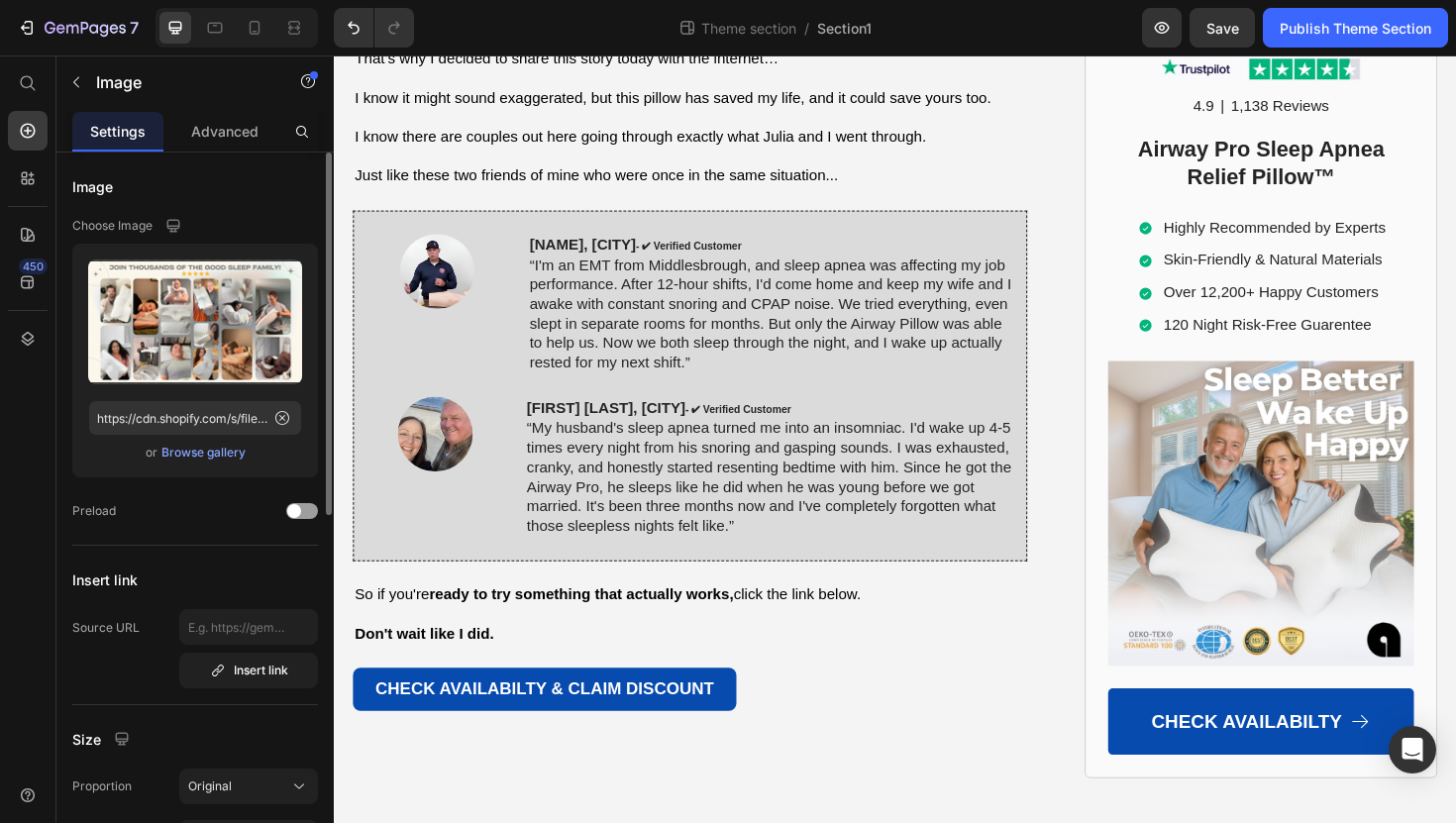 drag, startPoint x: 711, startPoint y: 393, endPoint x: 712, endPoint y: 381, distance: 12.0415946 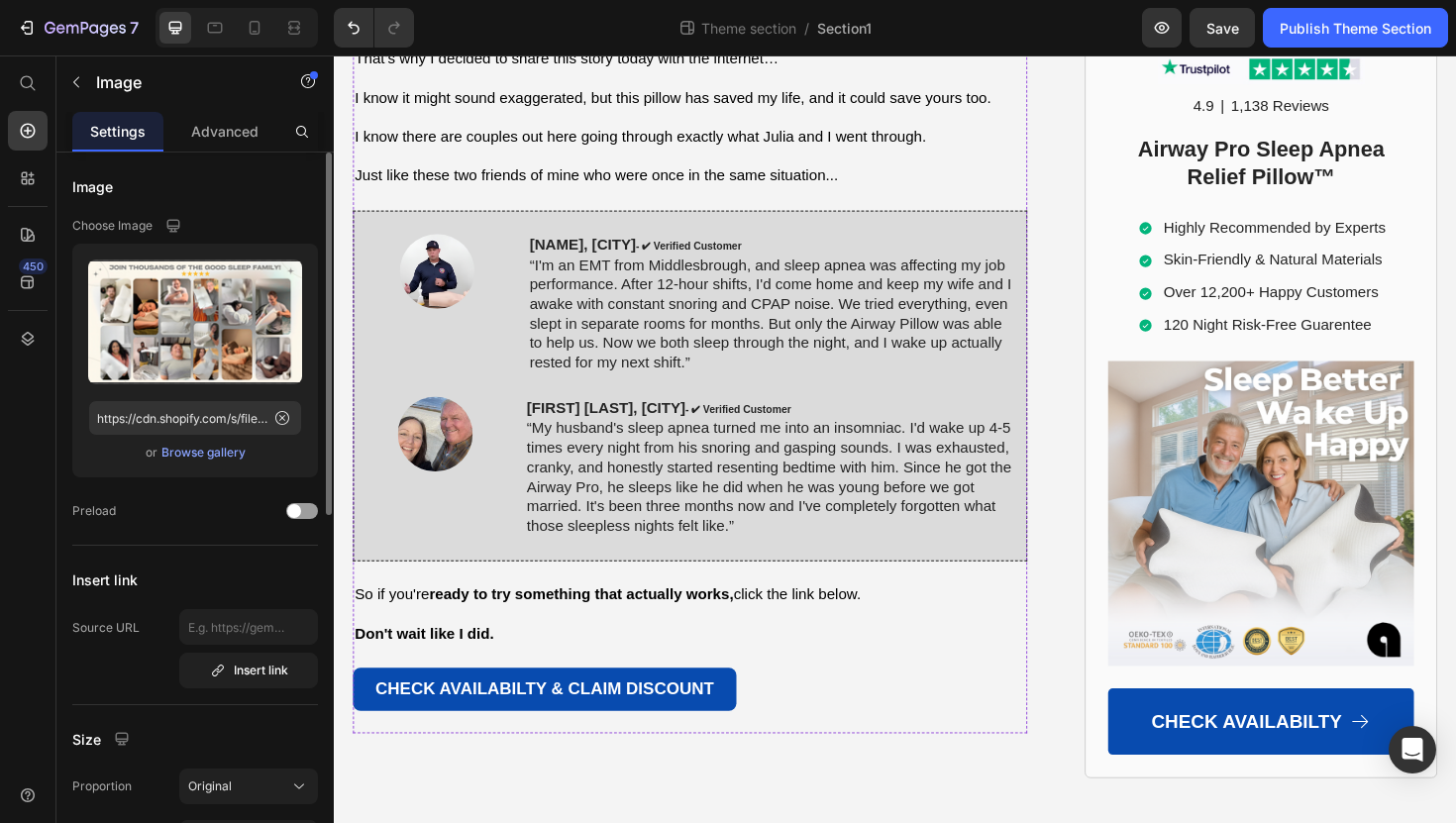 click on "Don't Make the Same Mistakes I Did Heading Let me be brutally honest with you. Good sleep isn't just about feeling rested. It's about staying alive. It's about saving your marriage. It's about being the parent, spouse, and person you want to be. Here's what I wasted money on before finding the solution: Sleep specialist visits: £[PRICE]-[PRICE] CPAP machine: £[PRICE]-[PRICE] Monthly CPAP supplies: £[PRICE]-[PRICE] Chiropractor visits for neck pain: £[PRICE] per session All of that money. All of that time. All of that pain. And the solution was simpler than I ever imagined. Right now, you can get the Airway Pro Cervical Pillow™ for a fraction of what I wasted on everything else. They have a SPECIAL Anniversary OFFER running: Buy 2 and Get 60% Off + 2 Premium Sleep Masks FREE With: ✅ 120 Night Risk-Free Trial ✅ Free Express Shipping in the UK ✅ Free Custom-Fit Pillowcase Text Block But Hurry, This Offer Won’t Last Heading Over fast" at bounding box center (710, -320) 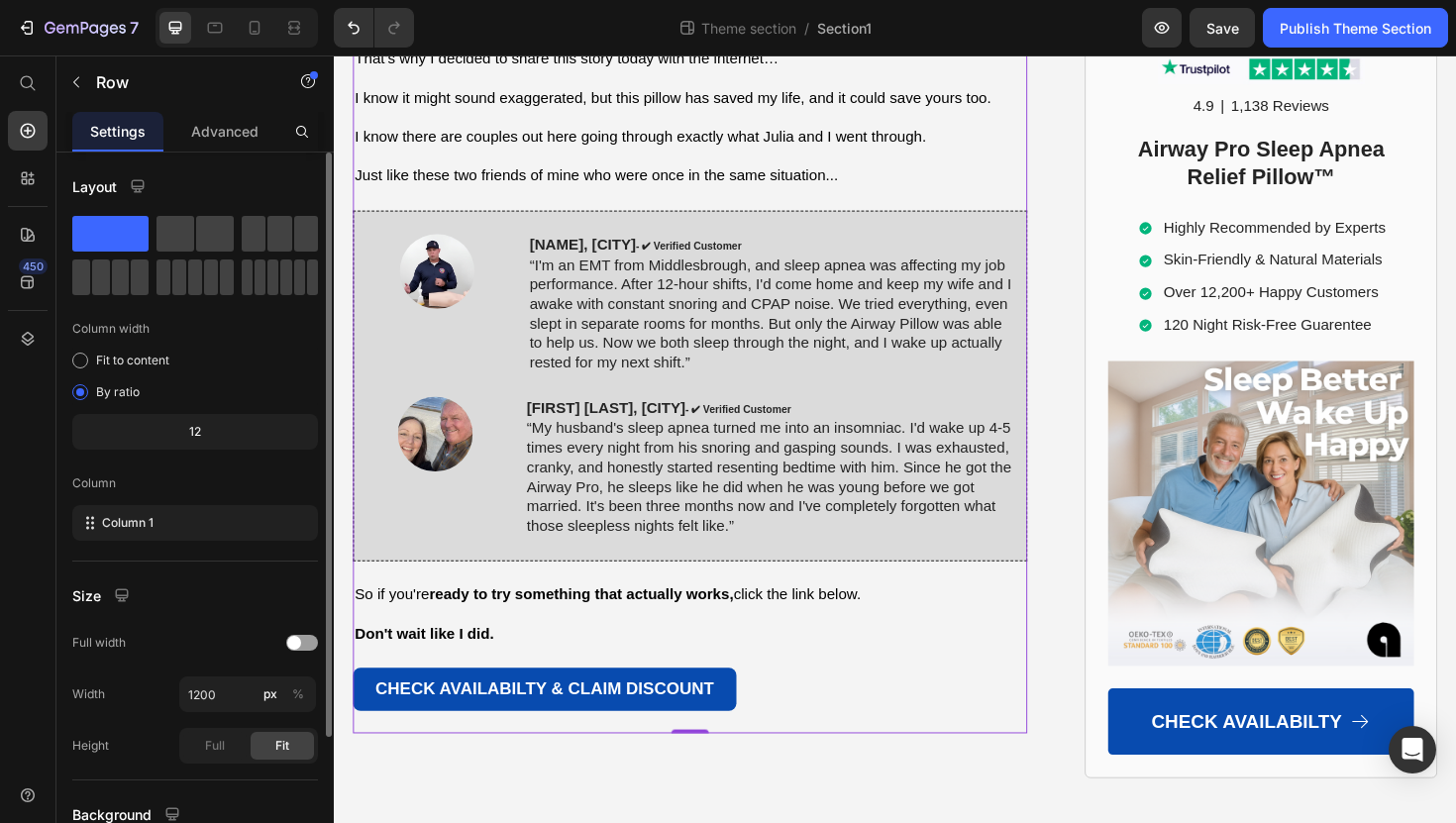 scroll, scrollTop: 13564, scrollLeft: 0, axis: vertical 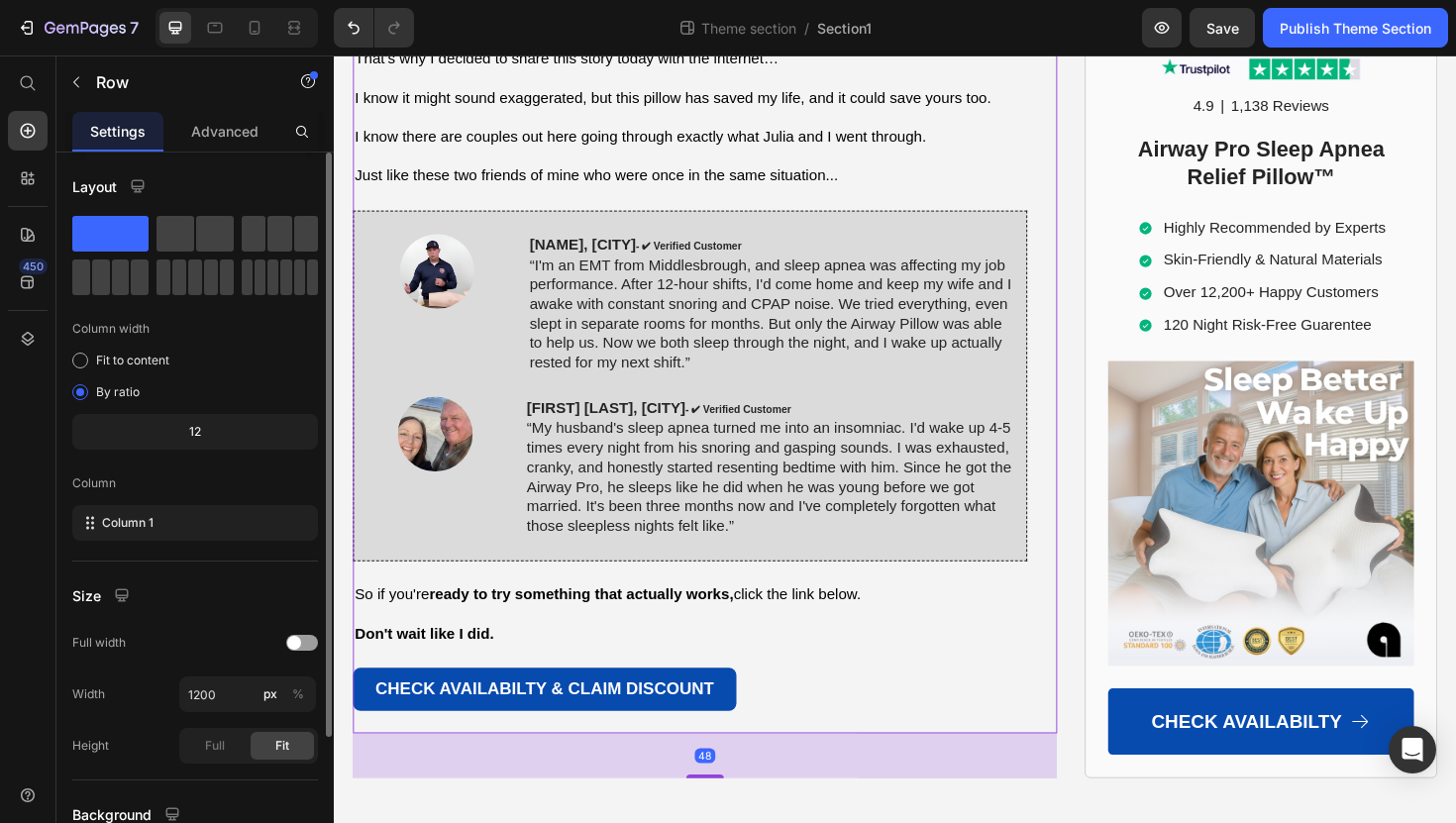 click on "Why My Doctor Now Recommends This Pillow to Other Patients Heading Even my sleep specialist was skeptical at first. But after reviewing the Airway Pro Pillow's design and seeing my results, he now recommends it to his other patients. "The secret is the patented butterfly shape with the ARM-CRADLE DESIGN™ " he explained. "This is revolutionary." Unlike traditional pillows that tilt your head back and close your airway, the Airway Pillow keeps your neck aligned and airway open. But here's the breakthrough part that shocked my doctor: "The ARM-CRADLE DESIGN™ features specially designed hollows that allow your arm to rest comfortably when sleeping on your side—without putting pressure on your shoulder or forcing your head into unnatural positions." "This isn't like any other memory foam pillow on the market." The unique Arm-Cradle-Design™ is what makes all the difference. " Side sleeping is the optimal position for sleep apnea sufferers ," my doctor explained." at bounding box center [726, -962] 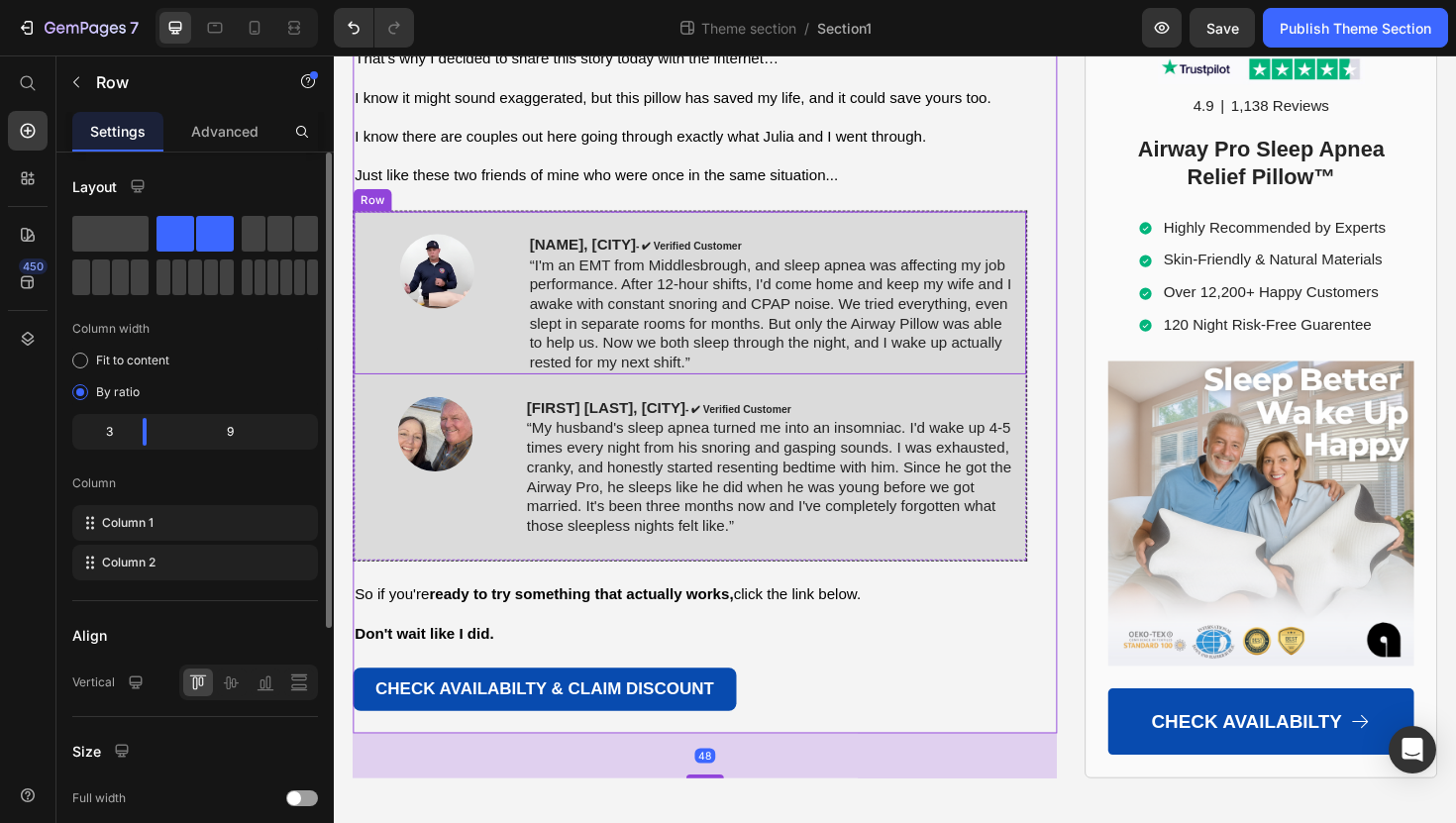 click on "Image [FIRST] [LAST], [CITY]  - ✅ Verified Customer “I'm an EMT from [CITY], and sleep apnea was affecting my job performance. After 12-hour shifts, I'd come home and keep my wife and I awake with constant snoring and CPAP noise. We tried everything, even slept in separate rooms for months. But only the Airway Pillow was able to help us. Now we both sleep through the night, and I wake up actually rested for my next shift.” Text Block Row" at bounding box center (710, 307) 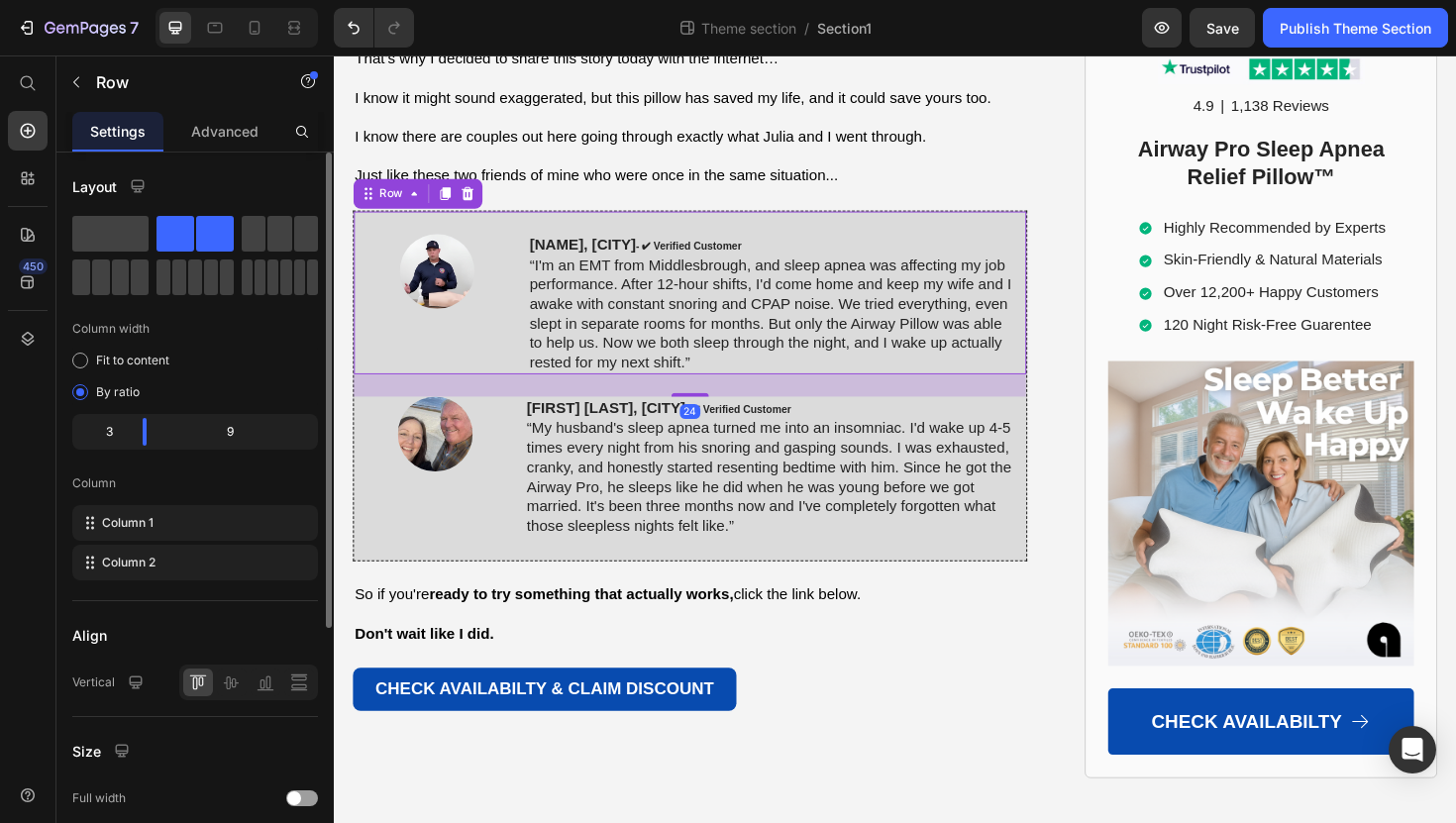 click on "24" at bounding box center [710, 405] 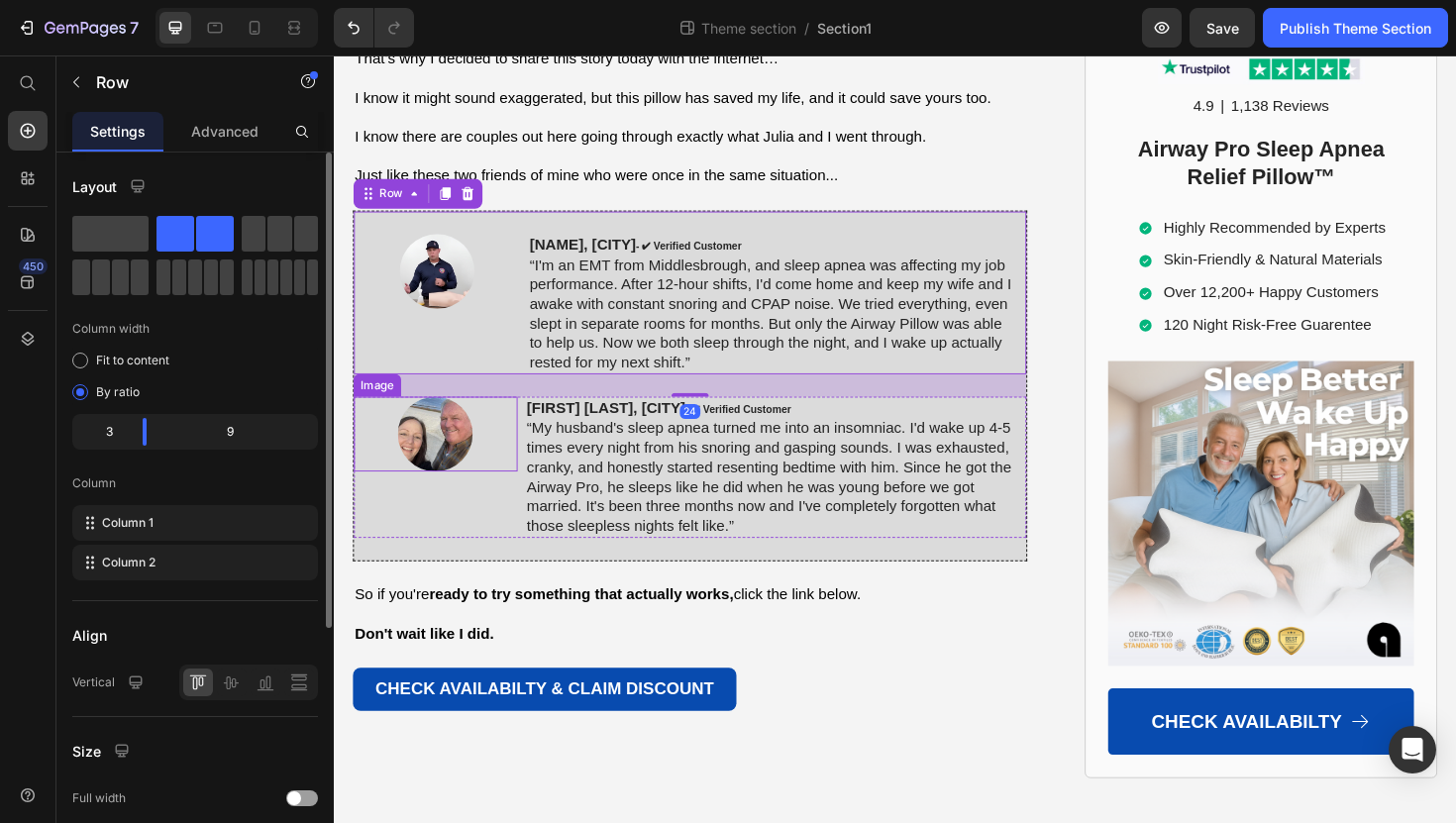 click at bounding box center (441, 457) 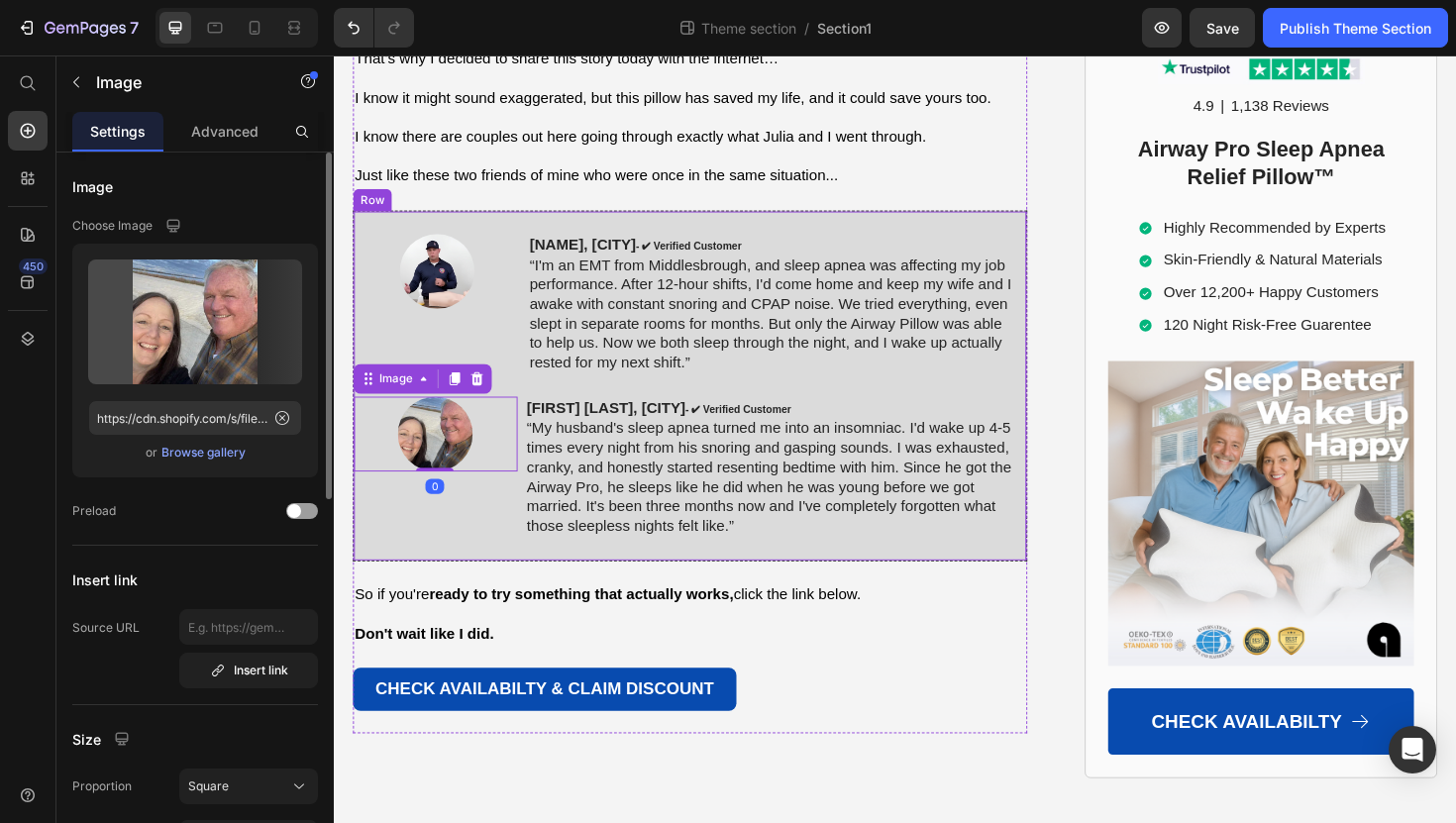 click on "Image [FIRST] [LAST], [CITY]  - ✅ Verified Customer “I'm an EMT from [CITY], and sleep apnea was affecting my job performance. After 12-hour shifts, I'd come home and keep my wife and I awake with constant snoring and CPAP noise. We tried everything, even slept in separate rooms for months. But only the Airway Pillow was able to help us. Now we both sleep through the night, and I wake up actually rested for my next shift.” Text Block Row Image  0 [FIRST] [LAST], [CITY]  - ✅ Verified Customer “My husband's sleep apnea turned me into an insomniac. I'd wake up 4-5 times every night from his snoring and gasping sounds. I was exhausted, cranky, and honestly started resenting bedtime with him. Since he got the Airway Pro, he sleeps like he did when he was young before we got married. It's been three months now and I've completely forgotten what those sleepless nights felt like.” Text Block Row" at bounding box center (710, 405) 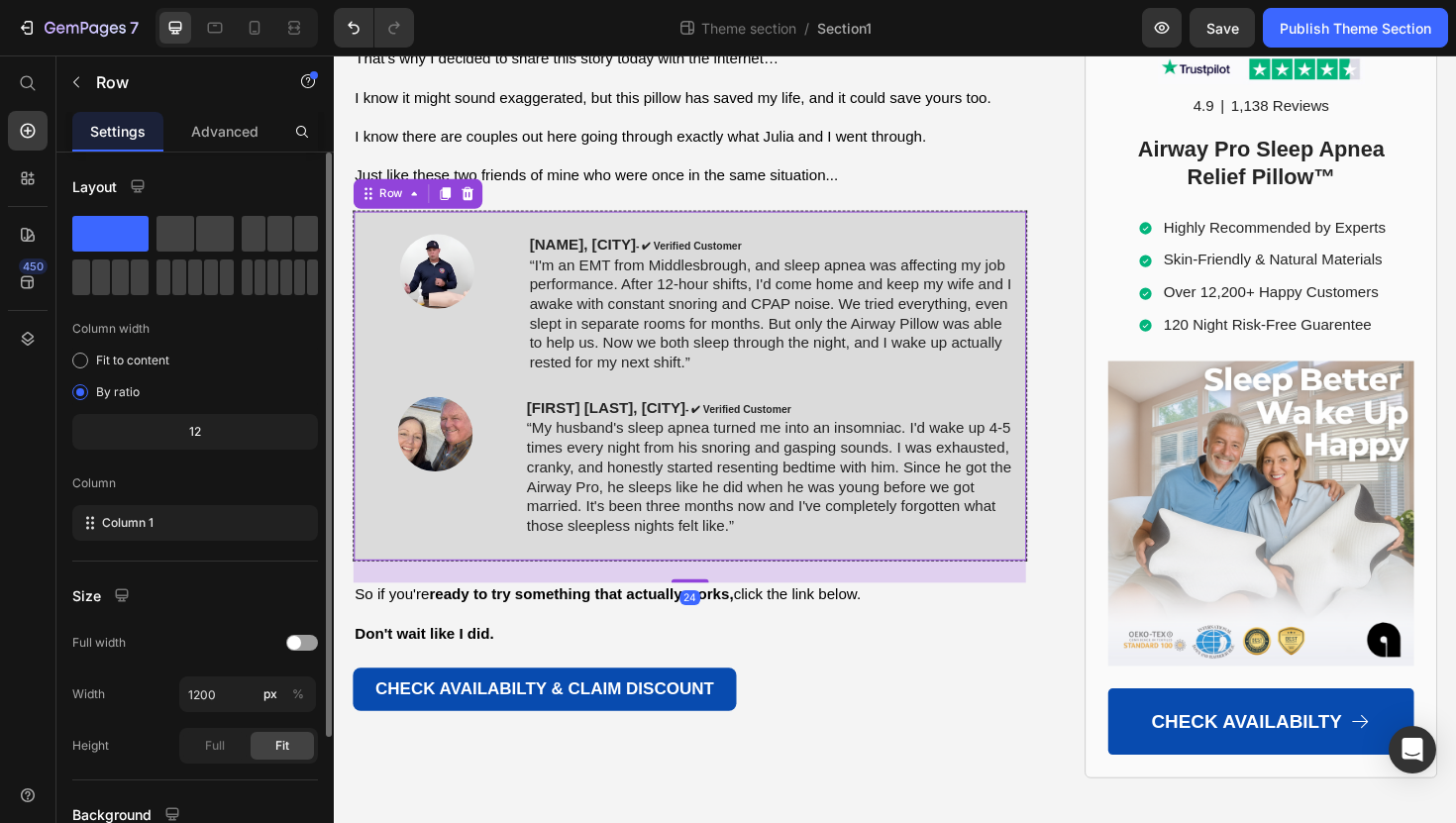 scroll, scrollTop: 176, scrollLeft: 0, axis: vertical 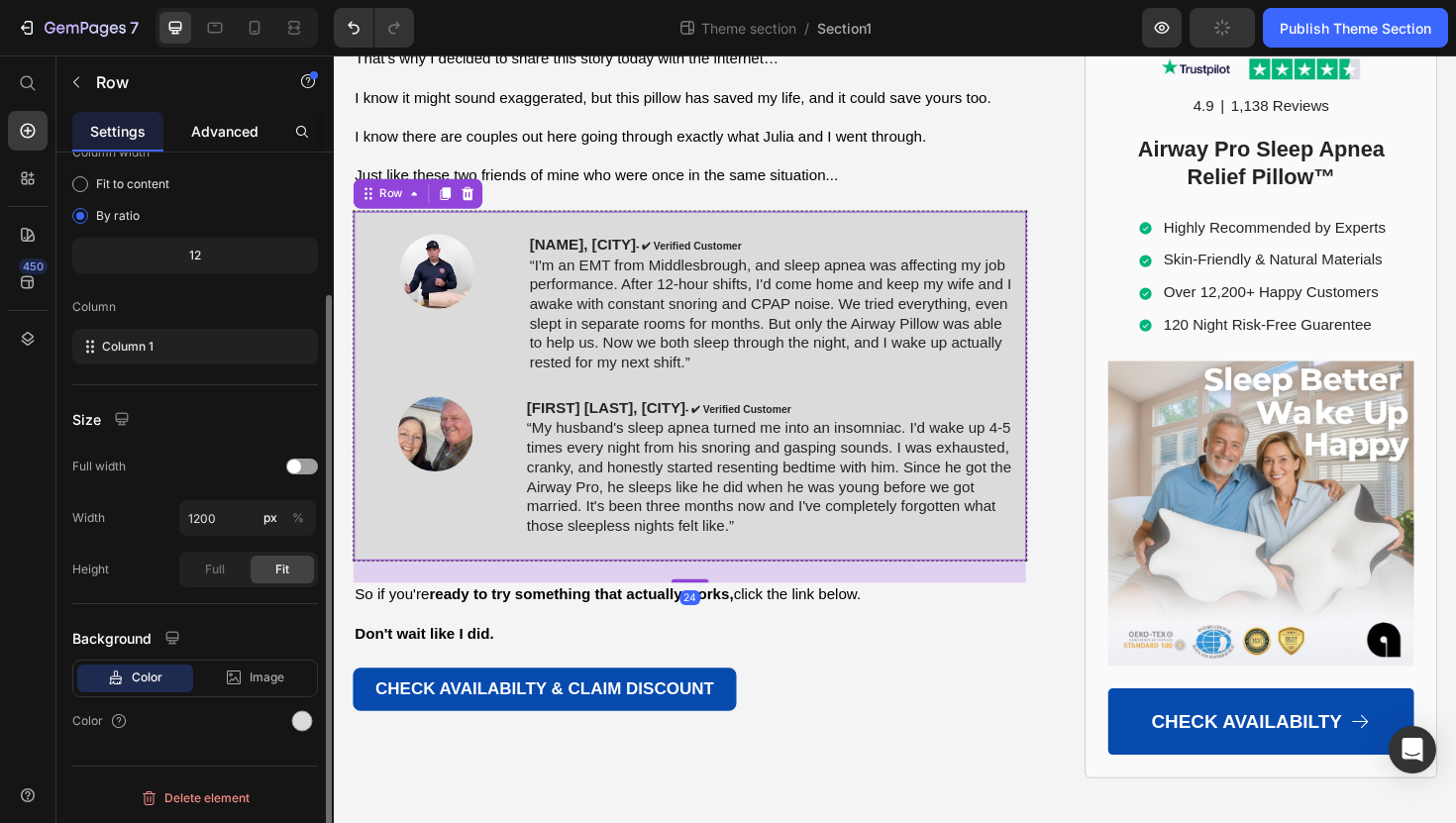 click on "Advanced" at bounding box center [225, 131] 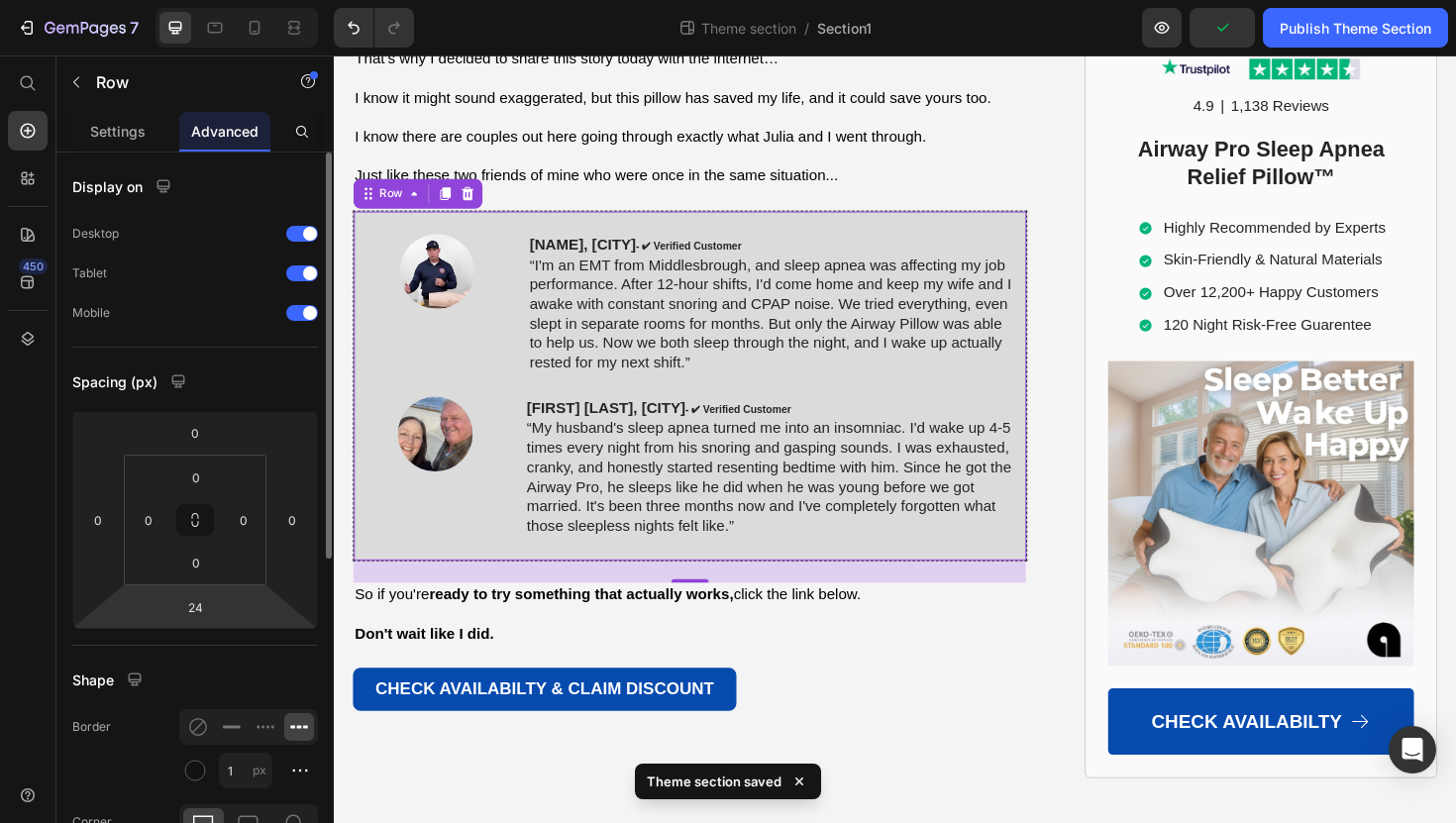 scroll, scrollTop: 573, scrollLeft: 0, axis: vertical 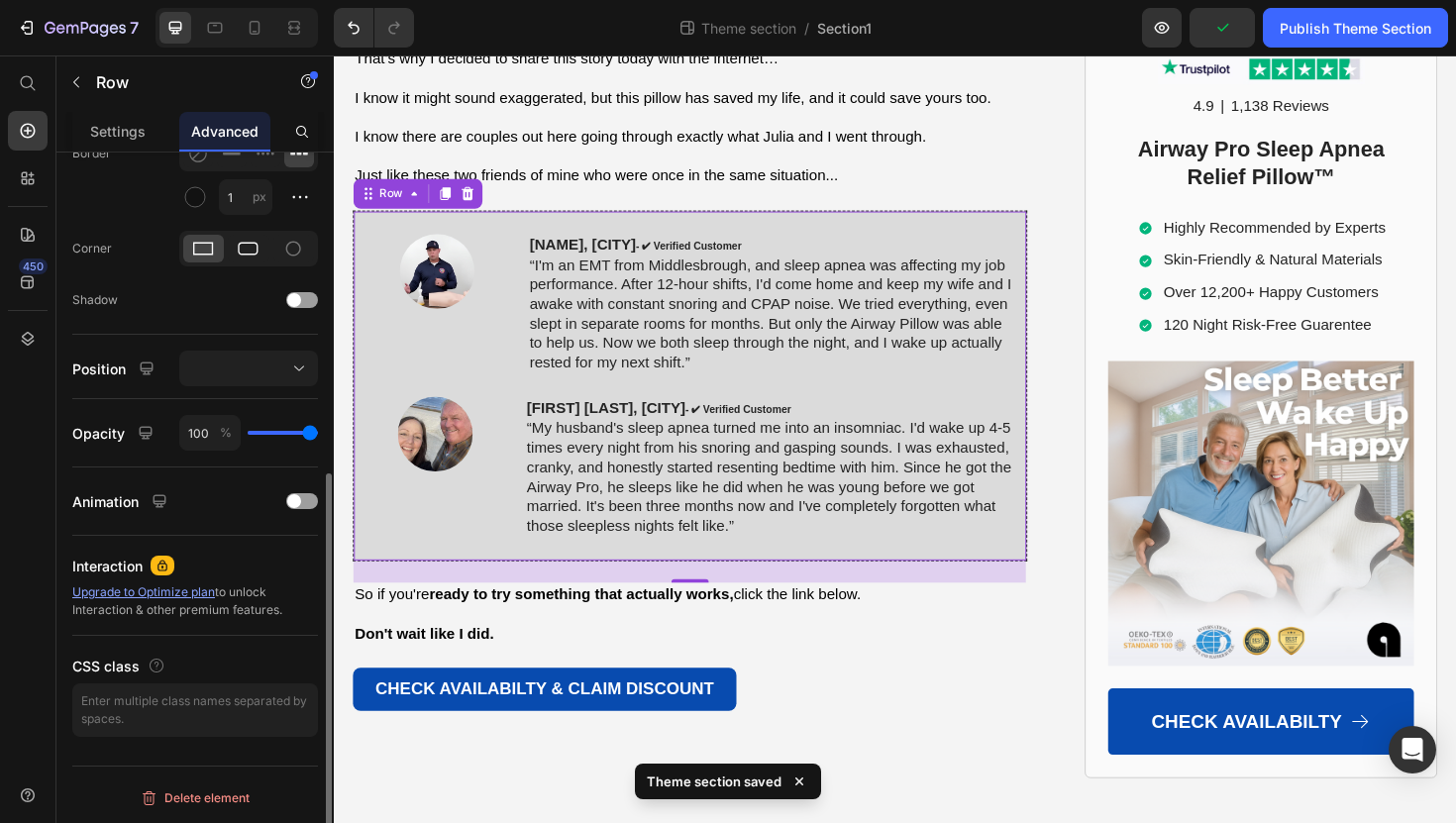click 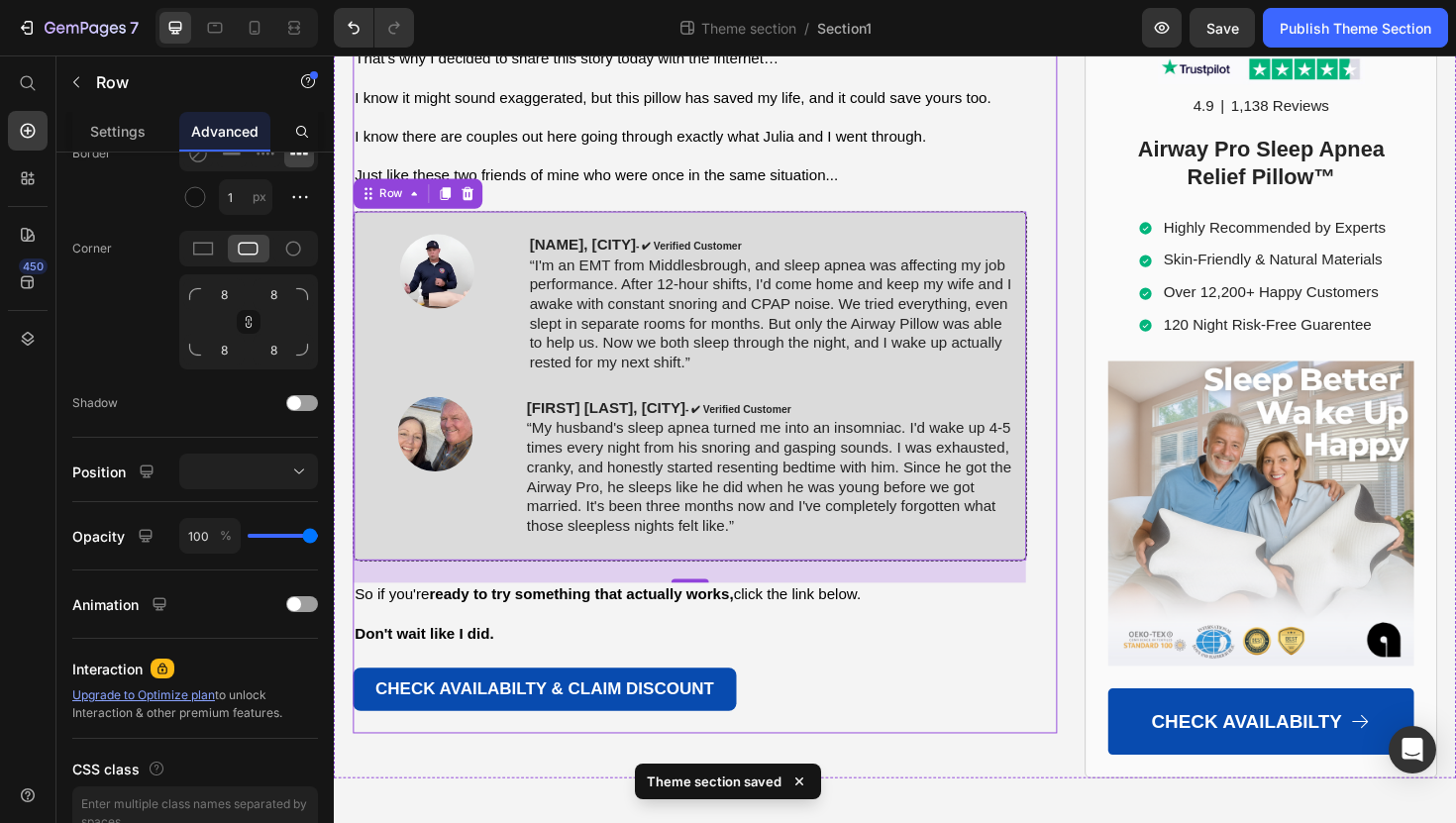 click on "Why My Doctor Now Recommends This Pillow to Other Patients Heading Even my sleep specialist was skeptical at first. But after reviewing the Airway Pro Pillow's design and seeing my results, he now recommends it to his other patients. "The secret is the patented butterfly shape with the ARM-CRADLE DESIGN™ " he explained. "This is revolutionary." Unlike traditional pillows that tilt your head back and close your airway, the Airway Pillow keeps your neck aligned and airway open. But here's the breakthrough part that shocked my doctor: "The ARM-CRADLE DESIGN™ features specially designed hollows that allow your arm to rest comfortably when sleeping on your side—without putting pressure on your shoulder or forcing your head into unnatural positions." "This isn't like any other memory foam pillow on the market." The unique Arm-Cradle-Design™ is what makes all the difference. " Side sleeping is the optimal position for sleep apnea sufferers ," my doctor explained." at bounding box center (726, -962) 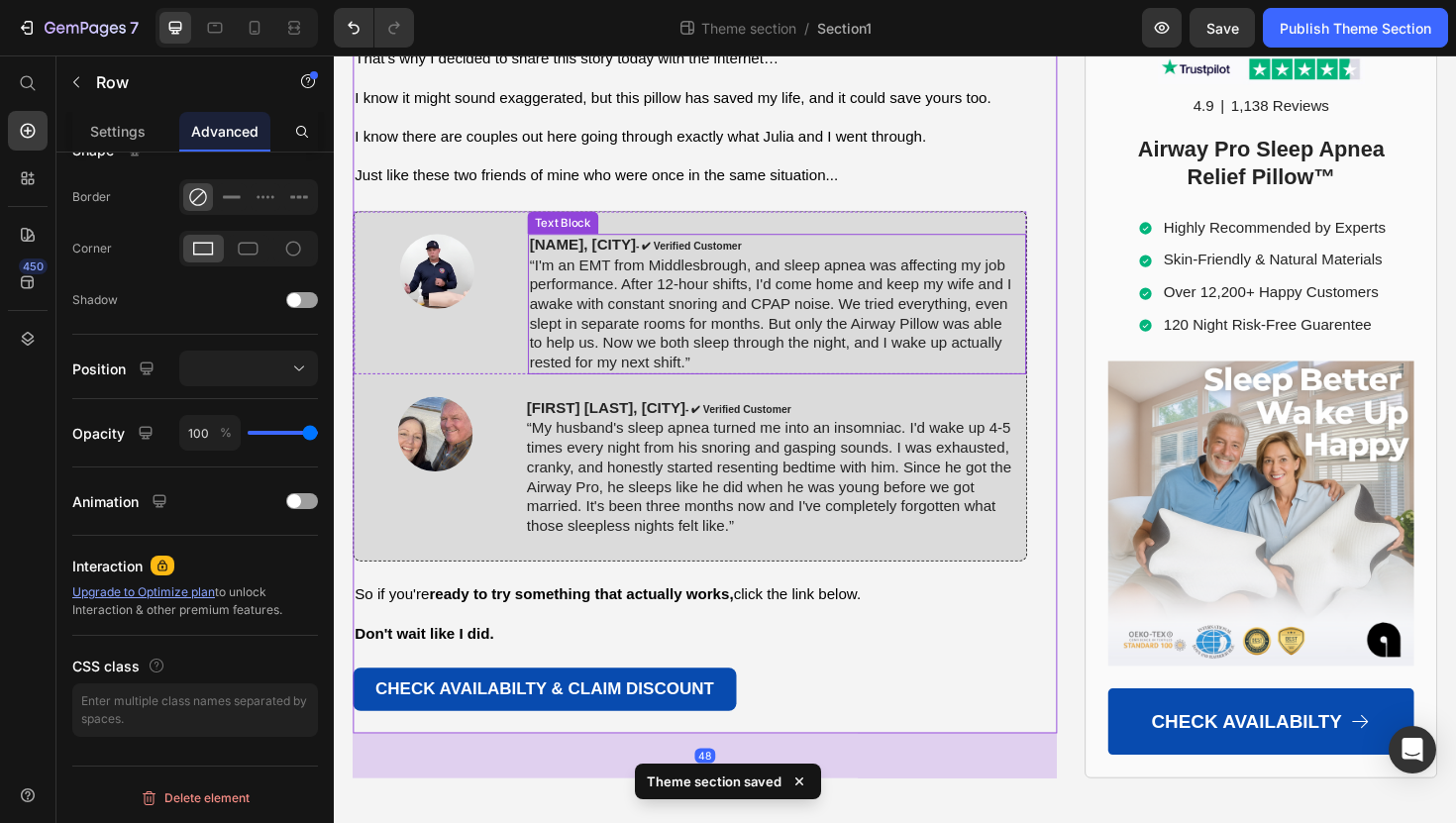 scroll, scrollTop: 13129, scrollLeft: 0, axis: vertical 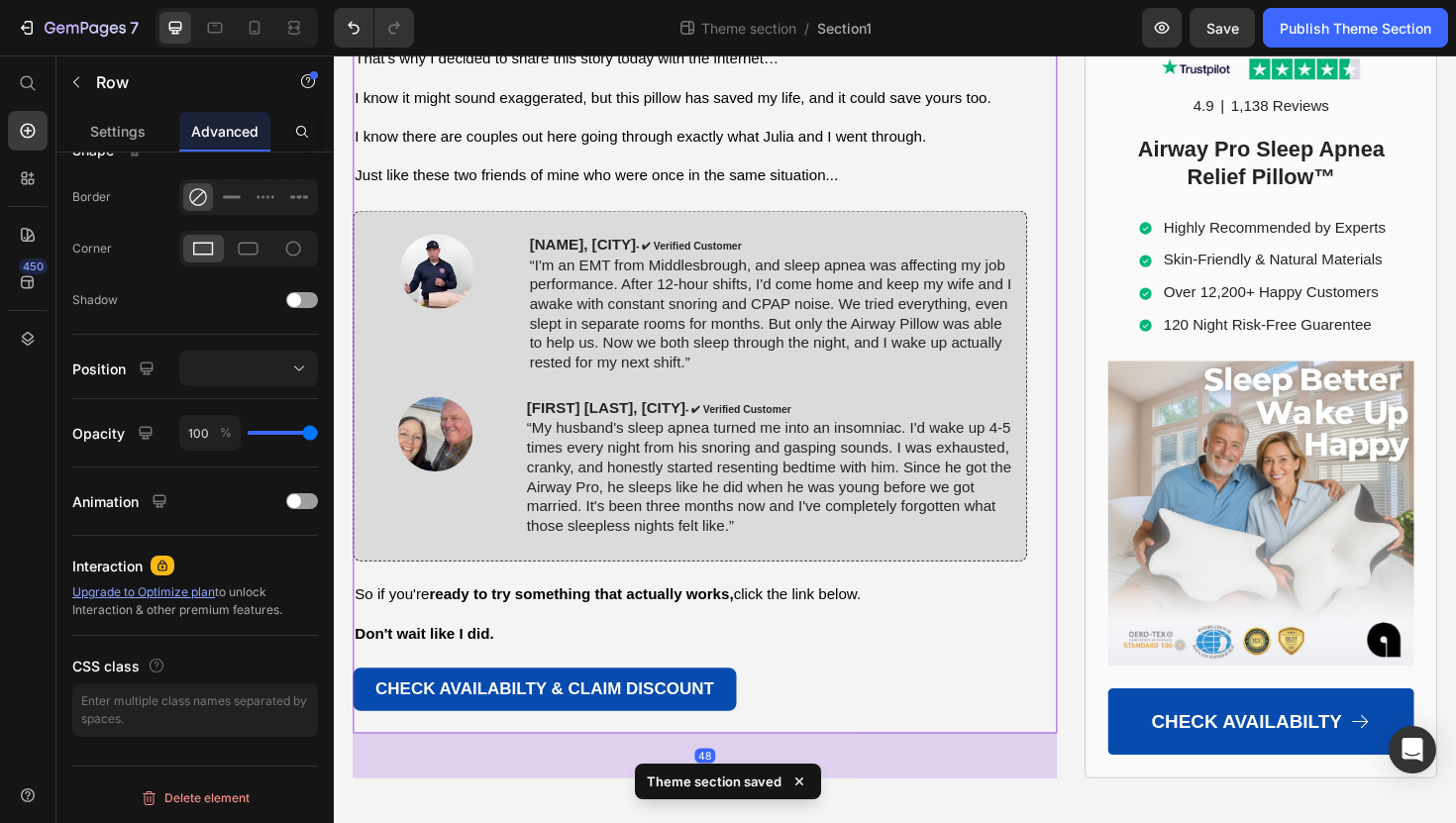 click at bounding box center (237, 28) 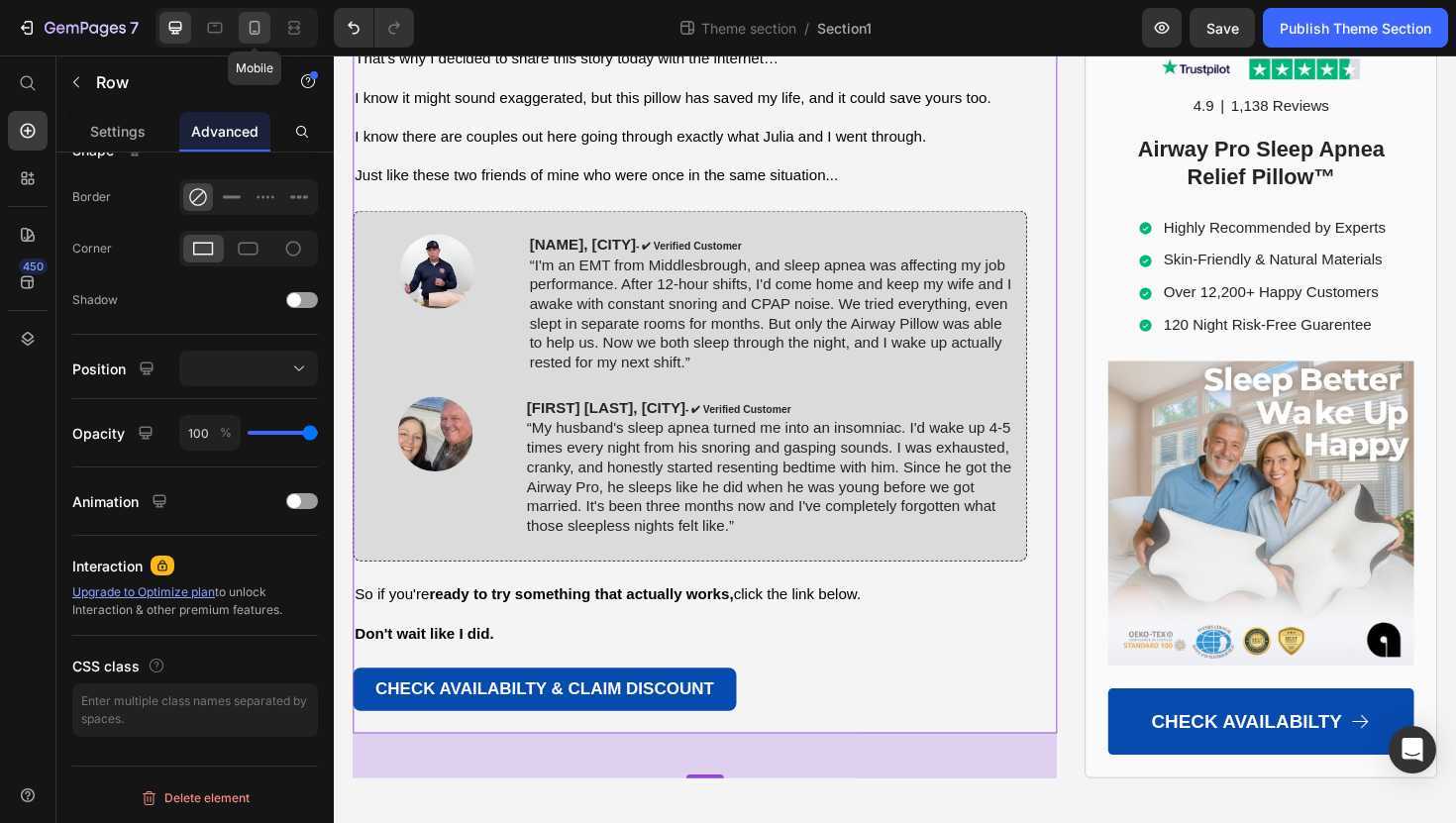 click 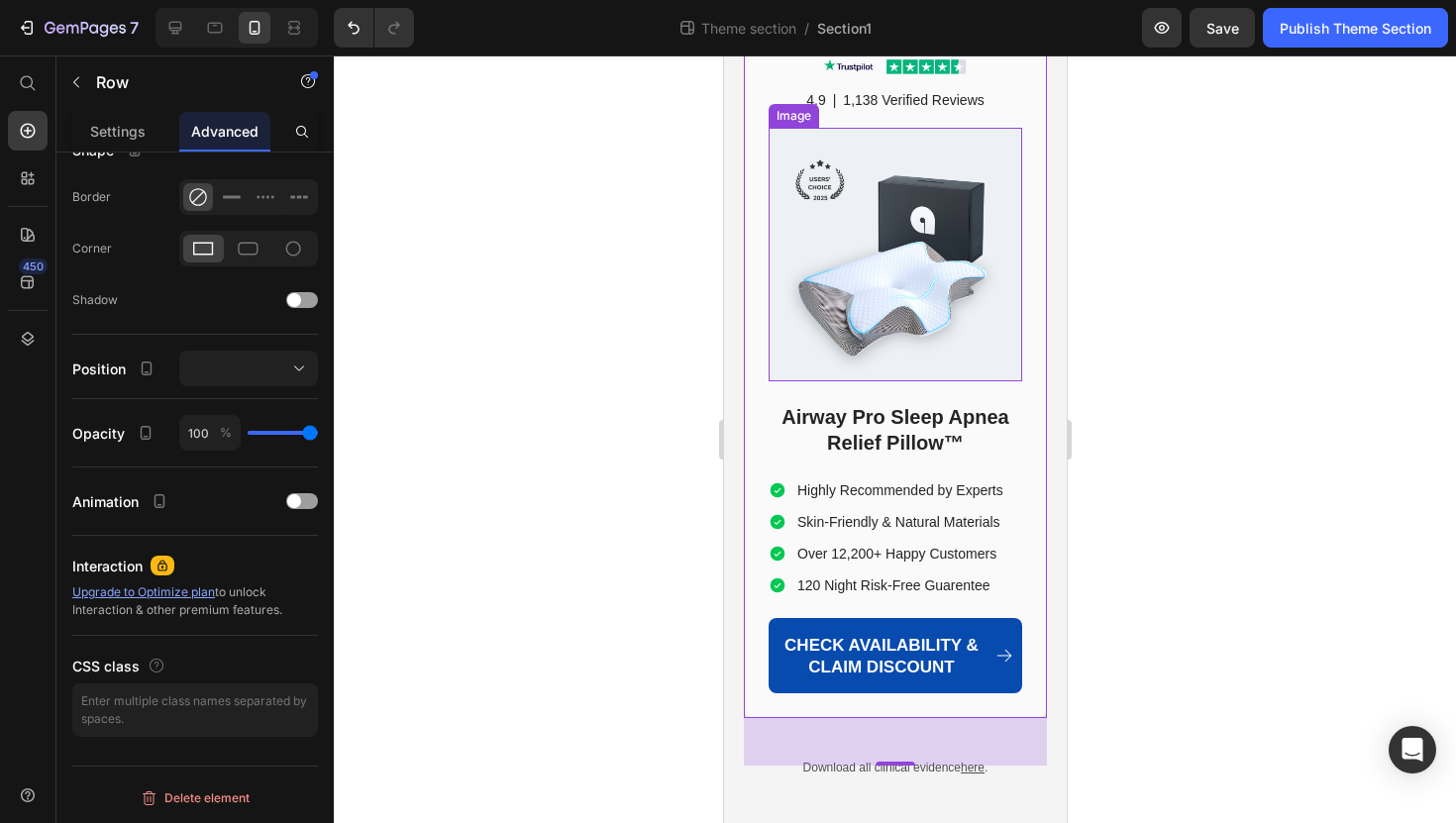scroll, scrollTop: 12920, scrollLeft: 0, axis: vertical 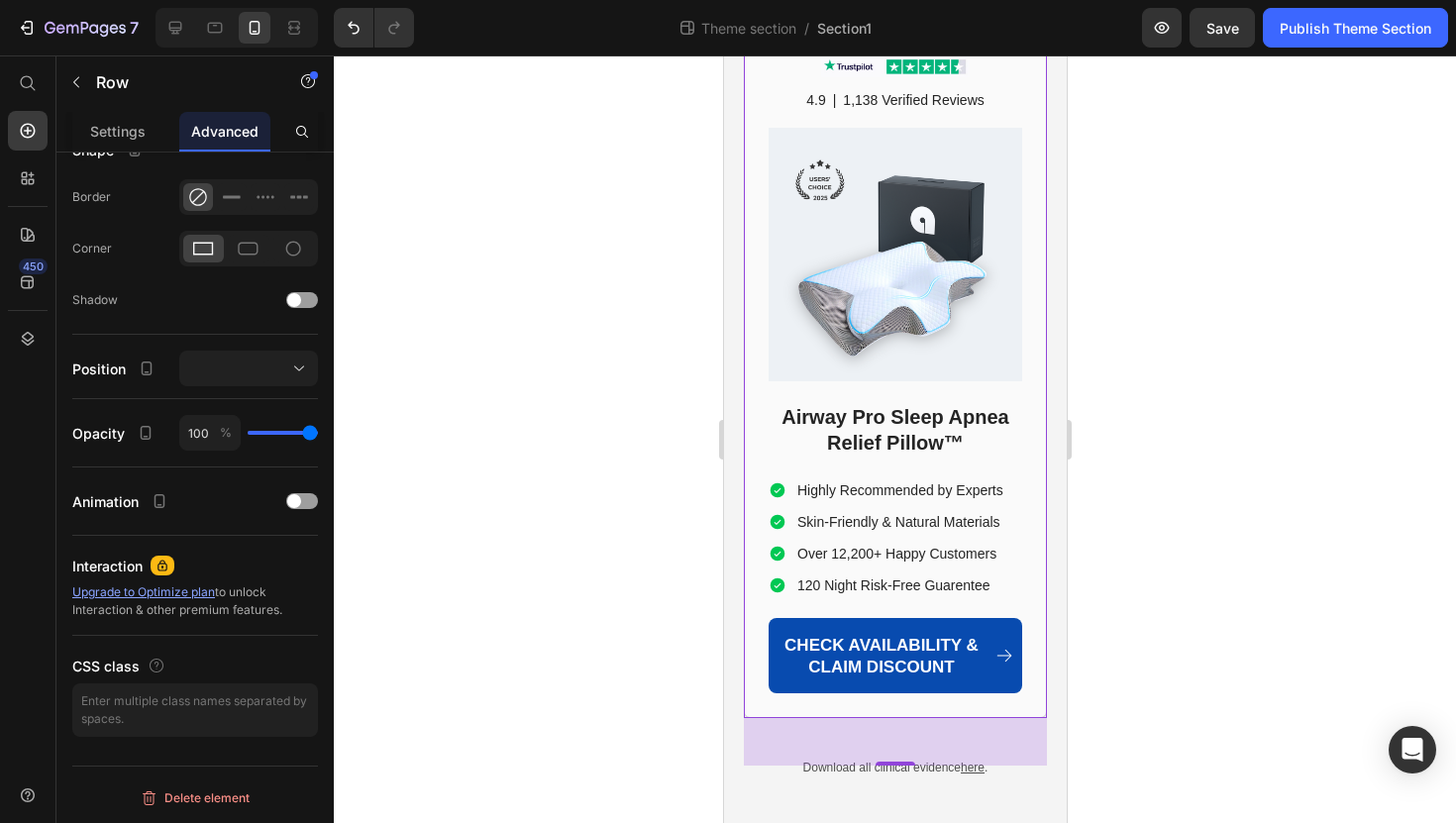 click 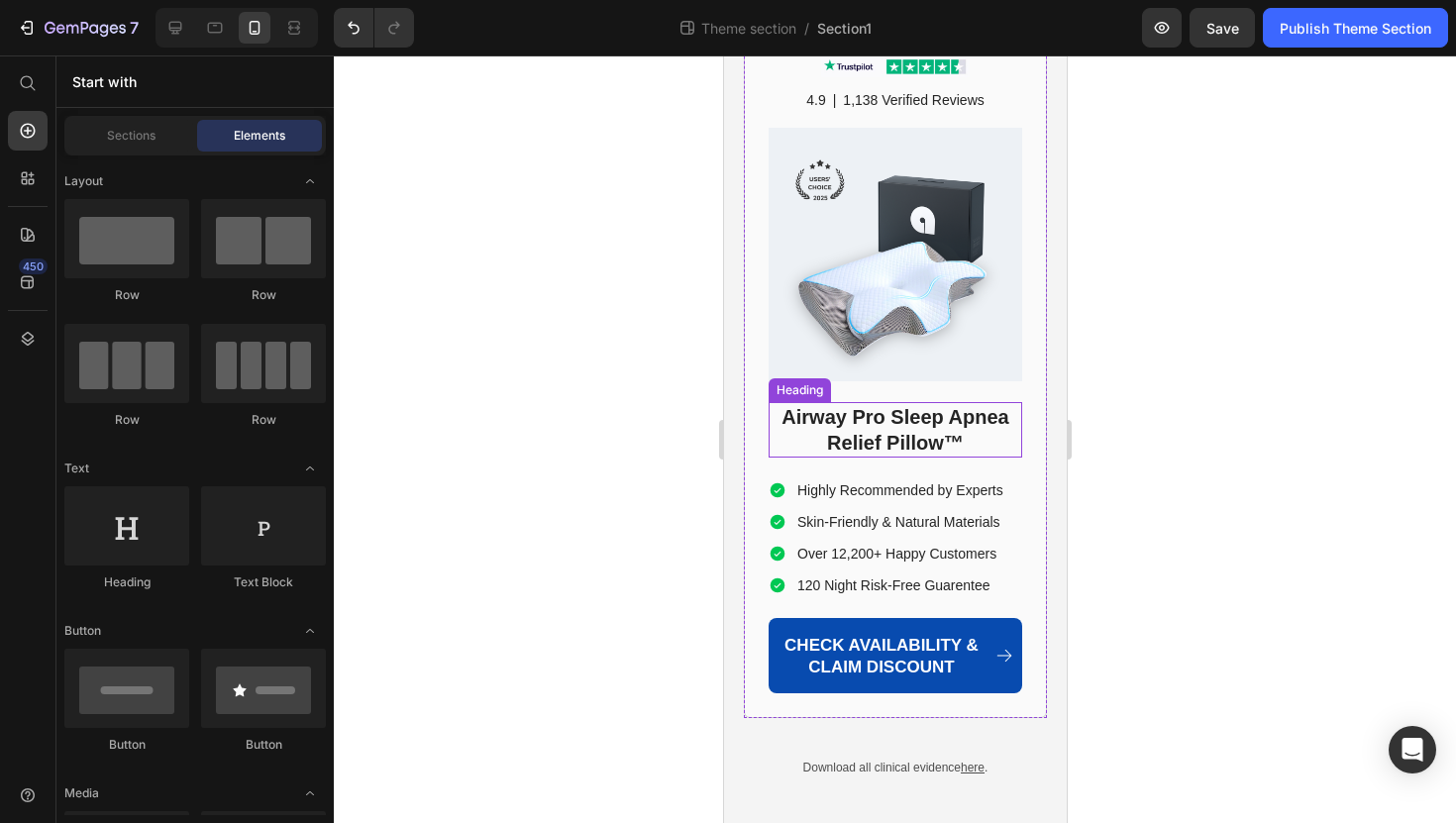 scroll, scrollTop: 12988, scrollLeft: 0, axis: vertical 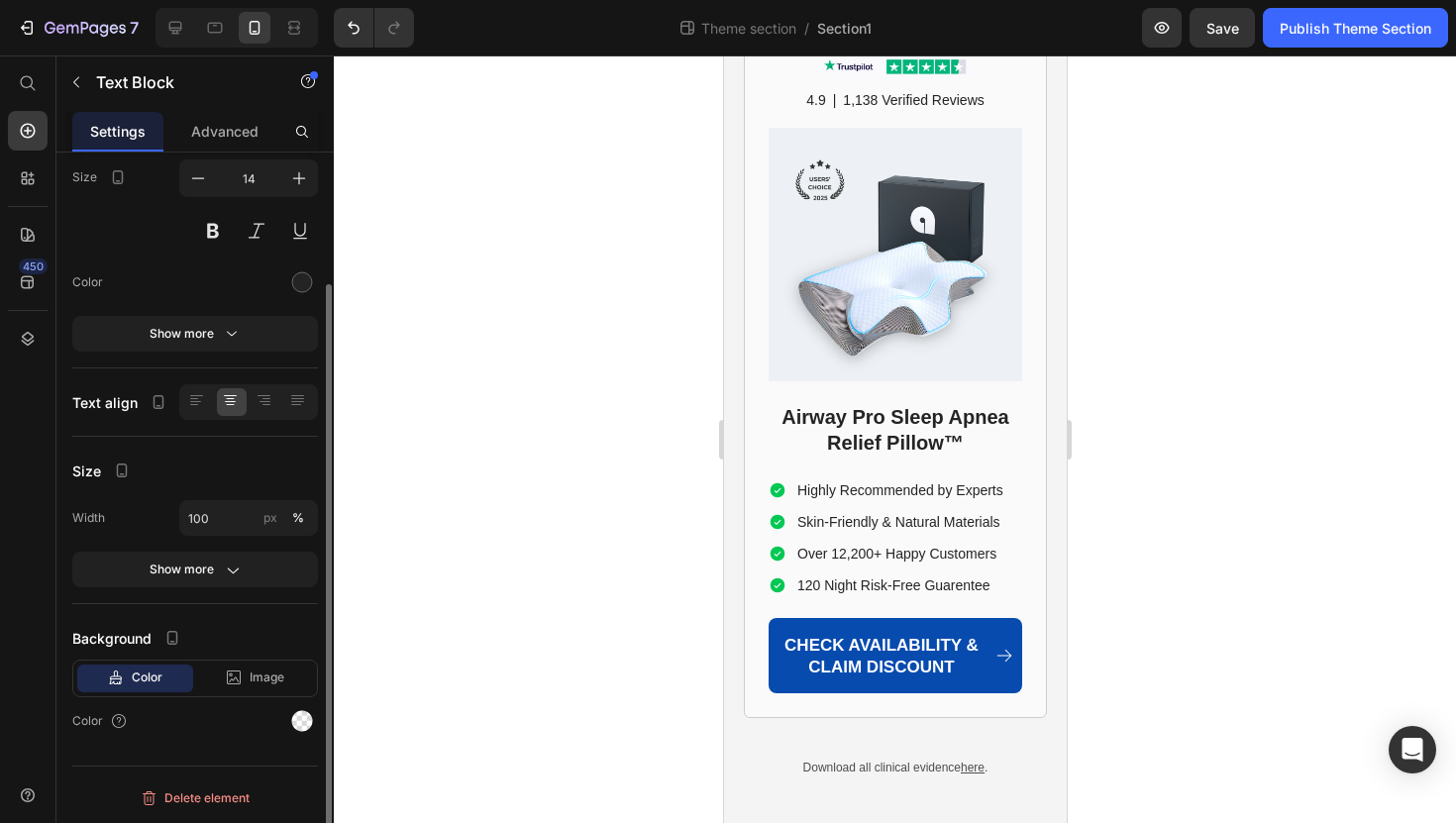 click on "[FIRST] [LAST], [CITY]" at bounding box center (832, -415) 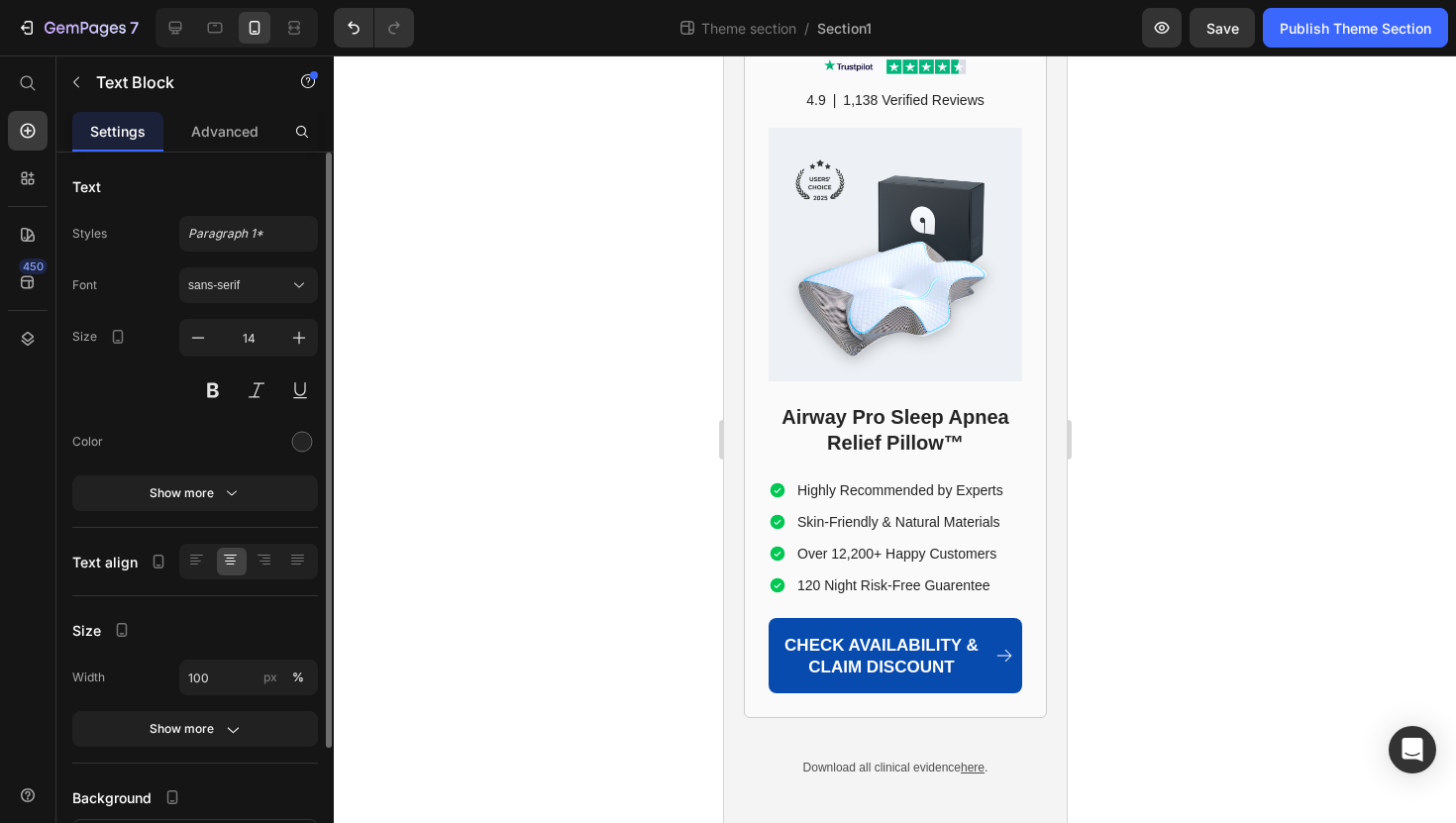 click on "[FIRST] [LAST], [CITY]" at bounding box center [832, -415] 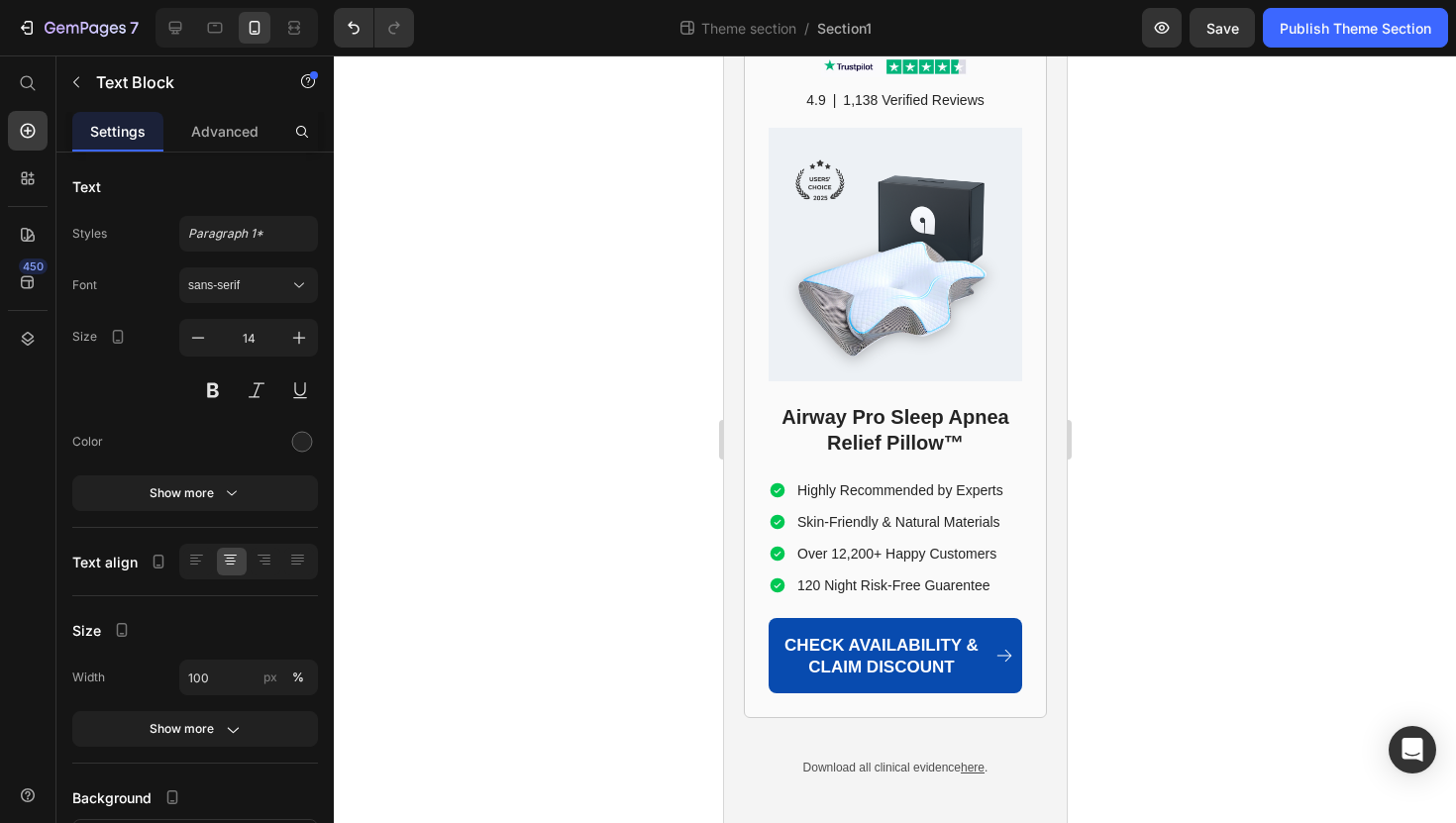 click 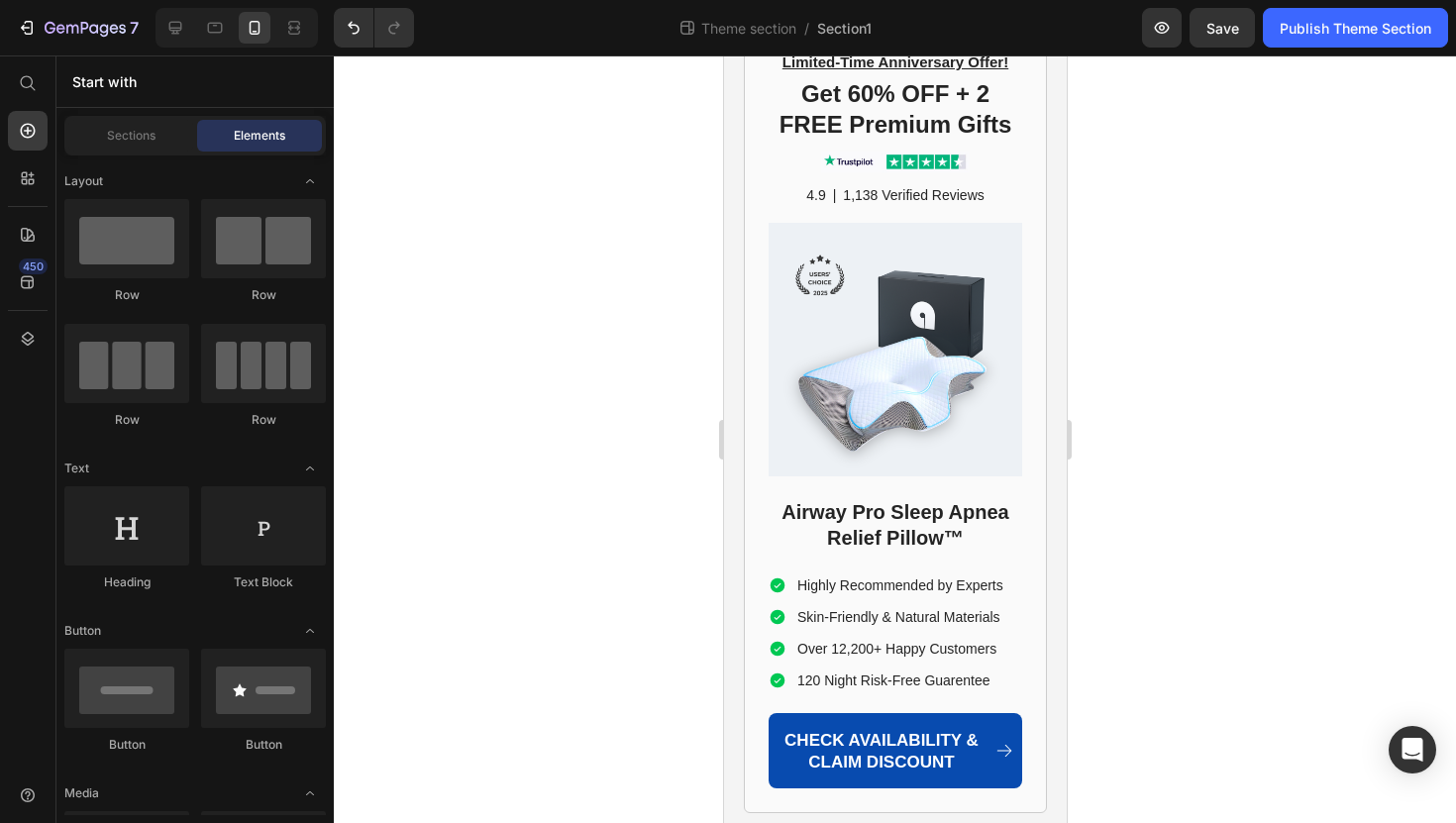 scroll, scrollTop: 12687, scrollLeft: 0, axis: vertical 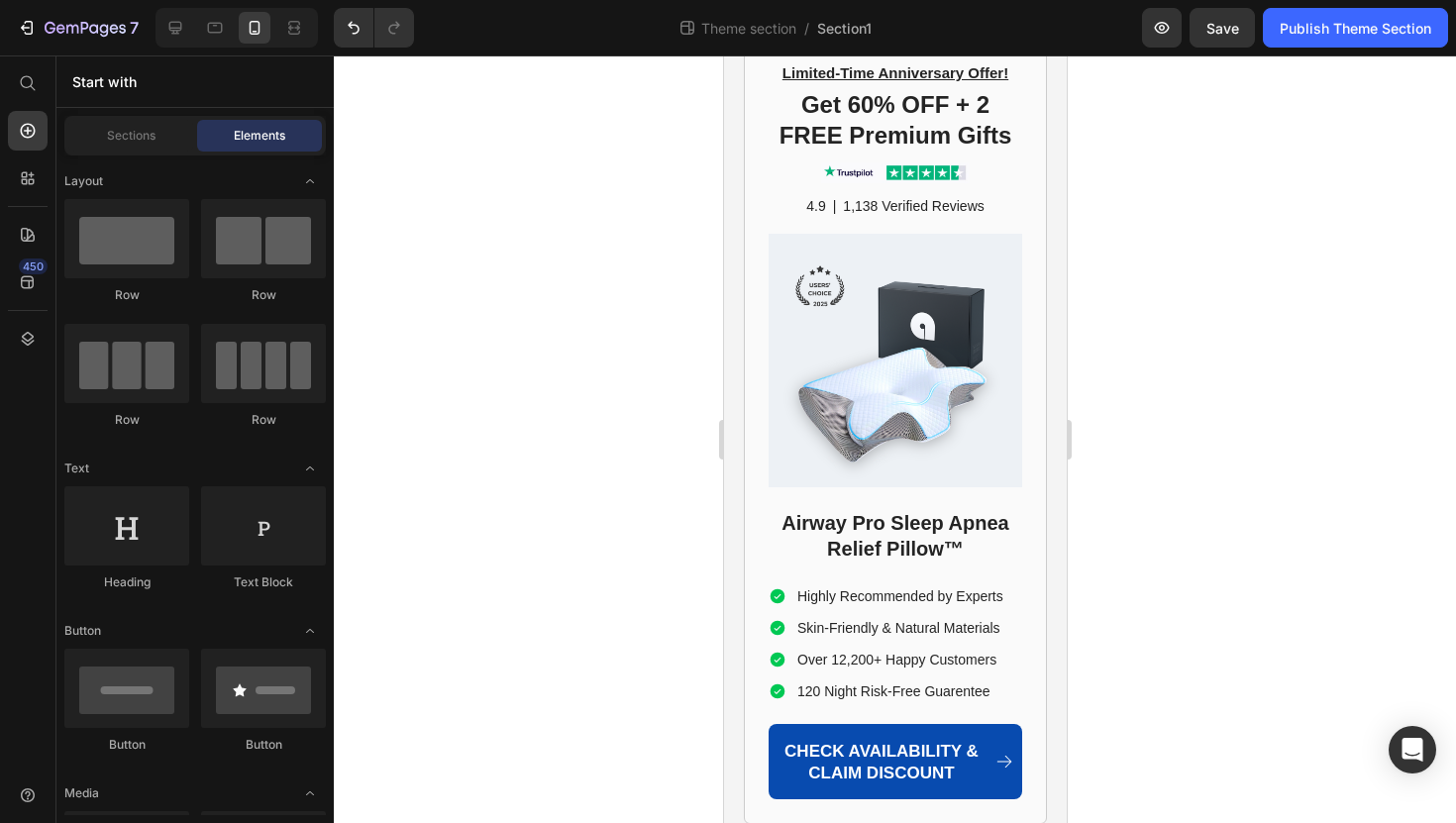 click on "Just like these two friends of mine who were once in the same situation..." at bounding box center [881, -798] 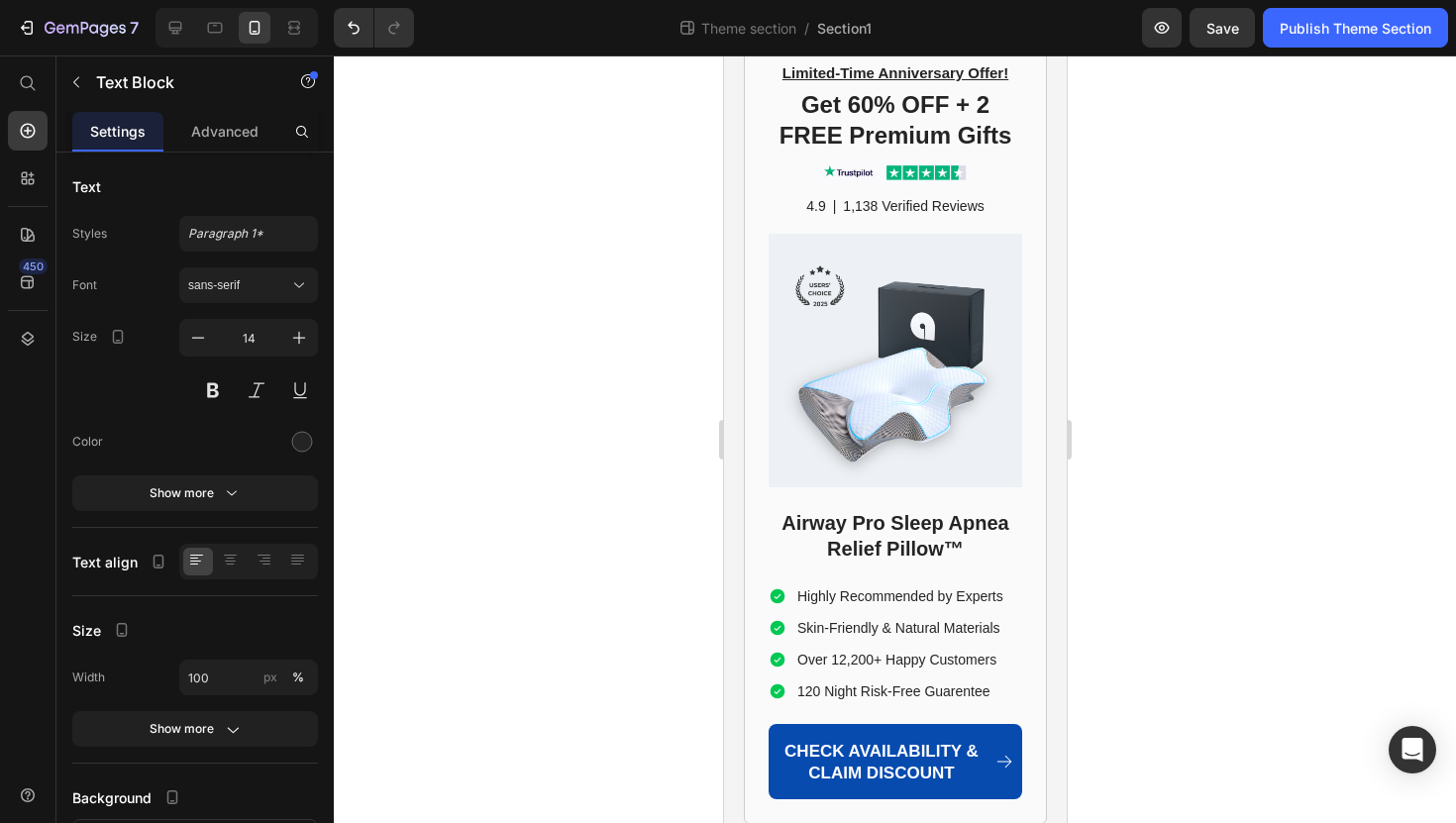 click on "Just like these two friends of mine who were once in the same situation..." at bounding box center (881, -798) 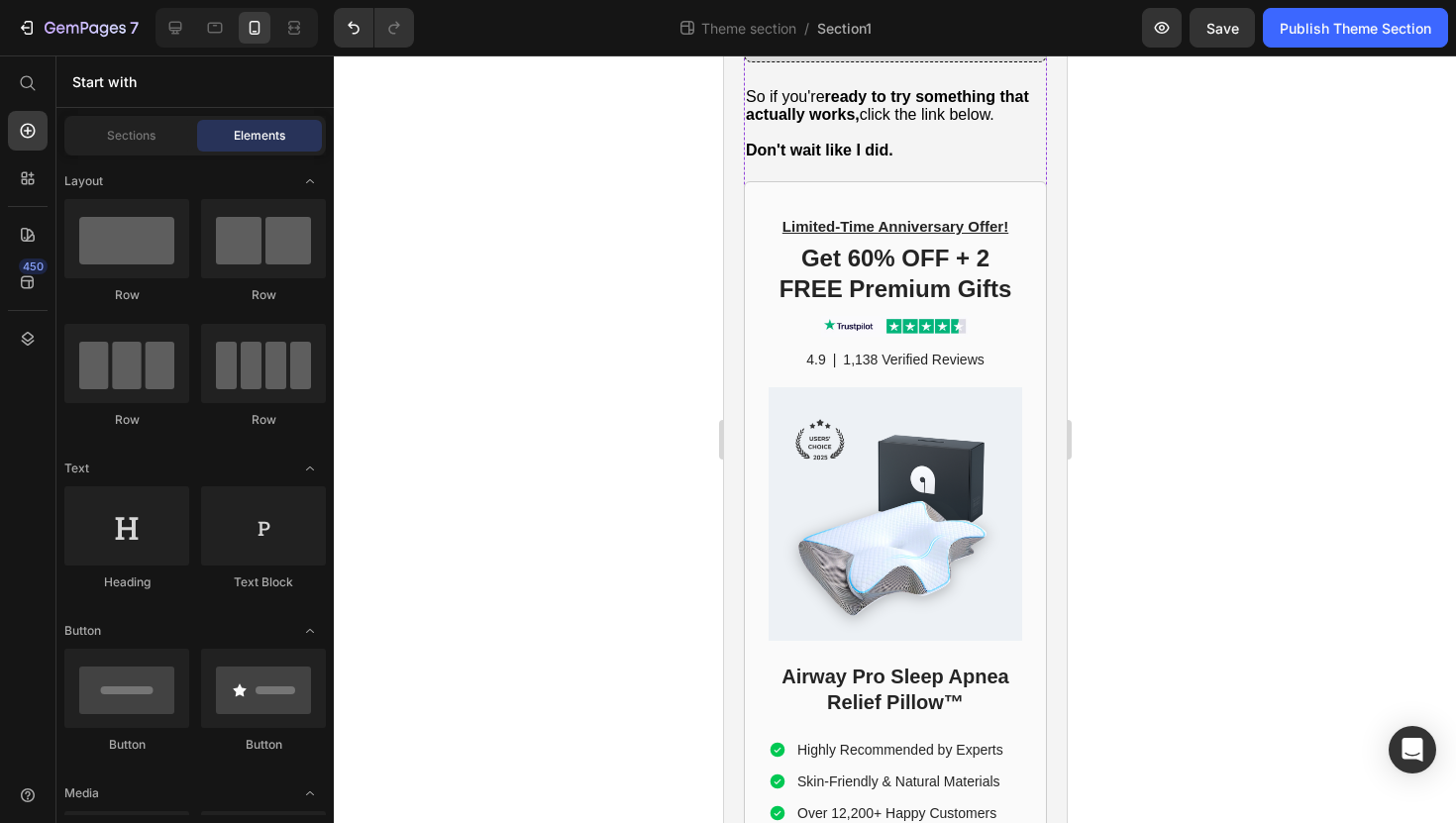 scroll, scrollTop: 12523, scrollLeft: 0, axis: vertical 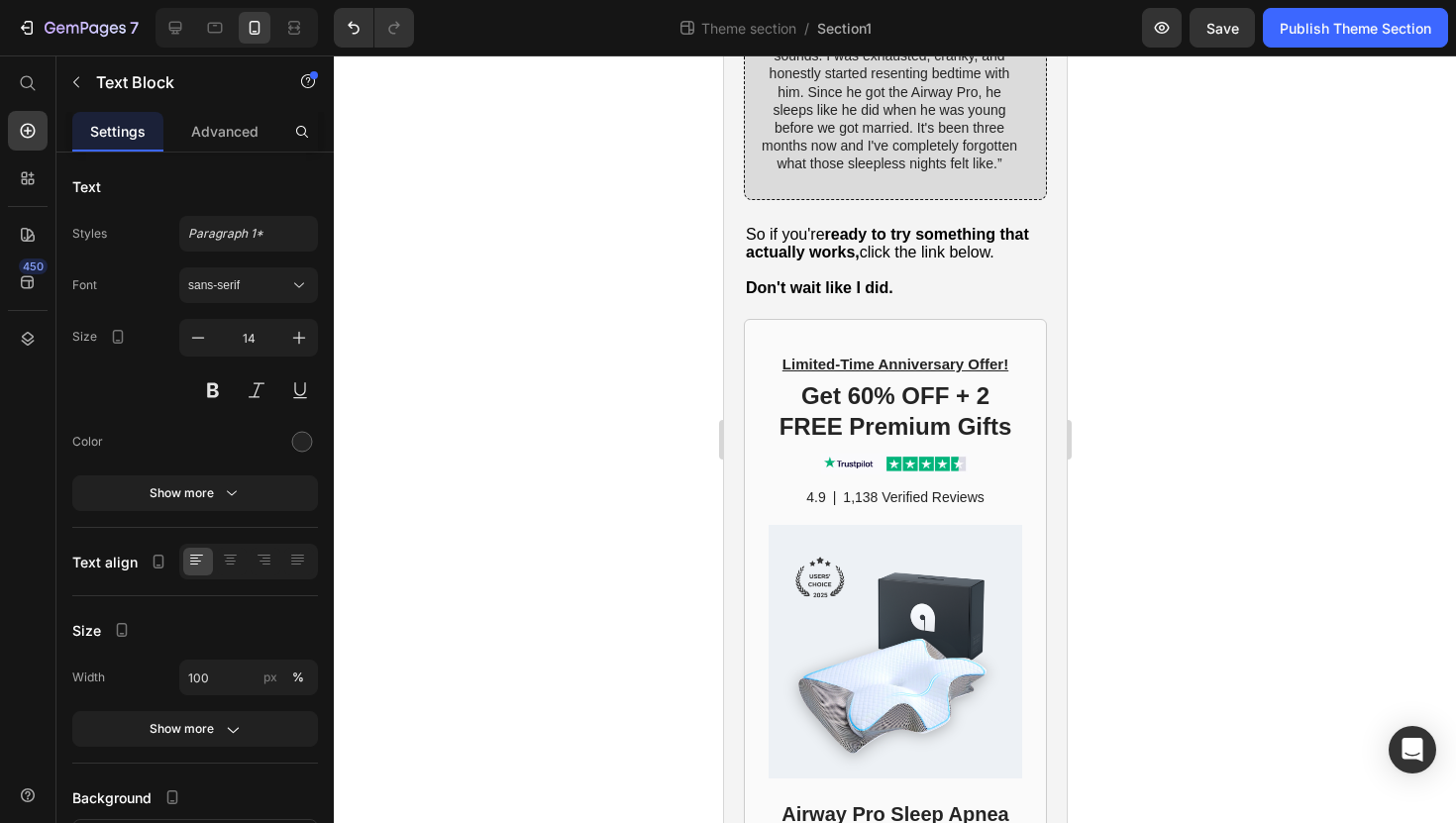 click 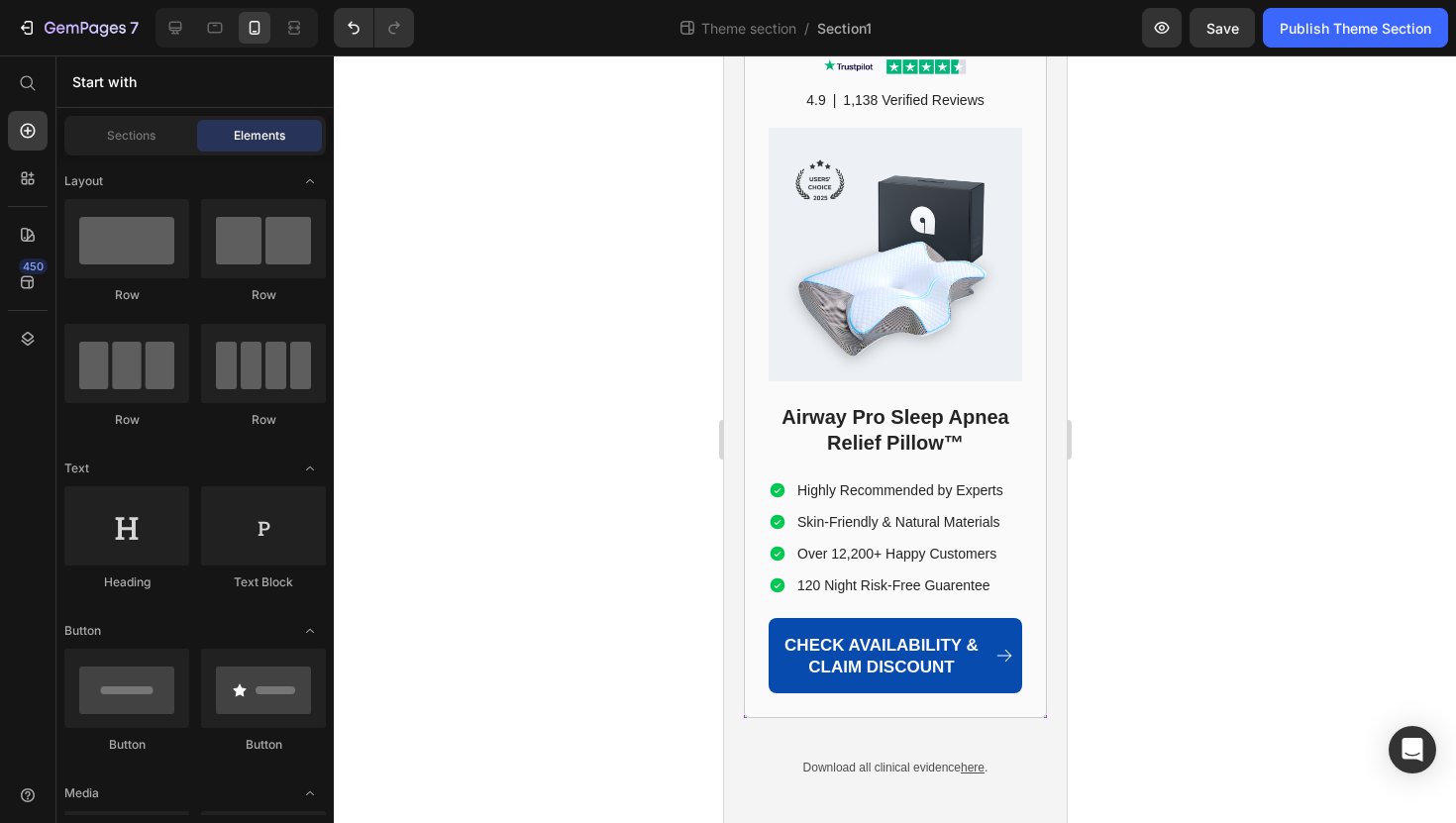scroll, scrollTop: 13404, scrollLeft: 0, axis: vertical 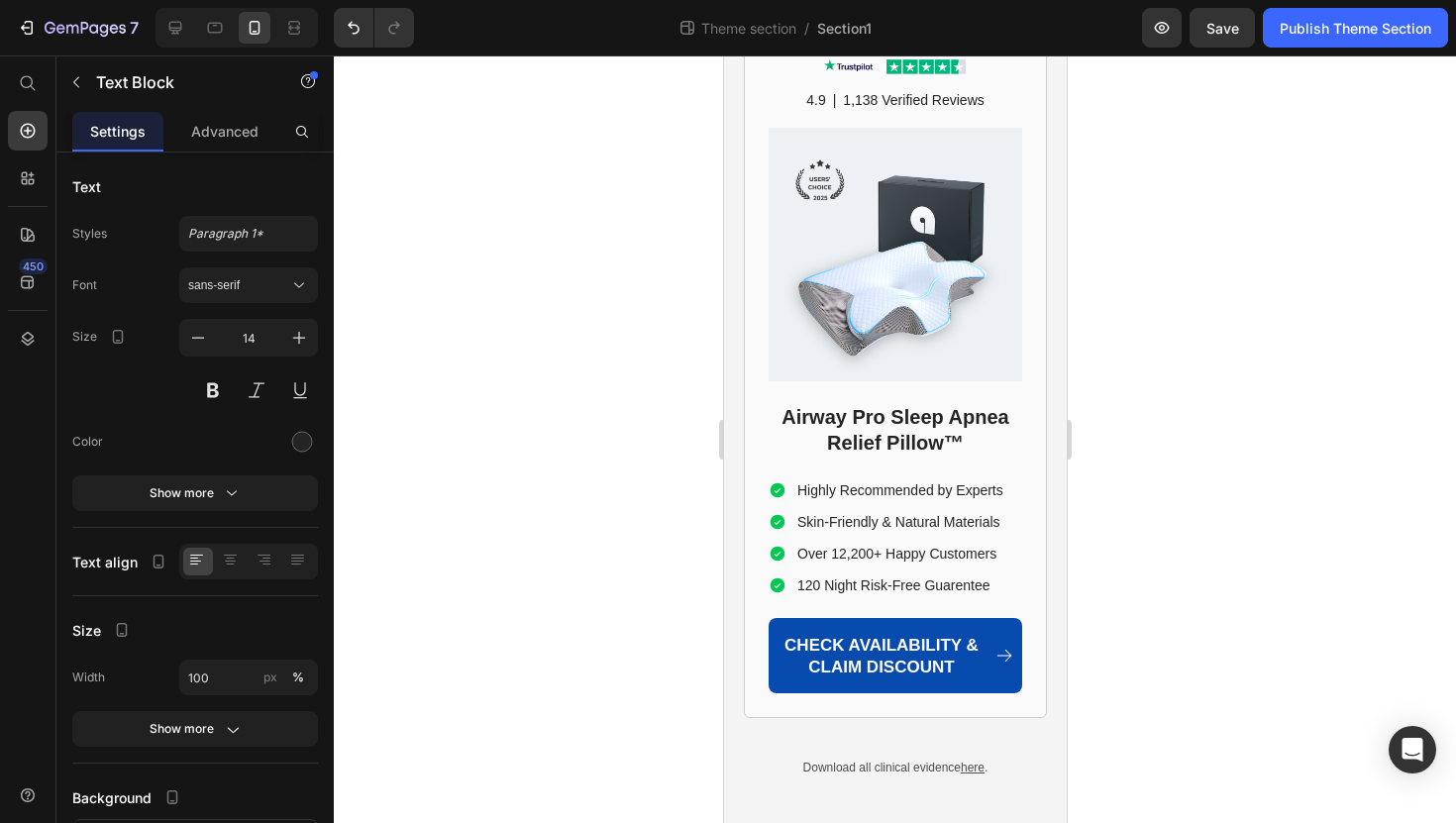 click on "So if you're  ready to try something that actually works,  click the link below." at bounding box center (886, -154) 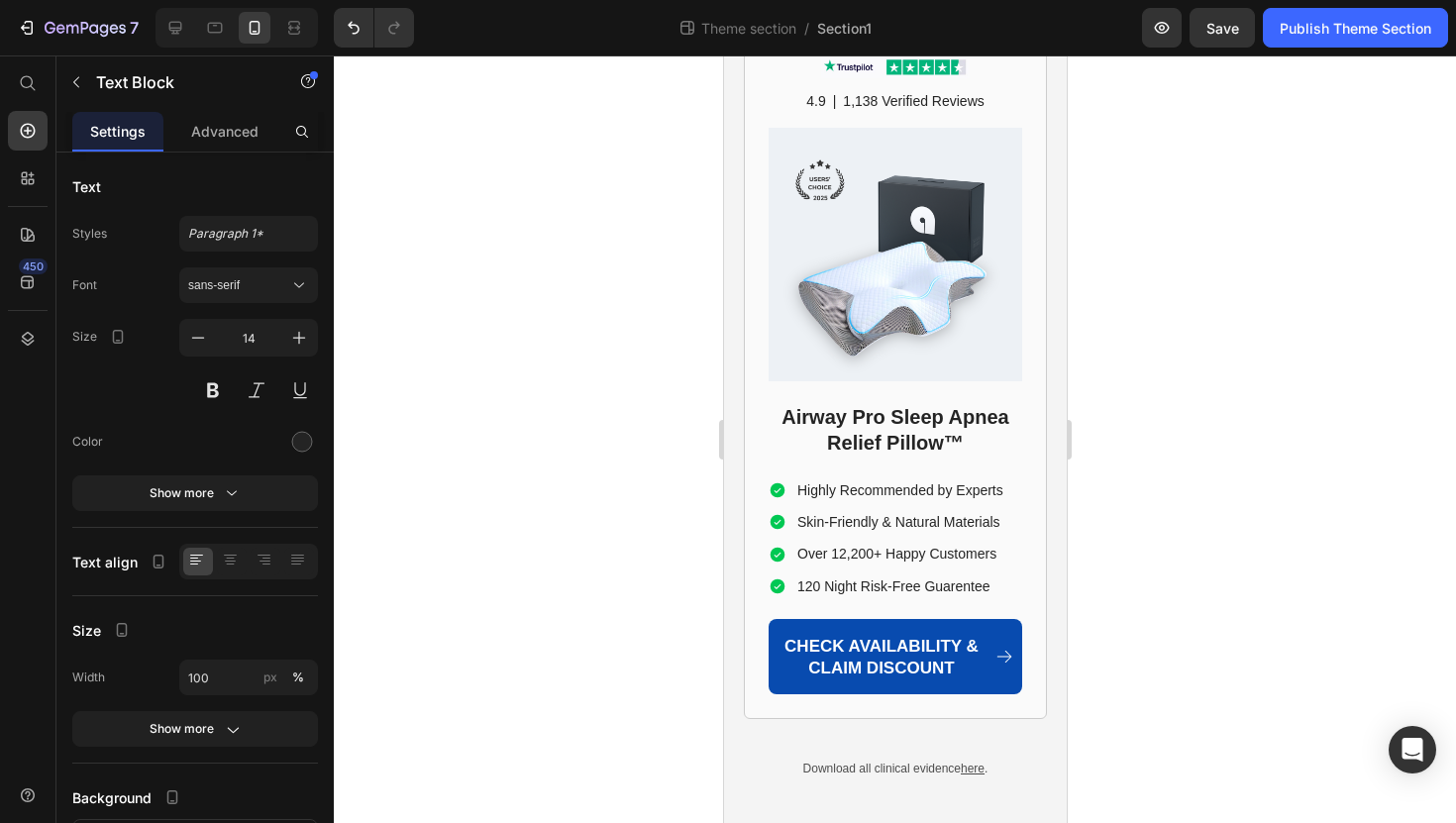 click at bounding box center (894, -198) 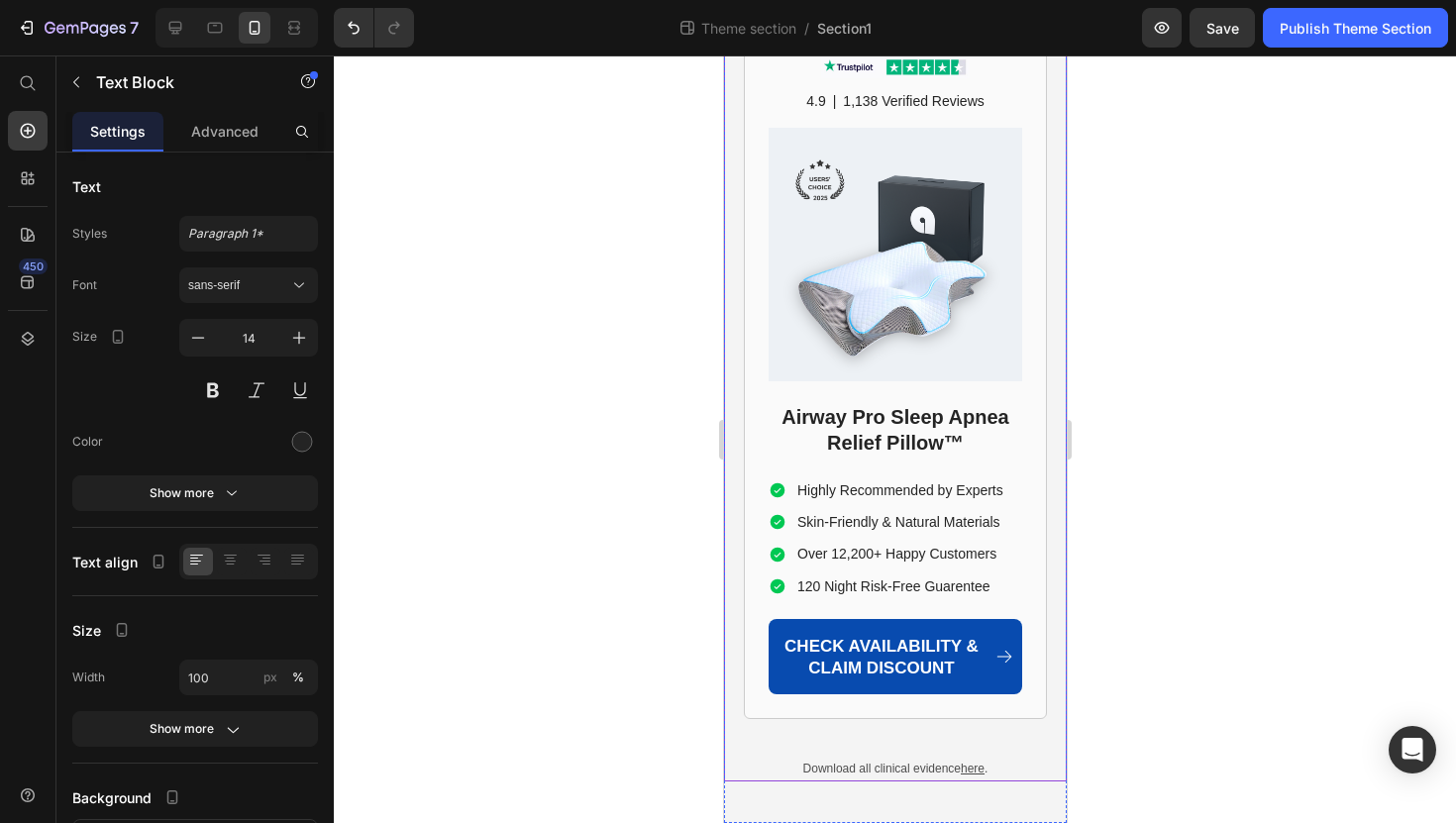drag, startPoint x: 977, startPoint y: 260, endPoint x: 742, endPoint y: 267, distance: 235.10423 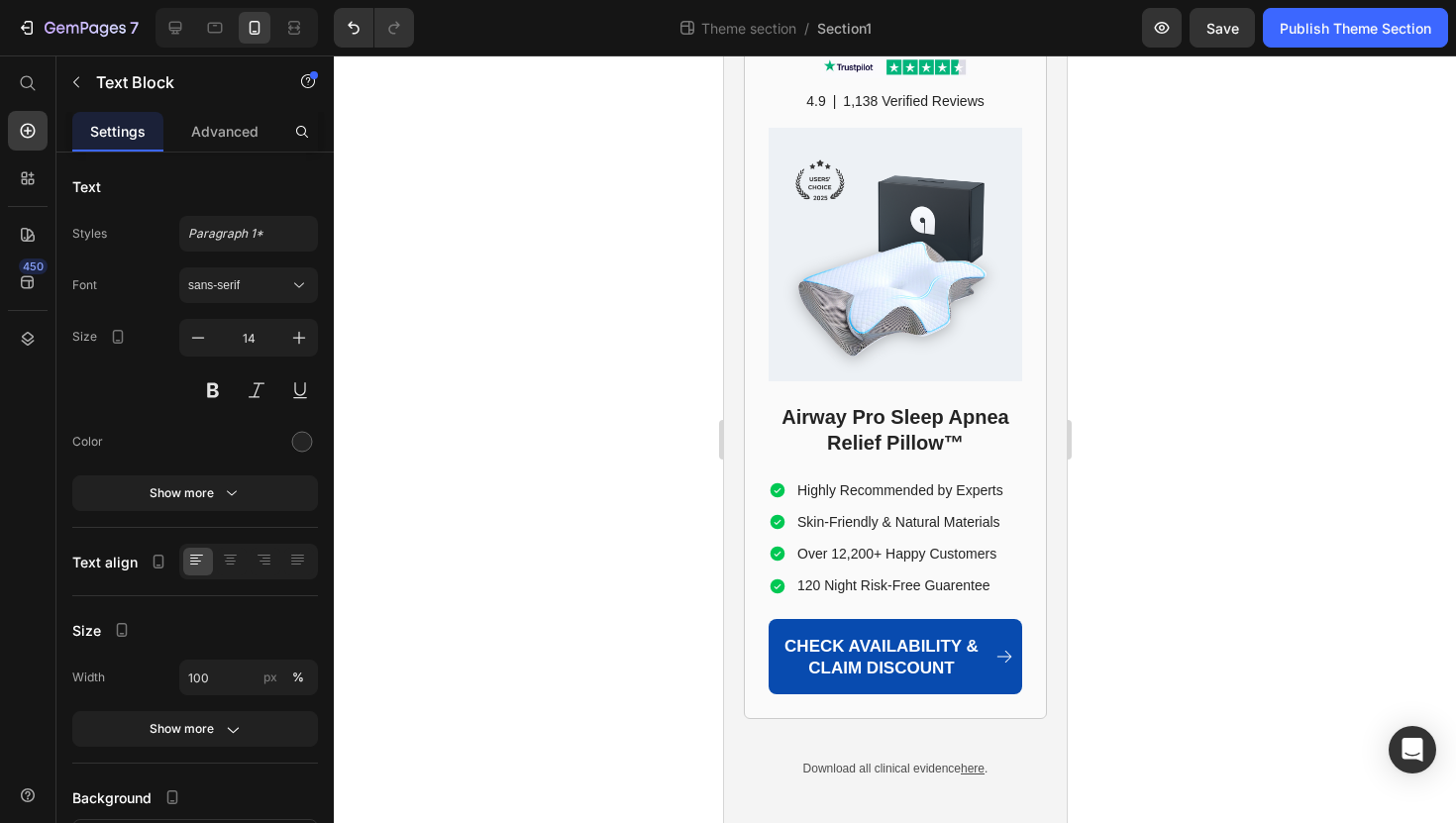 drag, startPoint x: 973, startPoint y: 266, endPoint x: 743, endPoint y: 267, distance: 230.00217 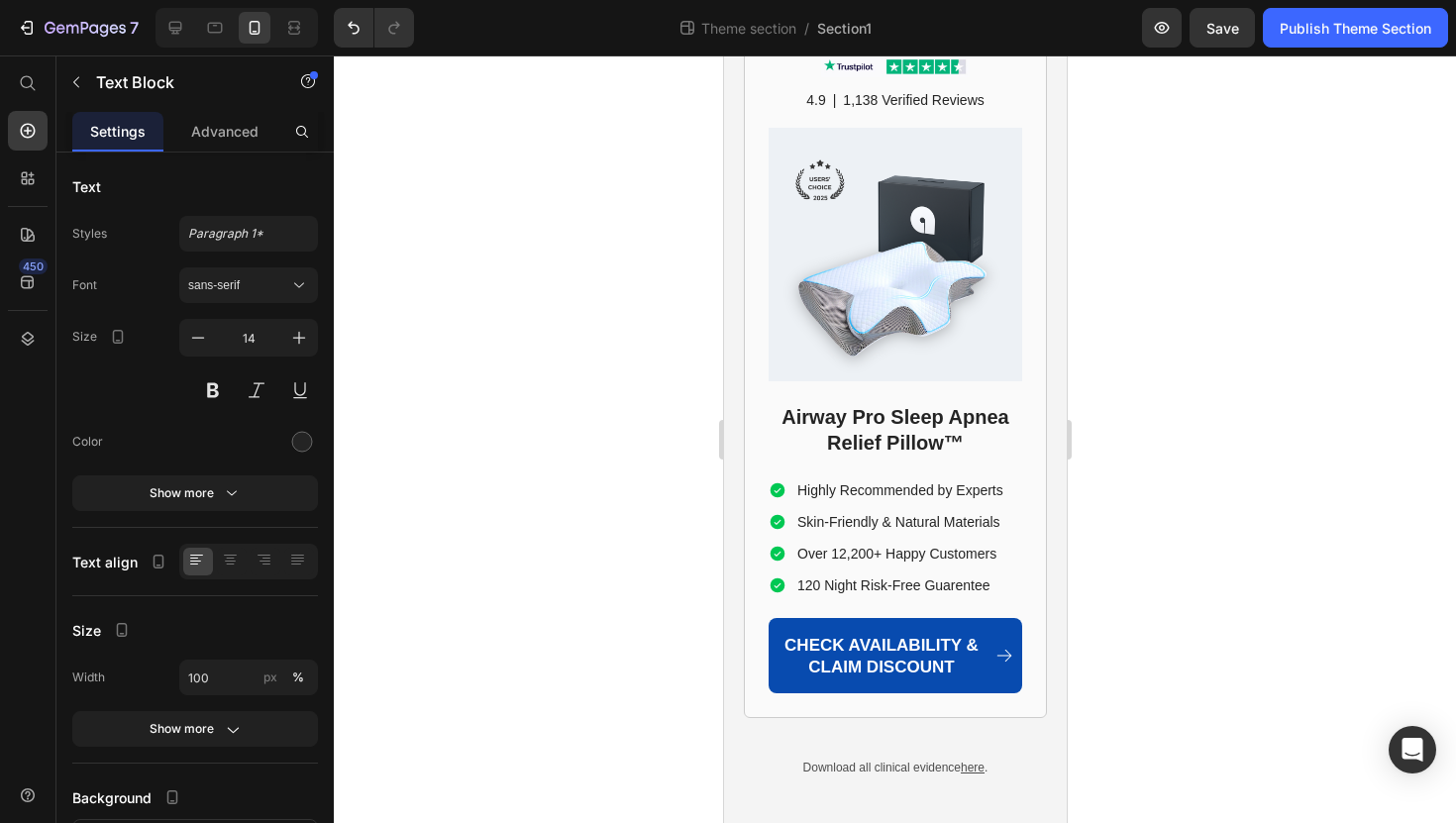 click on "So if you're  ready to try something that actually works,  click the link below." at bounding box center (894, -154) 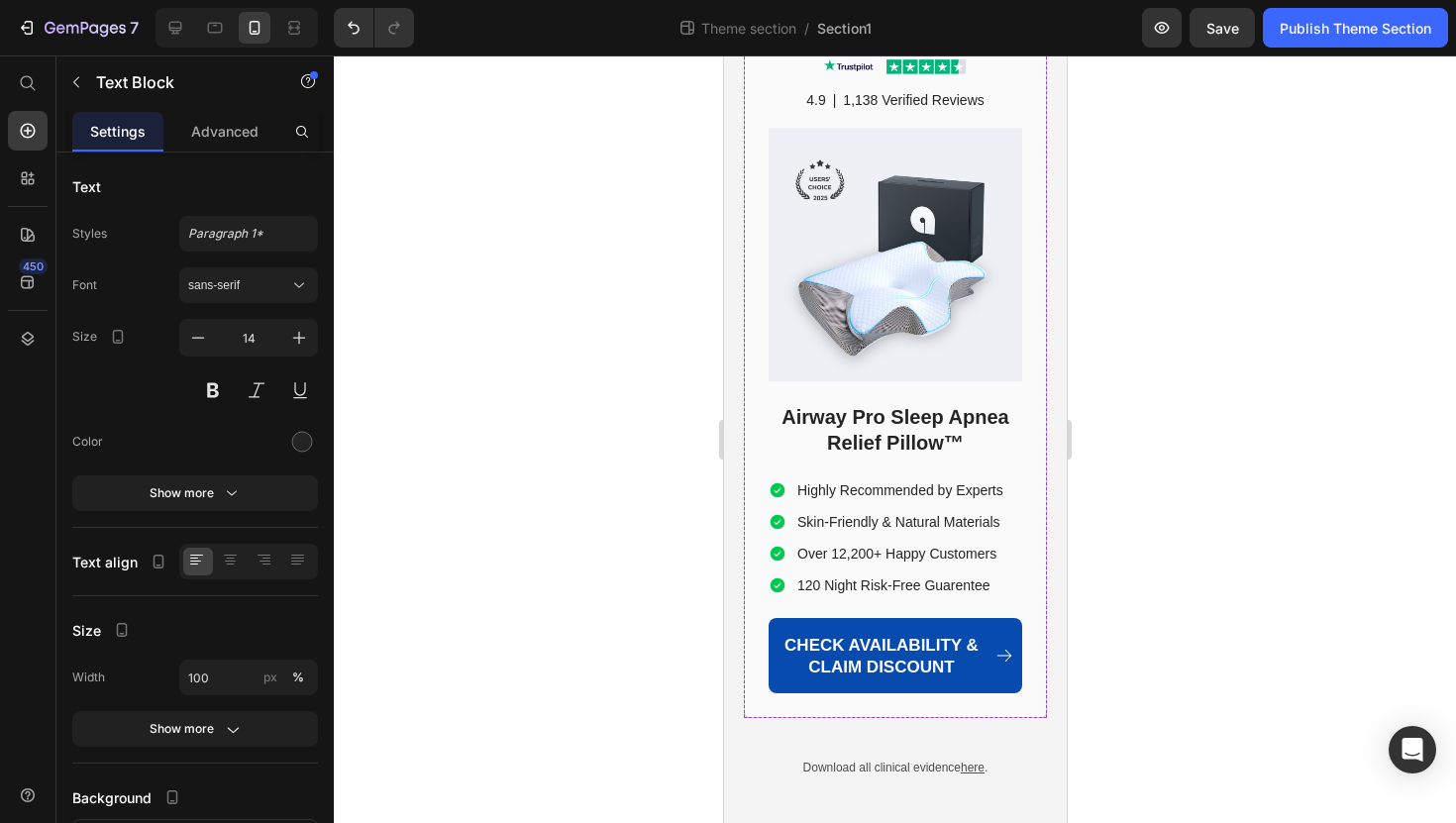 scroll, scrollTop: 13312, scrollLeft: 0, axis: vertical 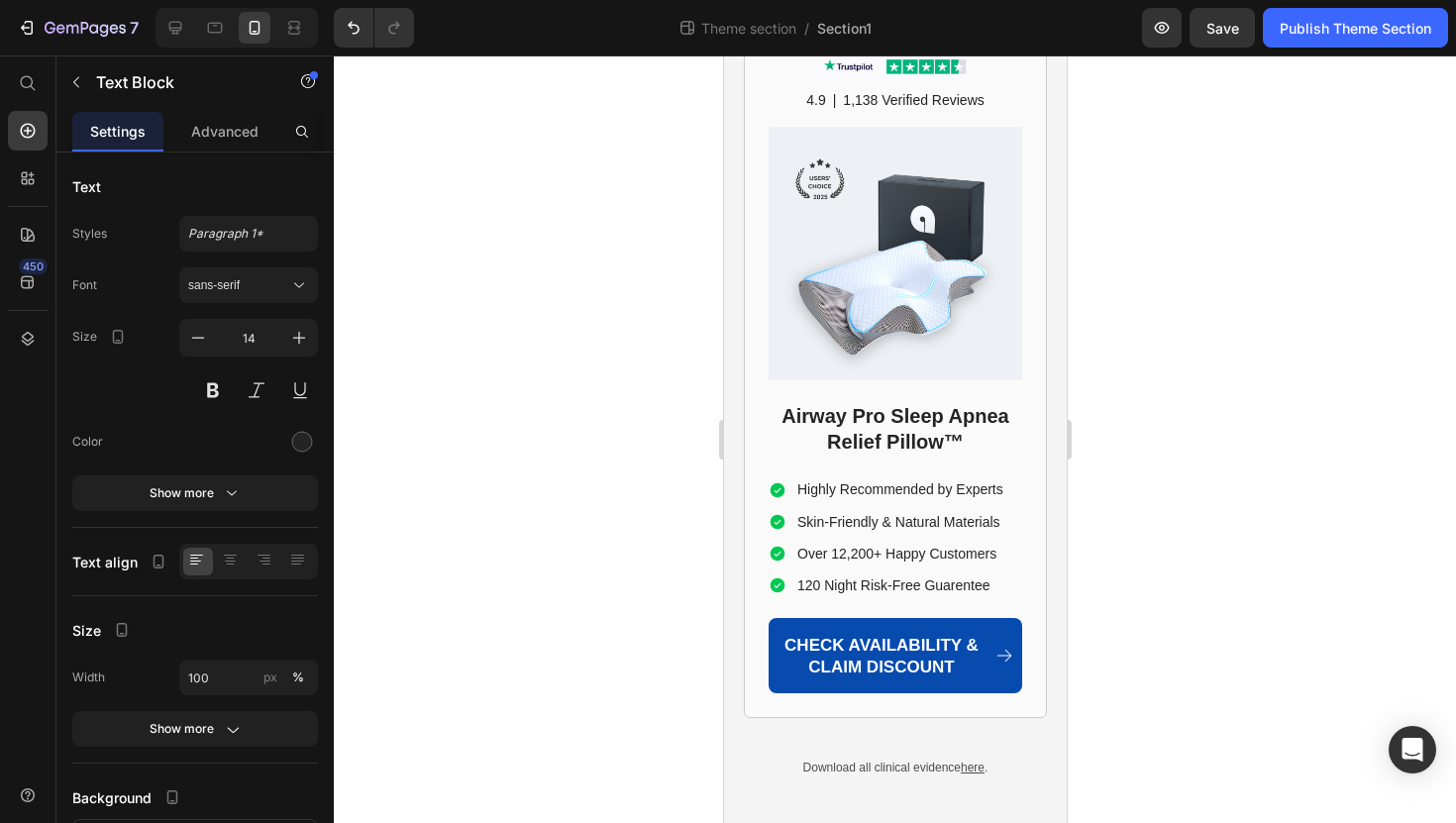 drag, startPoint x: 746, startPoint y: 410, endPoint x: 1023, endPoint y: 451, distance: 280.01786 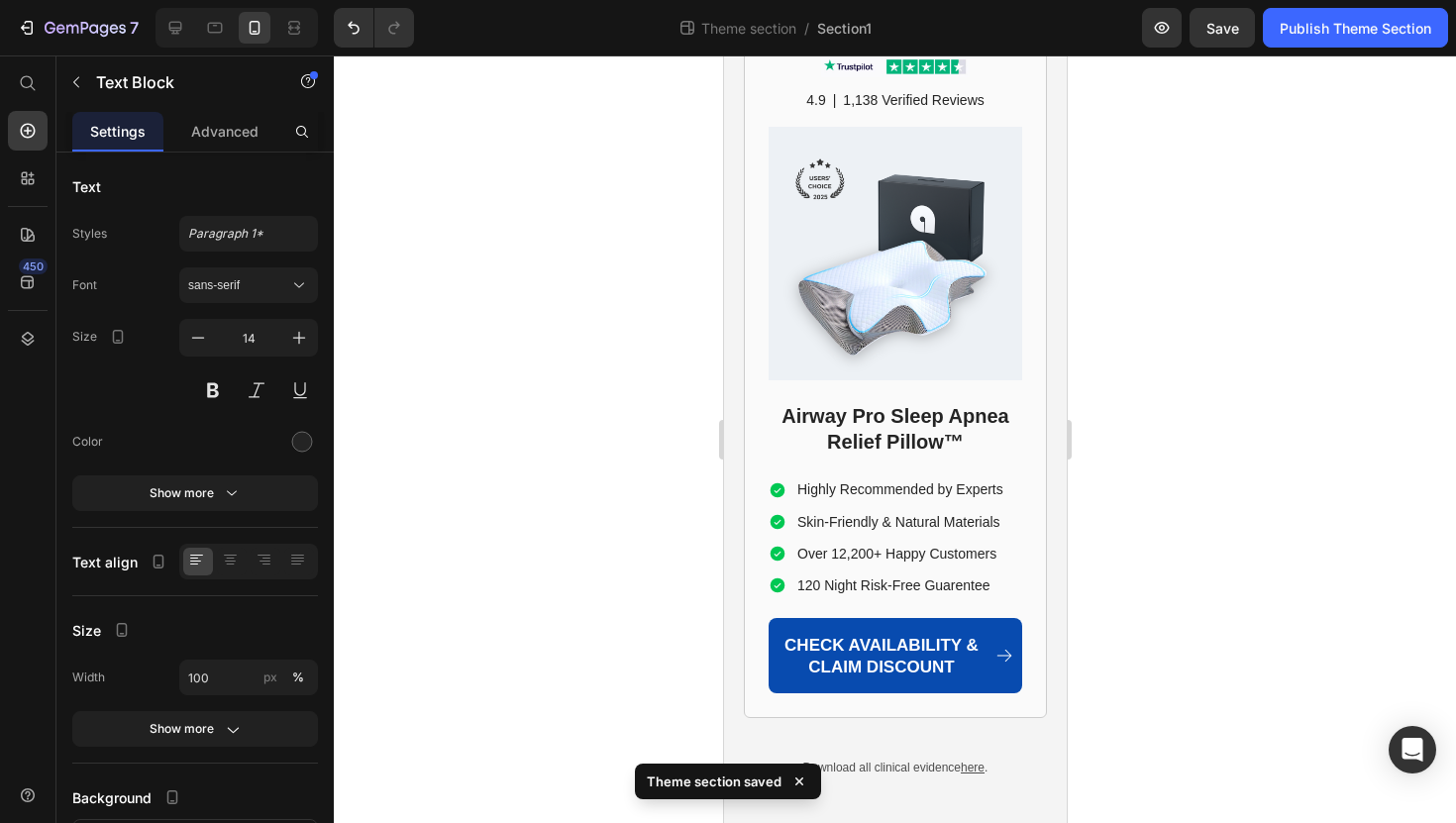 scroll, scrollTop: 13089, scrollLeft: 0, axis: vertical 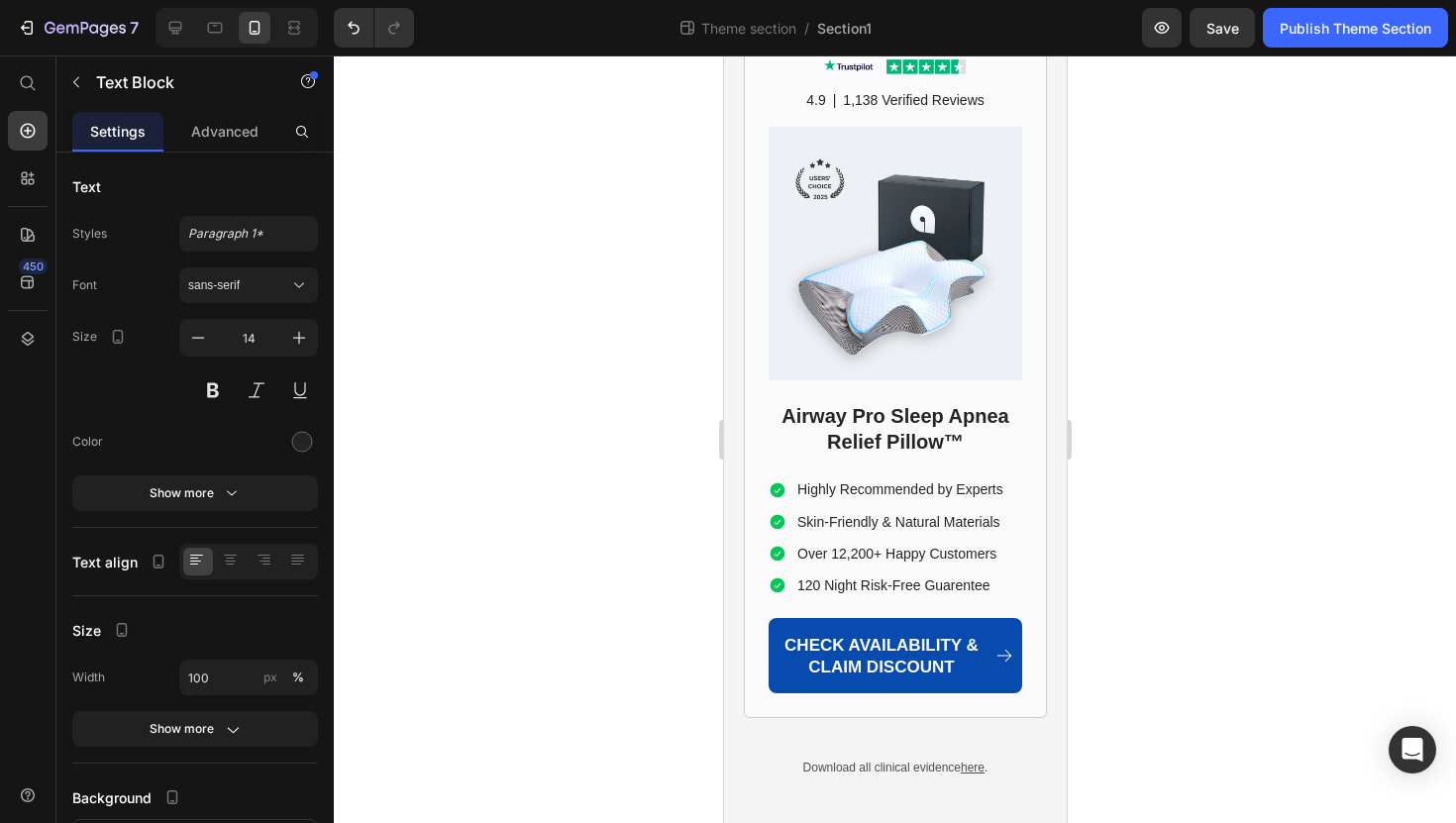 drag, startPoint x: 896, startPoint y: 713, endPoint x: 912, endPoint y: 716, distance: 16.27882 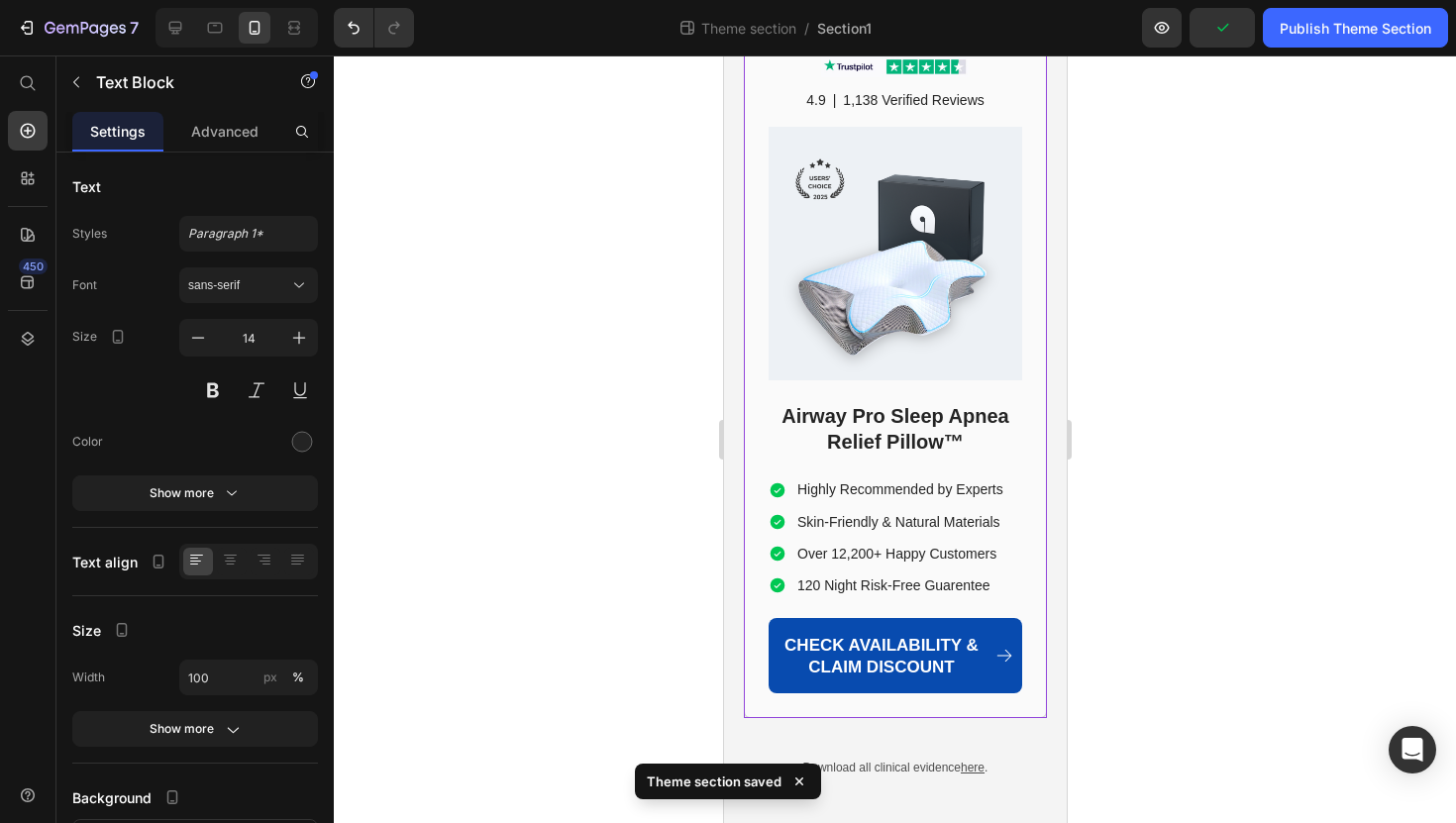 scroll, scrollTop: 13089, scrollLeft: 0, axis: vertical 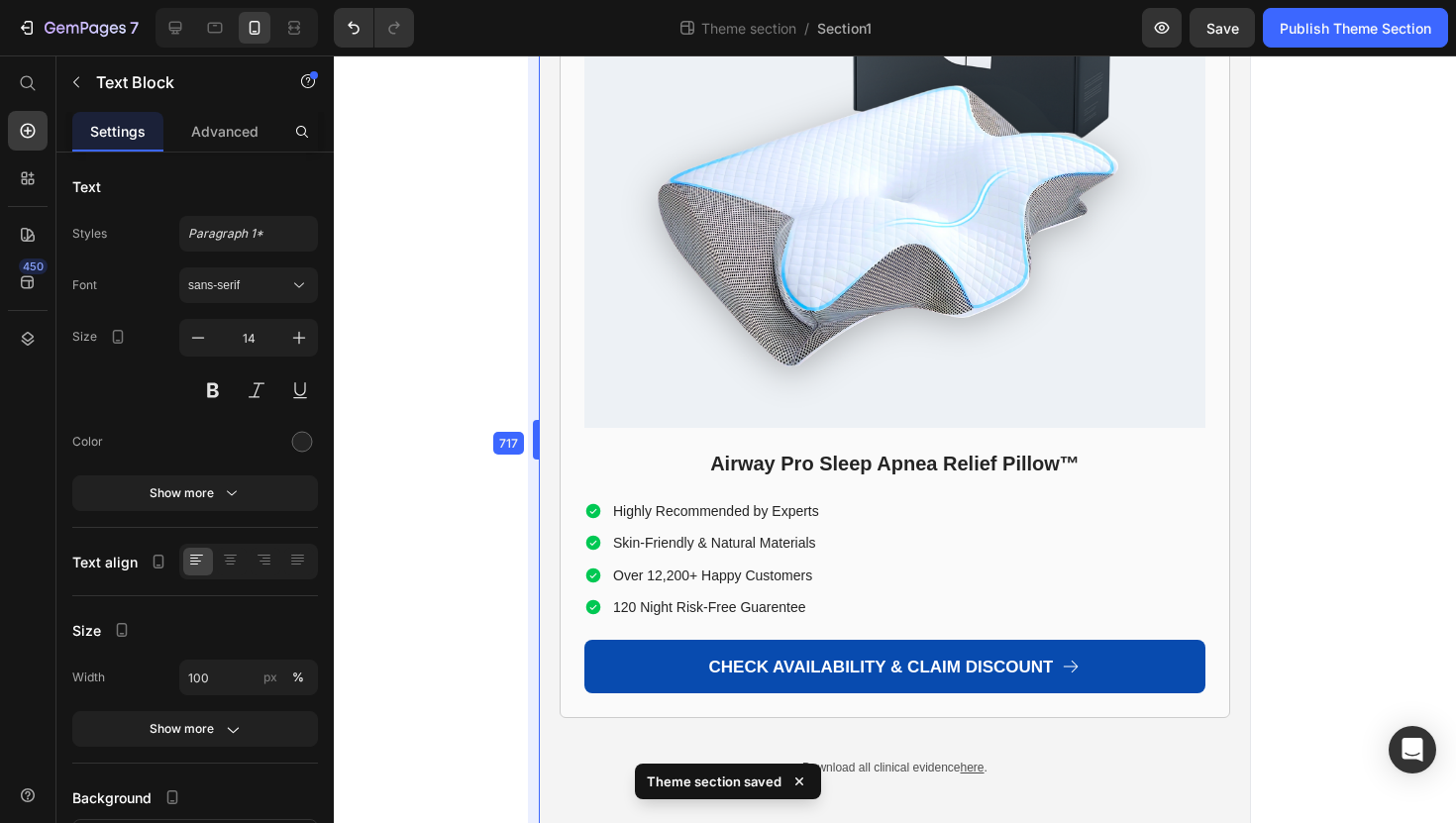 drag, startPoint x: 718, startPoint y: 437, endPoint x: 322, endPoint y: 336, distance: 408.6771 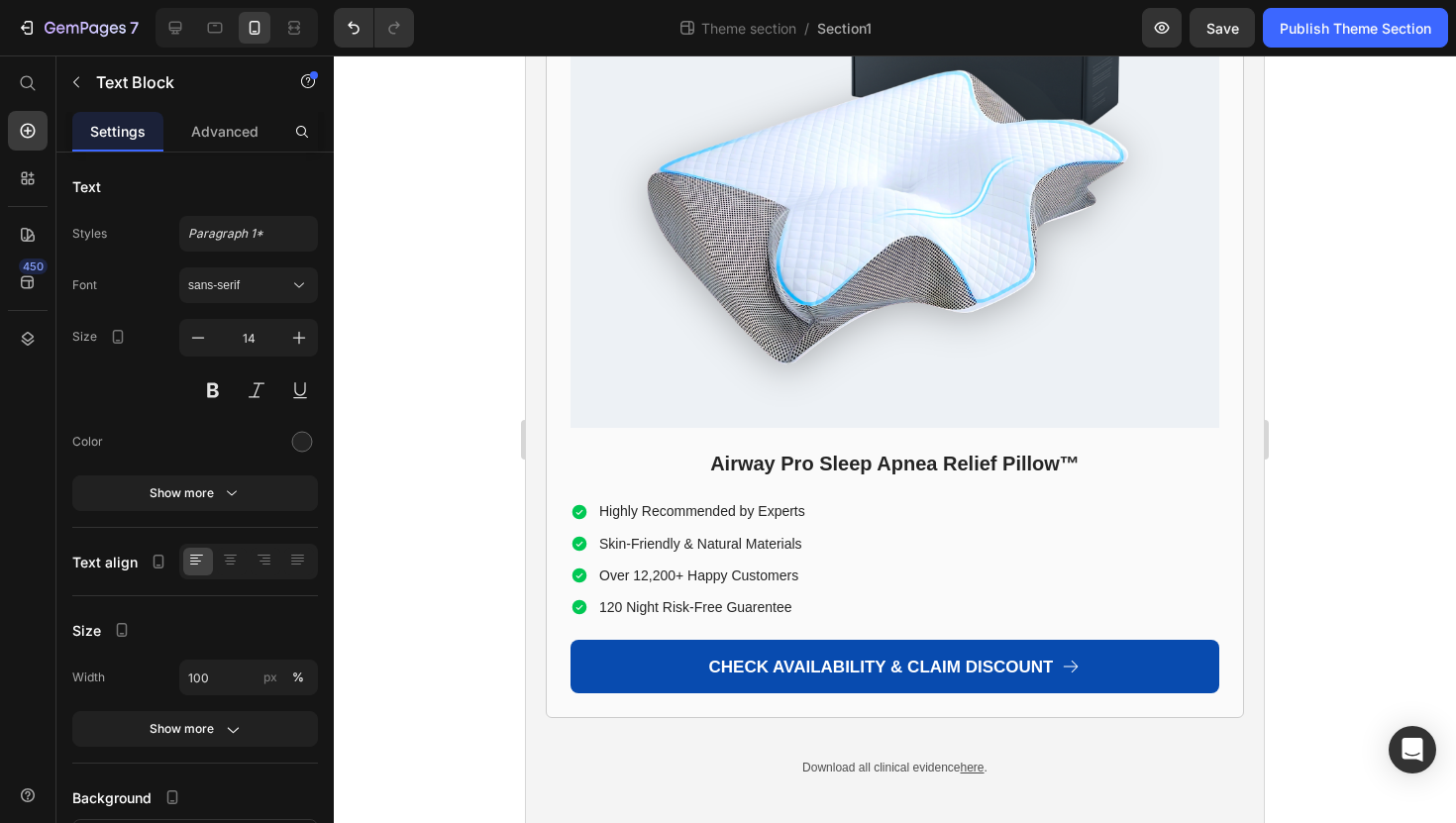 scroll, scrollTop: 12345, scrollLeft: 0, axis: vertical 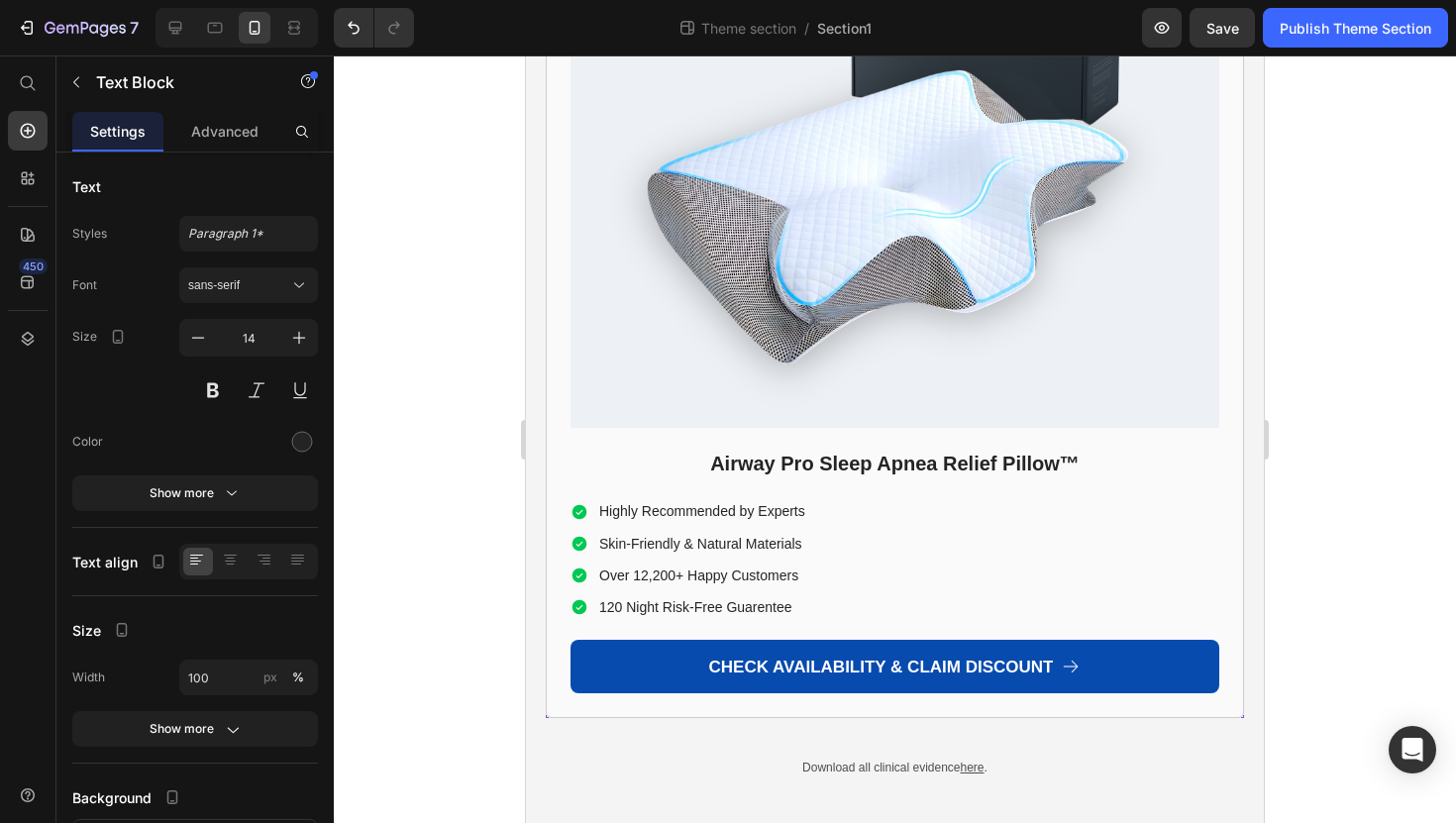click on "I know there are couples out here going through exactly what Julia and I went through." at bounding box center (850, -1068) 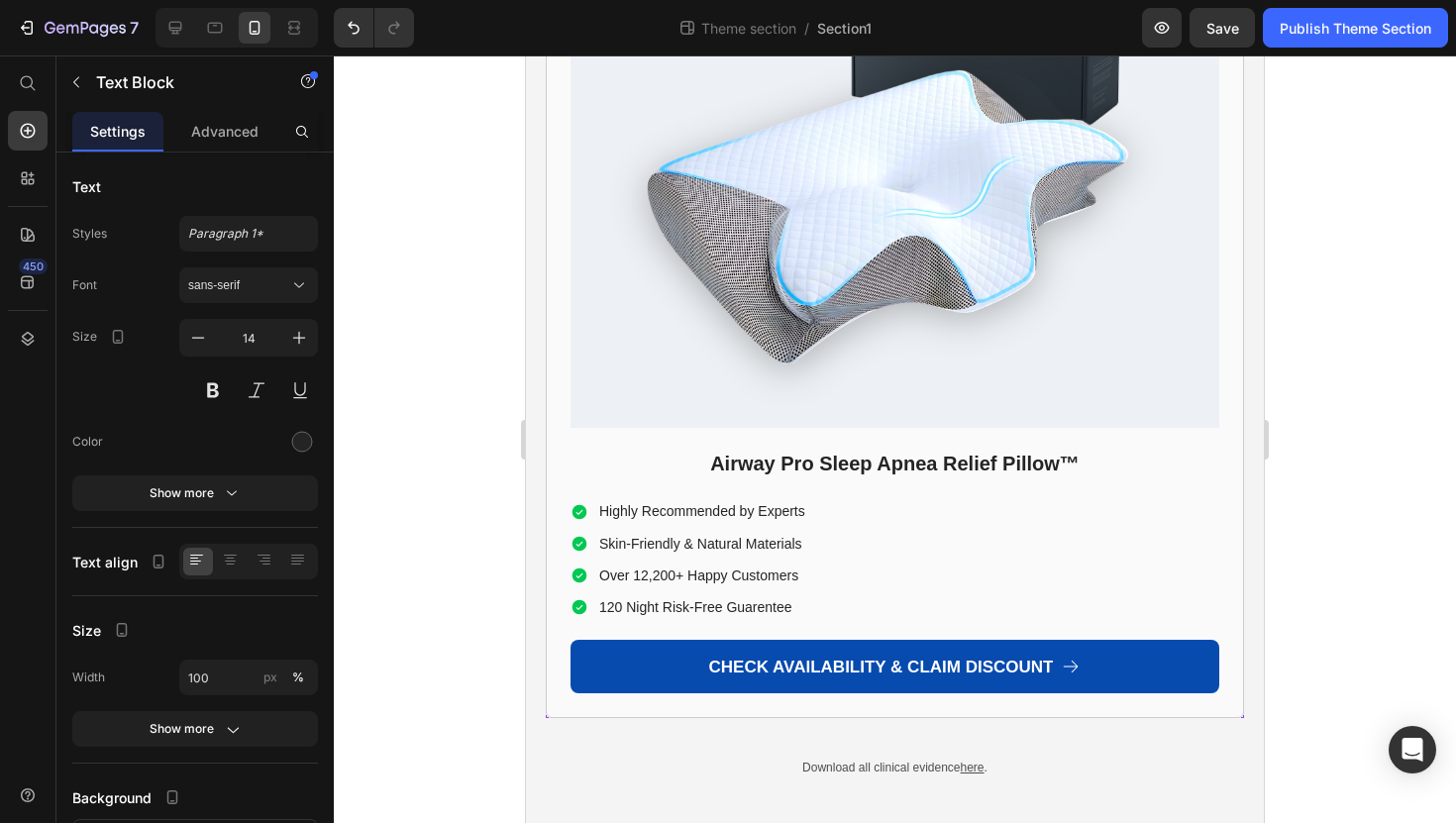 scroll, scrollTop: 11785, scrollLeft: 0, axis: vertical 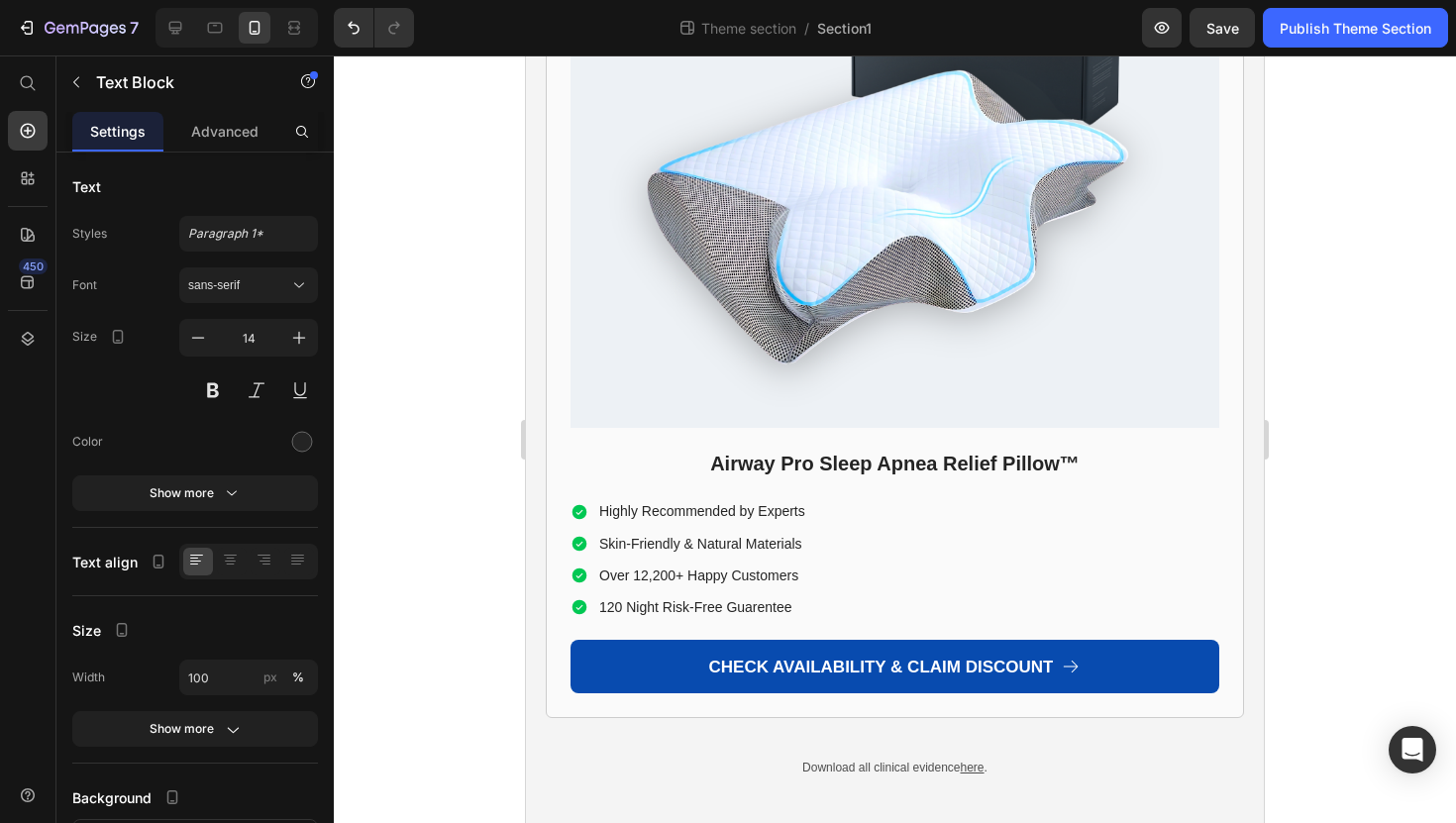 click on "As we got ready for bed last night—together, in our own bedroom, for the first time in months—[NAME] turned to me and said: "I forgot what it was like to sleep next to you without being scared." That's what the Airway Pillow gave us back. Not just sleep, but our marriage. Our intimacy. Our future together. Our love. That's why I decided to share this story today with the internet… I know it might sound exaggerated, but this pillow has saved my life, and it could save yours too. I know there are couples out here going through exactly what [NAME] and I went through. Just like these two friends of mine who were once in the same situation..." at bounding box center [894, -1167] 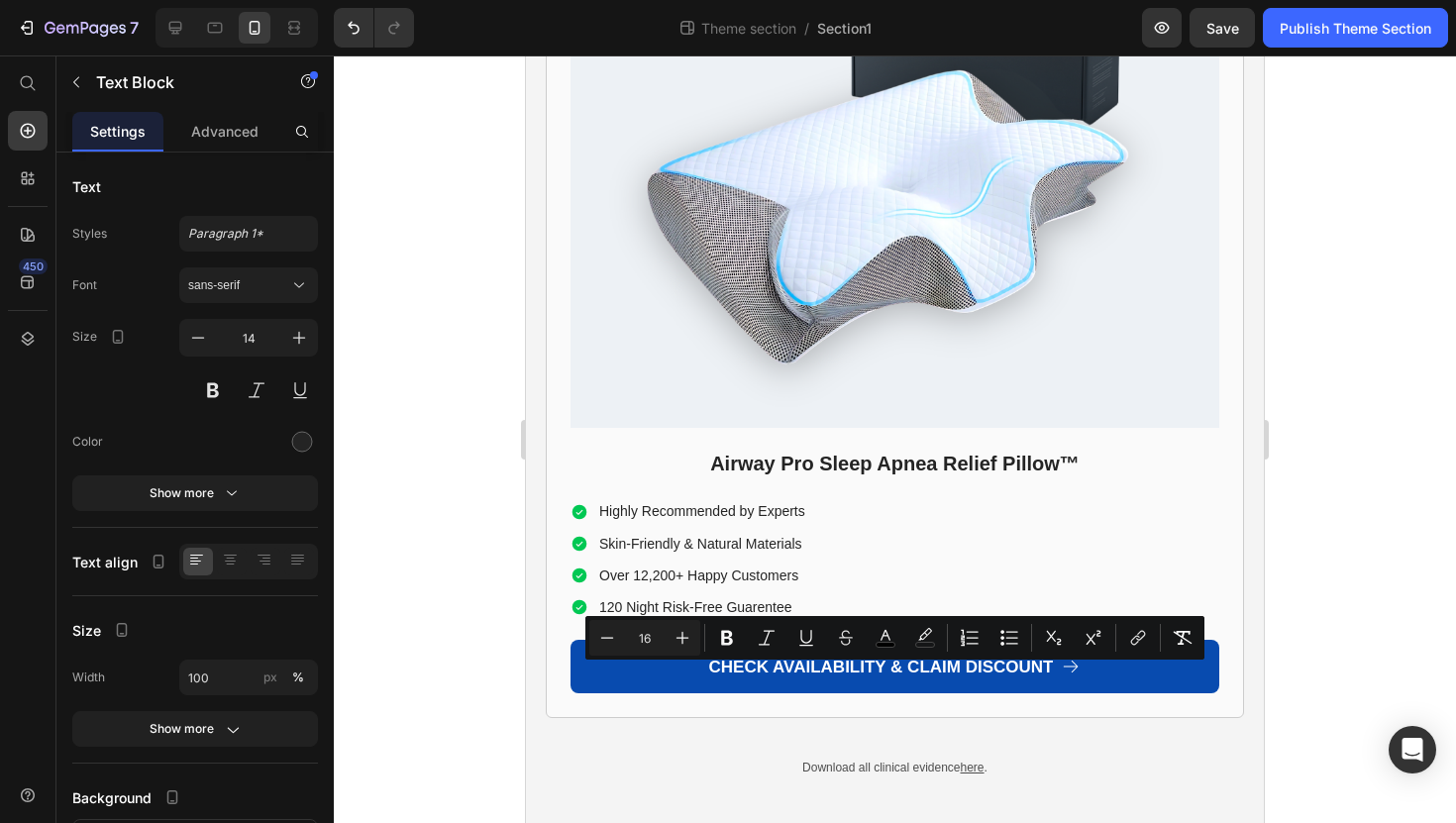 drag, startPoint x: 548, startPoint y: 676, endPoint x: 1071, endPoint y: 714, distance: 524.37868 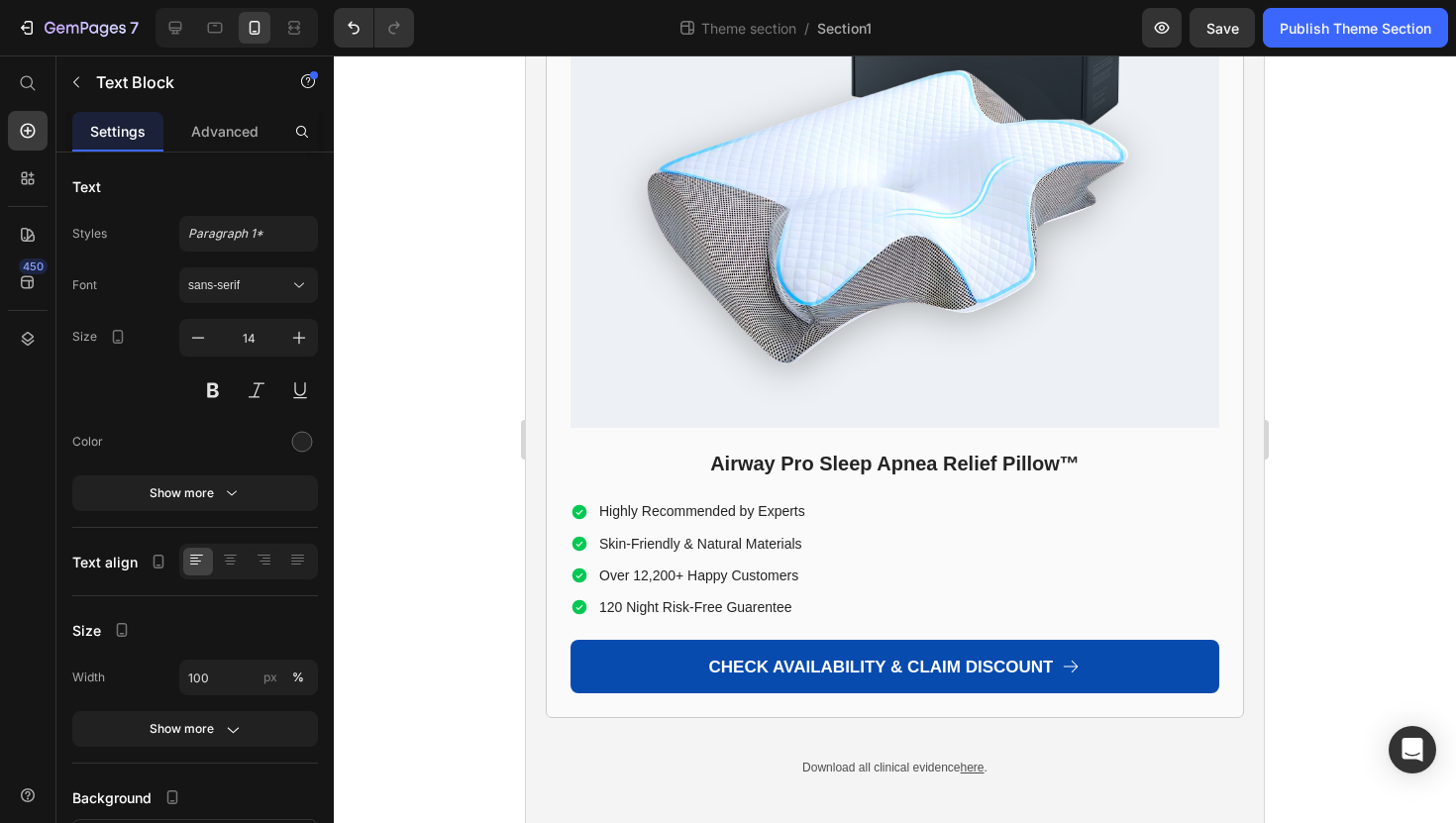 click on "I know there are other people in our private sleep apnea support groups going through the same struggles that [FIRST] and I faced. I actually connected with these two group members who were dealing with similar issues..." at bounding box center [894, -1049] 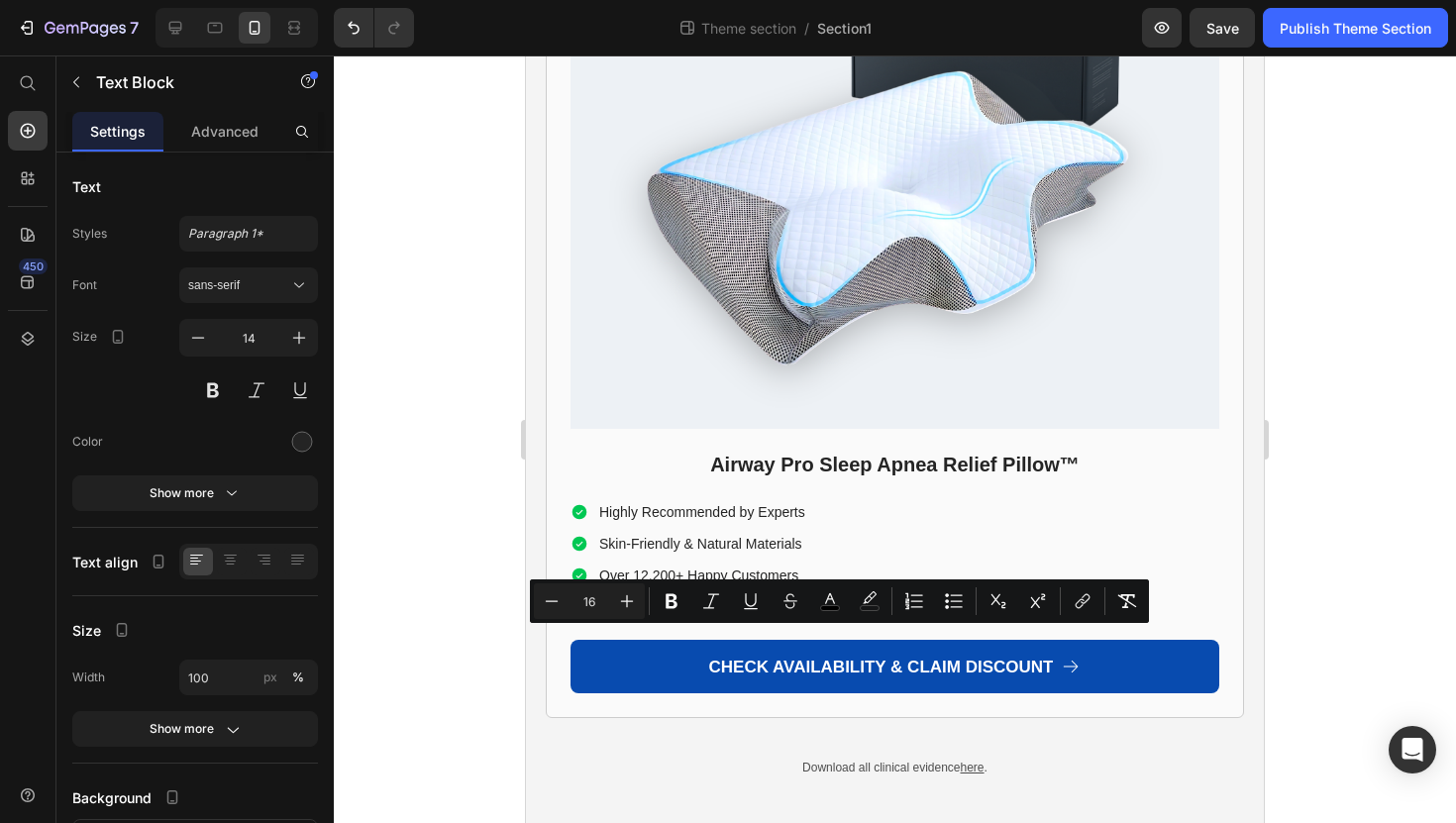 drag, startPoint x: 600, startPoint y: 638, endPoint x: 550, endPoint y: 641, distance: 50.089919 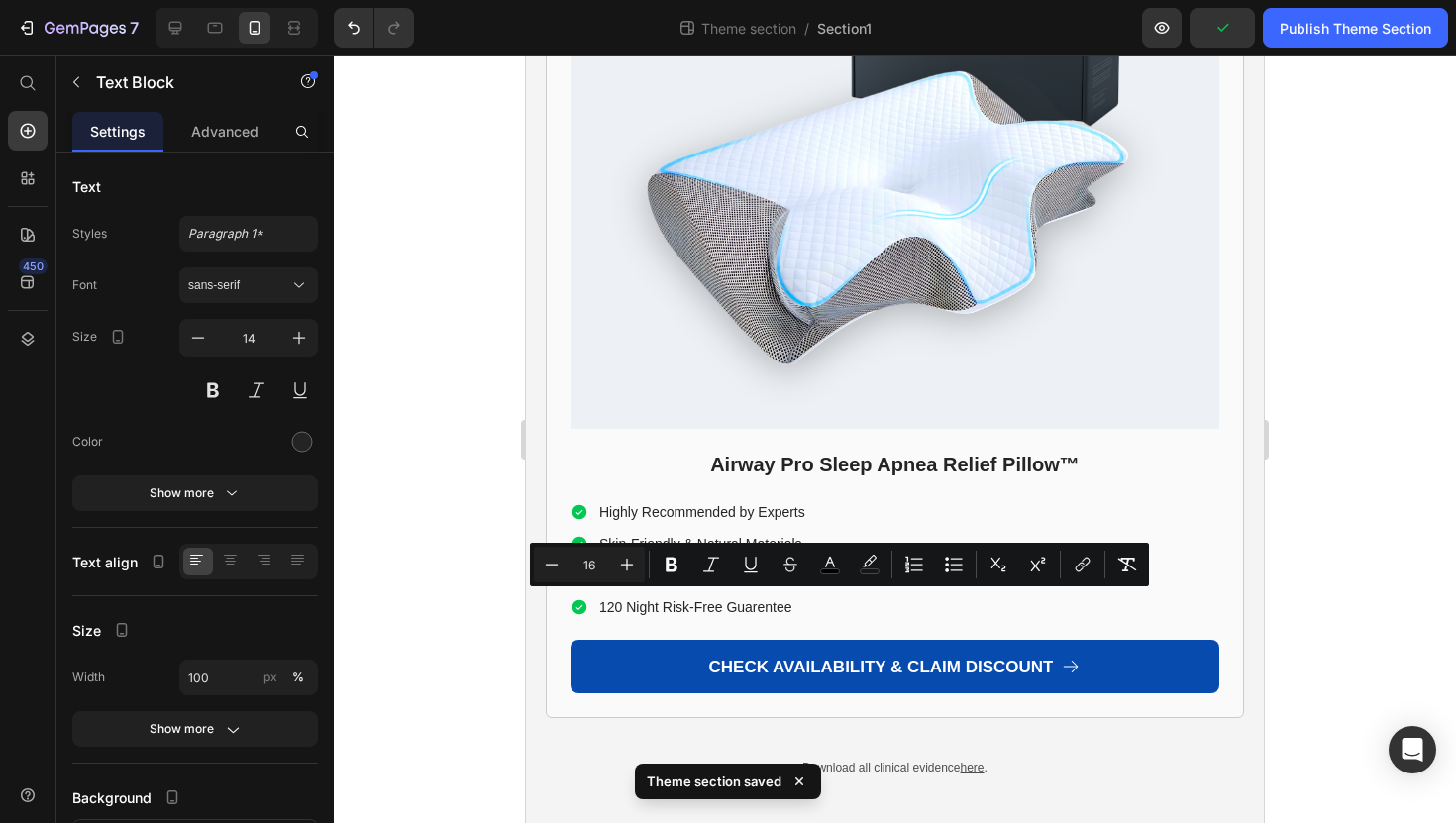 drag, startPoint x: 549, startPoint y: 606, endPoint x: 1041, endPoint y: 601, distance: 492.02541 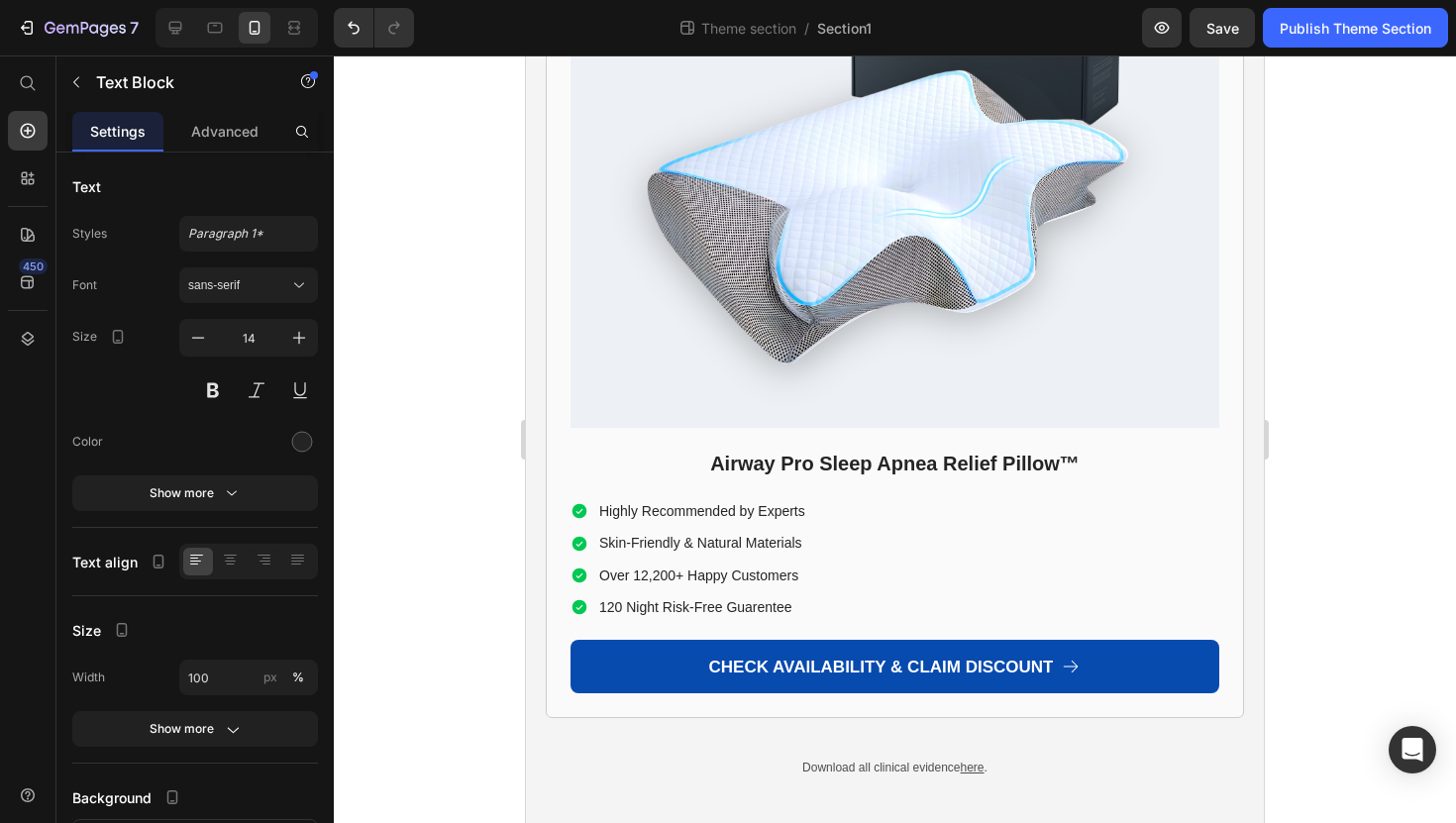 click on "It might sound exaggerated, but this pillow has saved my life, and it could save yours too." at bounding box center (860, -1122) 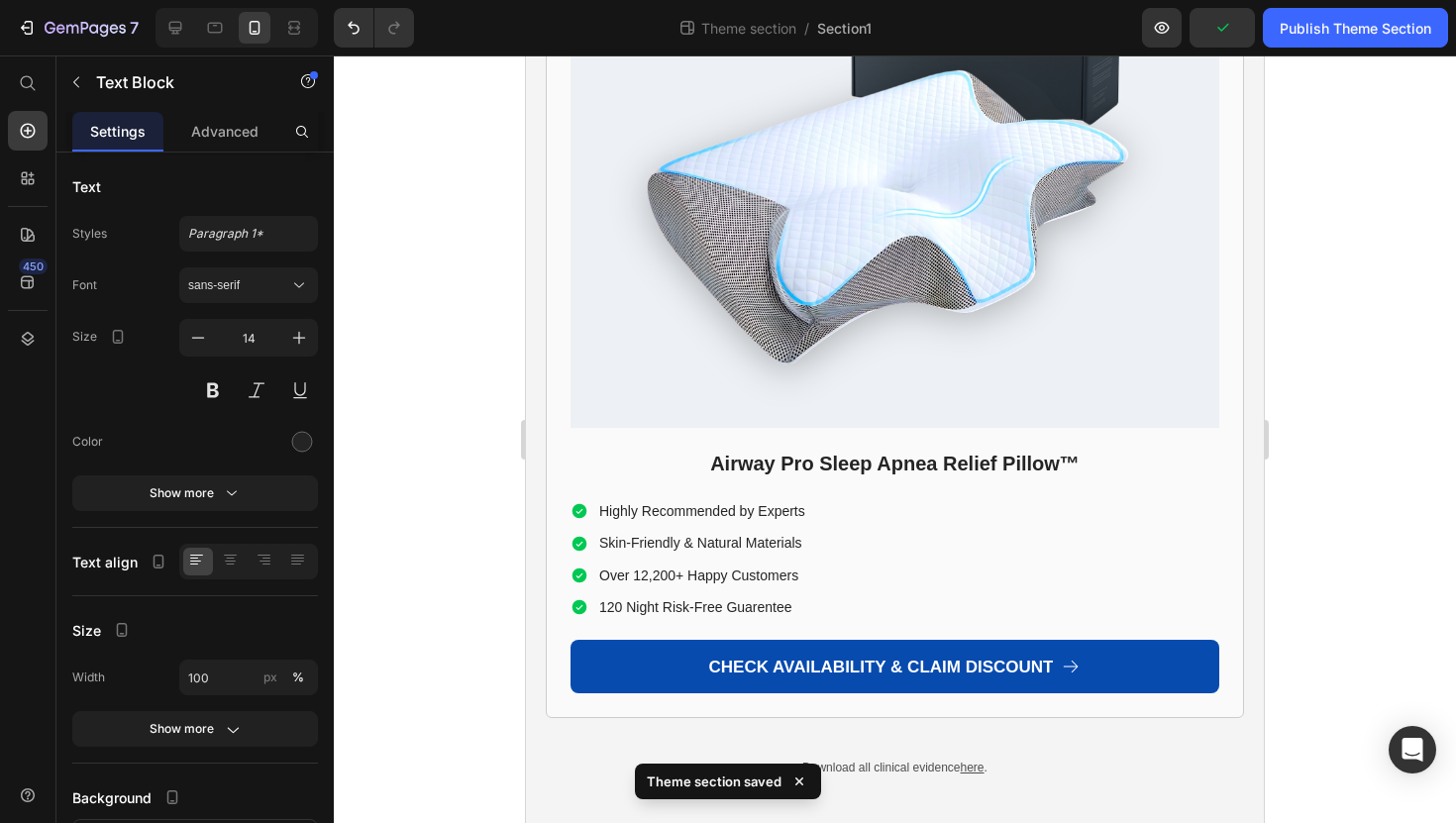 click on "And It might sound exaggerated, but this pillow has saved my life, and it could save yours too." at bounding box center (876, -1122) 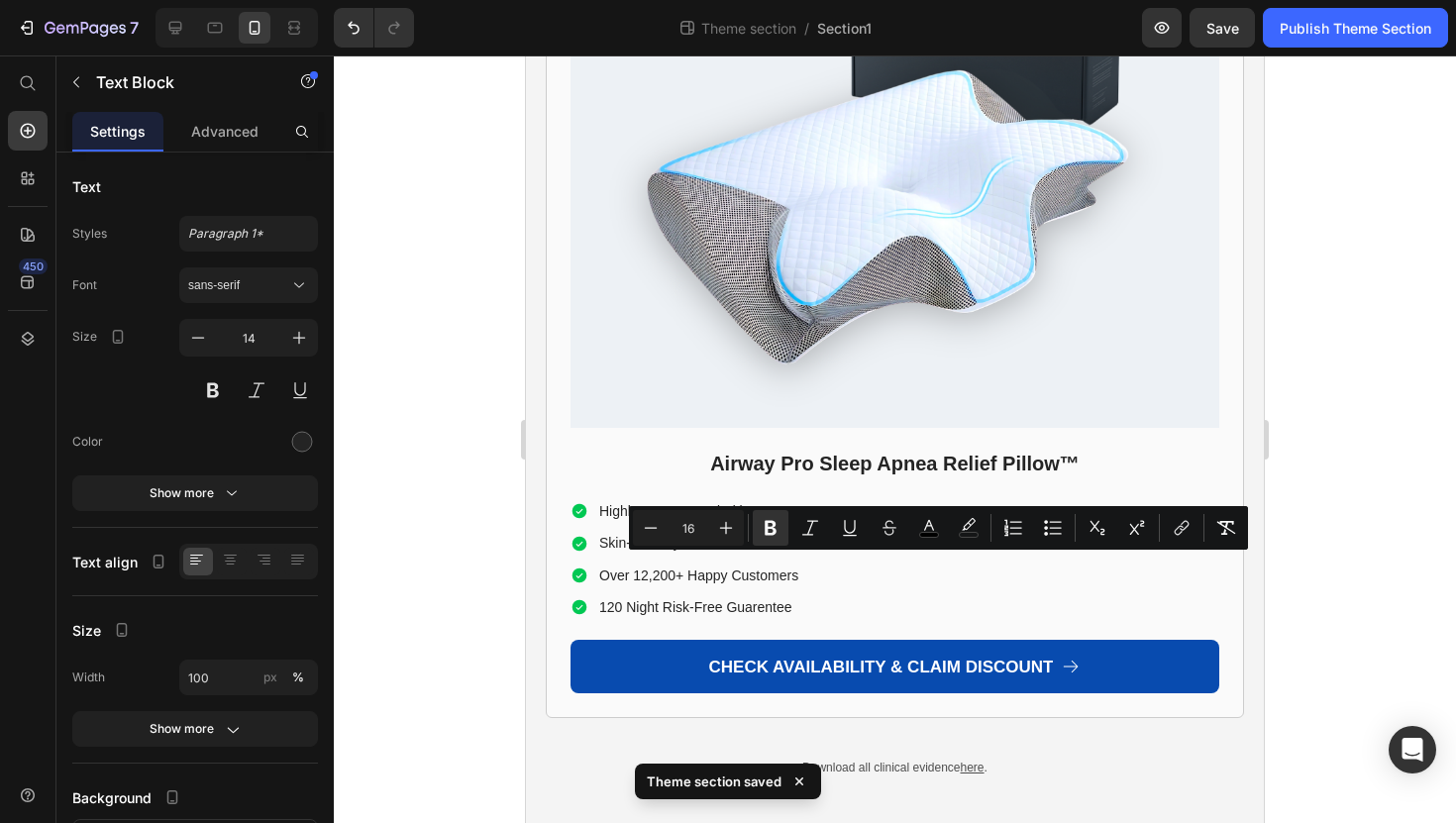 drag, startPoint x: 1022, startPoint y: 569, endPoint x: 873, endPoint y: 566, distance: 149.0302 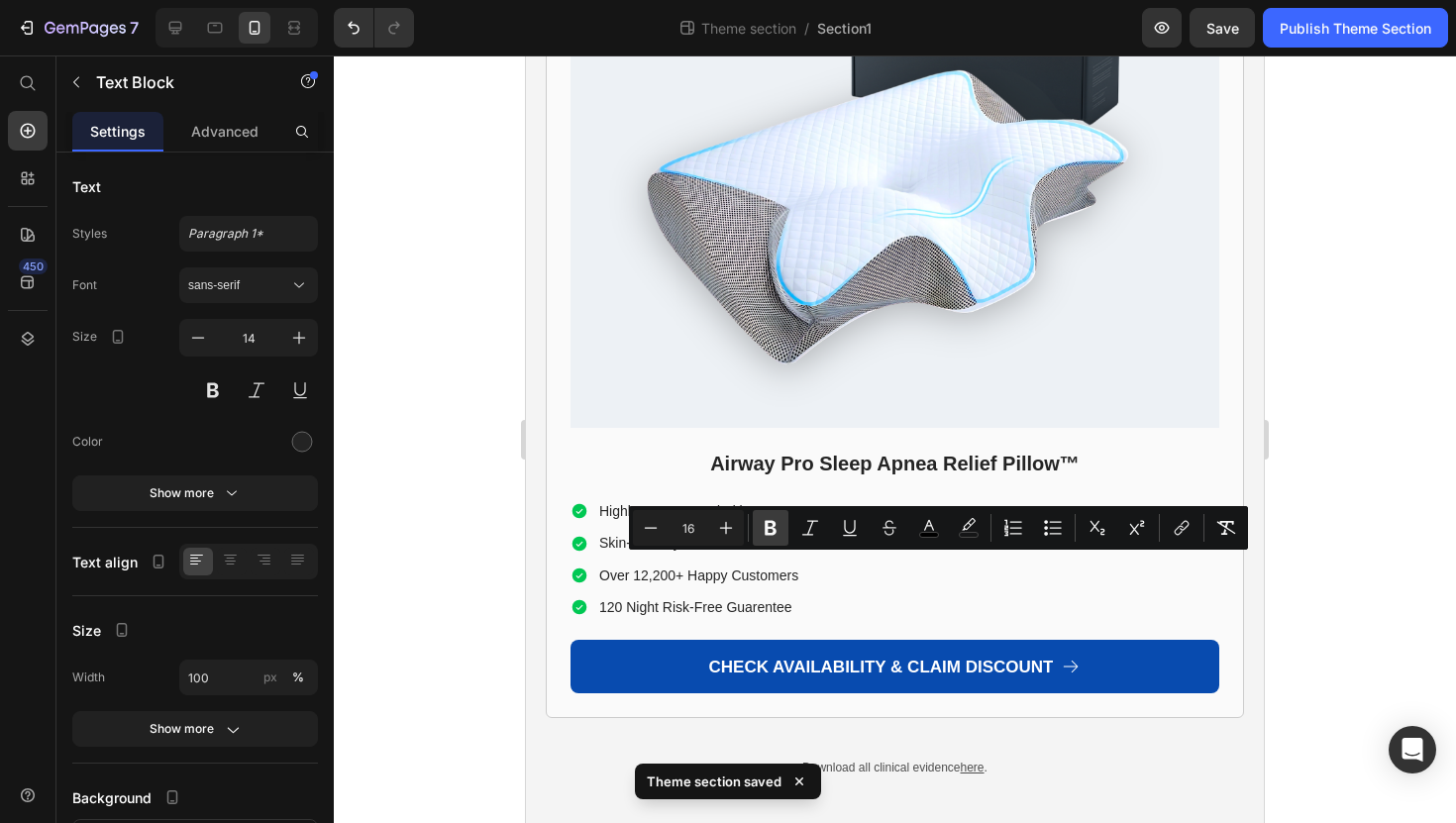 click 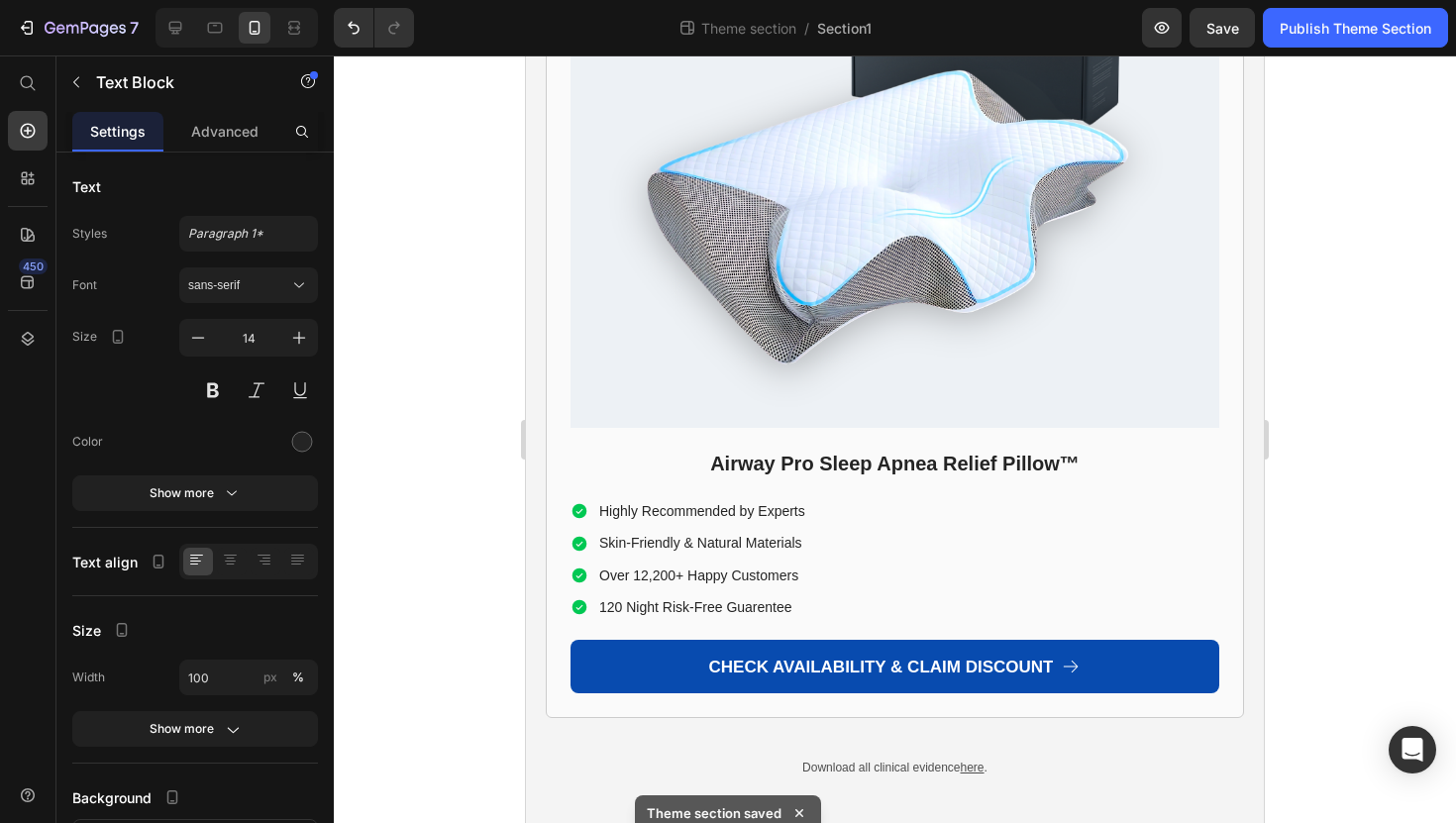 click on "Not just sleep, but our marriage. Our intimacy. Our future together. Our love." at bounding box center [814, -1159] 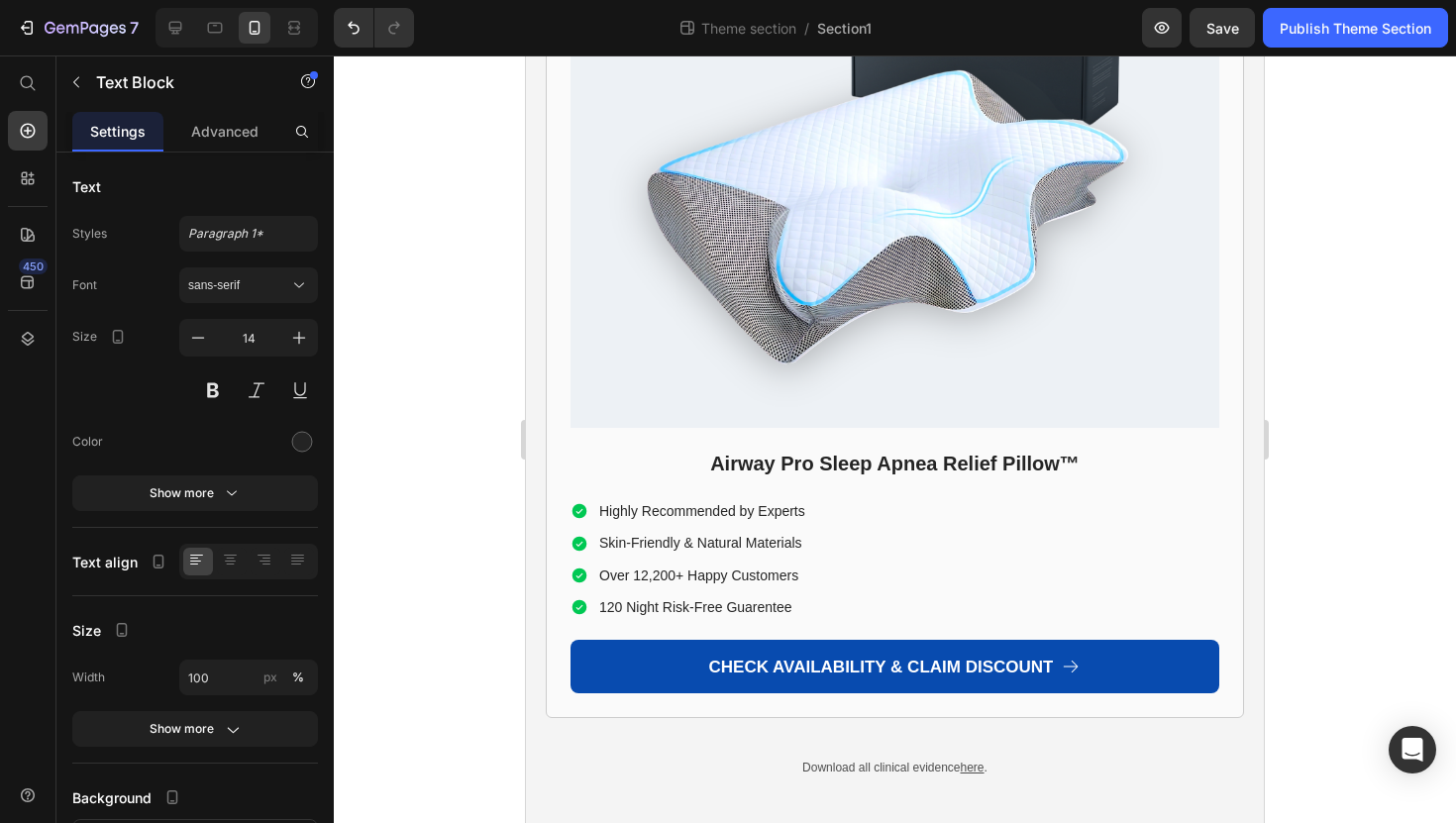 click on "Not just sleep, but our marriage. Our intimacy. Our future together. Our love." at bounding box center (814, -1159) 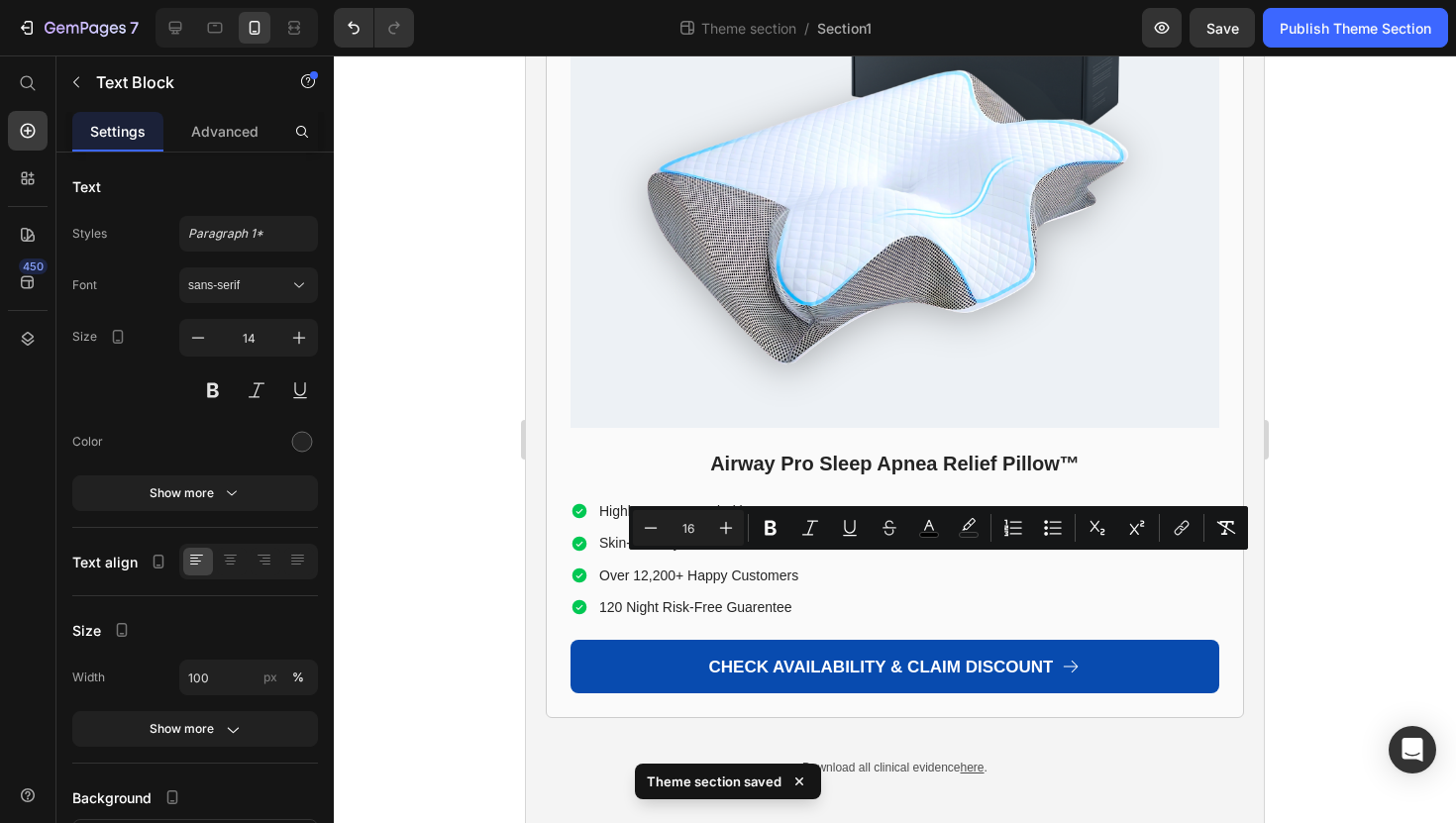 drag, startPoint x: 1016, startPoint y: 567, endPoint x: 1083, endPoint y: 580, distance: 68.24954 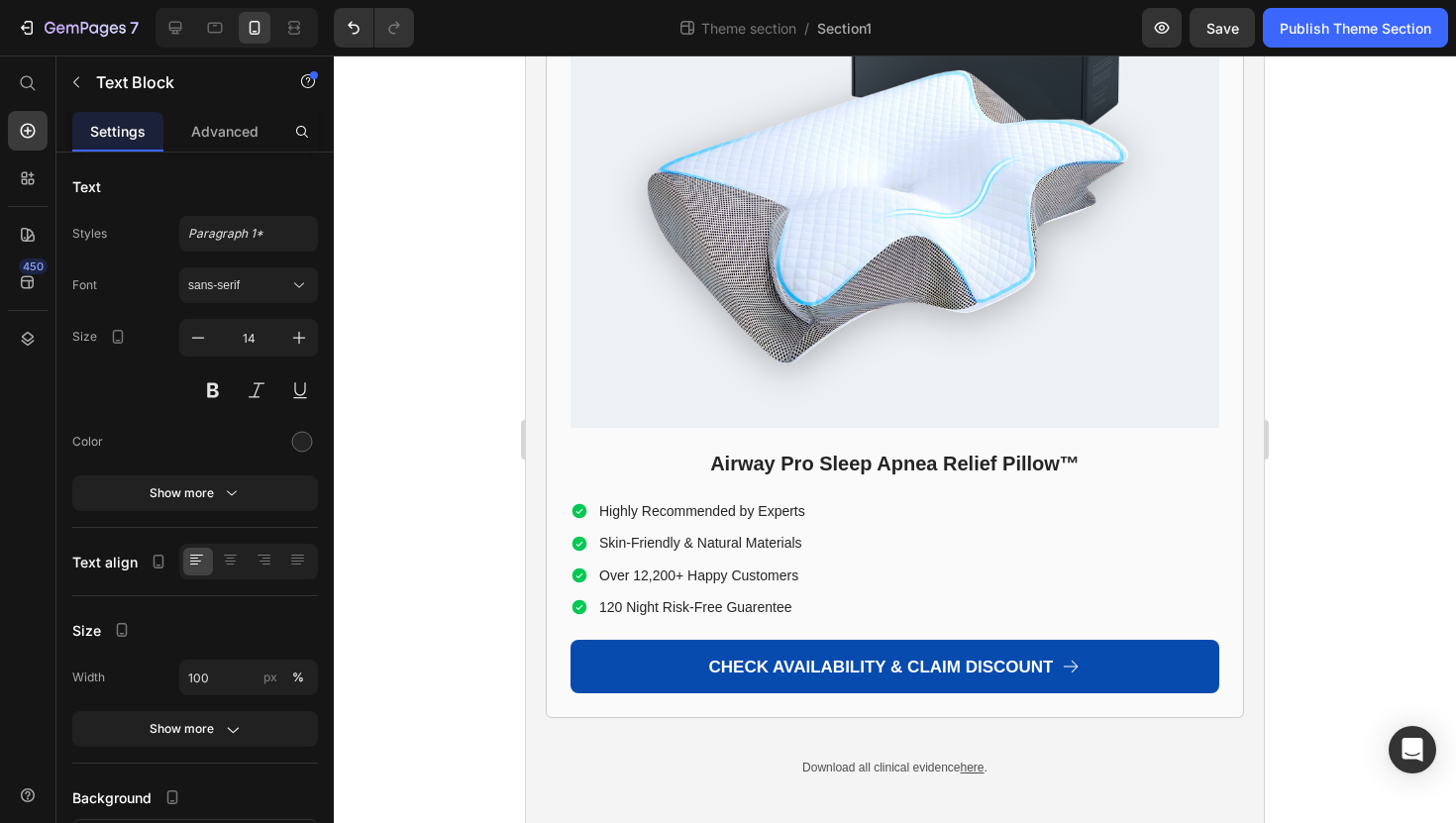 click on "And It might sound too exaggerated, but this pillow has saved my life, and it could save yours too." at bounding box center [889, -1122] 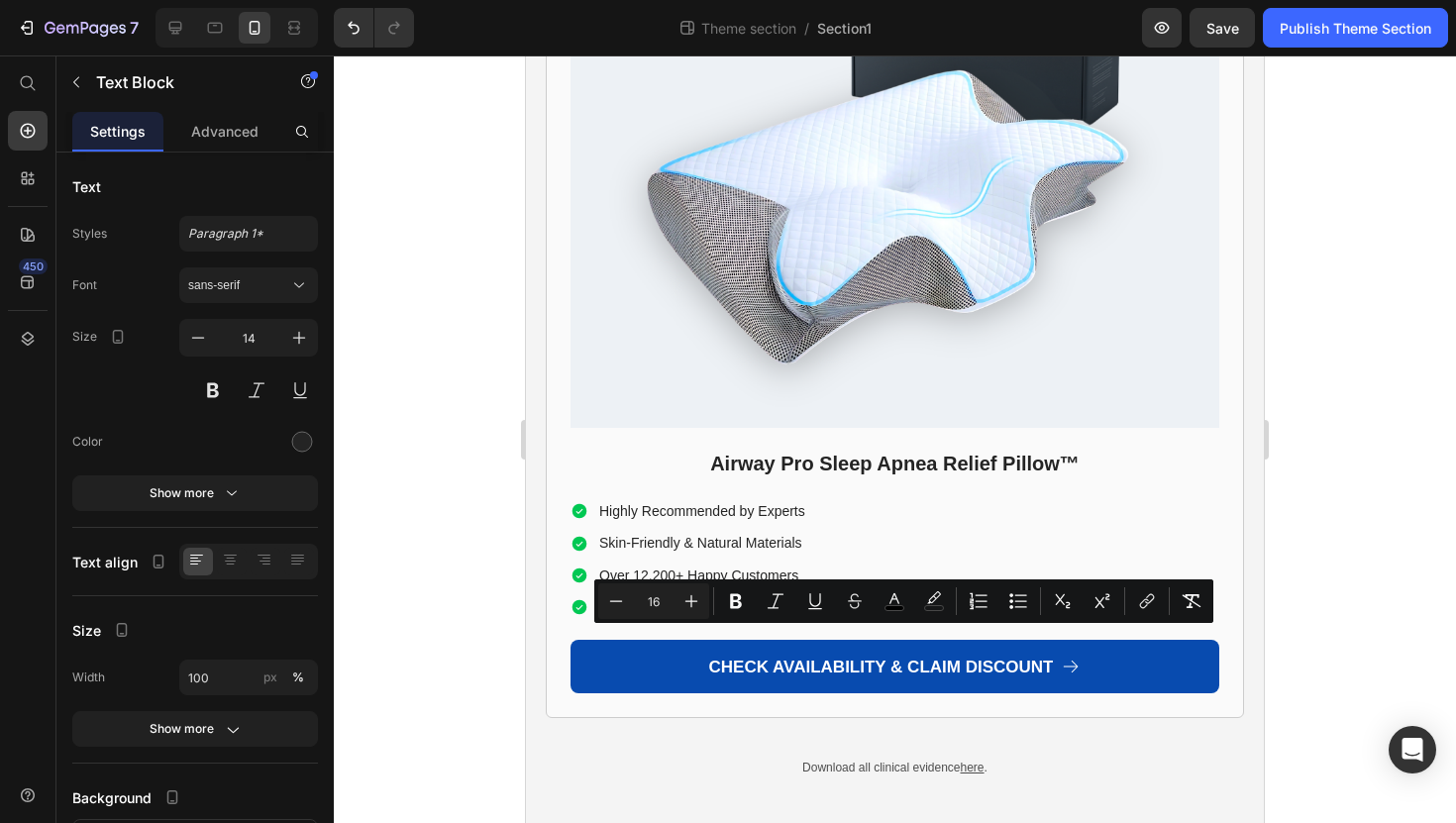 drag, startPoint x: 757, startPoint y: 643, endPoint x: 1047, endPoint y: 641, distance: 290.0069 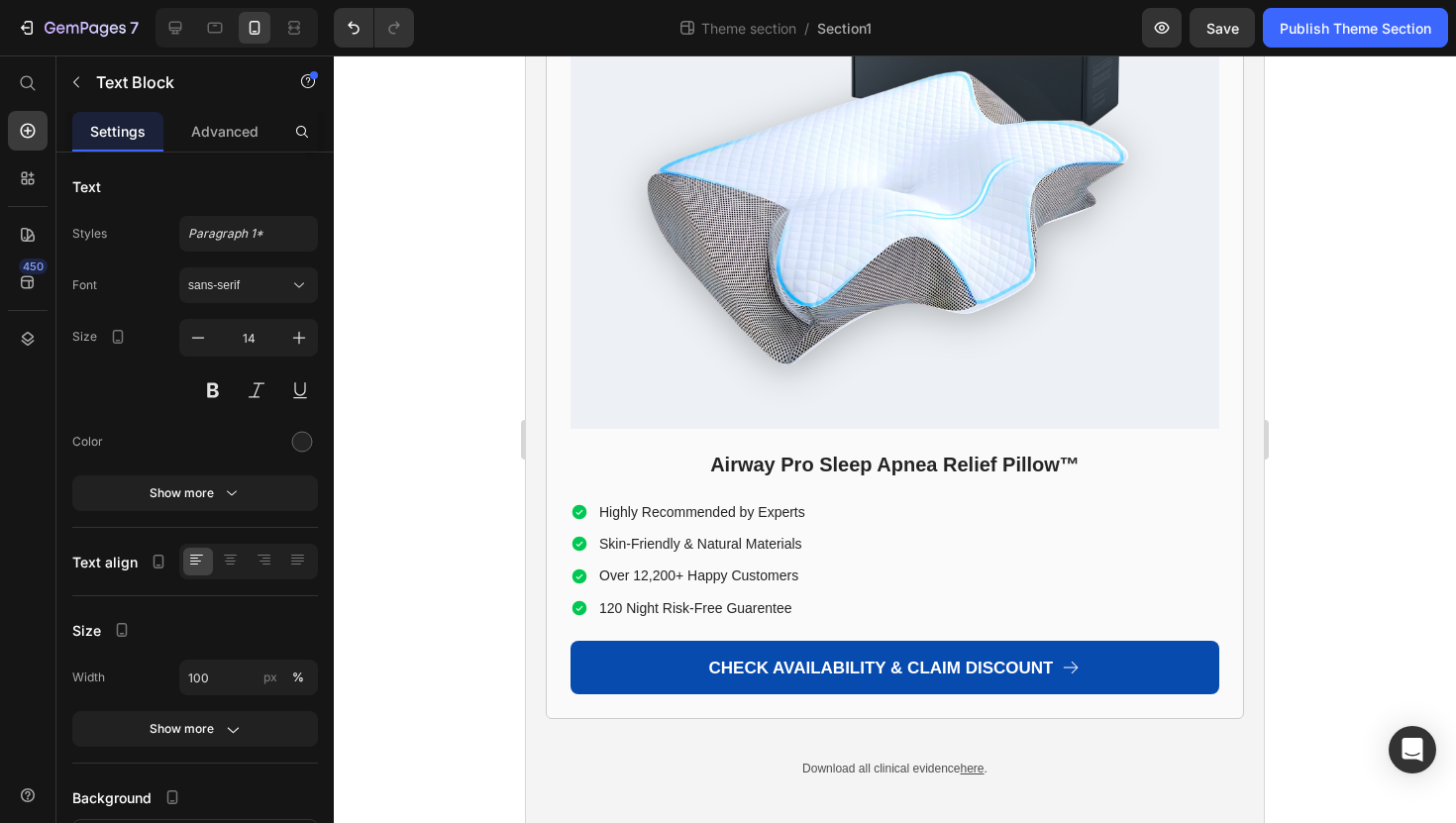 drag, startPoint x: 550, startPoint y: 675, endPoint x: 691, endPoint y: 678, distance: 141.03191 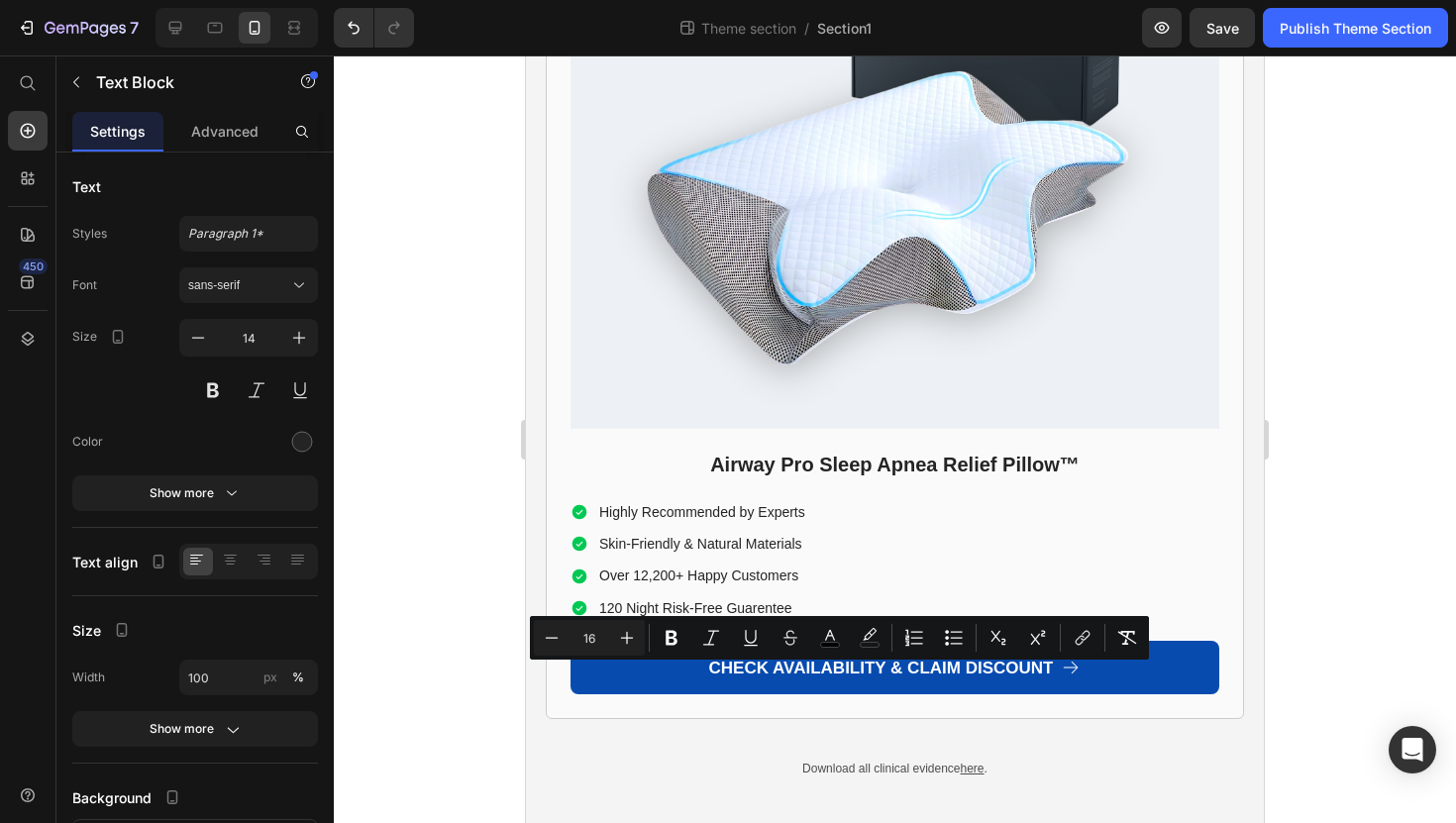 click on "I actually connected with these two group members who were dealing with similar issues..." at bounding box center (864, -1031) 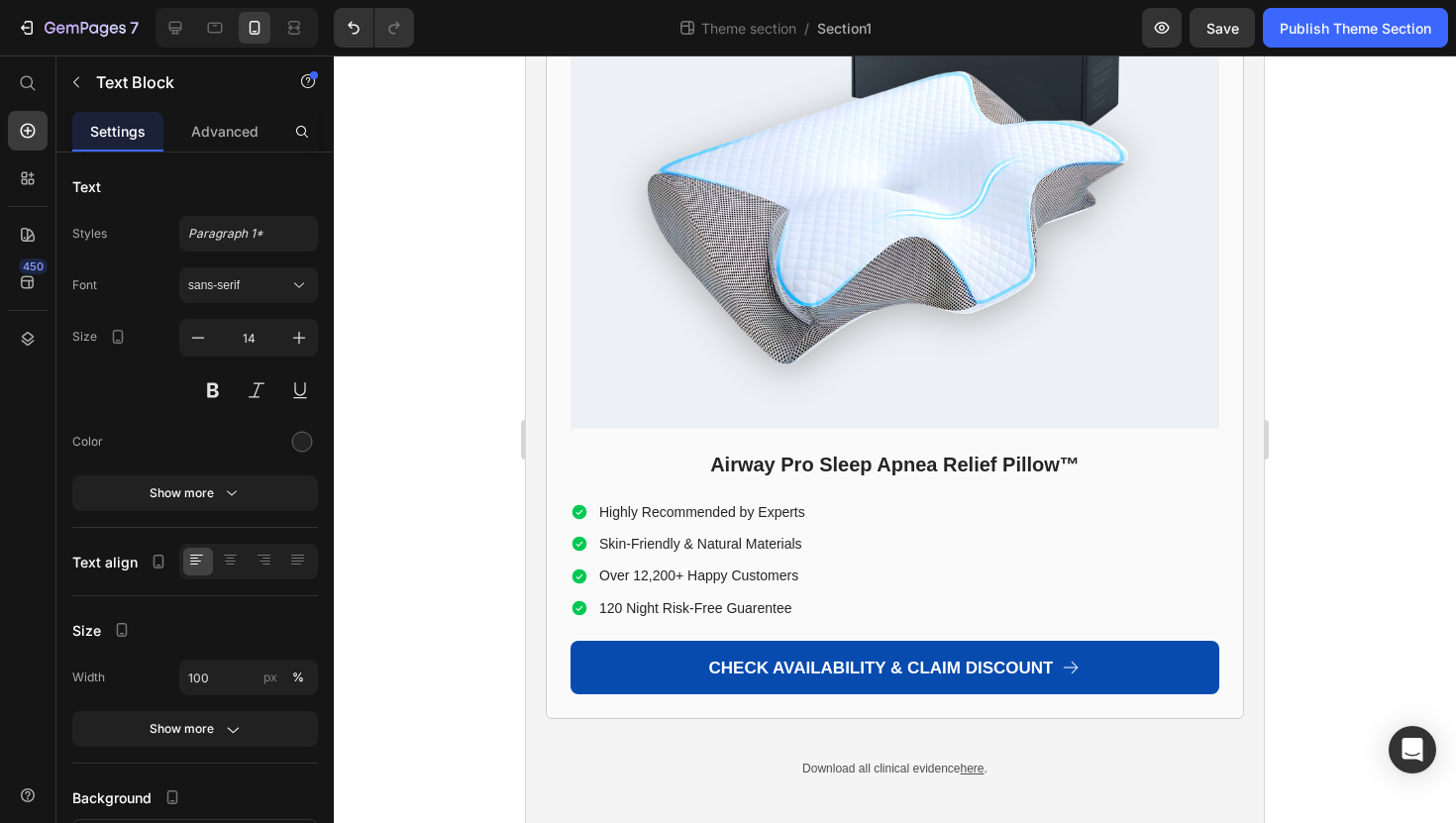 click on "I actually connected with these two group members who were dealing with similar issues..." at bounding box center [864, -1031] 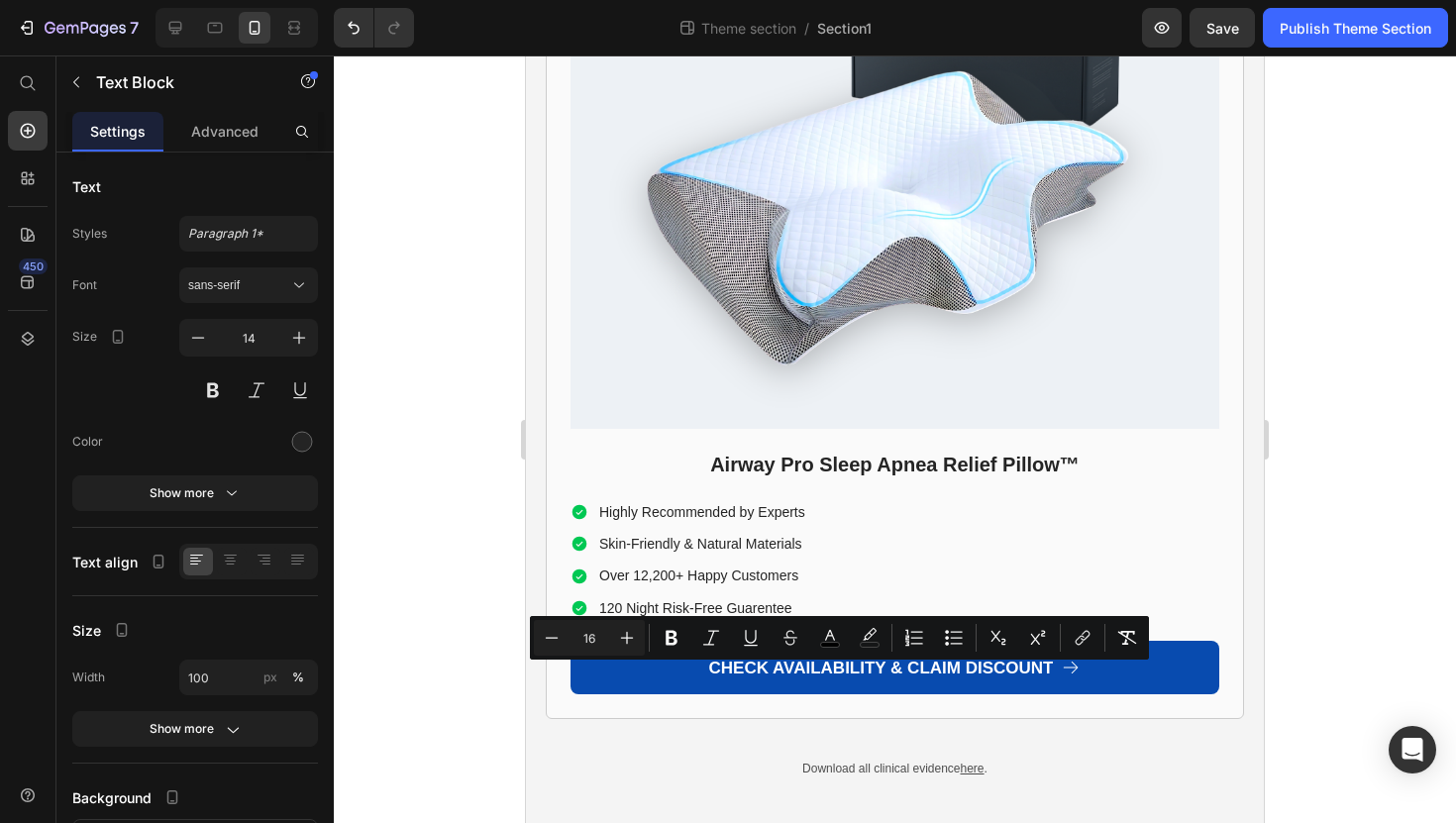 click on "I actually connected with these two group members who were dealing with similar issues..." at bounding box center (864, -1031) 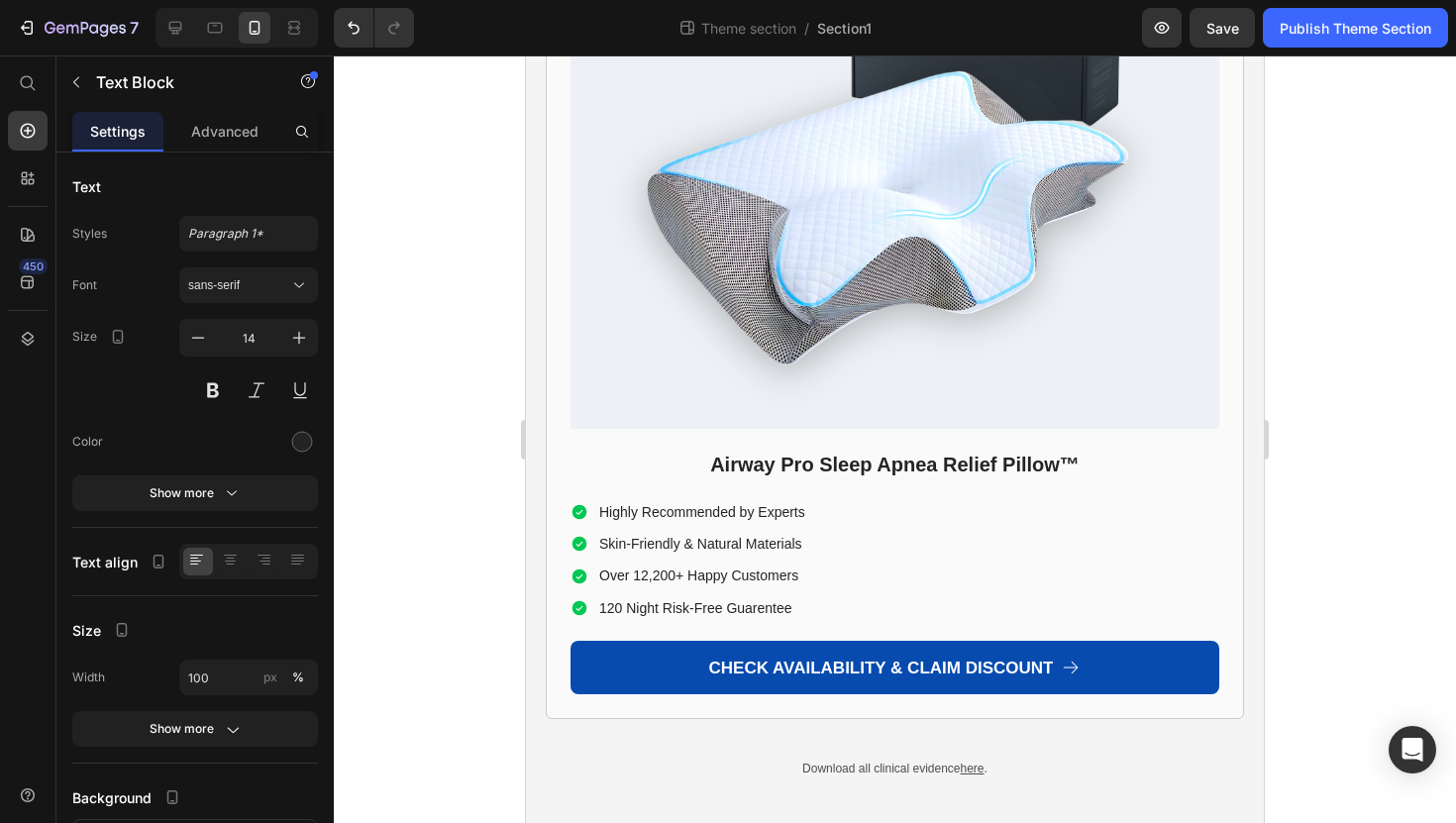 click on "I actually connected with these two group members who were dealing with similar issues..." at bounding box center (864, -1031) 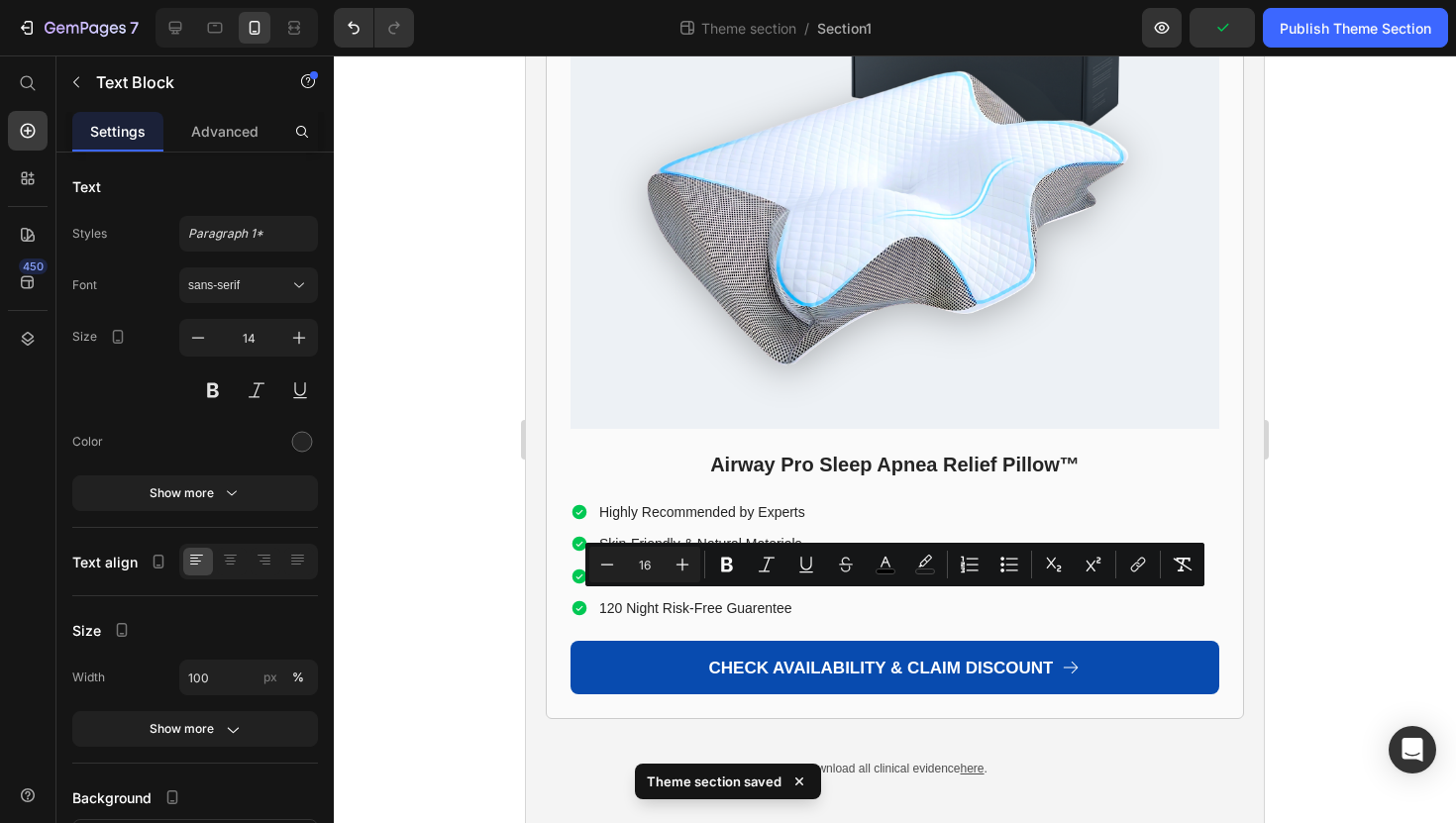 drag, startPoint x: 549, startPoint y: 604, endPoint x: 1188, endPoint y: 682, distance: 643.74296 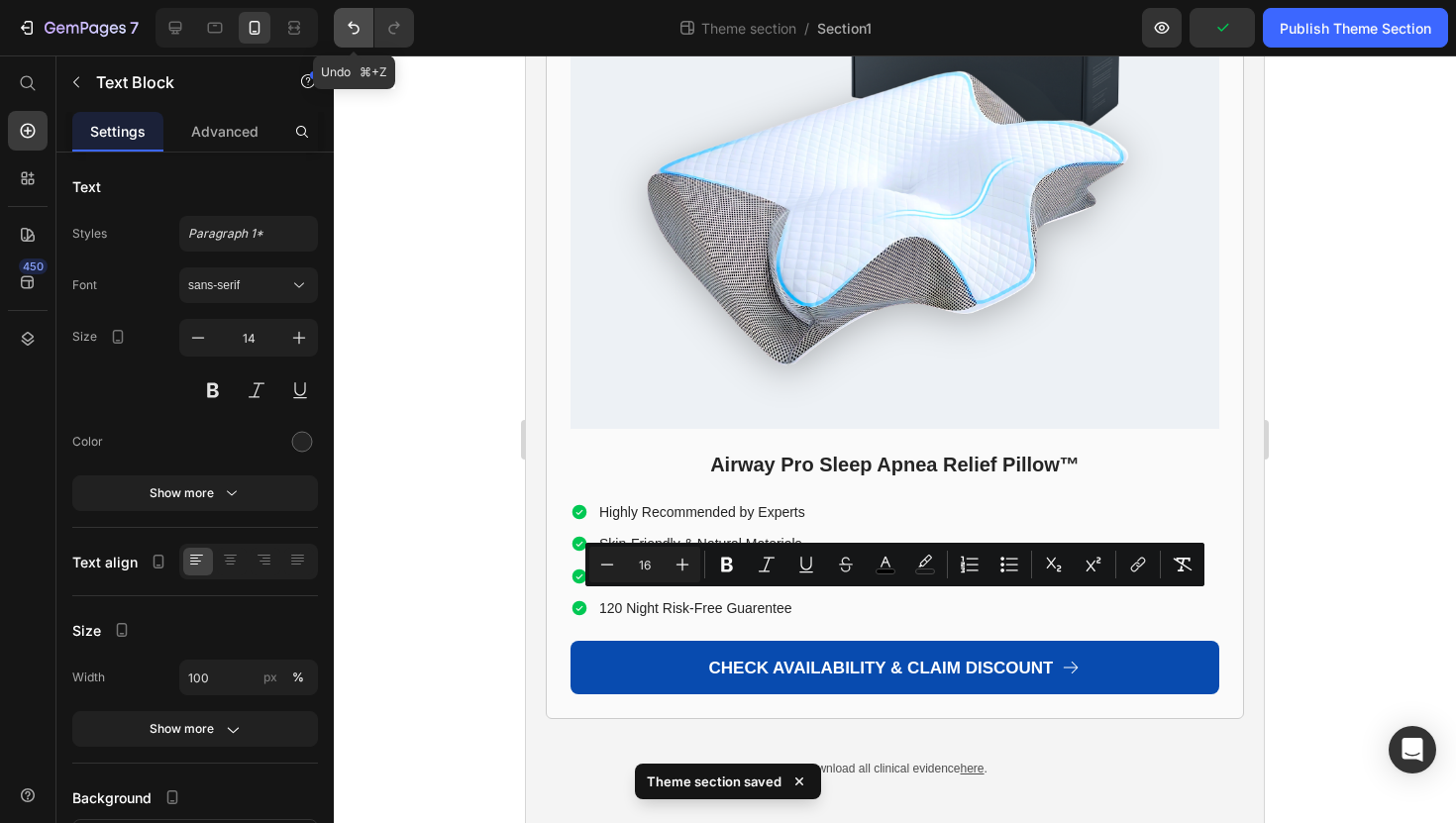 click 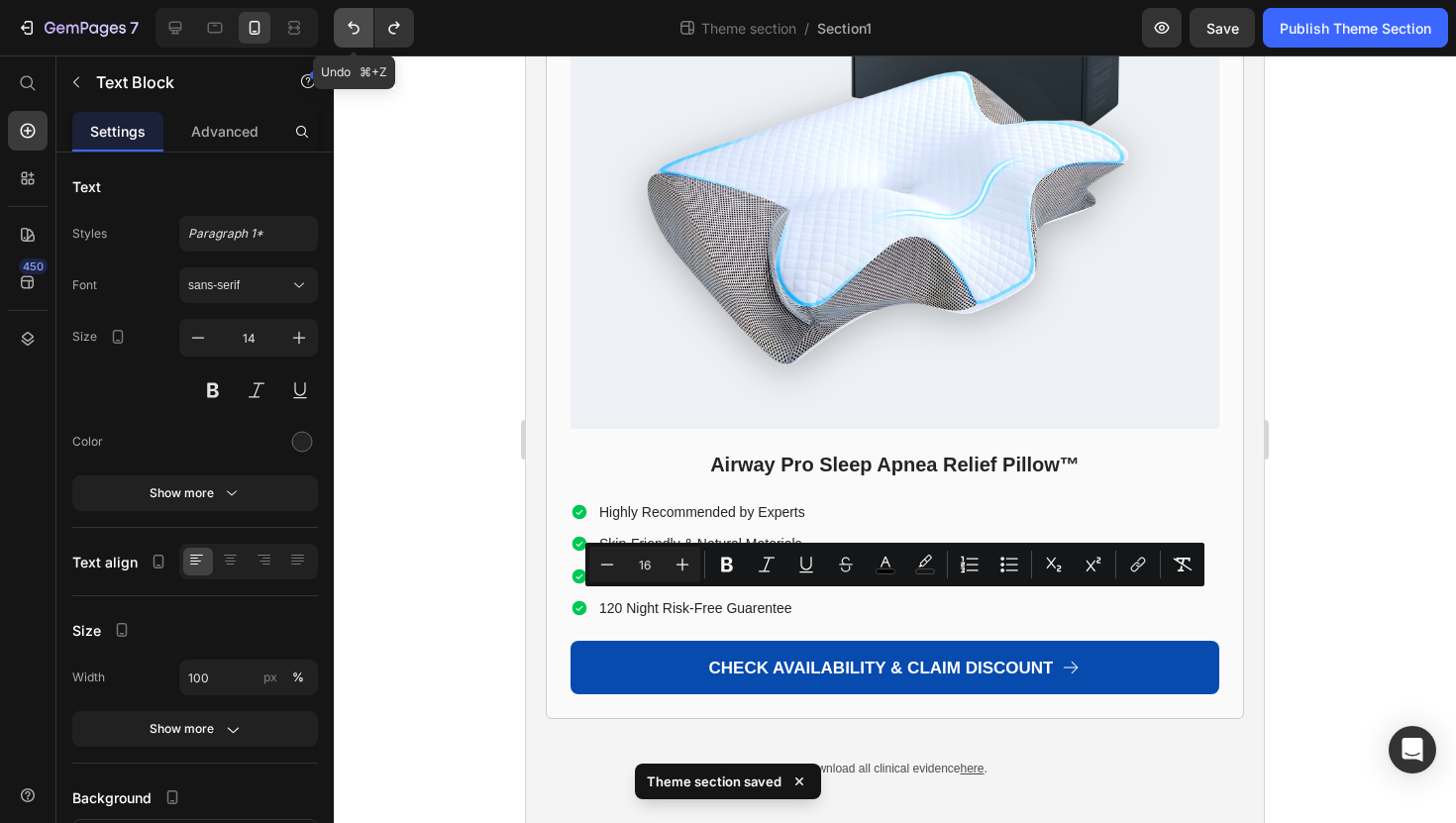 click 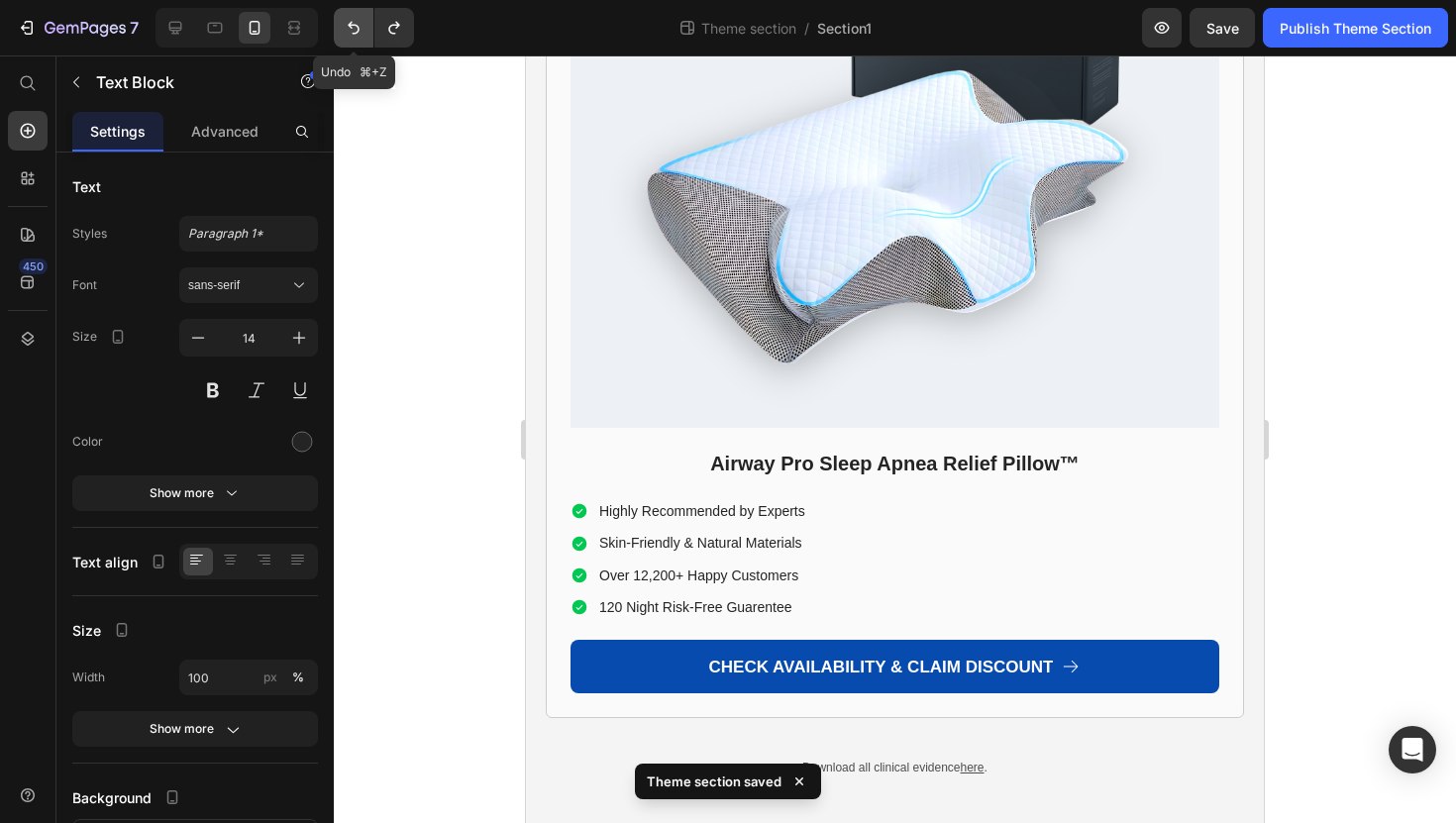 click 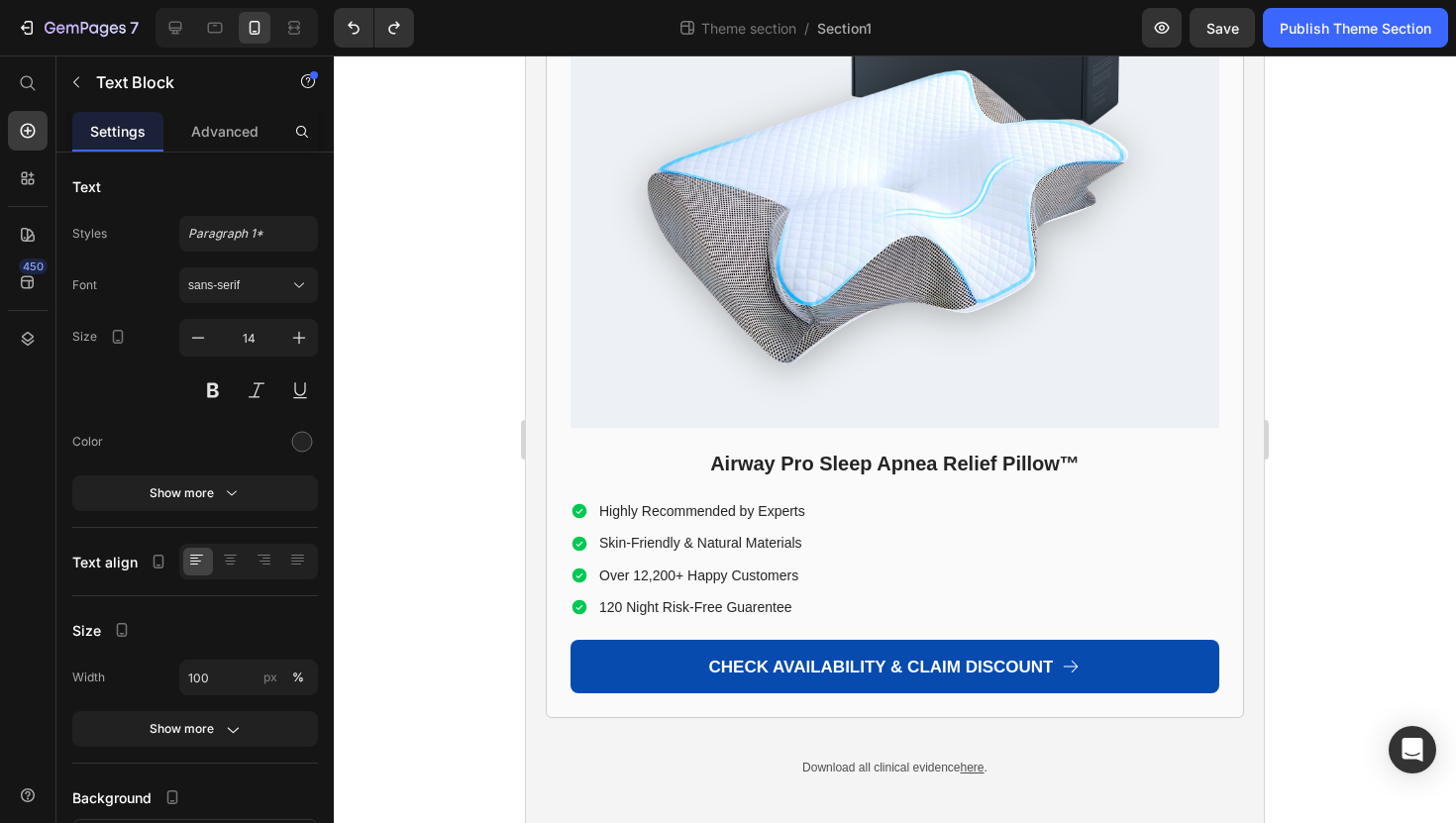 click on "Not just sleep, but our marriage. Our intimacy. Our future together." at bounding box center (780, -1159) 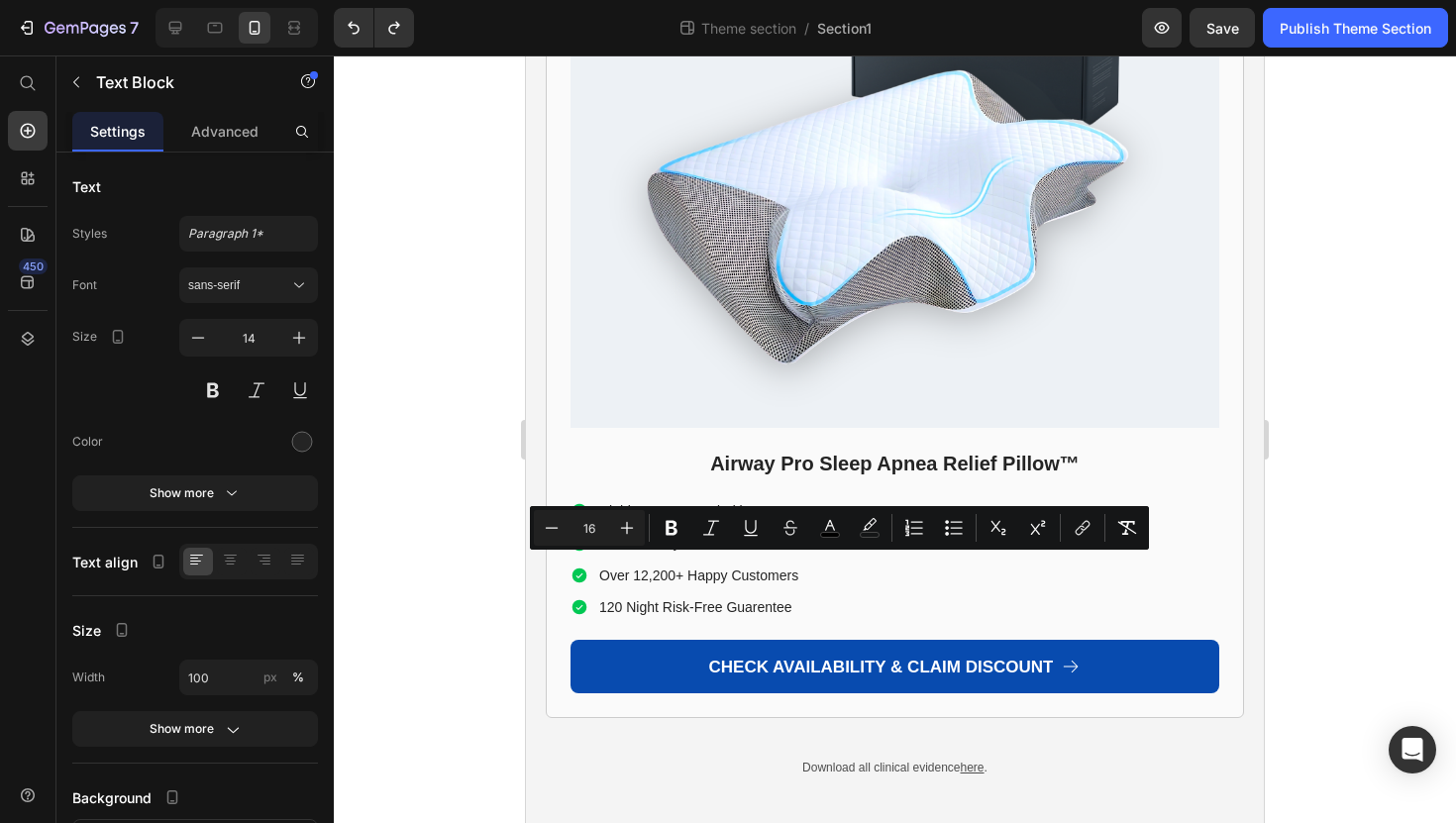 click on "Not just sleep, but our marriage. Our intimacy. Our future together." at bounding box center (780, -1159) 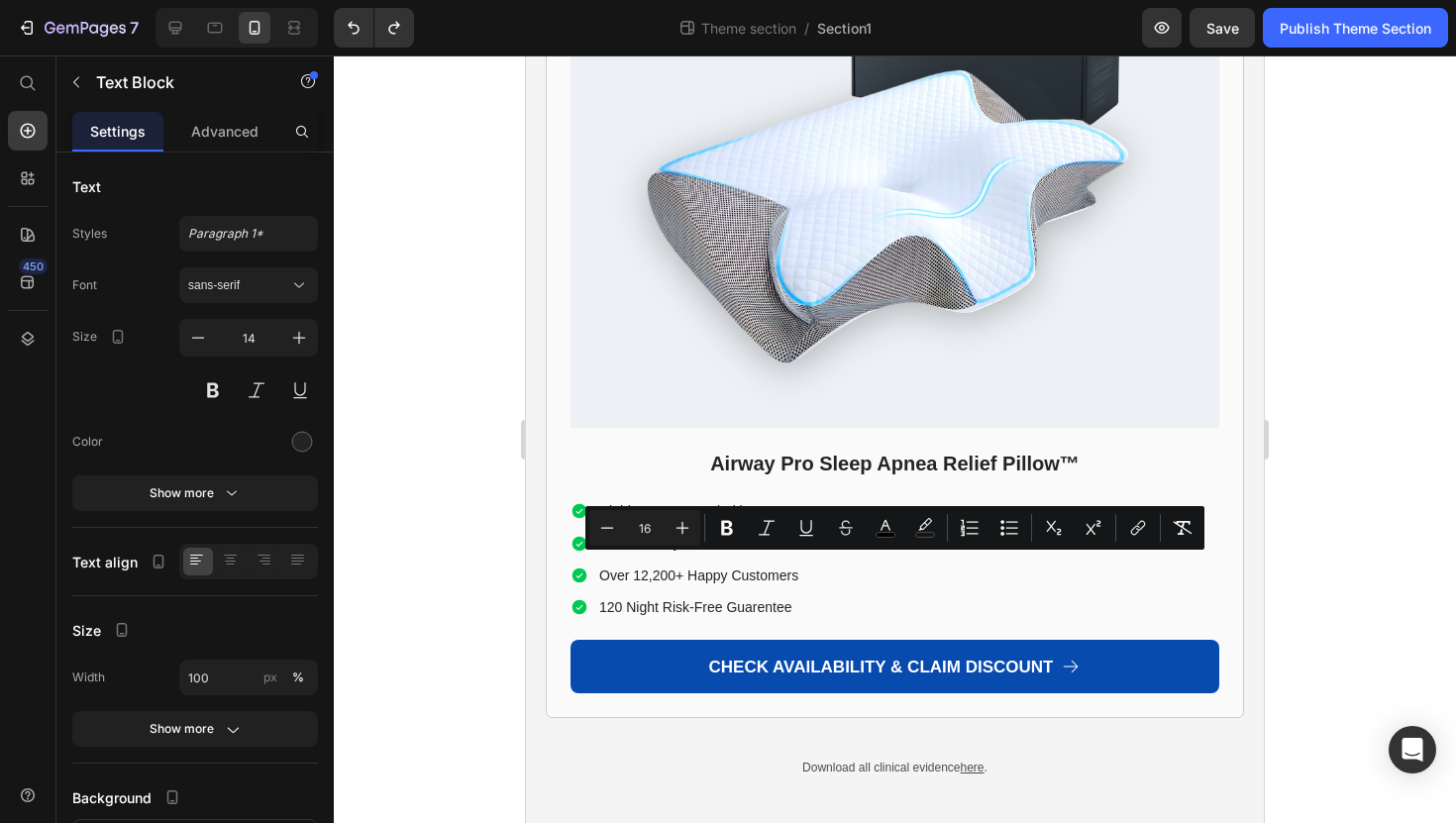 drag, startPoint x: 550, startPoint y: 566, endPoint x: 1183, endPoint y: 705, distance: 648.08178 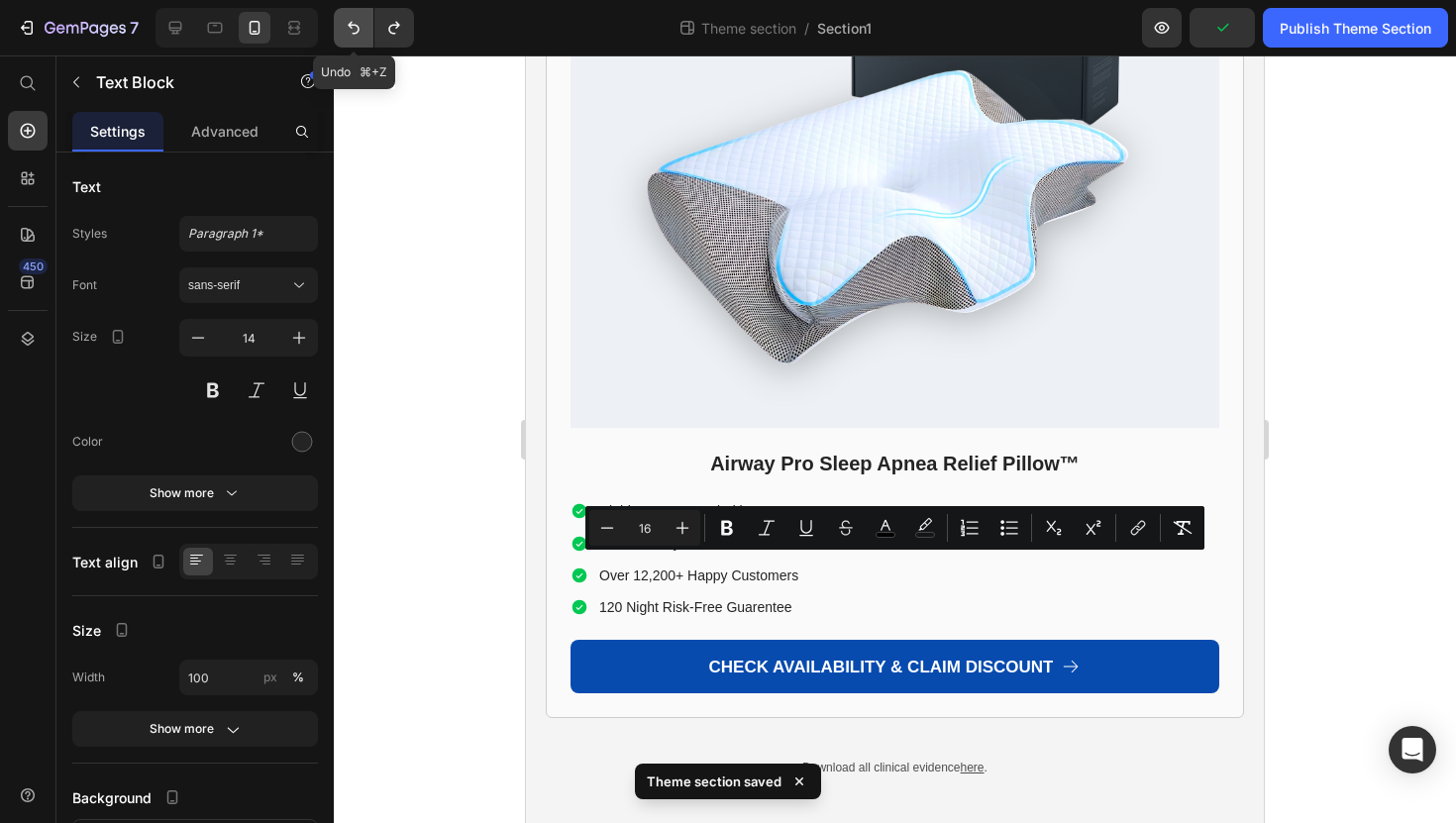 click 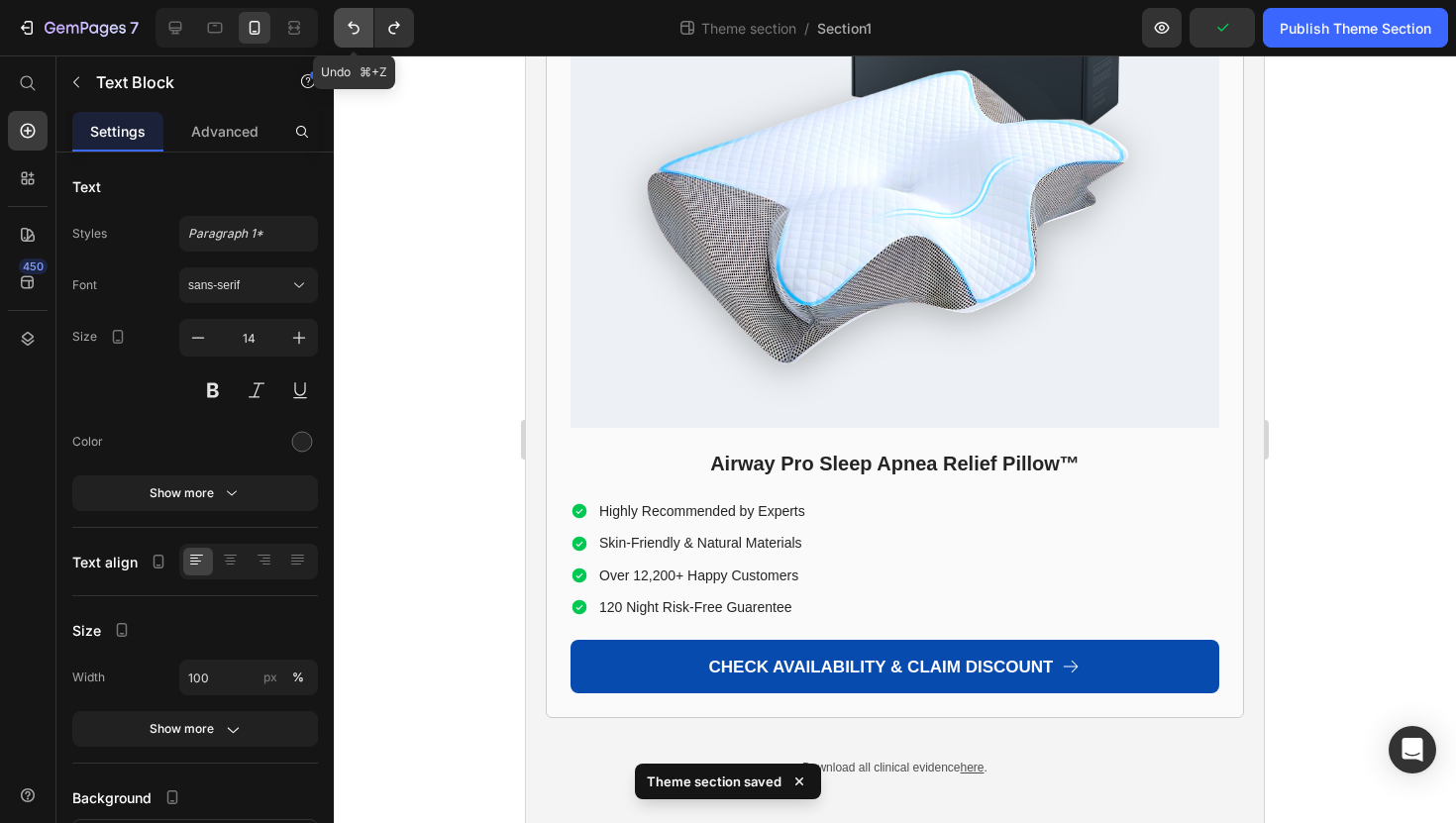 click 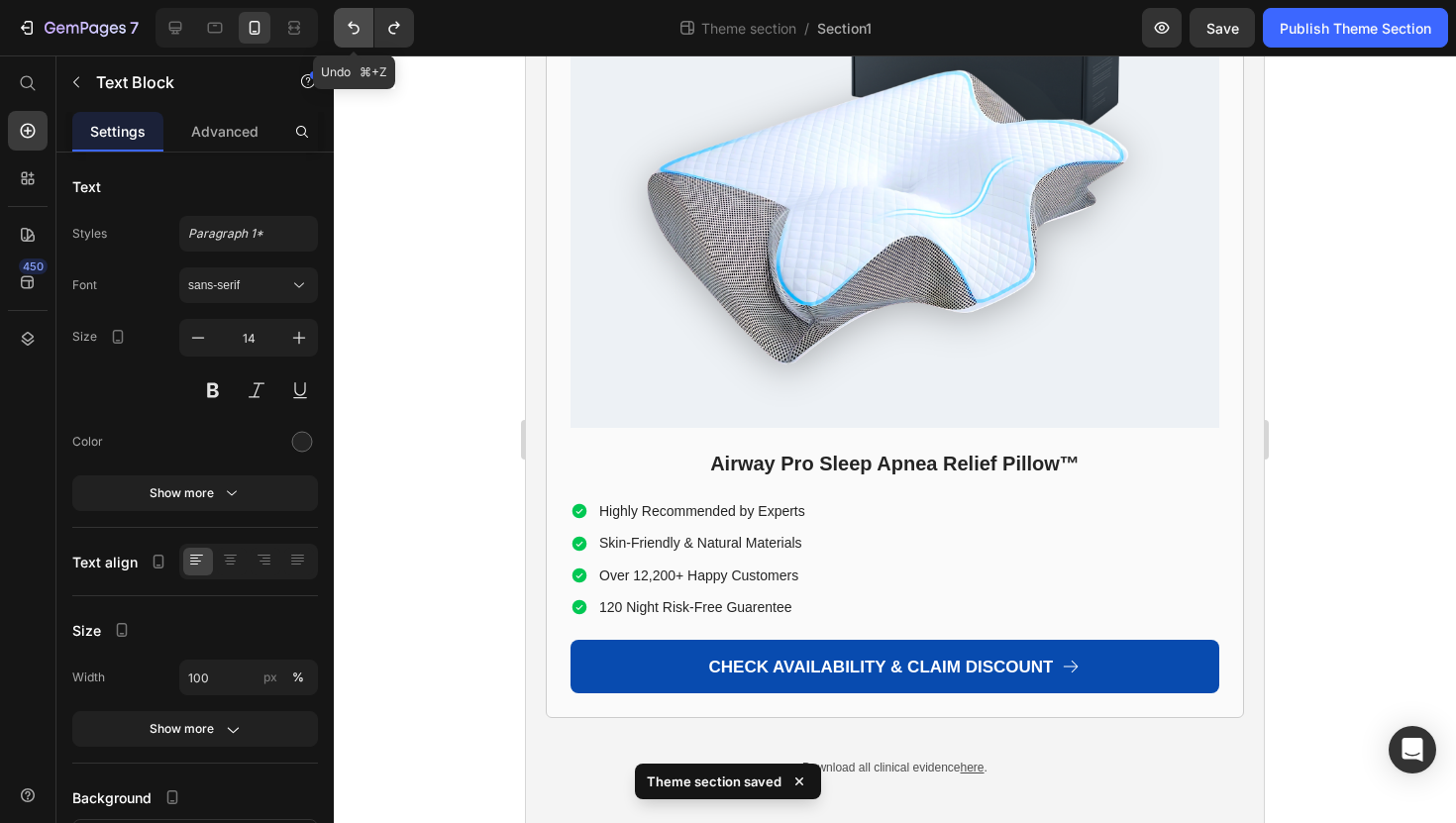click 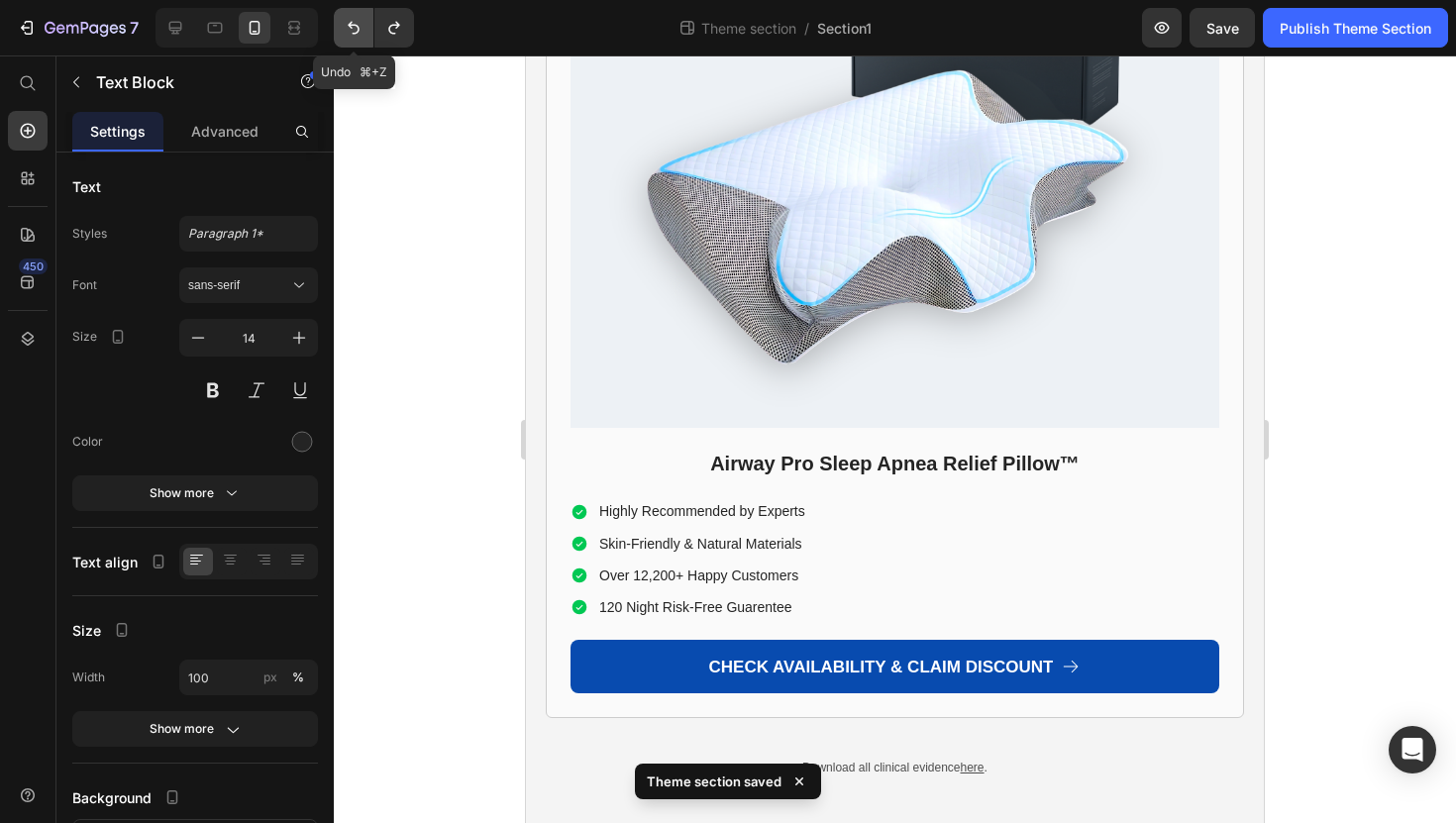 click 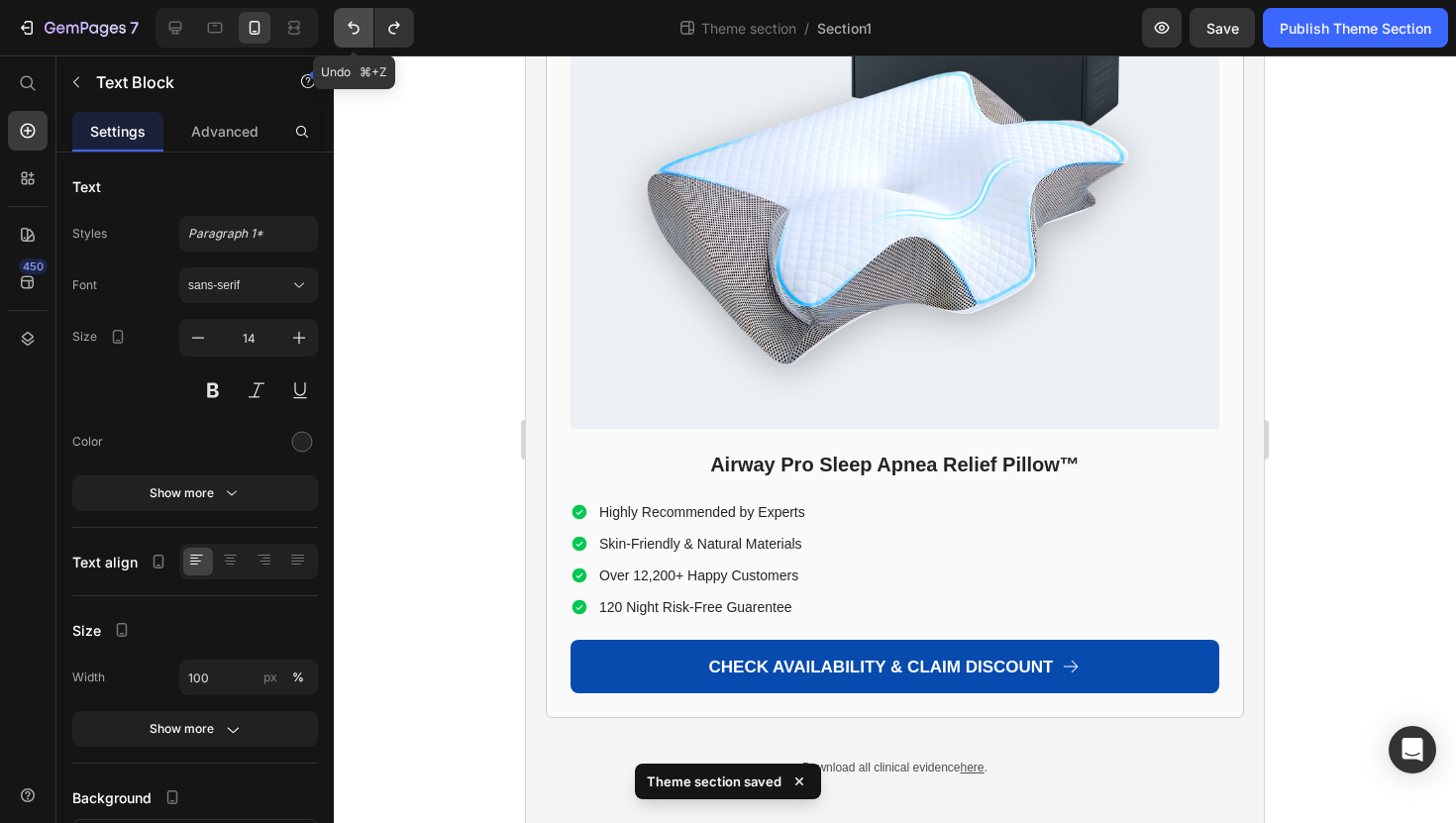 click 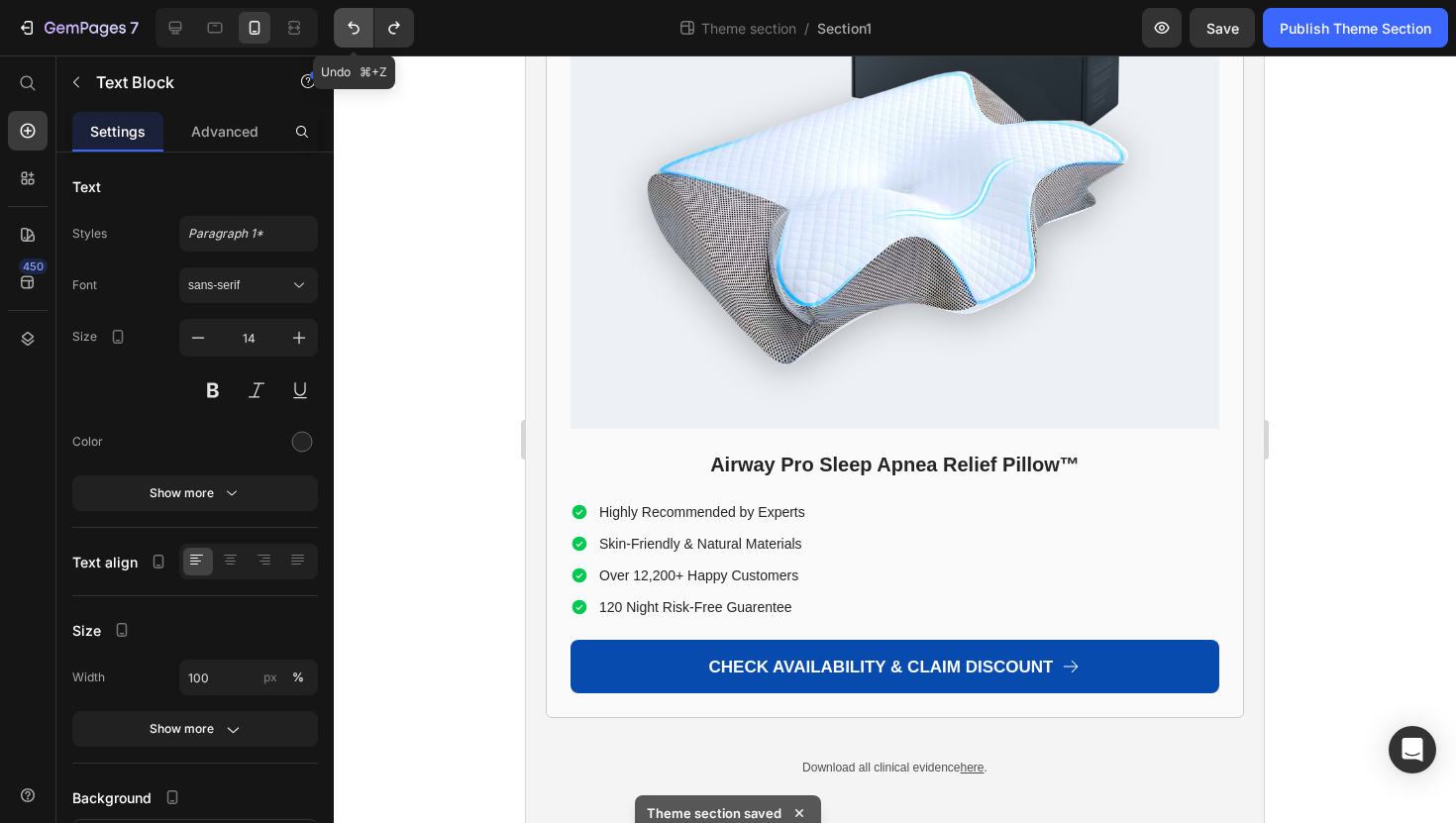 click 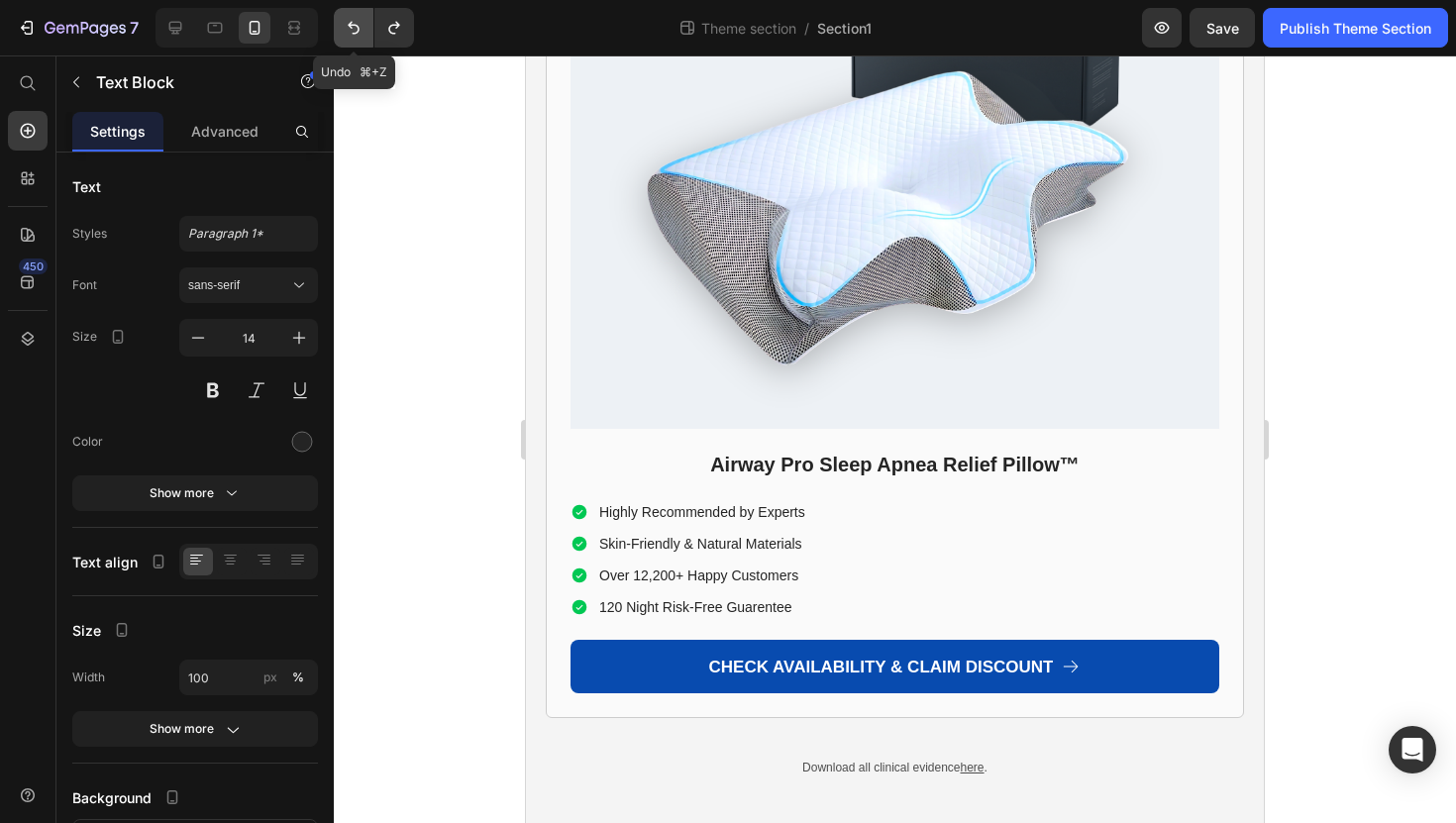 click 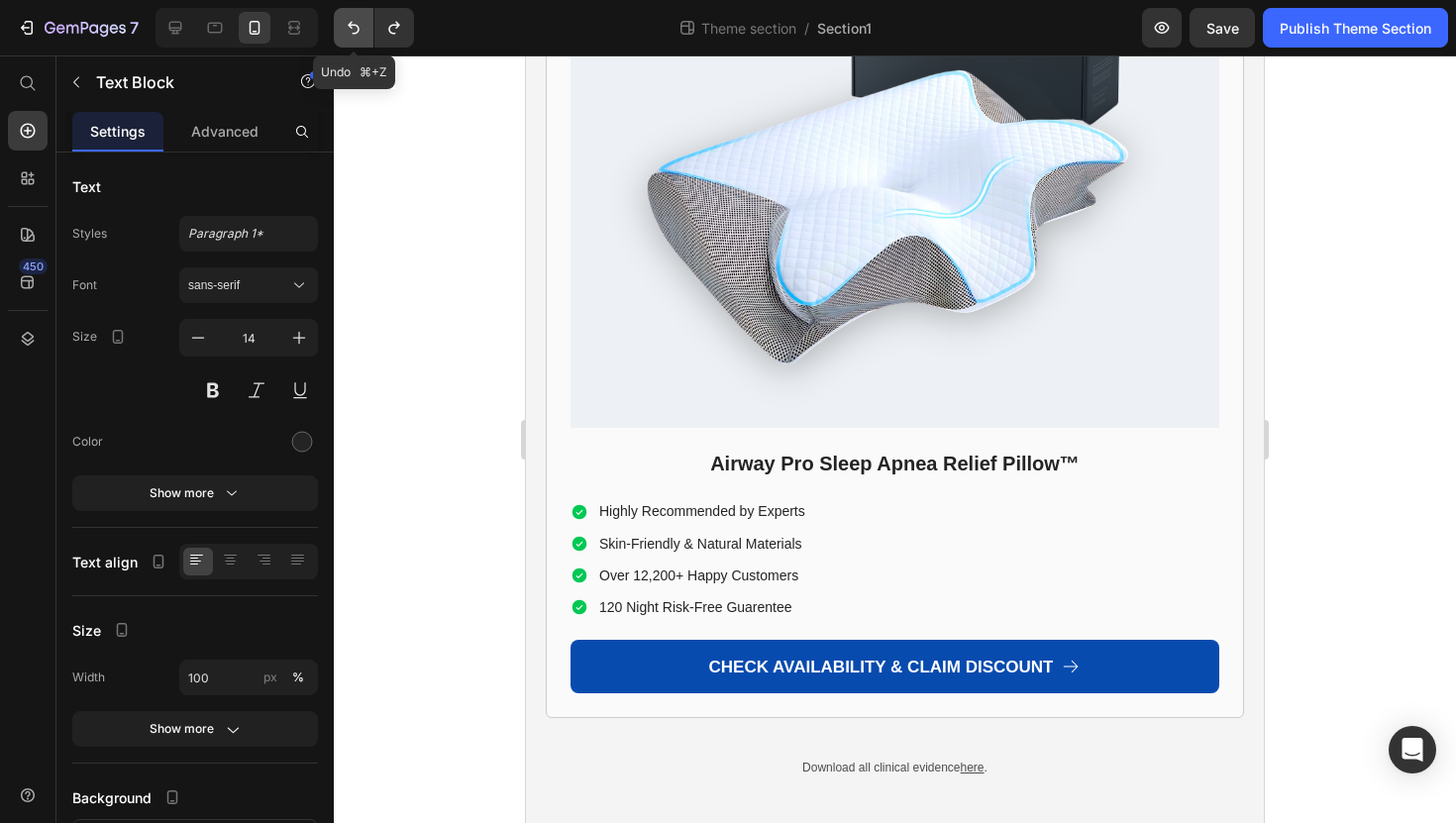 click 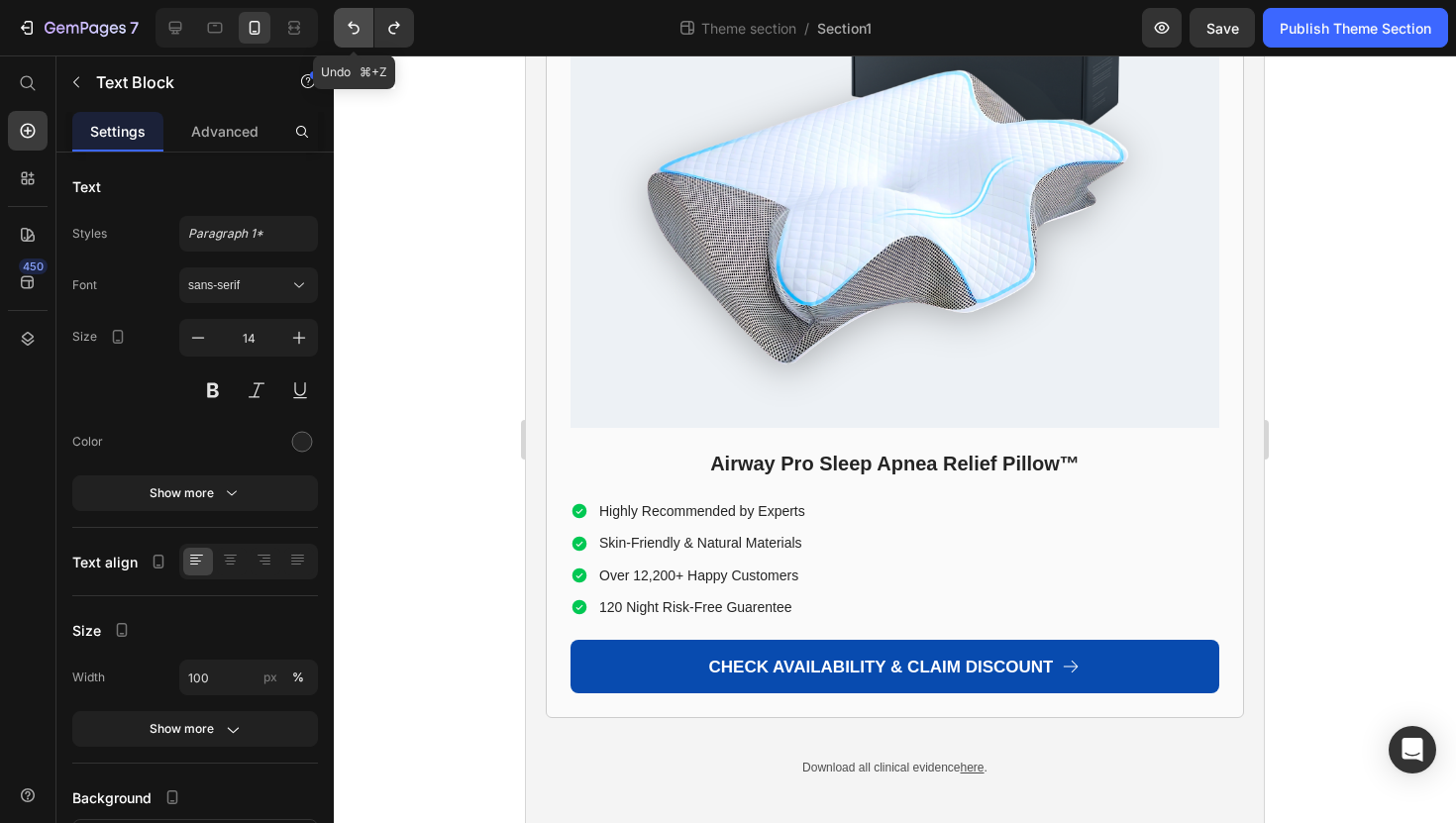 click 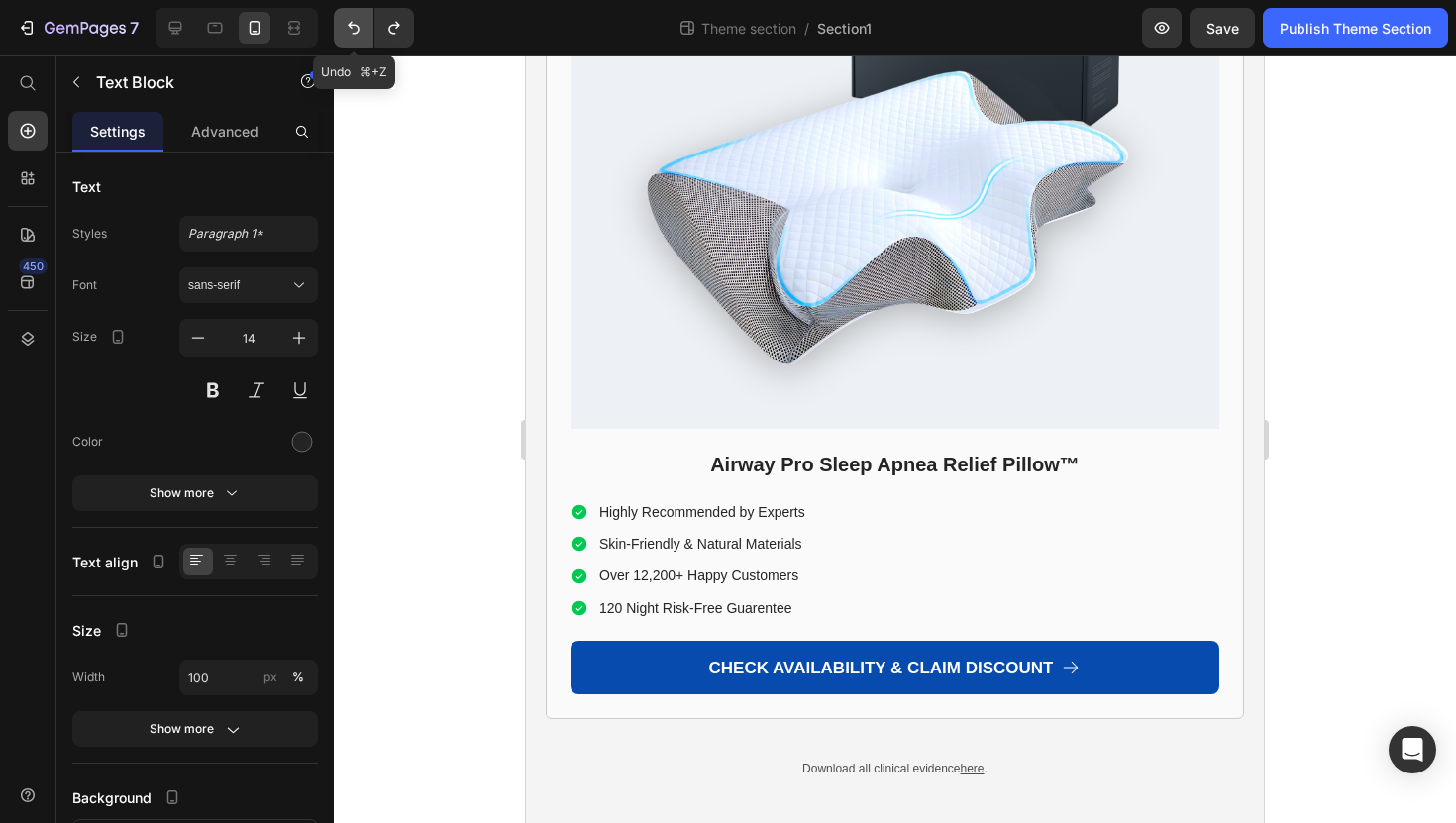 click 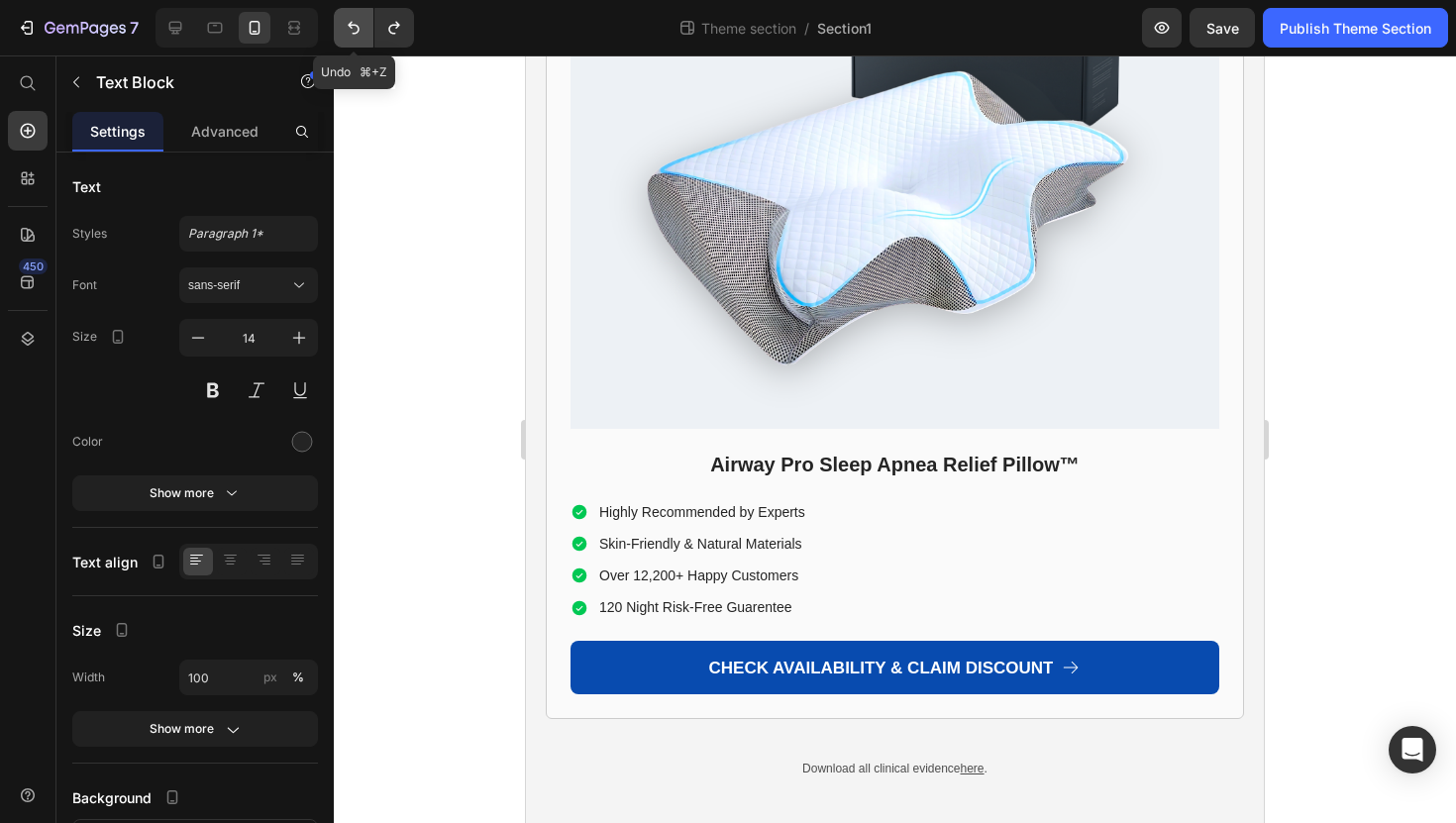 click 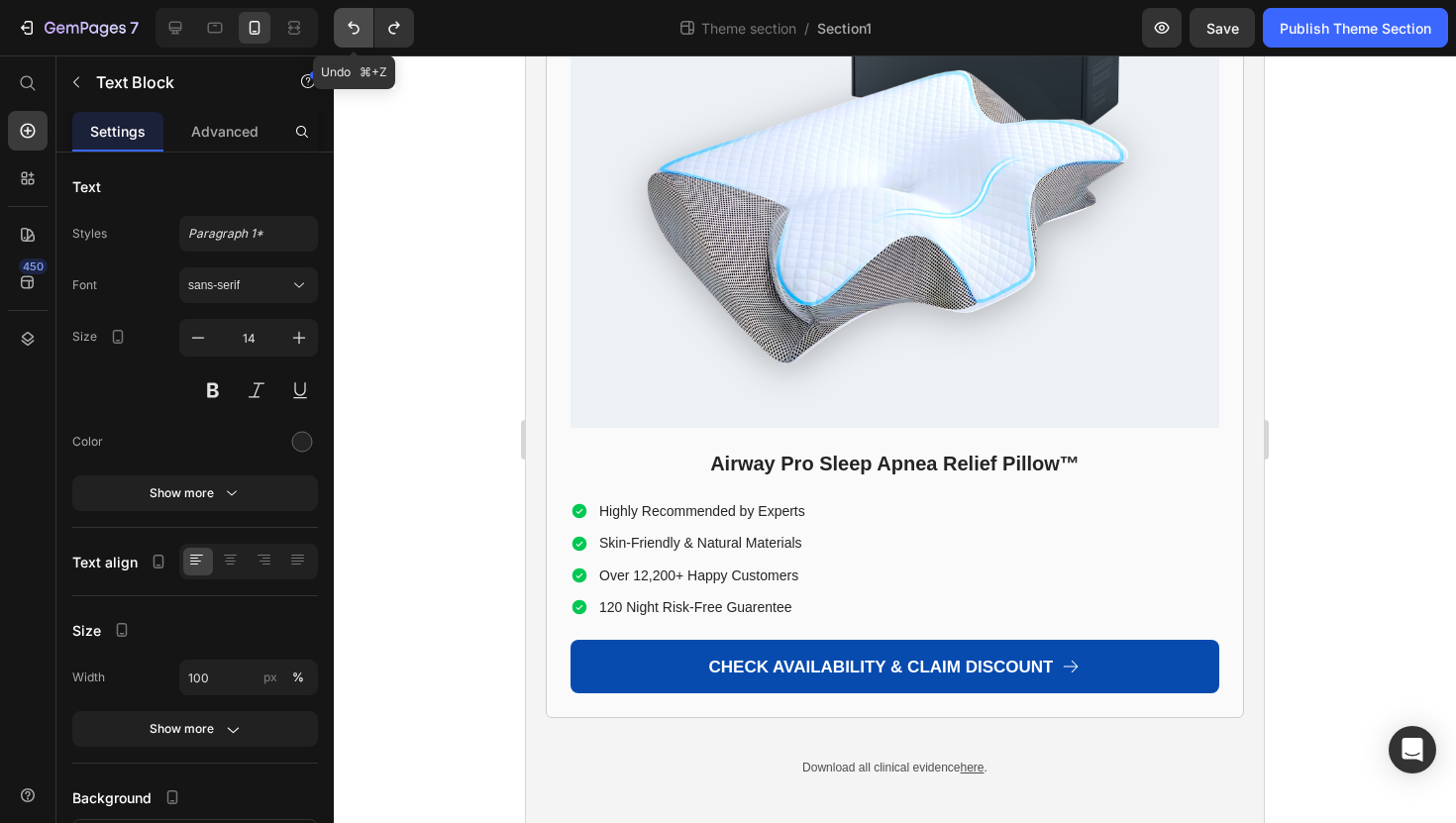 click 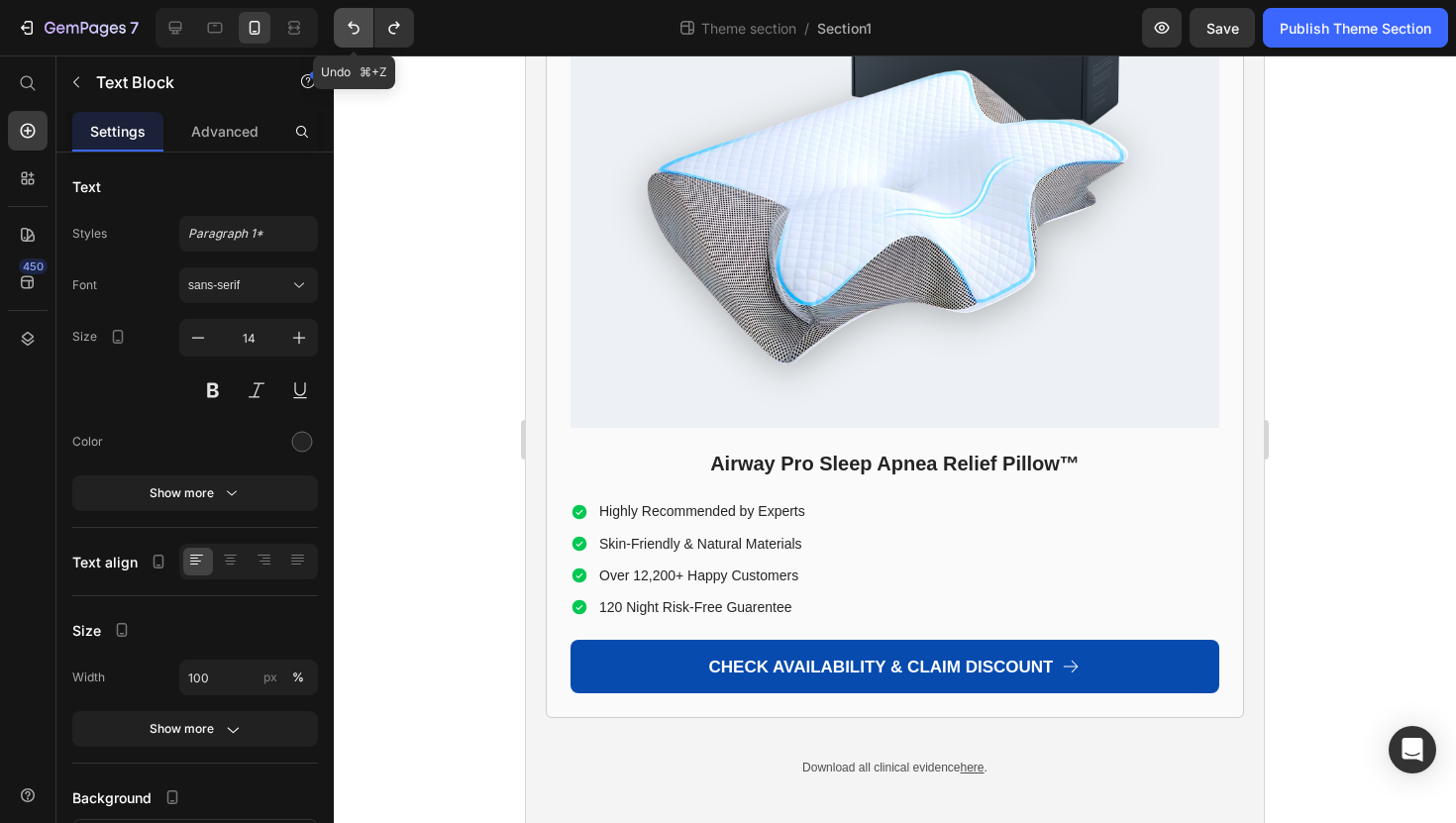click 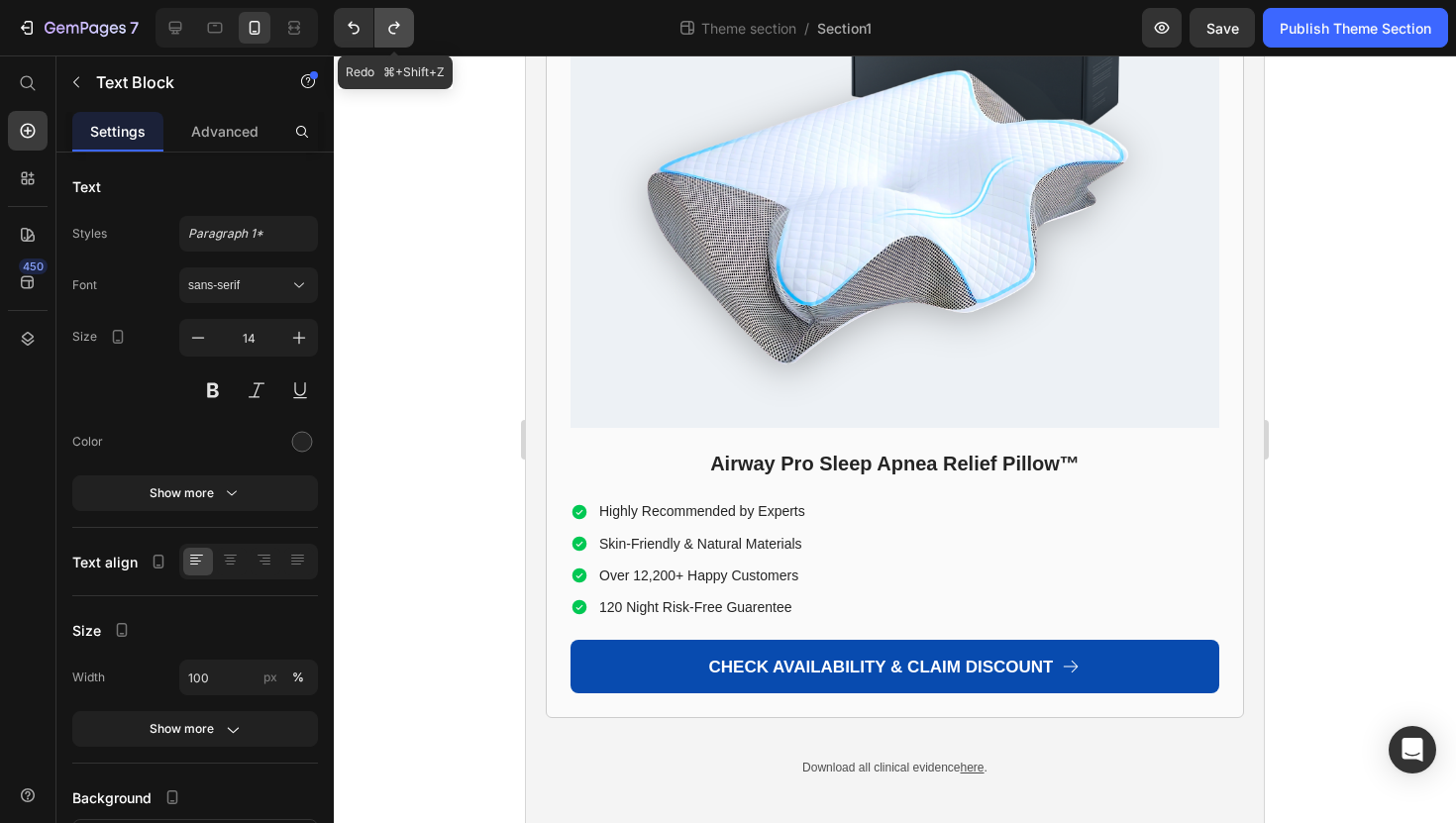 click 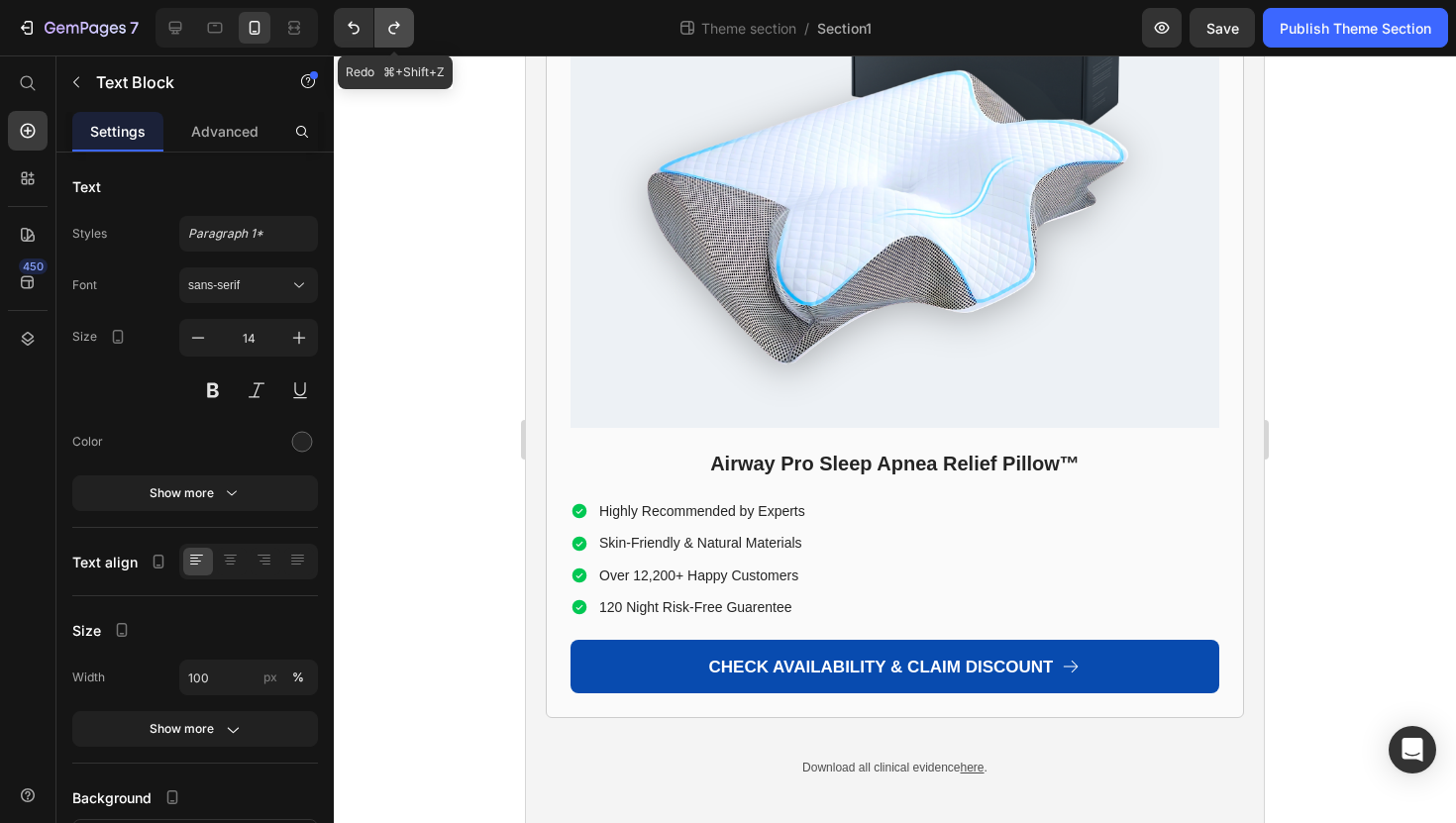 click 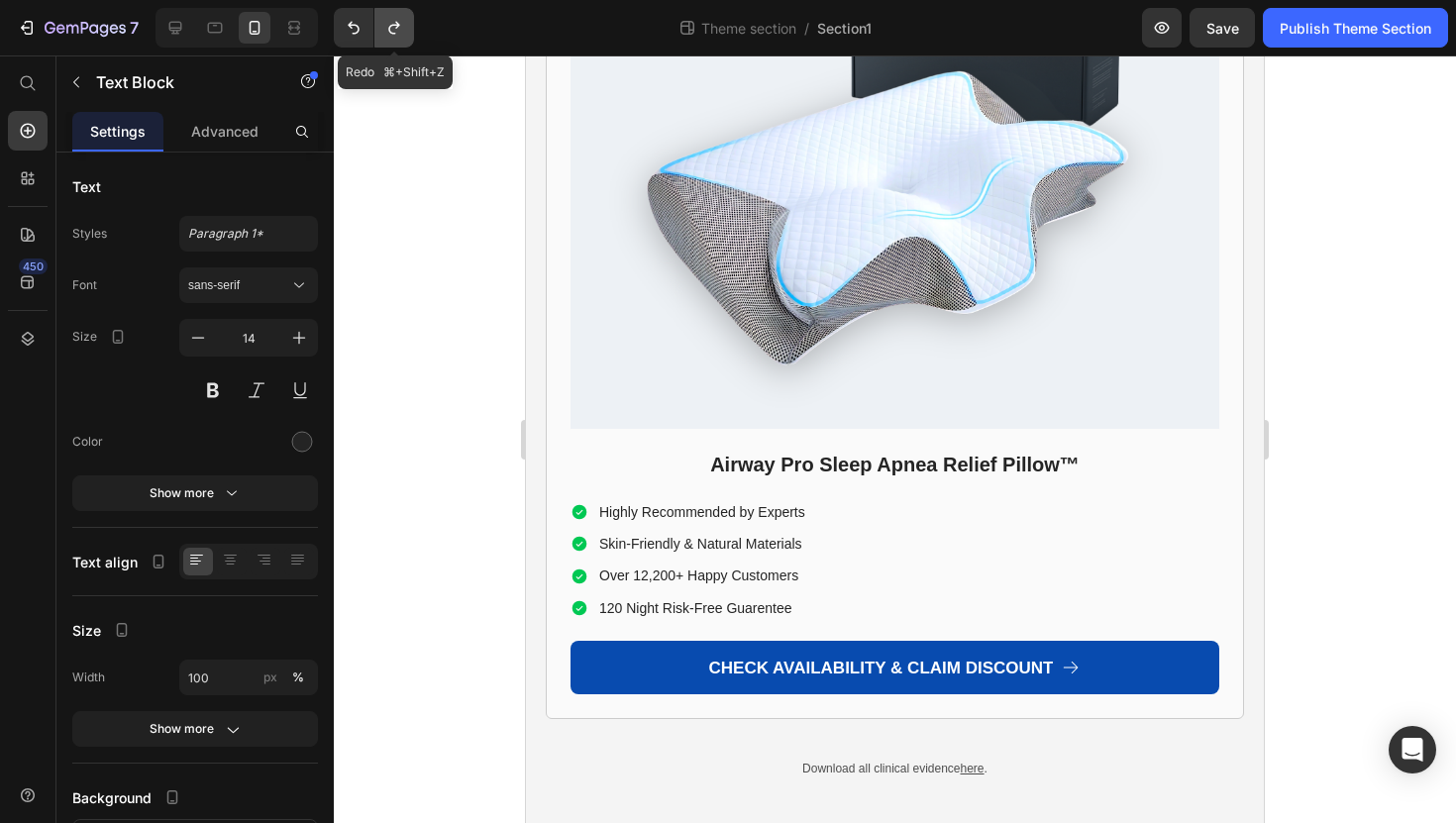 click 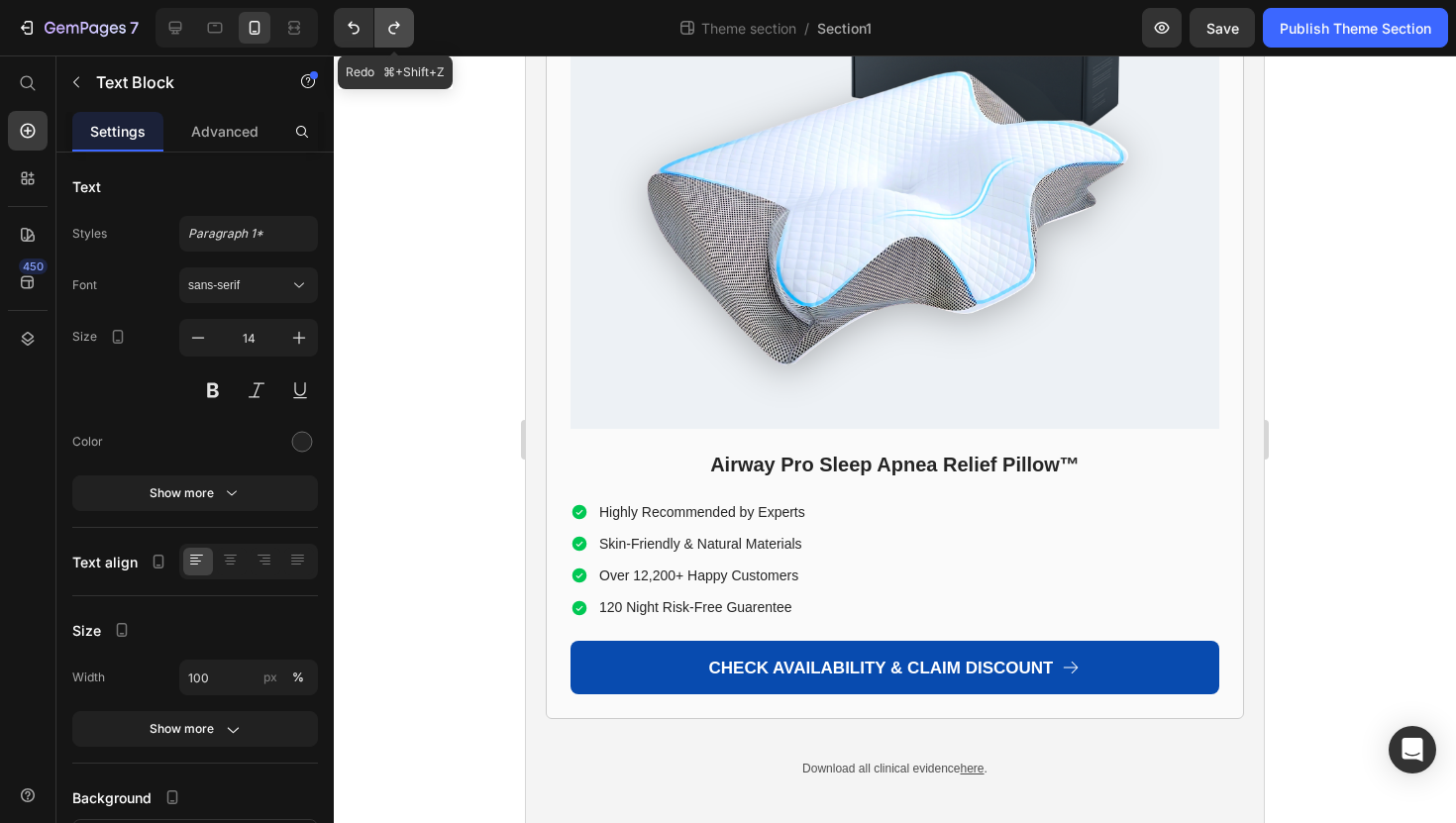 click 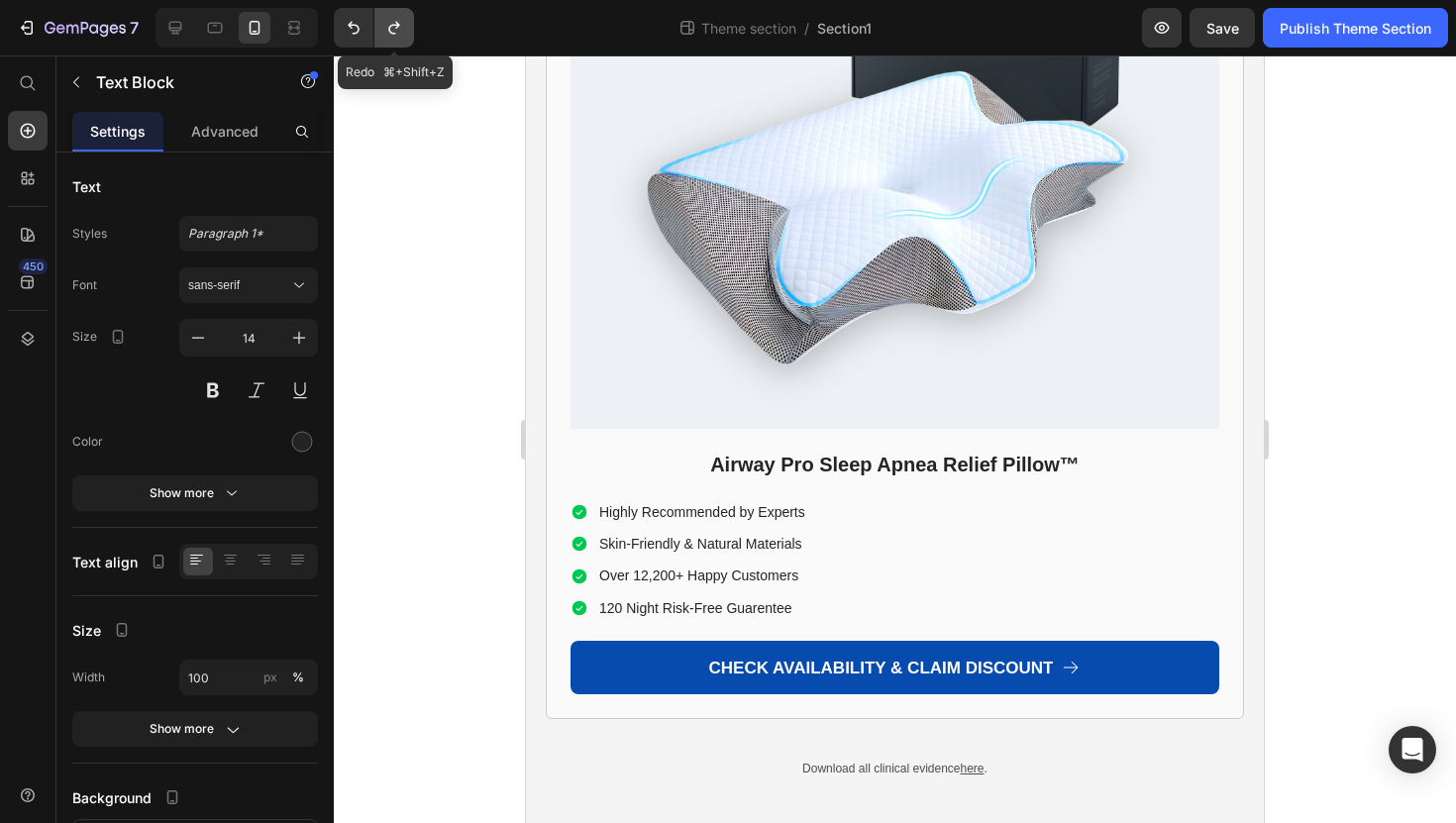 click 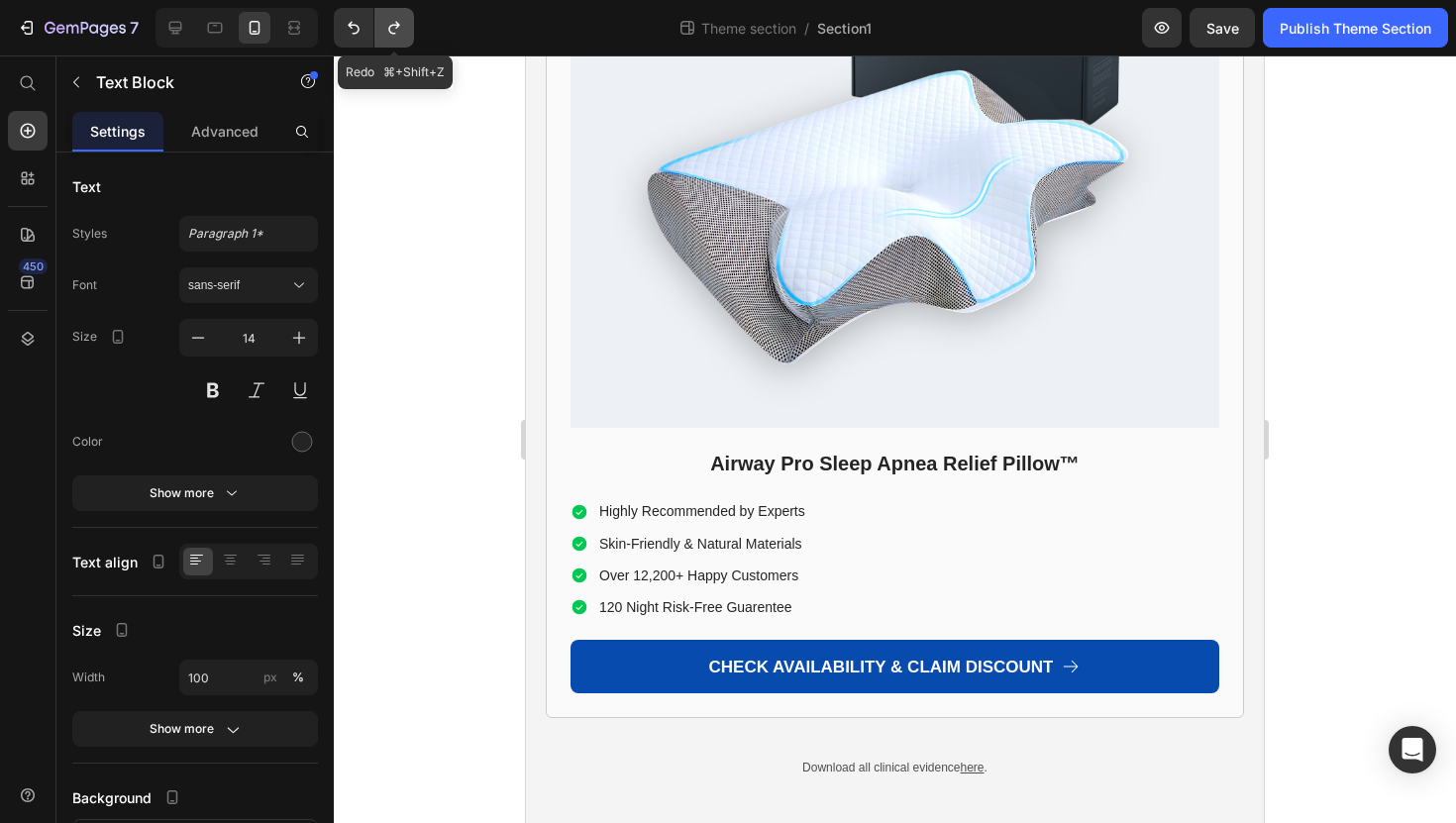 click 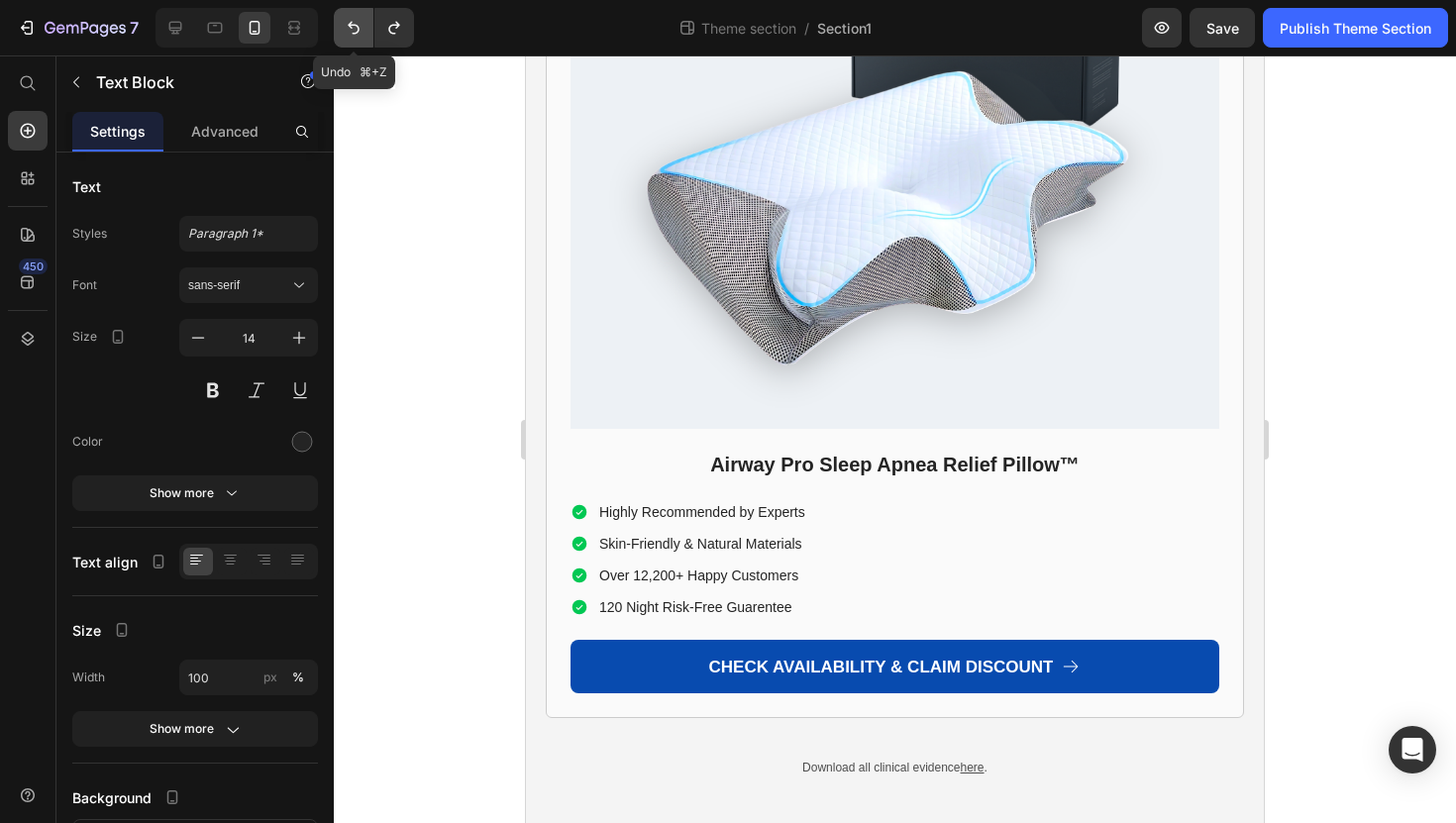 click 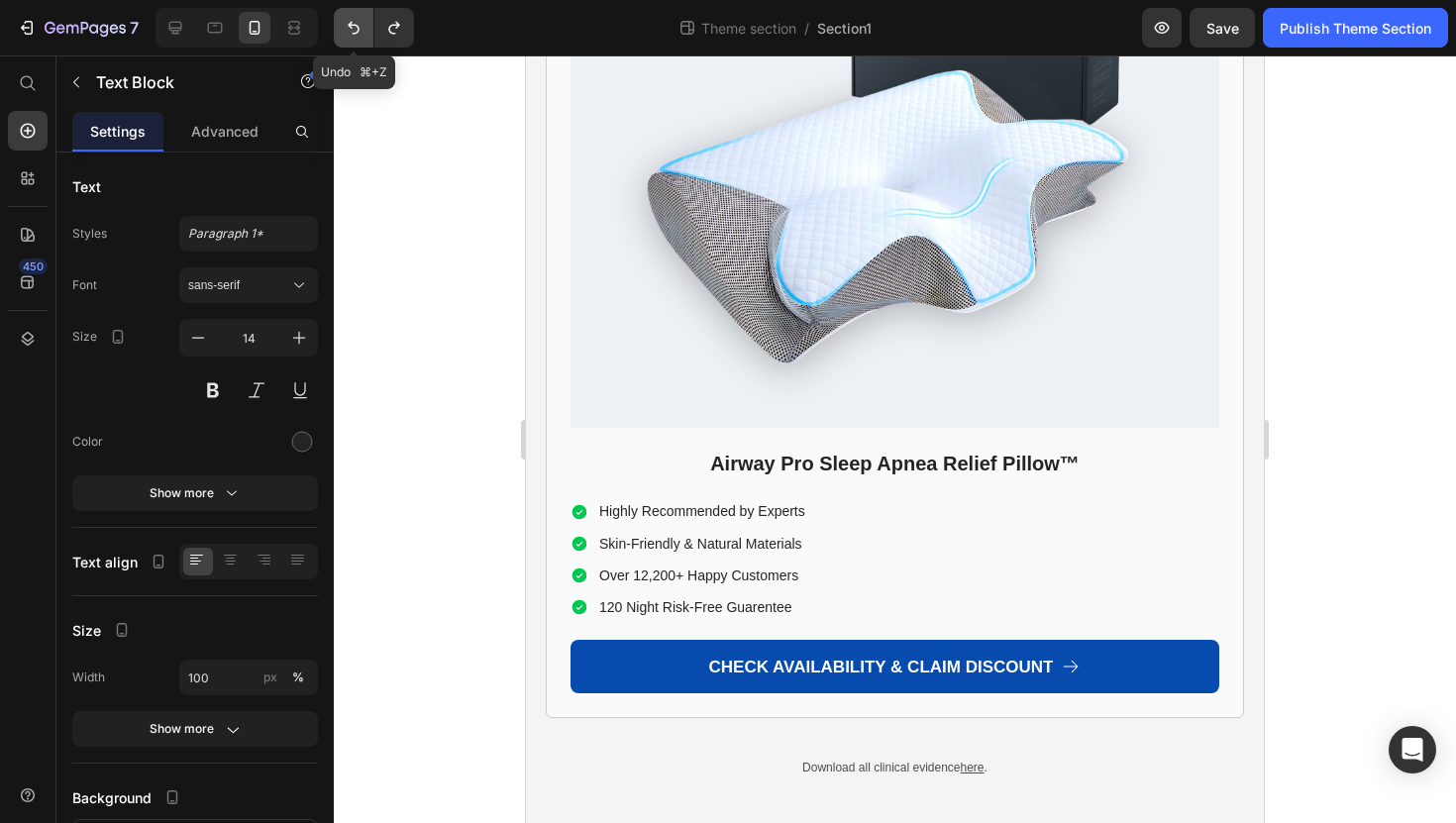 click 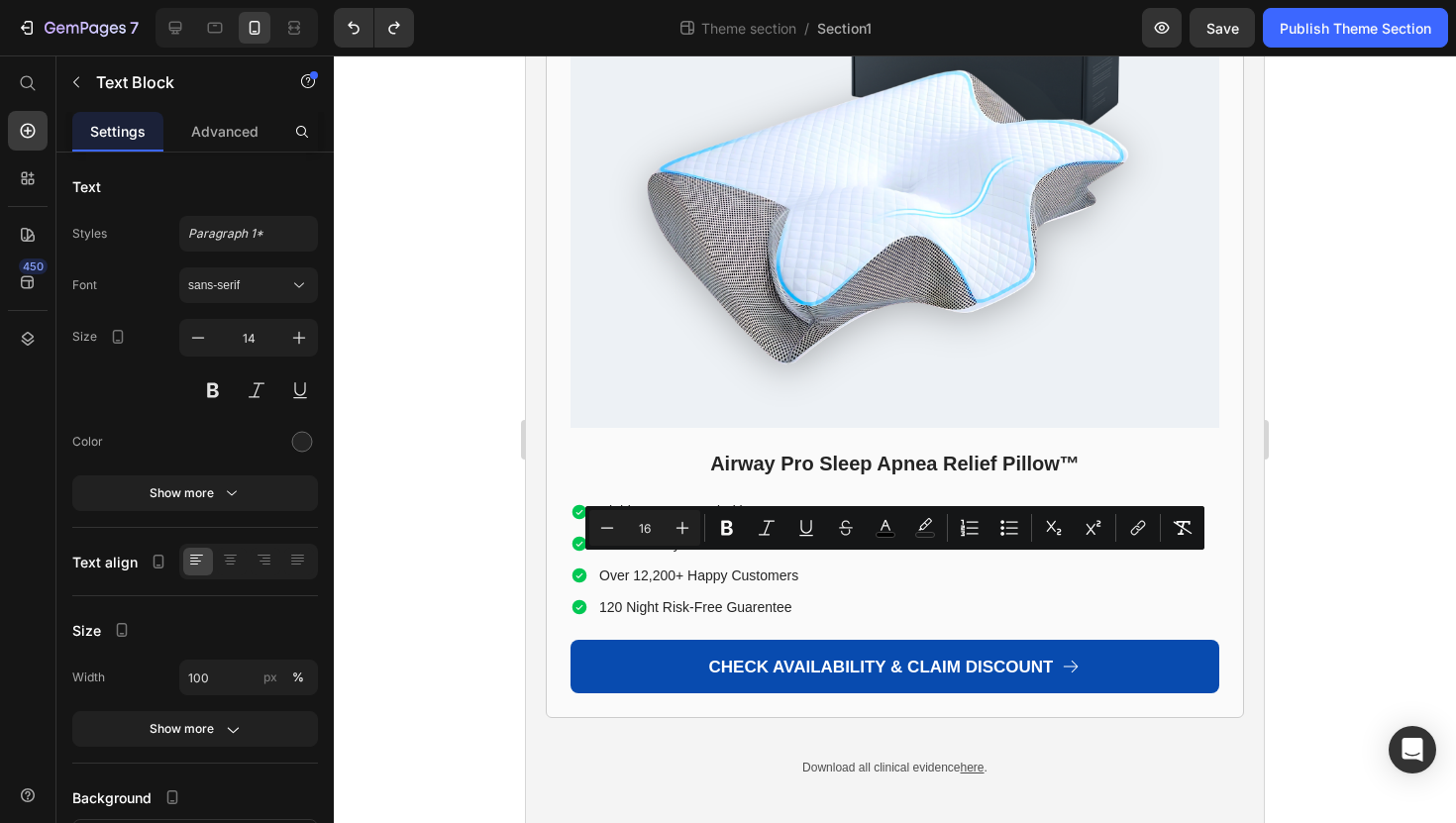 drag, startPoint x: 548, startPoint y: 570, endPoint x: 1226, endPoint y: 636, distance: 681.20482 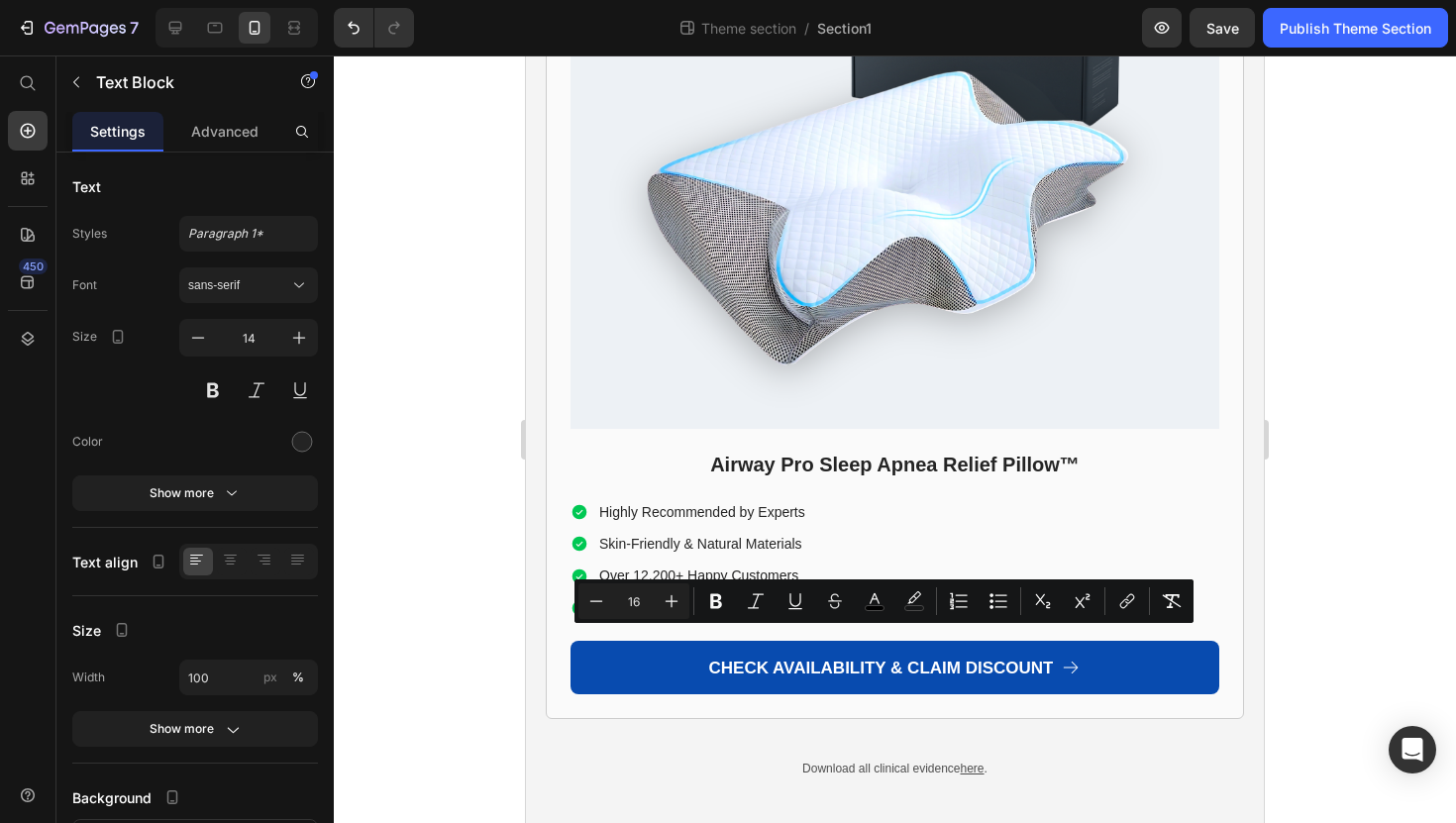 drag, startPoint x: 548, startPoint y: 637, endPoint x: 780, endPoint y: 661, distance: 233.23808 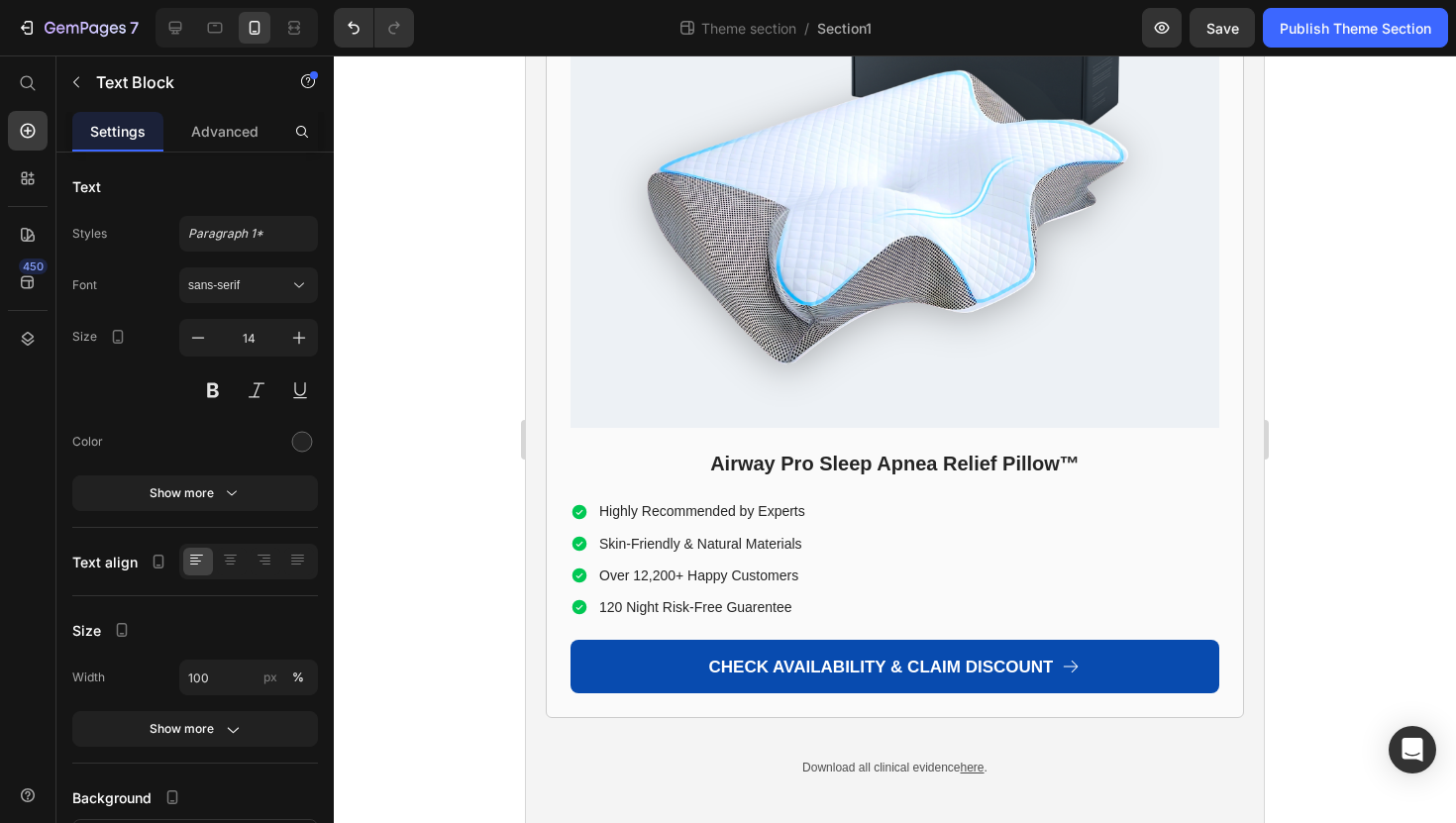 drag, startPoint x: 549, startPoint y: 638, endPoint x: 821, endPoint y: 650, distance: 272.2646 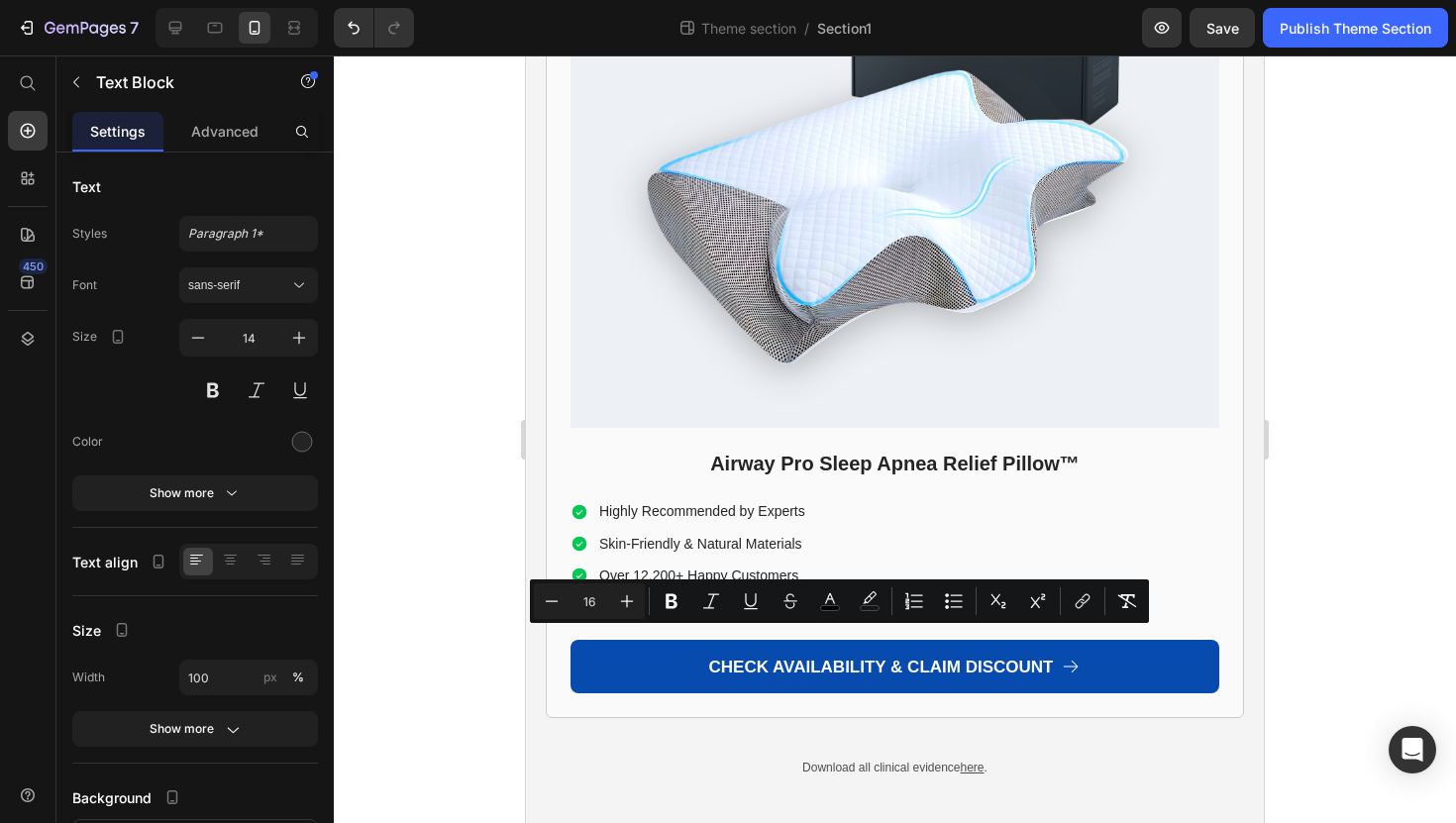 click on "I actually connected with these two group members who were dealing with similar issues..." at bounding box center [864, -1104] 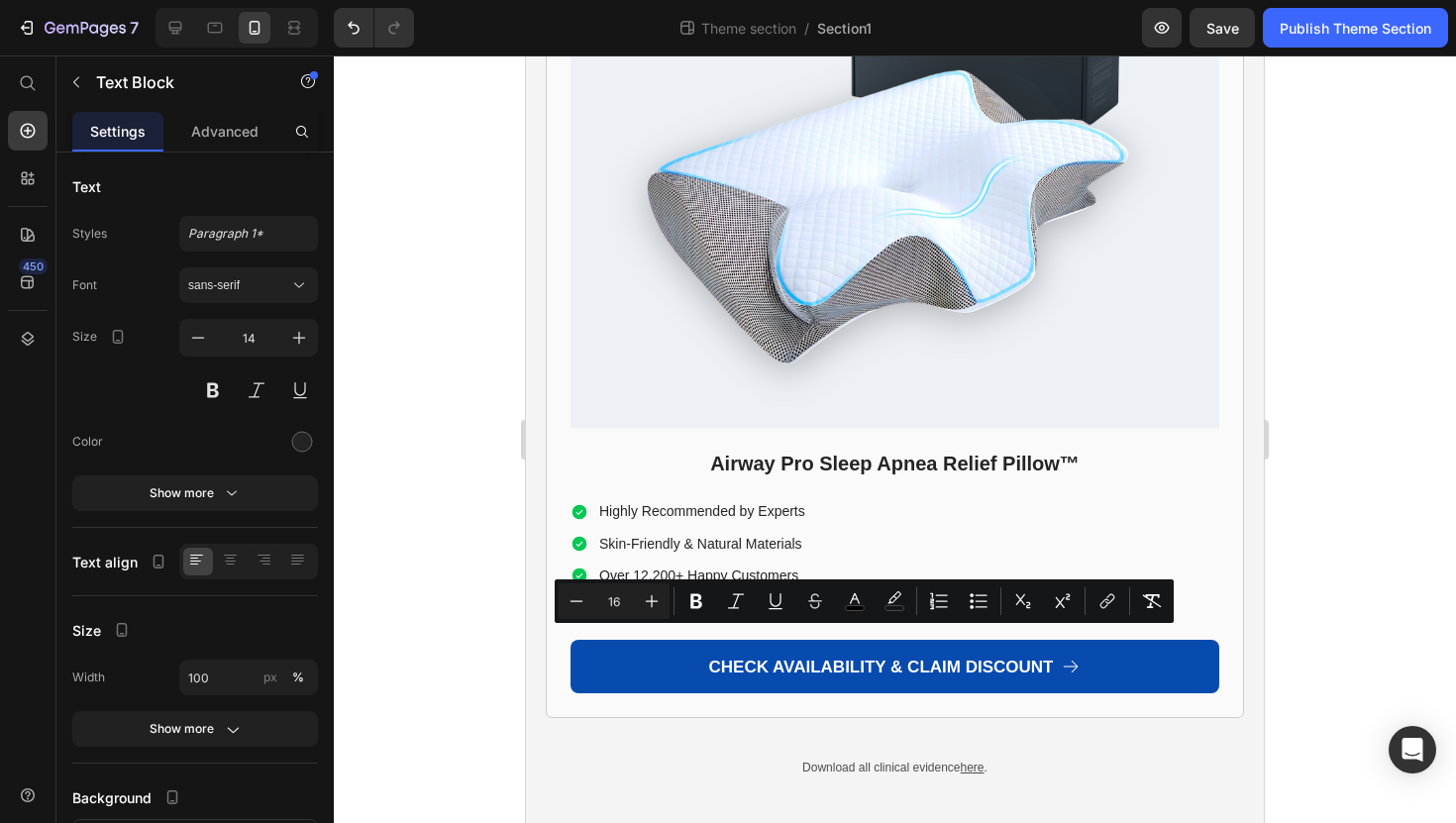 copy on "I actually connected with these two group members who were dealing with similar issues..." 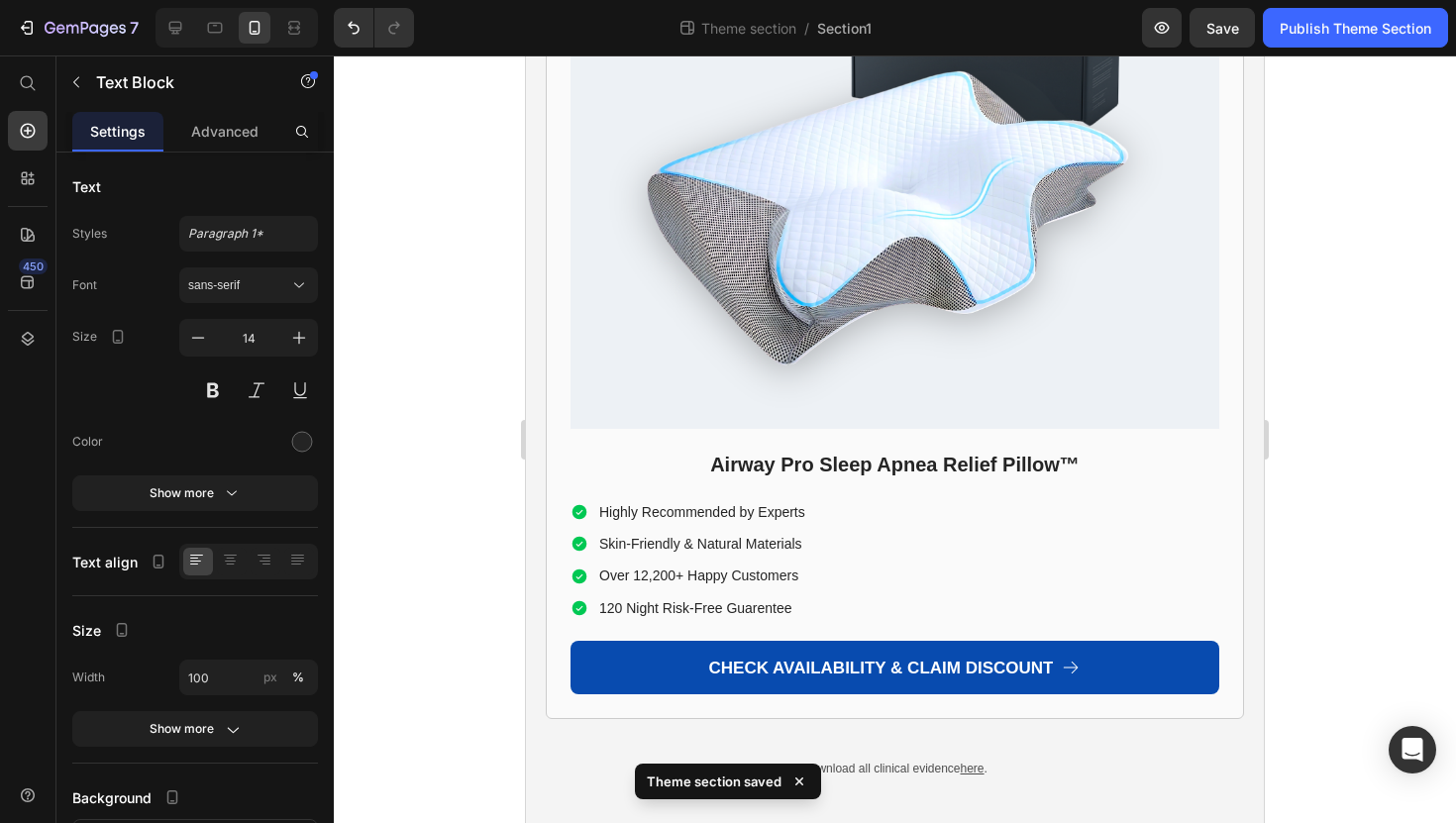 click on "Just like these two friends of mine who were once in the same situation..." at bounding box center (803, -1031) 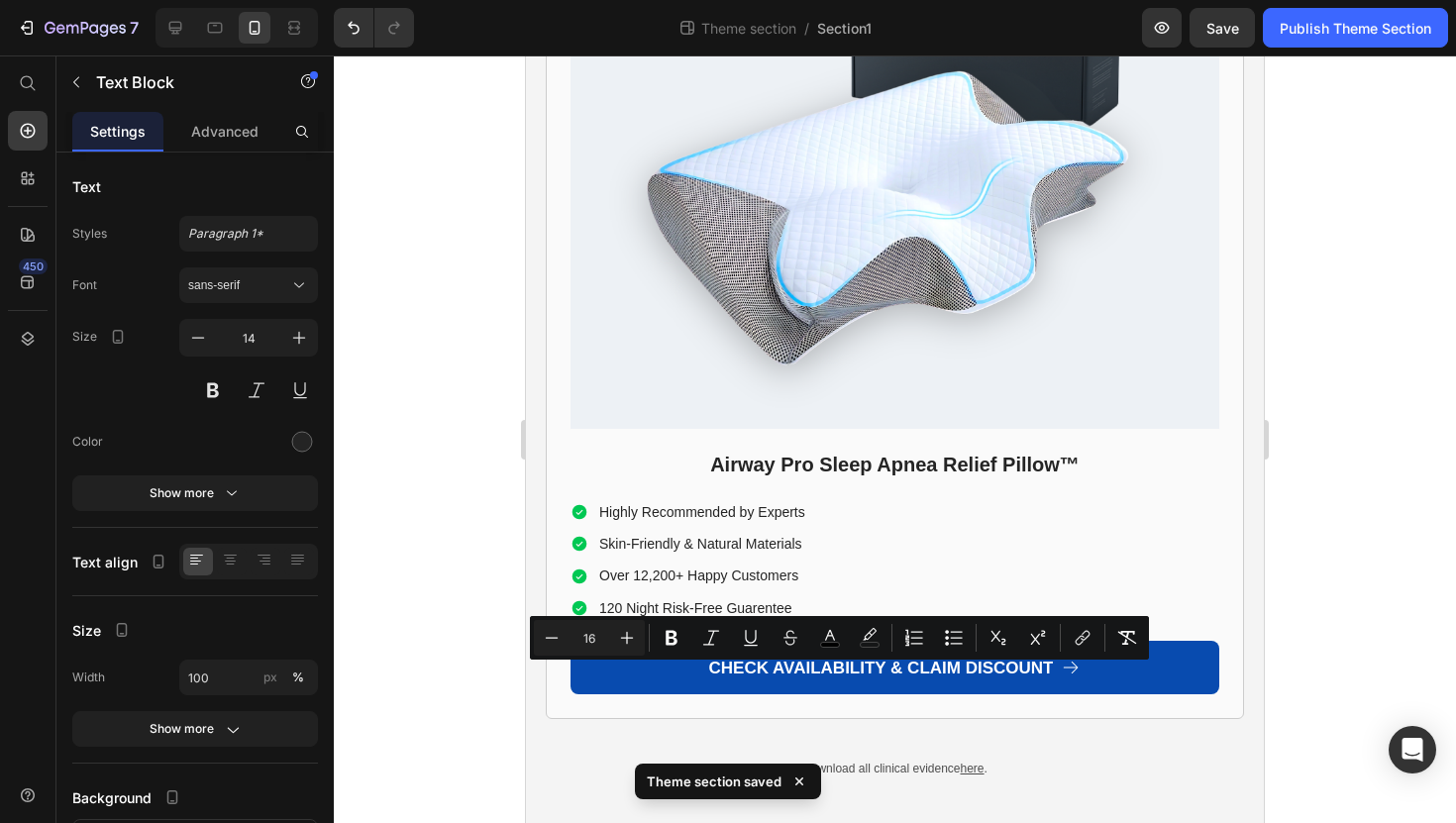 click on "Just like these two friends of mine who were once in the same situation..." at bounding box center (803, -1031) 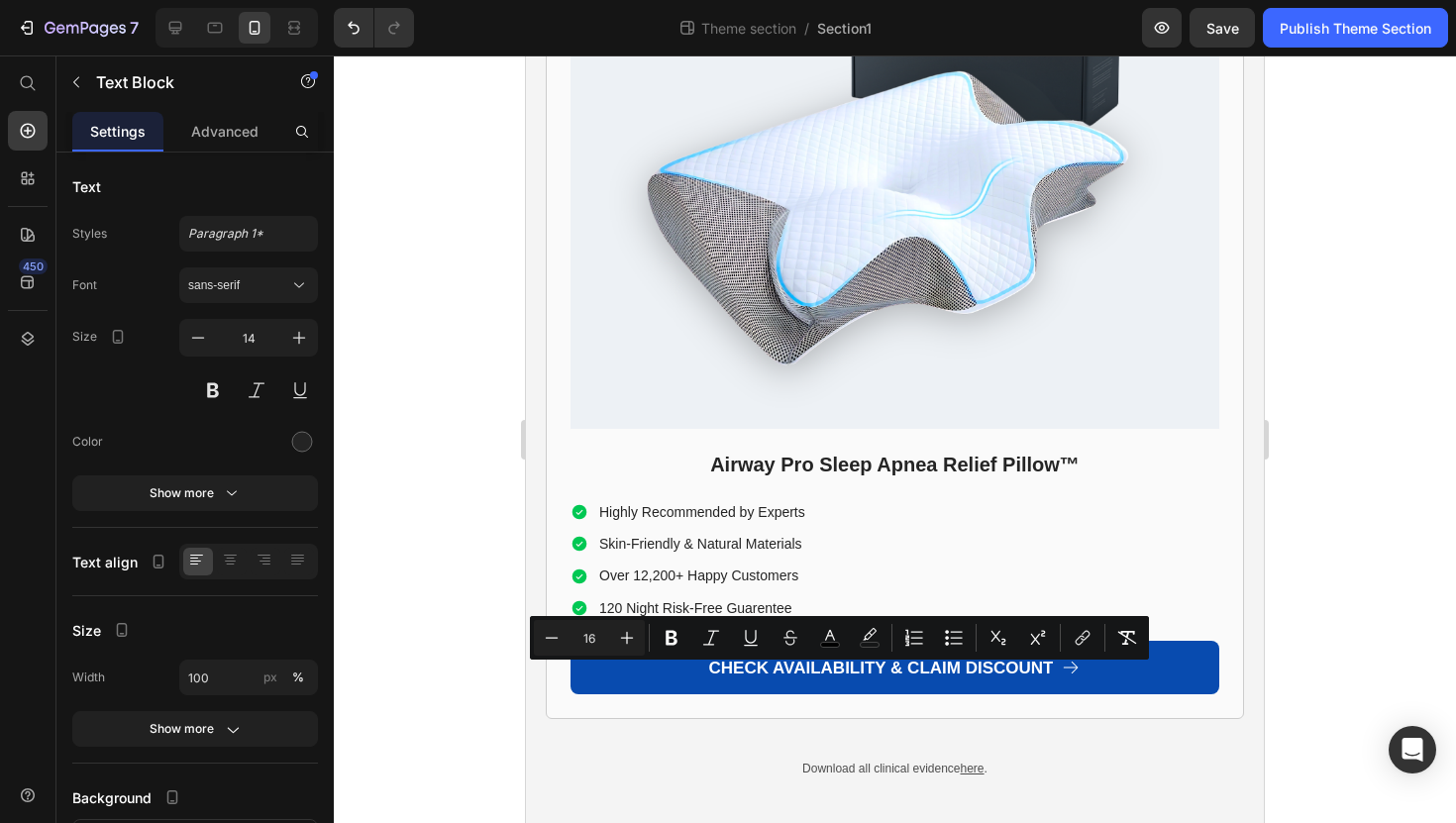 drag, startPoint x: 726, startPoint y: 679, endPoint x: 682, endPoint y: 676, distance: 44.102154 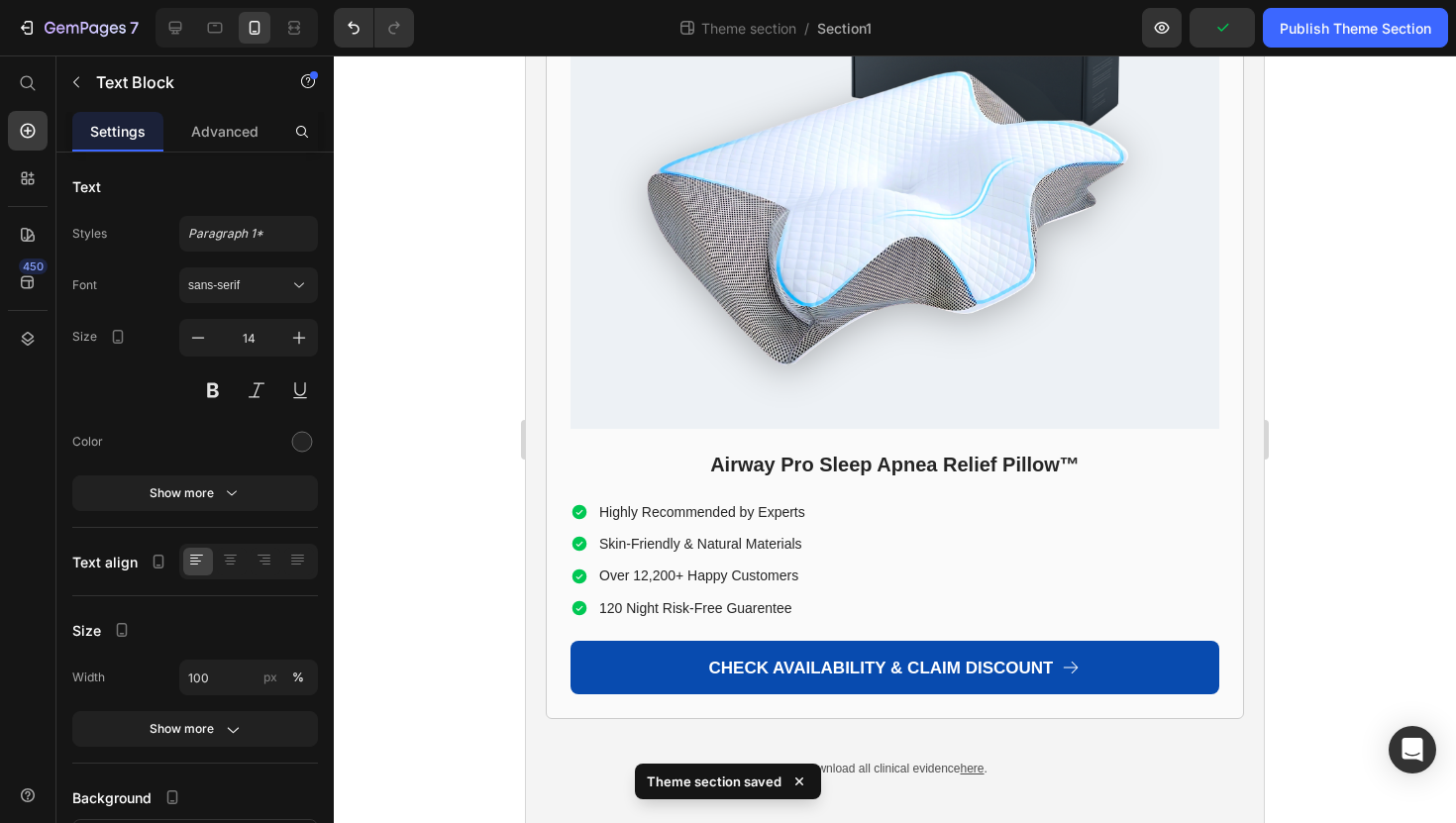 click on "Just like these two friends of mine who were once in the same situation..." at bounding box center (803, -1031) 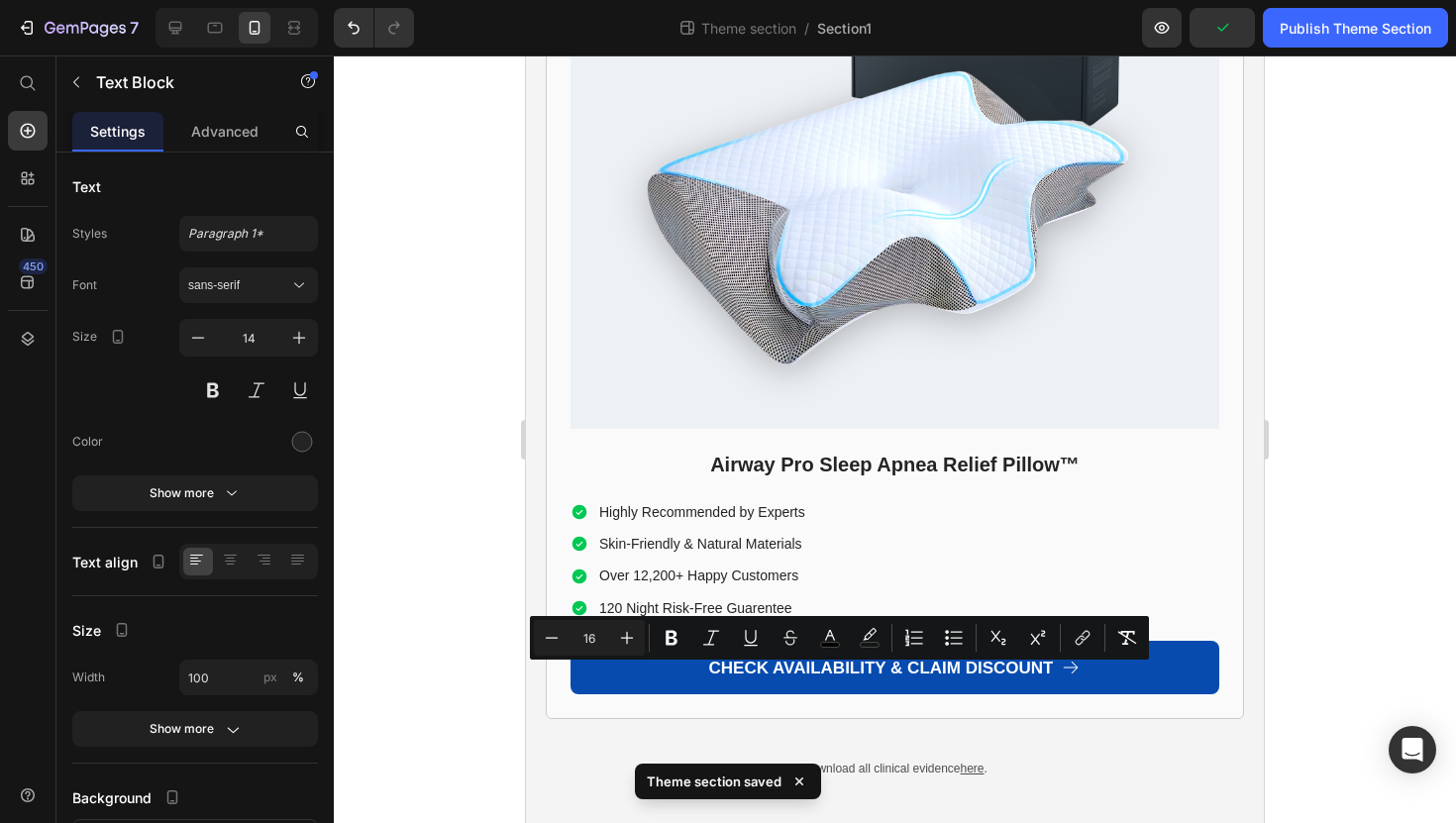 click on "Just like these two friends of mine who were once in the same situation..." at bounding box center [803, -1031] 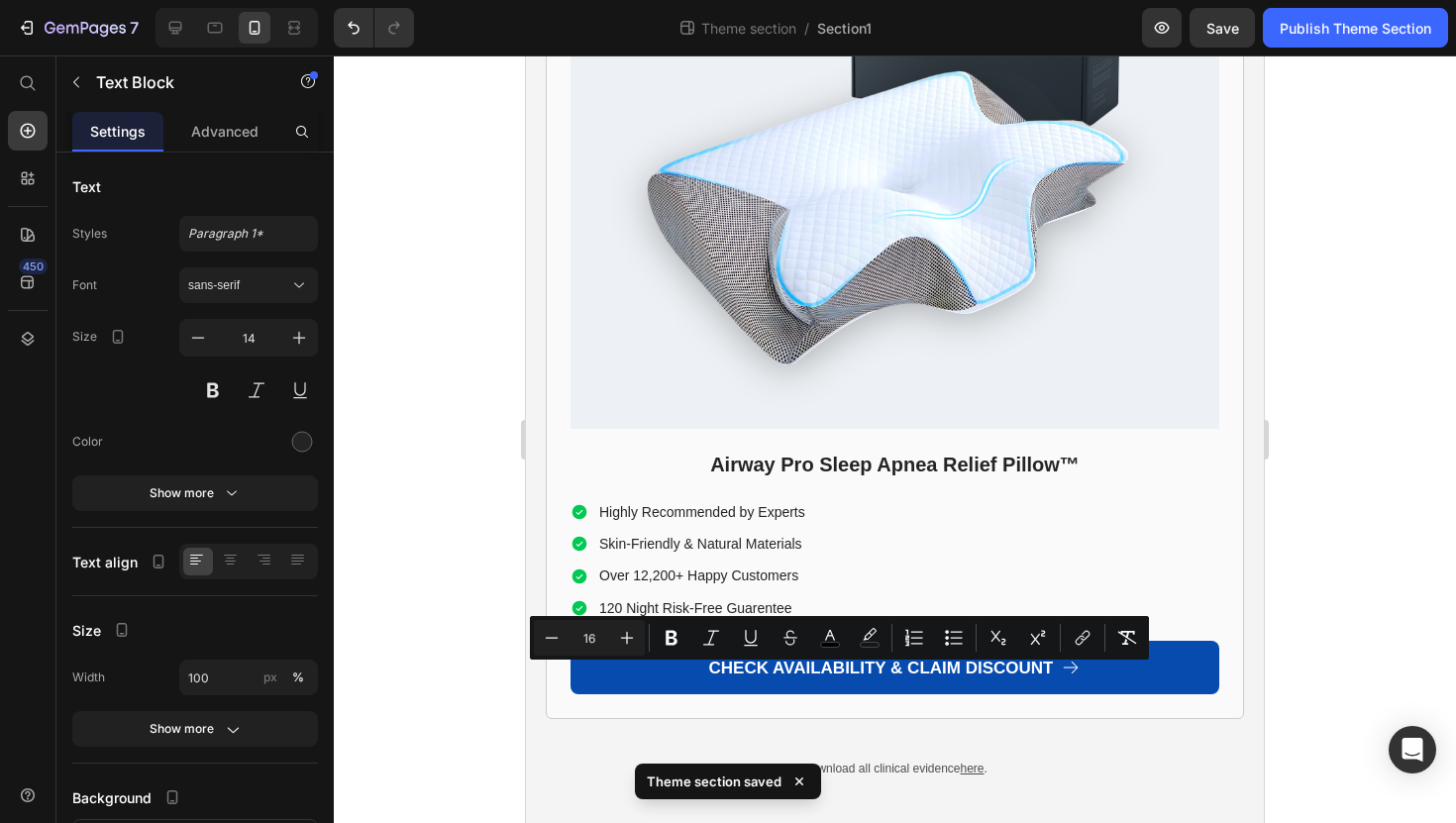 click on "Just like these two friends of mine who were once in the same situation..." at bounding box center [803, -1031] 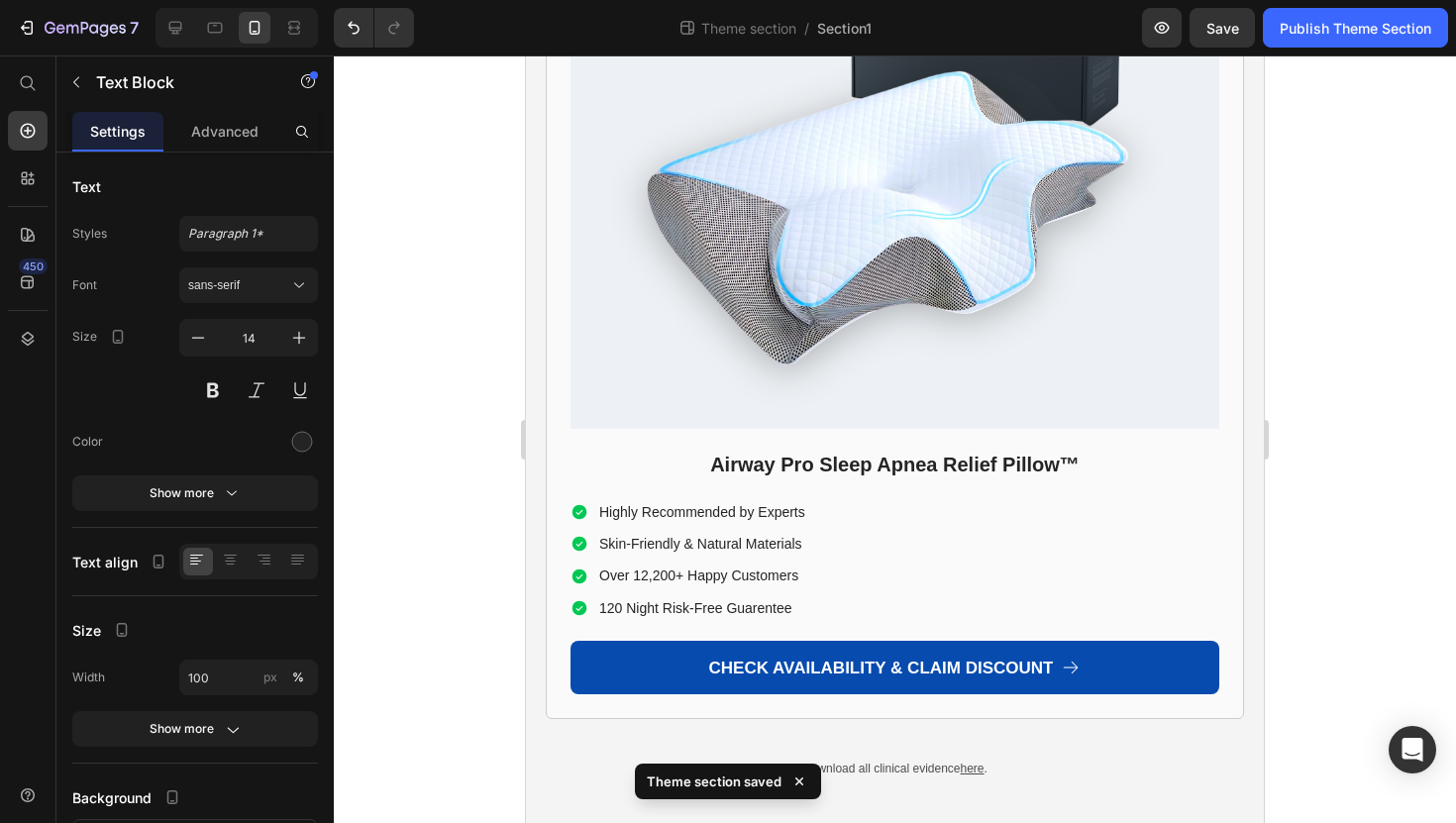 click on "Just like these two friends of mine who were once in the same situation..." at bounding box center [803, -1031] 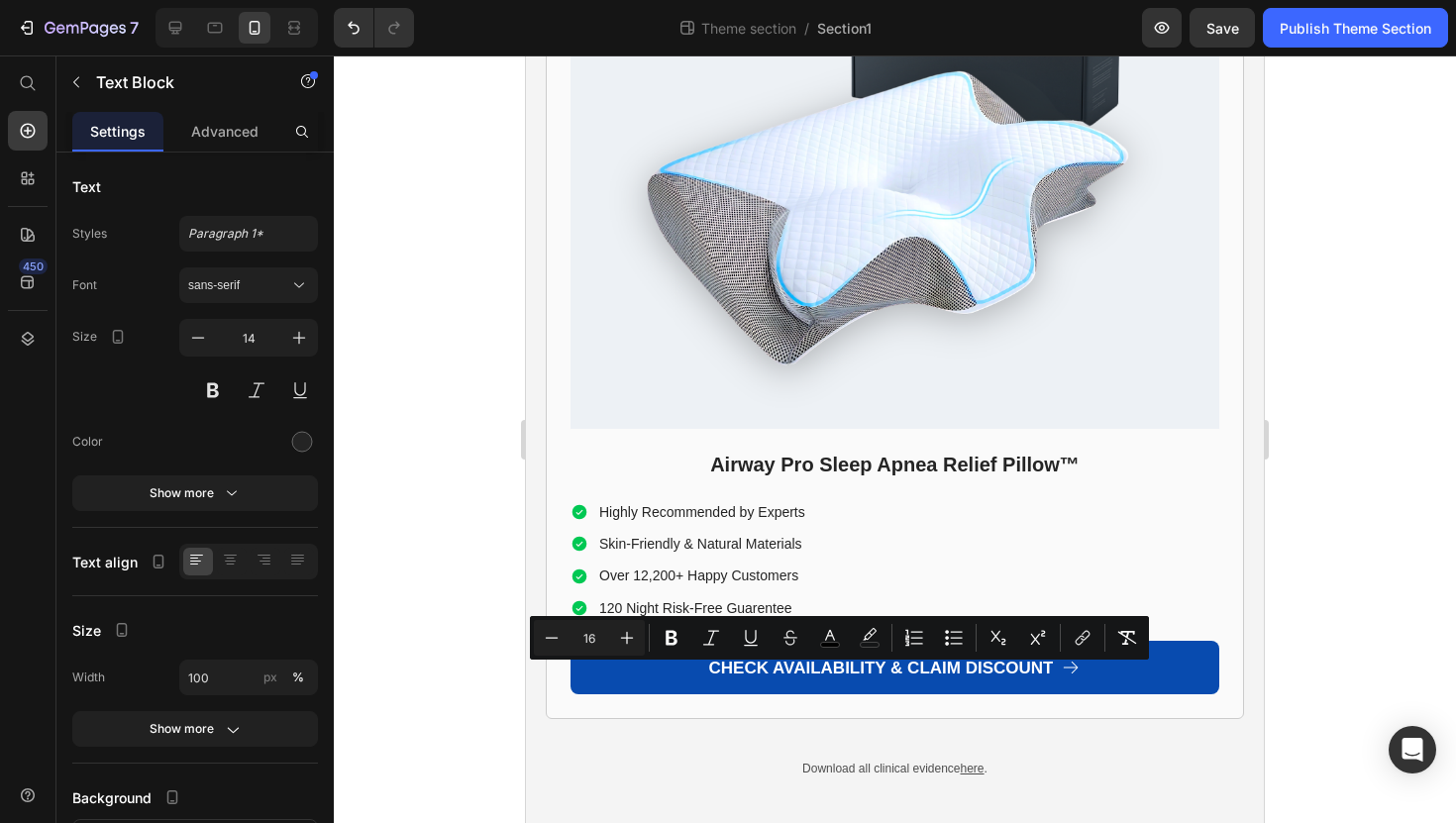 drag, startPoint x: 616, startPoint y: 674, endPoint x: 547, endPoint y: 676, distance: 69.028979 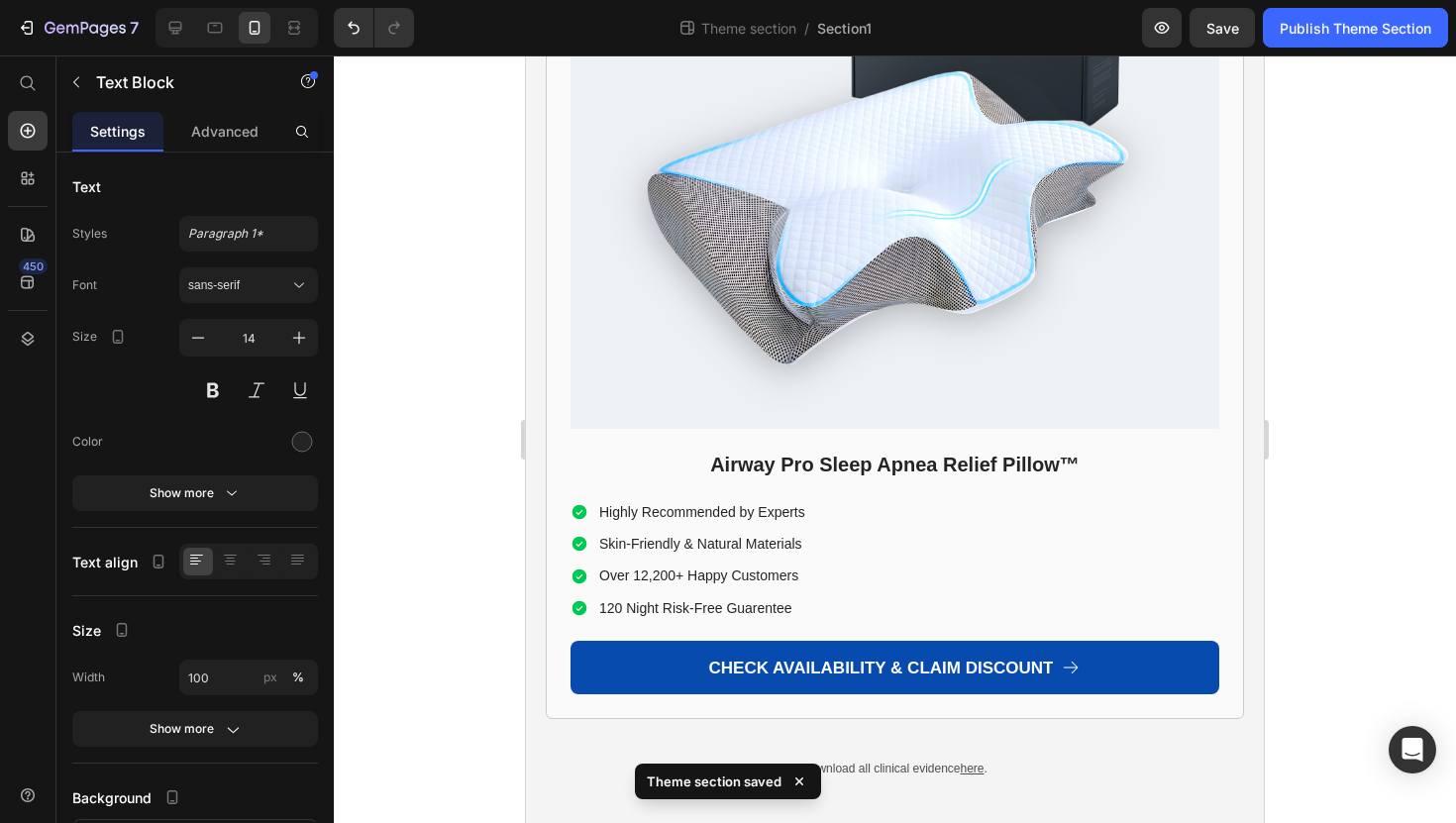 scroll, scrollTop: 11869, scrollLeft: 0, axis: vertical 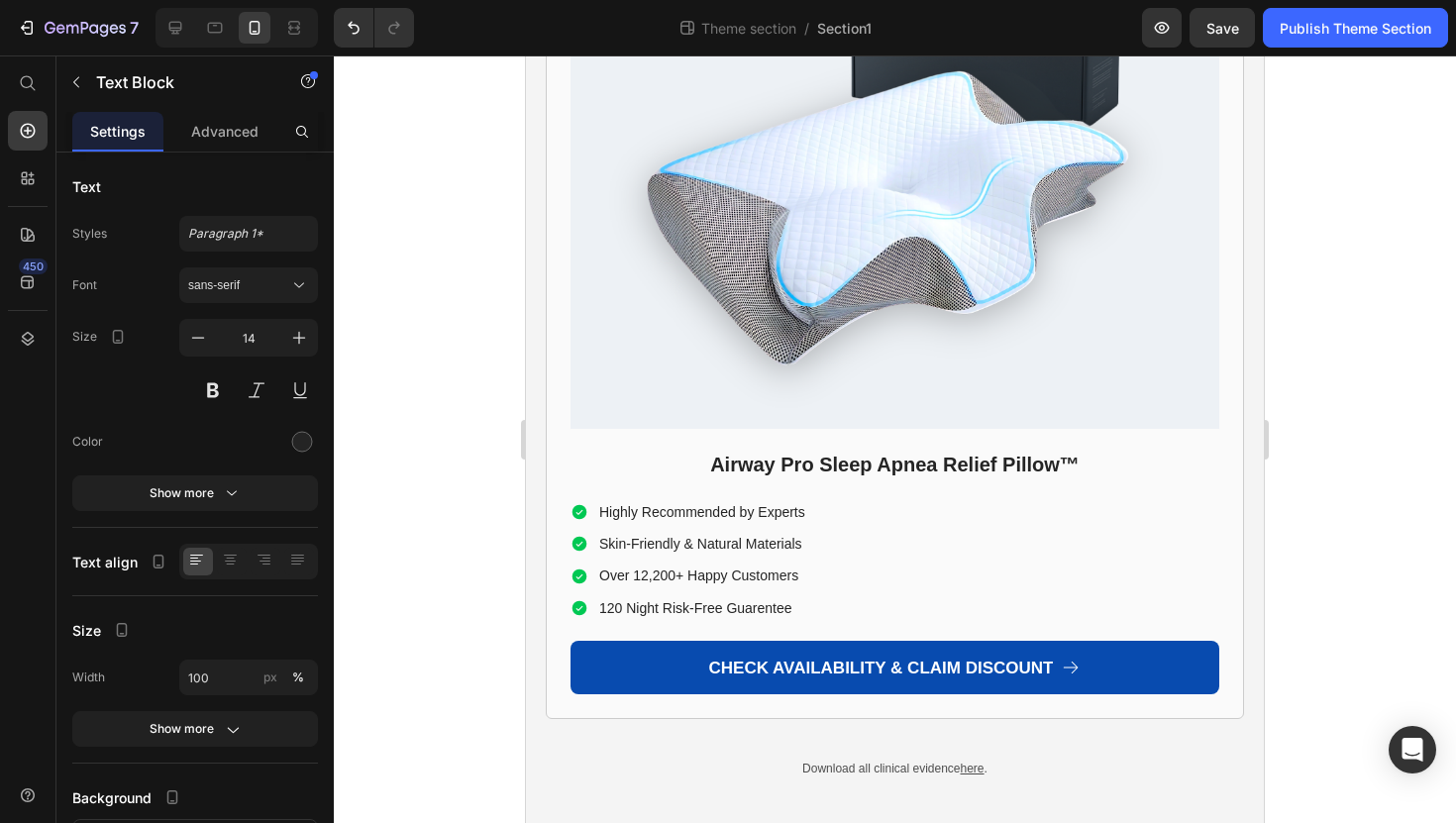 drag, startPoint x: 809, startPoint y: 595, endPoint x: 763, endPoint y: 597, distance: 46.043458 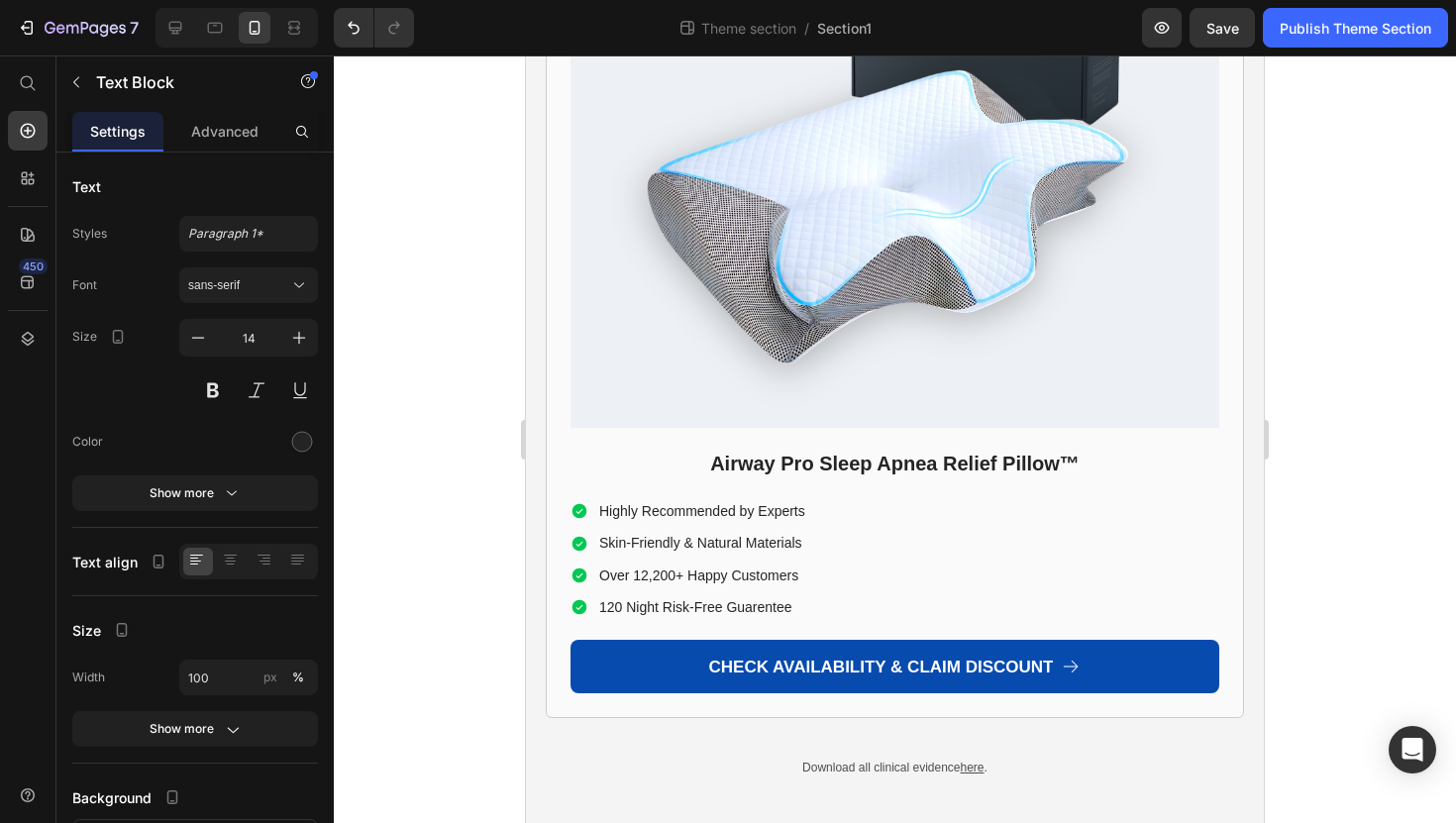 click on "So I connected with these two members in a sleep apnea group on facbook who were dealing with similar issues..." at bounding box center (892, -1041) 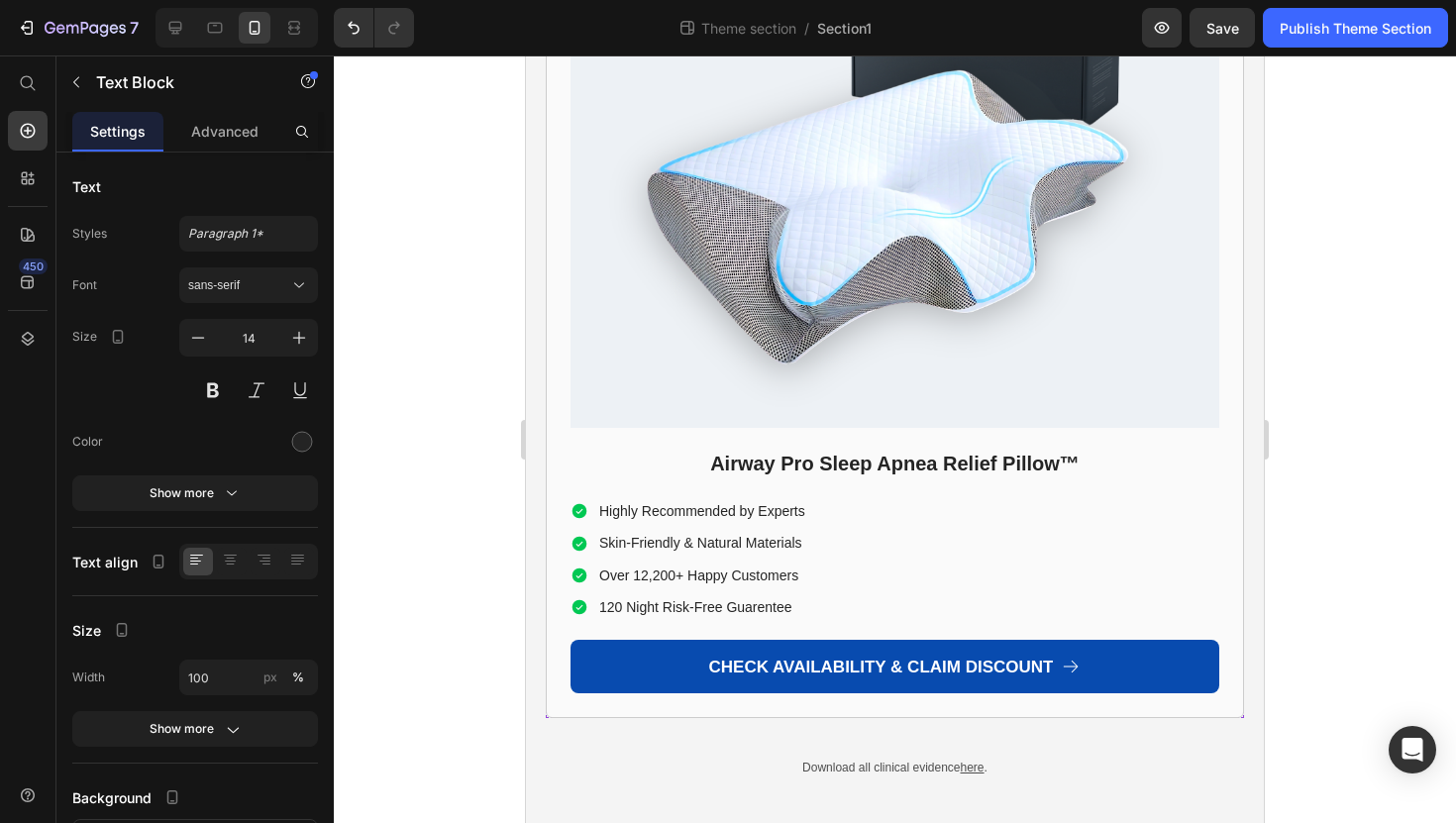 scroll, scrollTop: 12333, scrollLeft: 0, axis: vertical 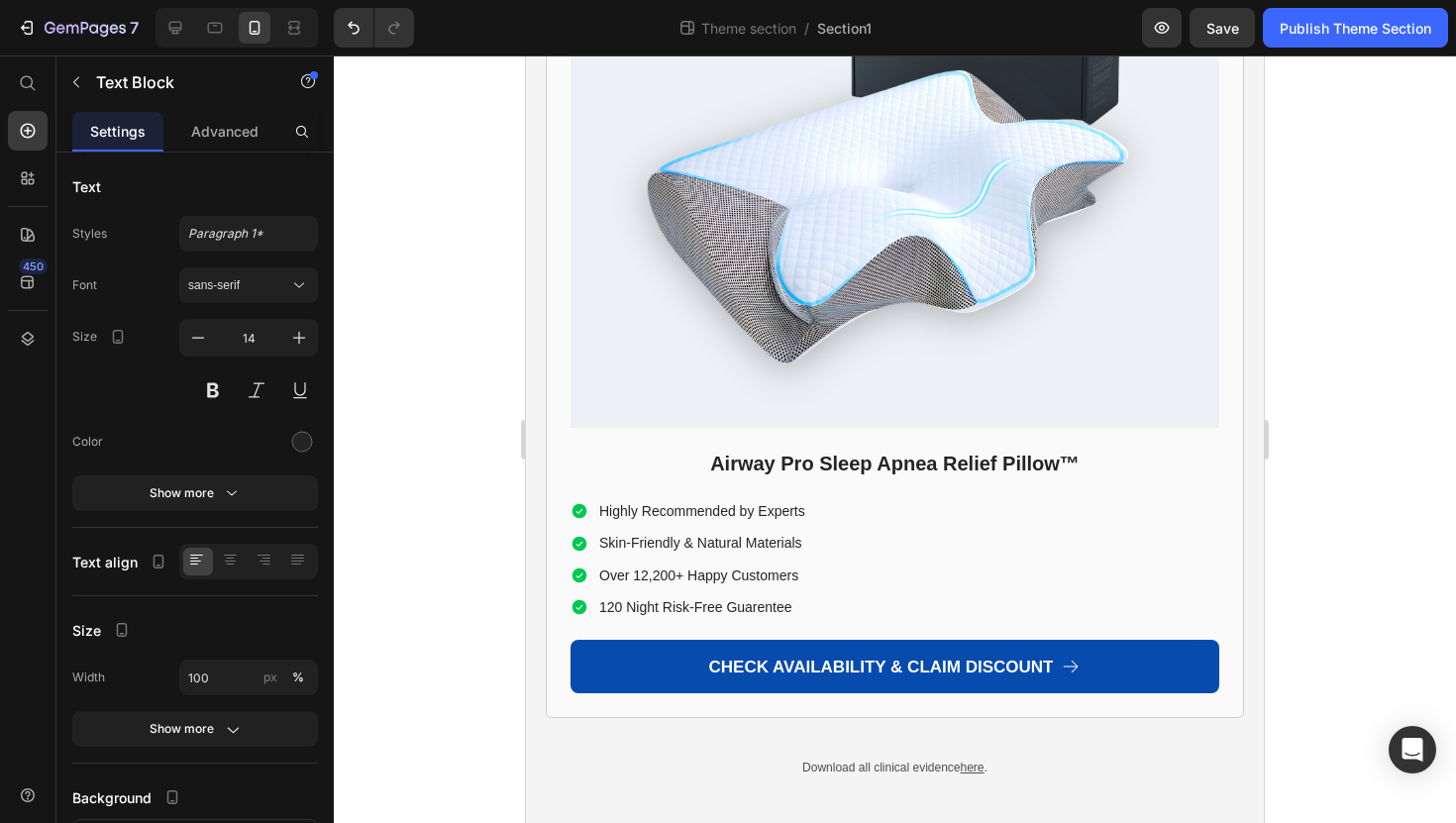 click on "I recommended them this pillow before writing this article and once I've got these answers, I knew other have to know it." at bounding box center [889, -508] 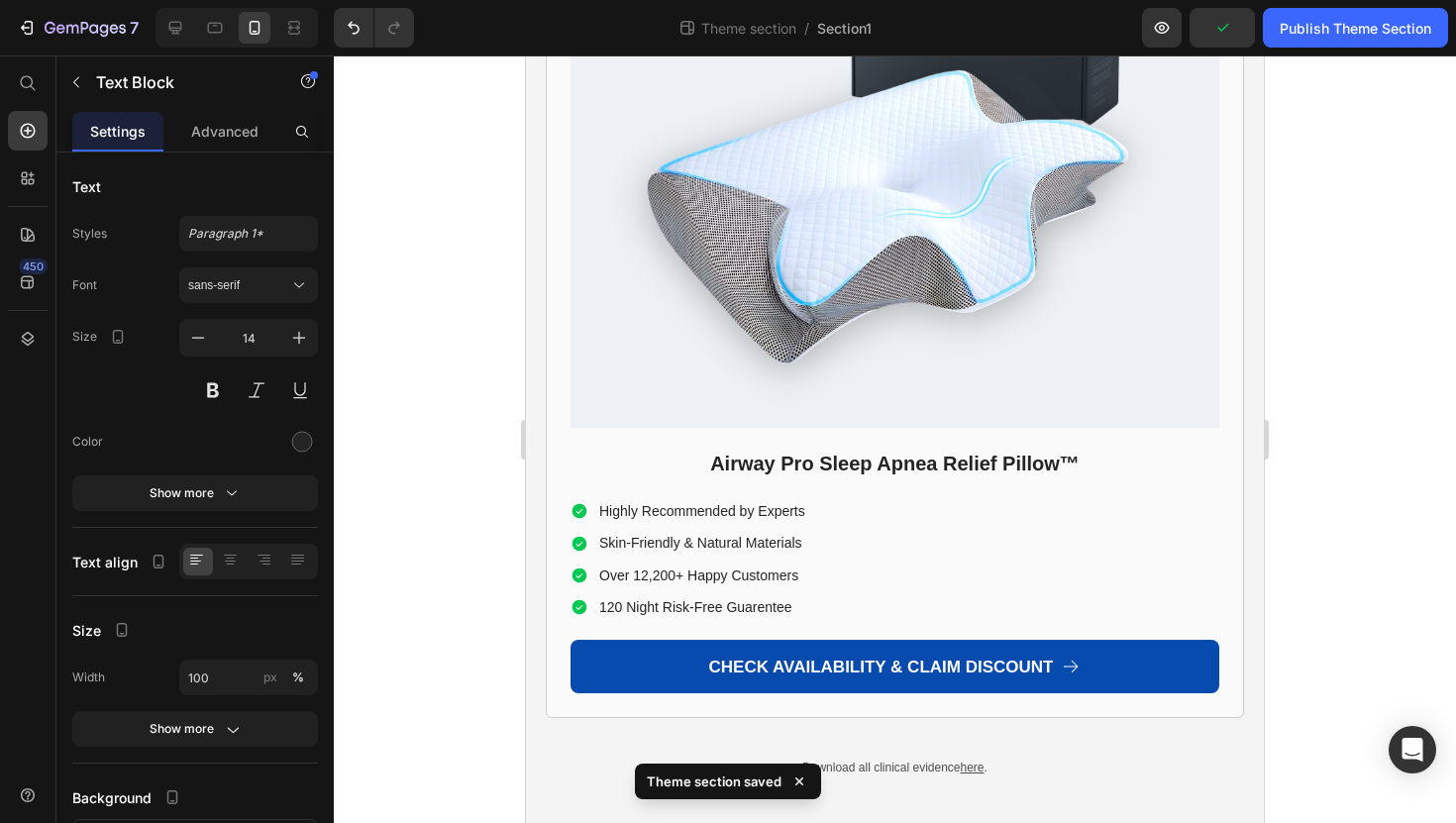 click on "ready to try something that actually works," at bounding box center (787, -463) 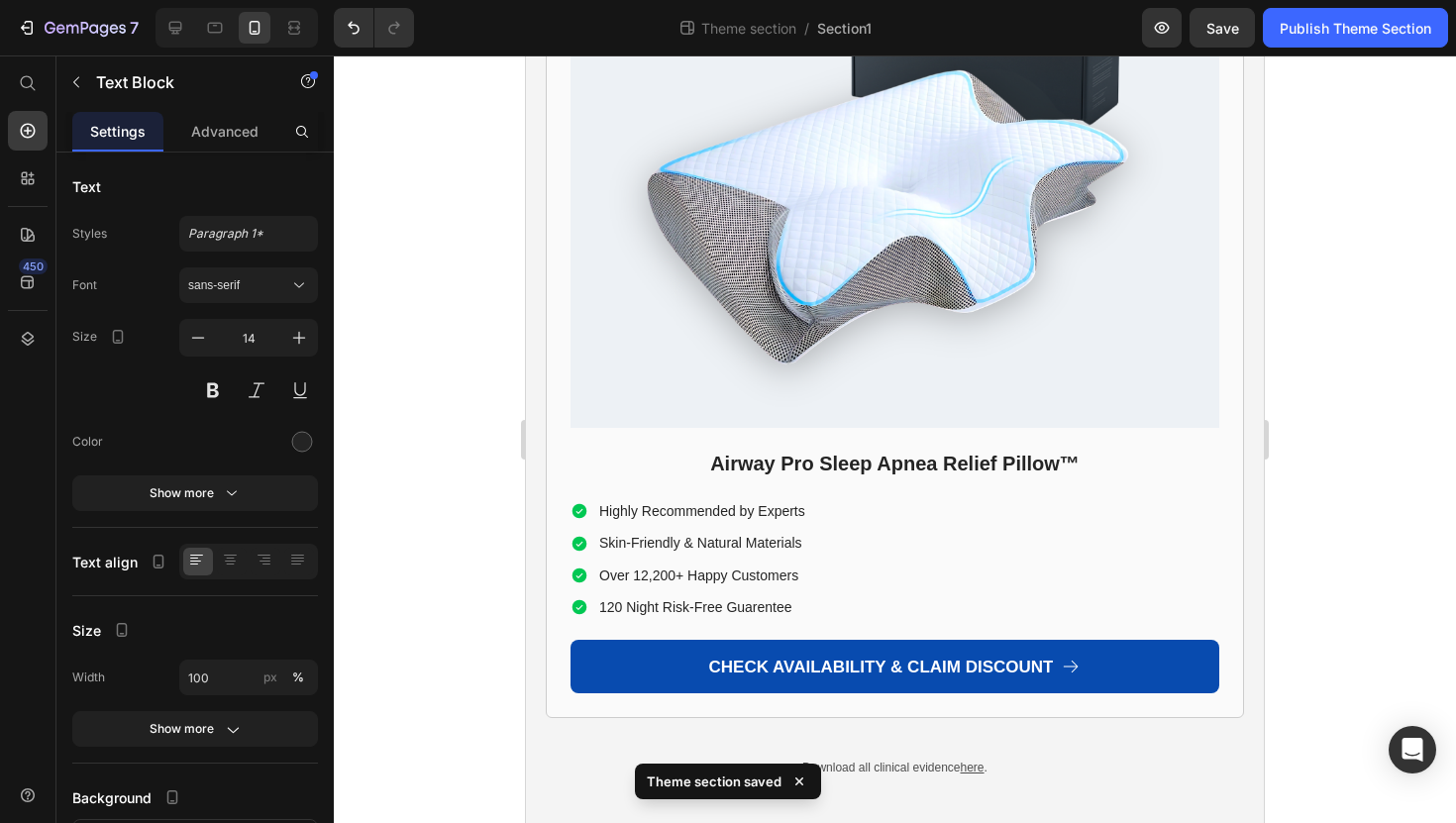 scroll, scrollTop: 12407, scrollLeft: 0, axis: vertical 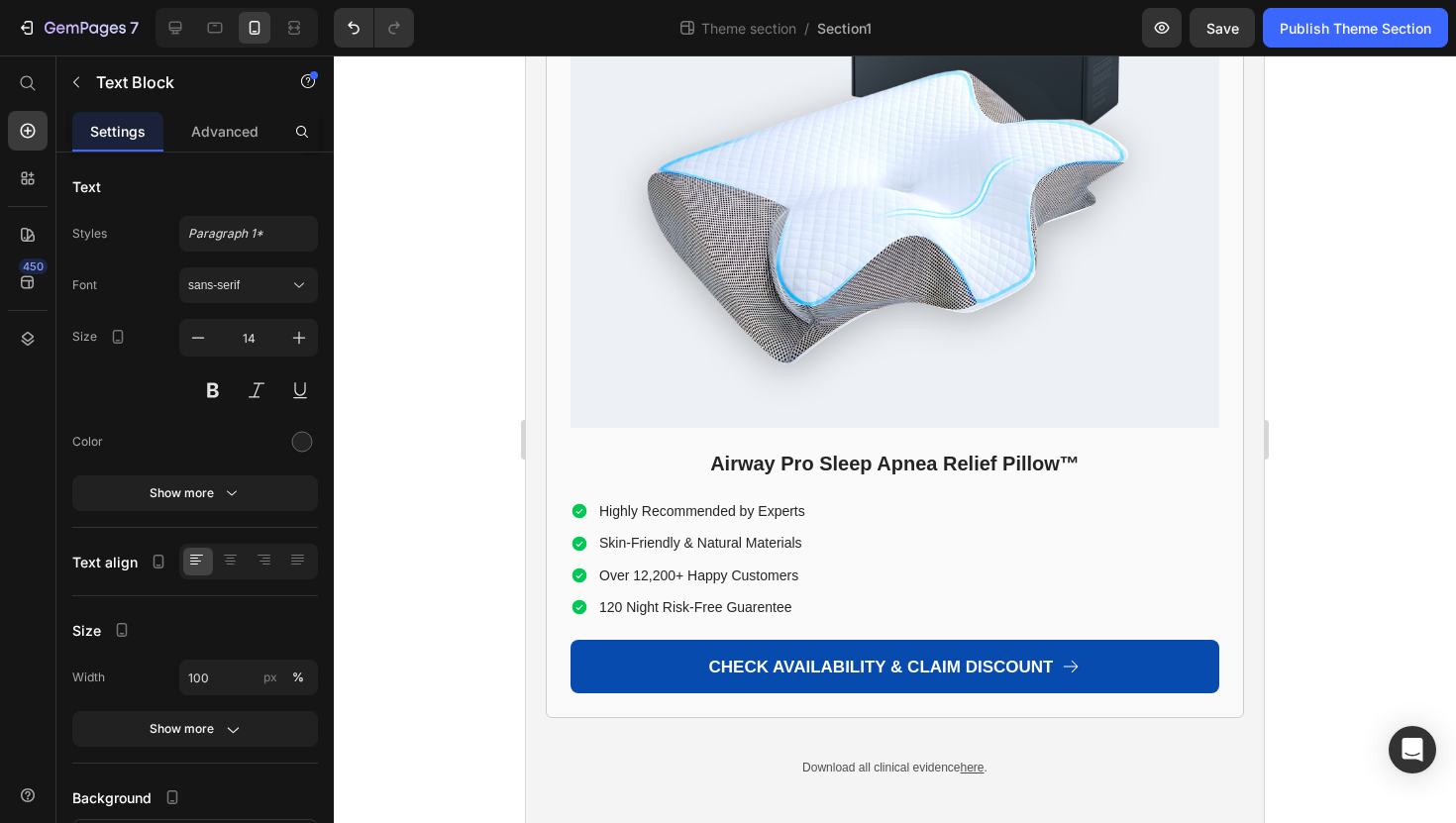 click on "Don't wait like I did." at bounding box center [894, -426] 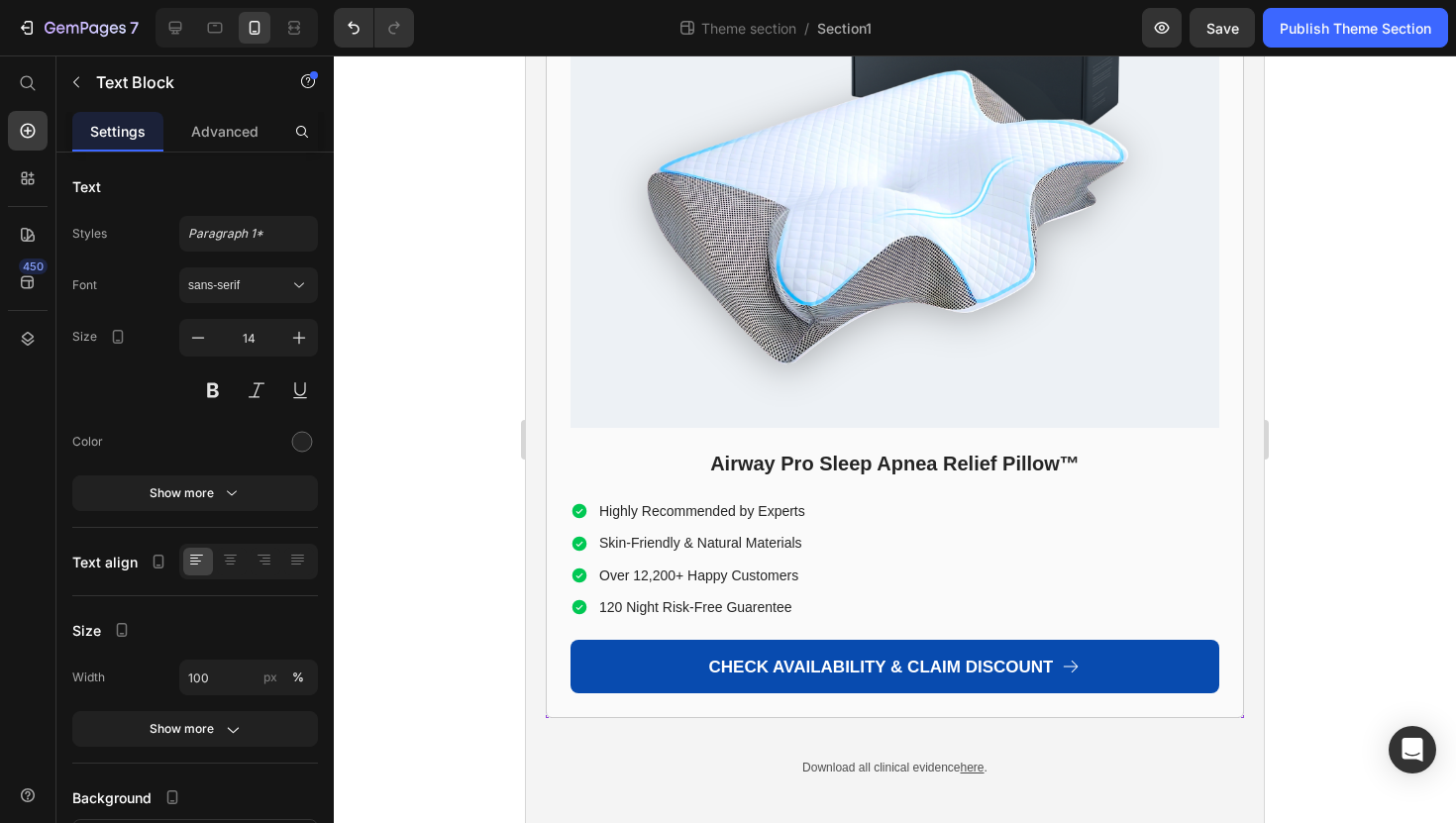 click on "So I connected with these two members in a sleep apnea support group on facbook who were dealing with similar issues..." at bounding box center [877, -1041] 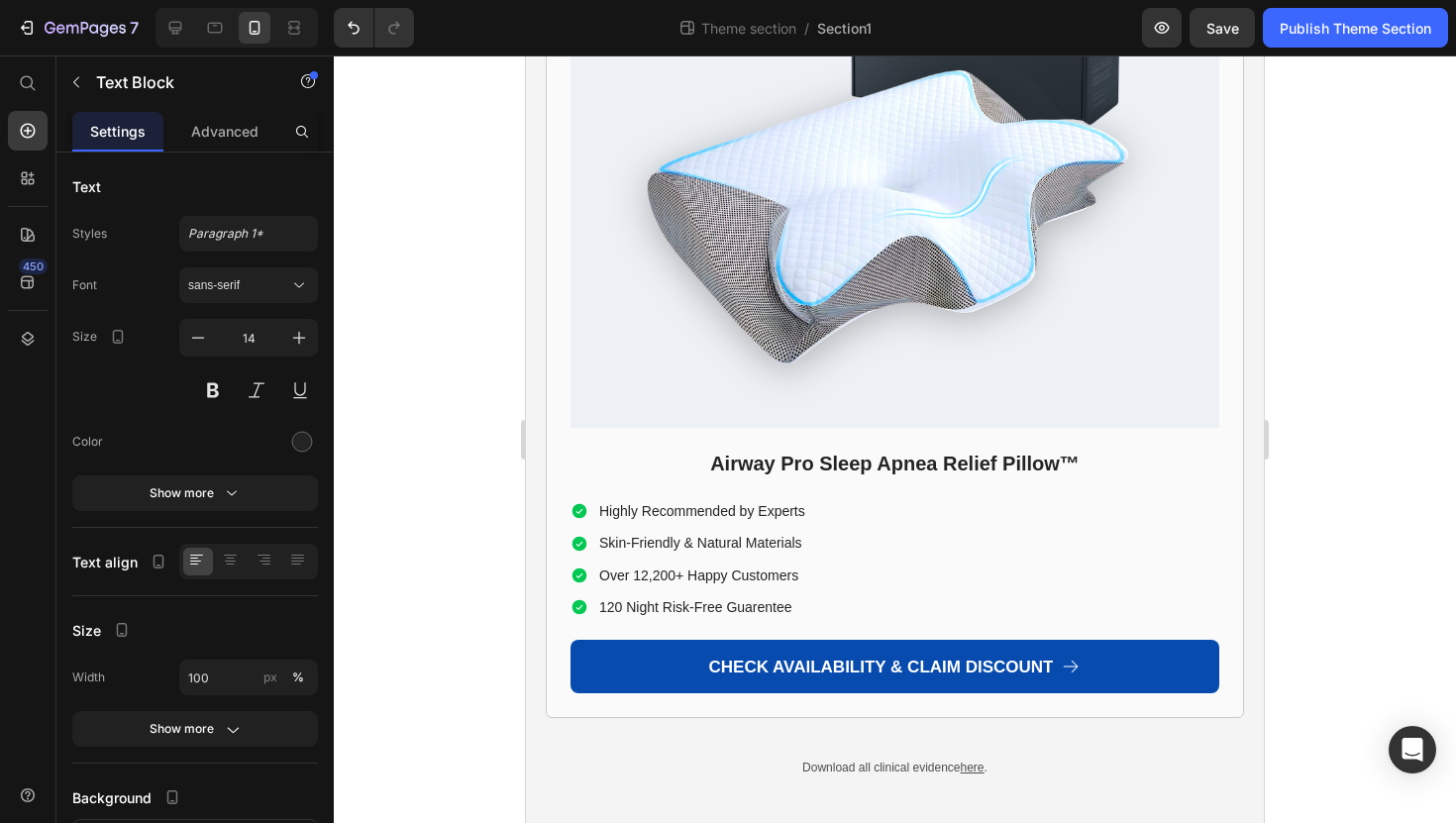 click on "So I connected with these two members in a sleep apnea support group on facbook who were dealing with similar issues..." at bounding box center (877, -1041) 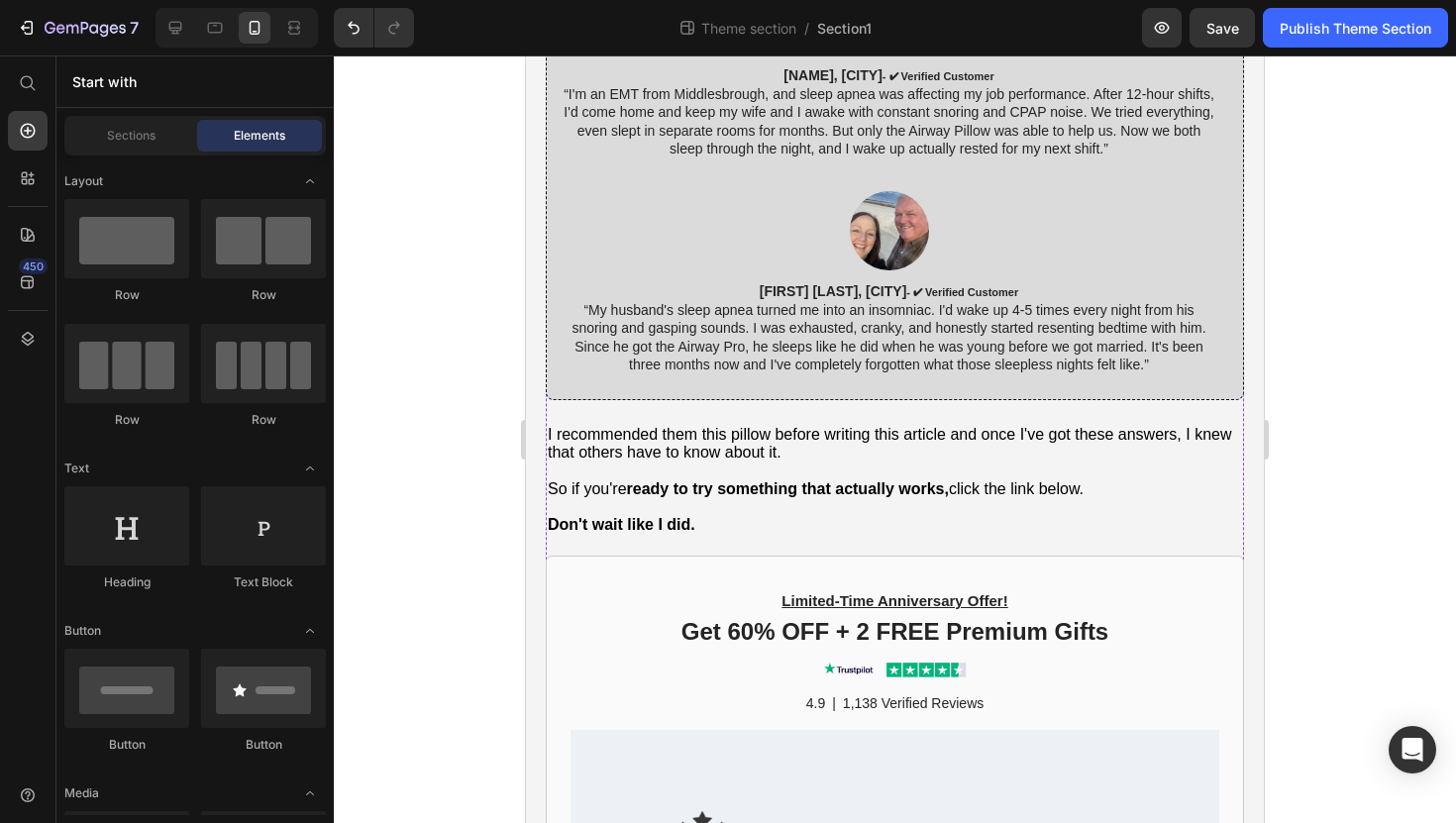 scroll, scrollTop: 10520, scrollLeft: 0, axis: vertical 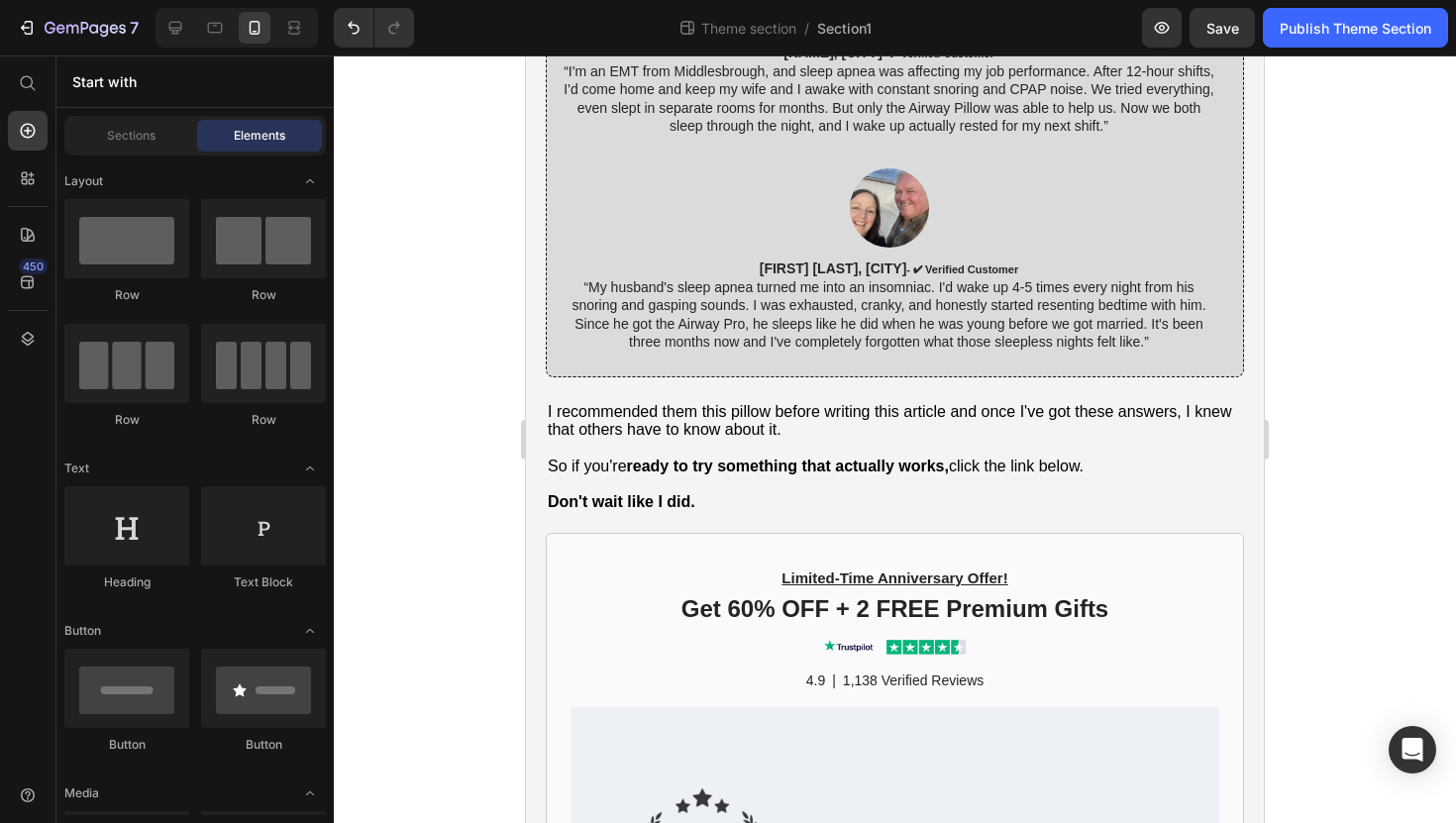 click at bounding box center [894, -1492] 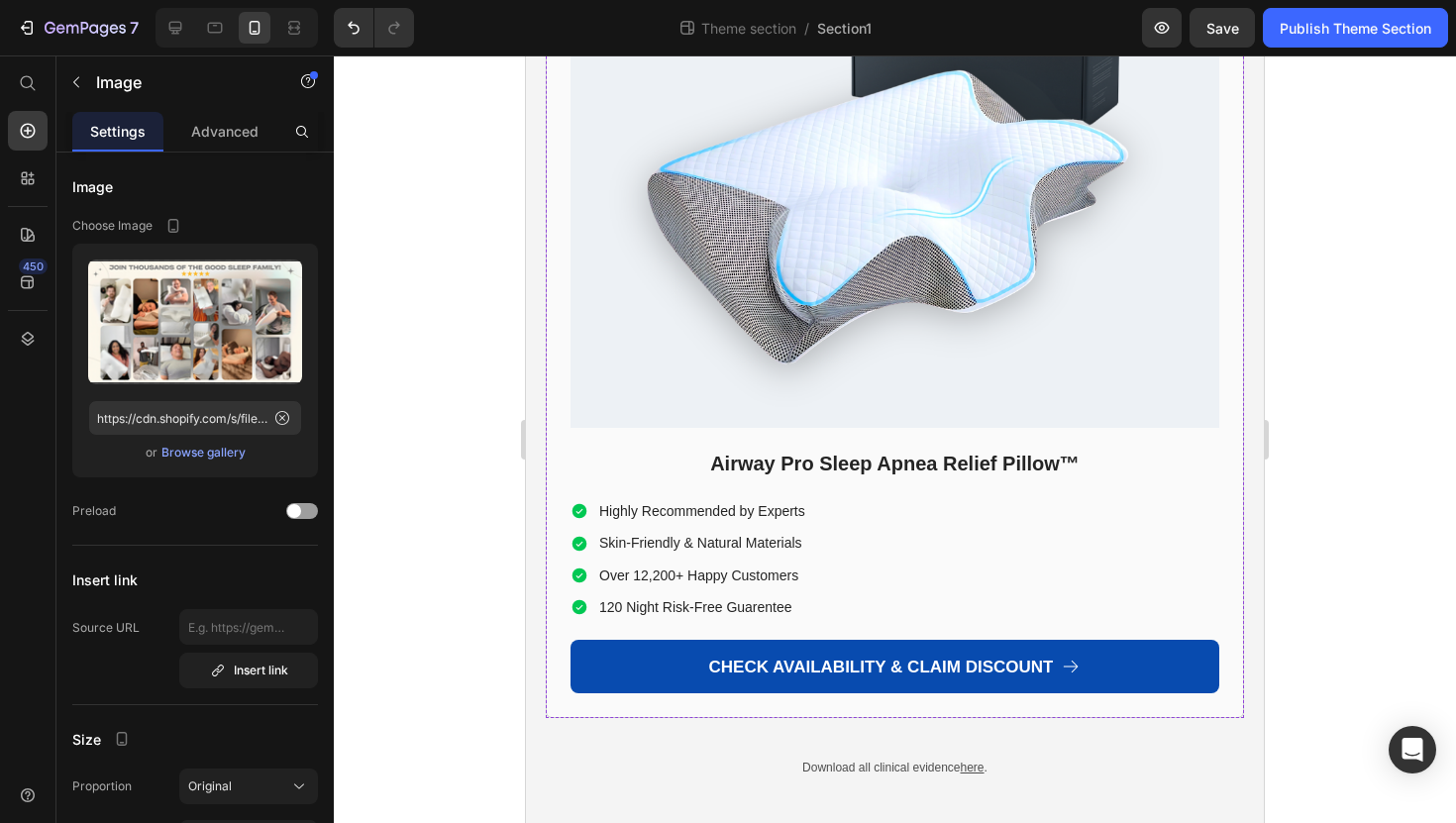 scroll, scrollTop: 13516, scrollLeft: 0, axis: vertical 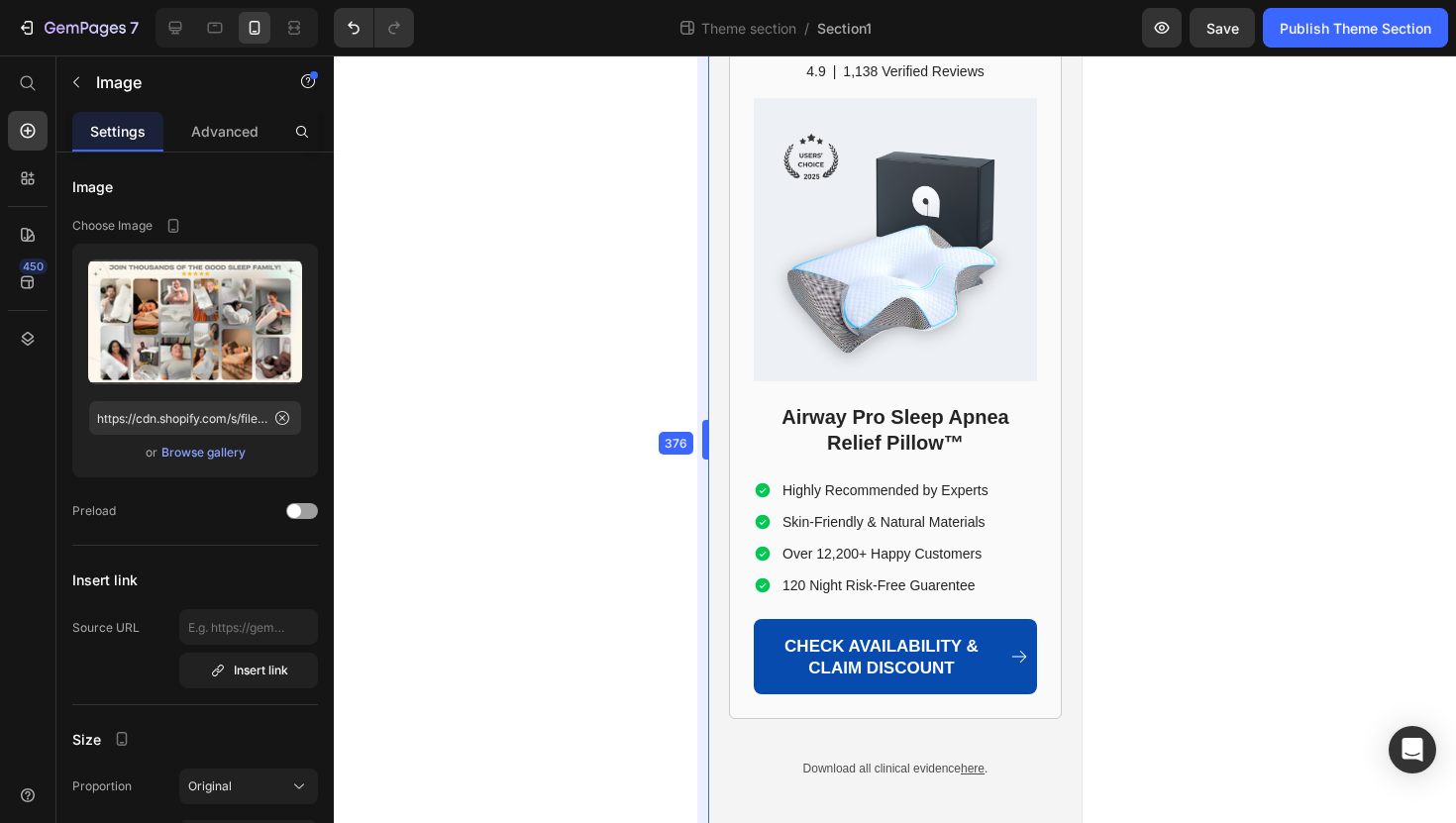 drag, startPoint x: 521, startPoint y: 429, endPoint x: 884, endPoint y: 447, distance: 363.44601 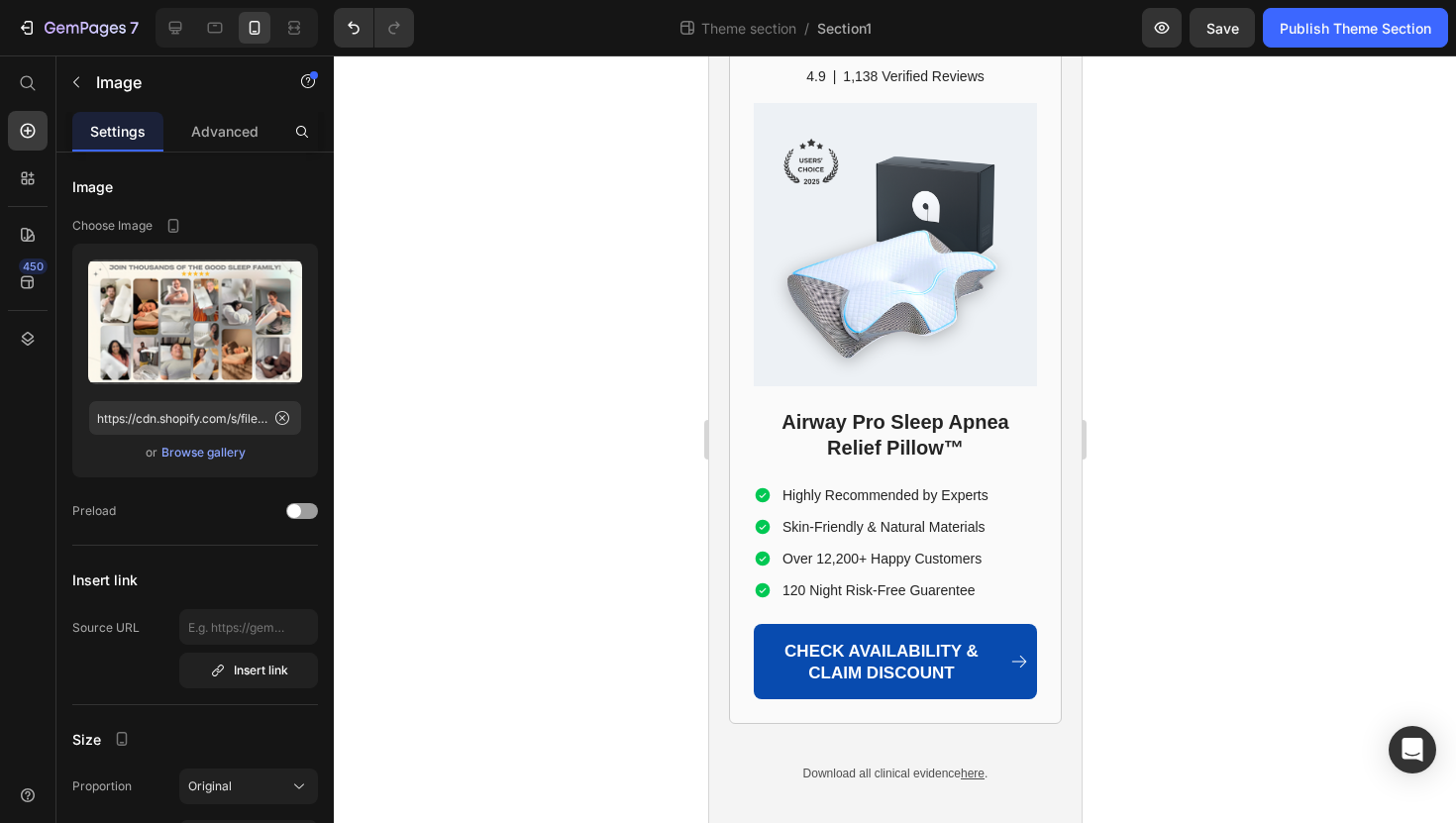 scroll, scrollTop: 12495, scrollLeft: 0, axis: vertical 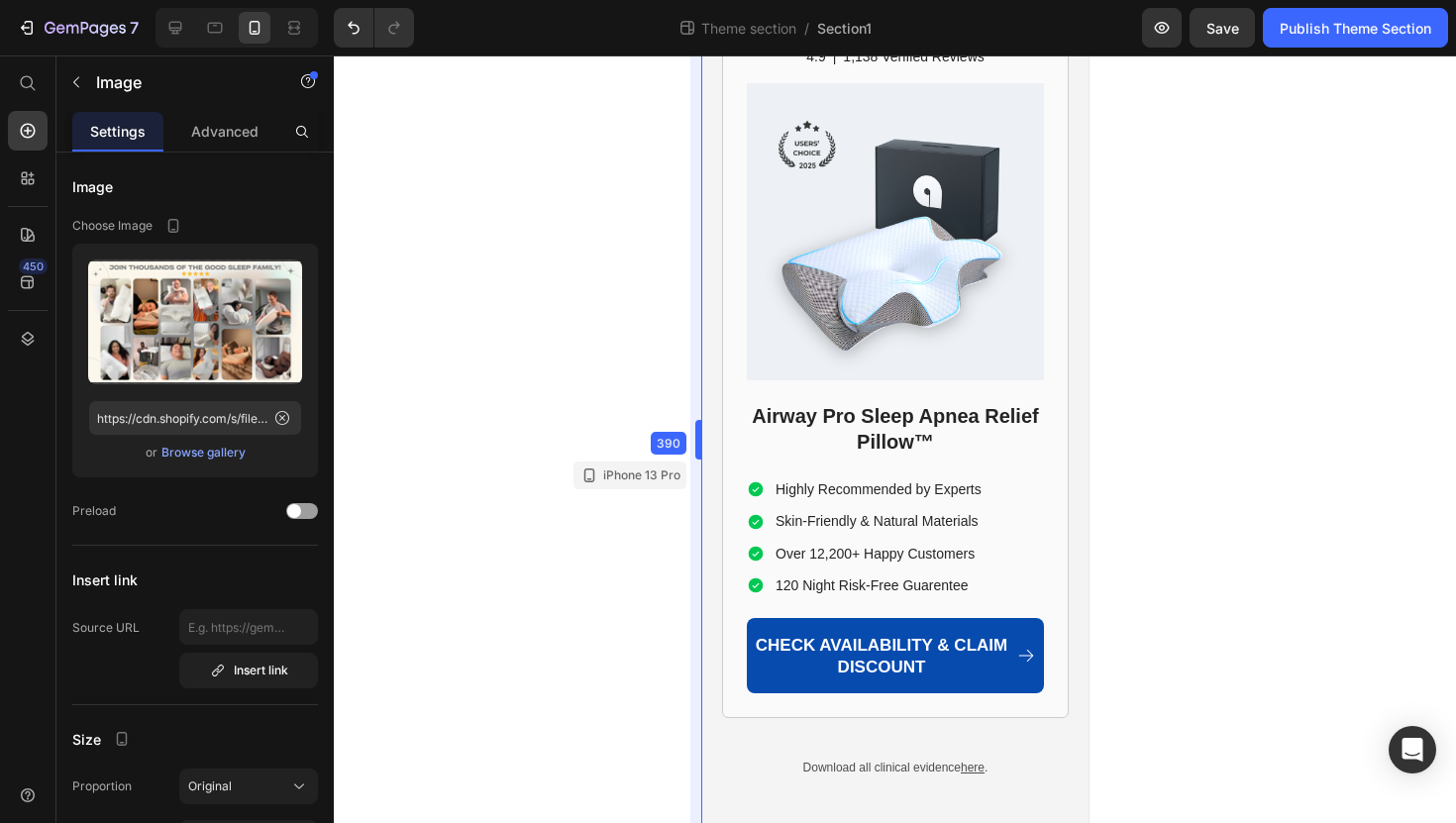 drag, startPoint x: 702, startPoint y: 434, endPoint x: 688, endPoint y: 443, distance: 16.643317 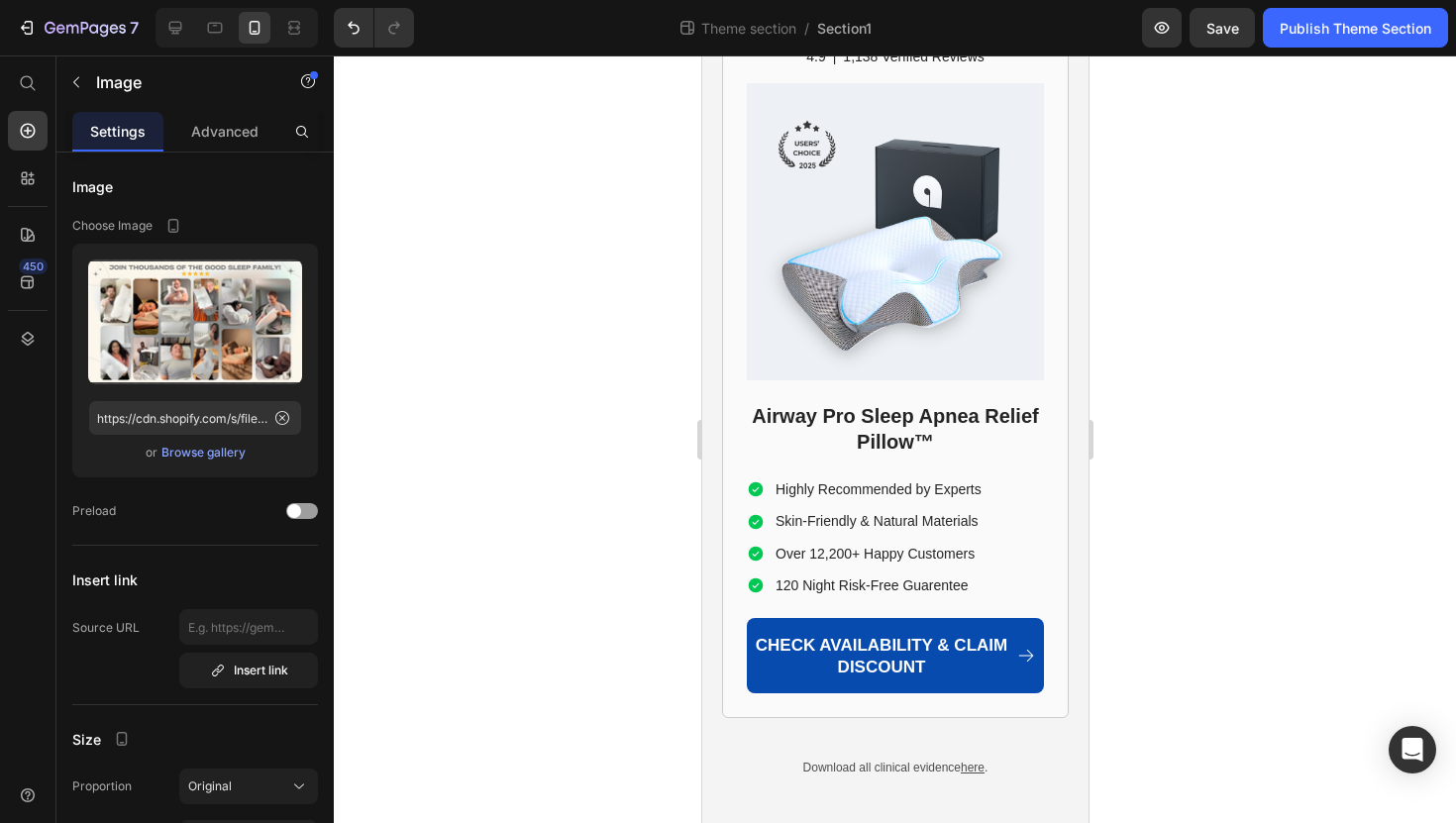 scroll, scrollTop: 13561, scrollLeft: 0, axis: vertical 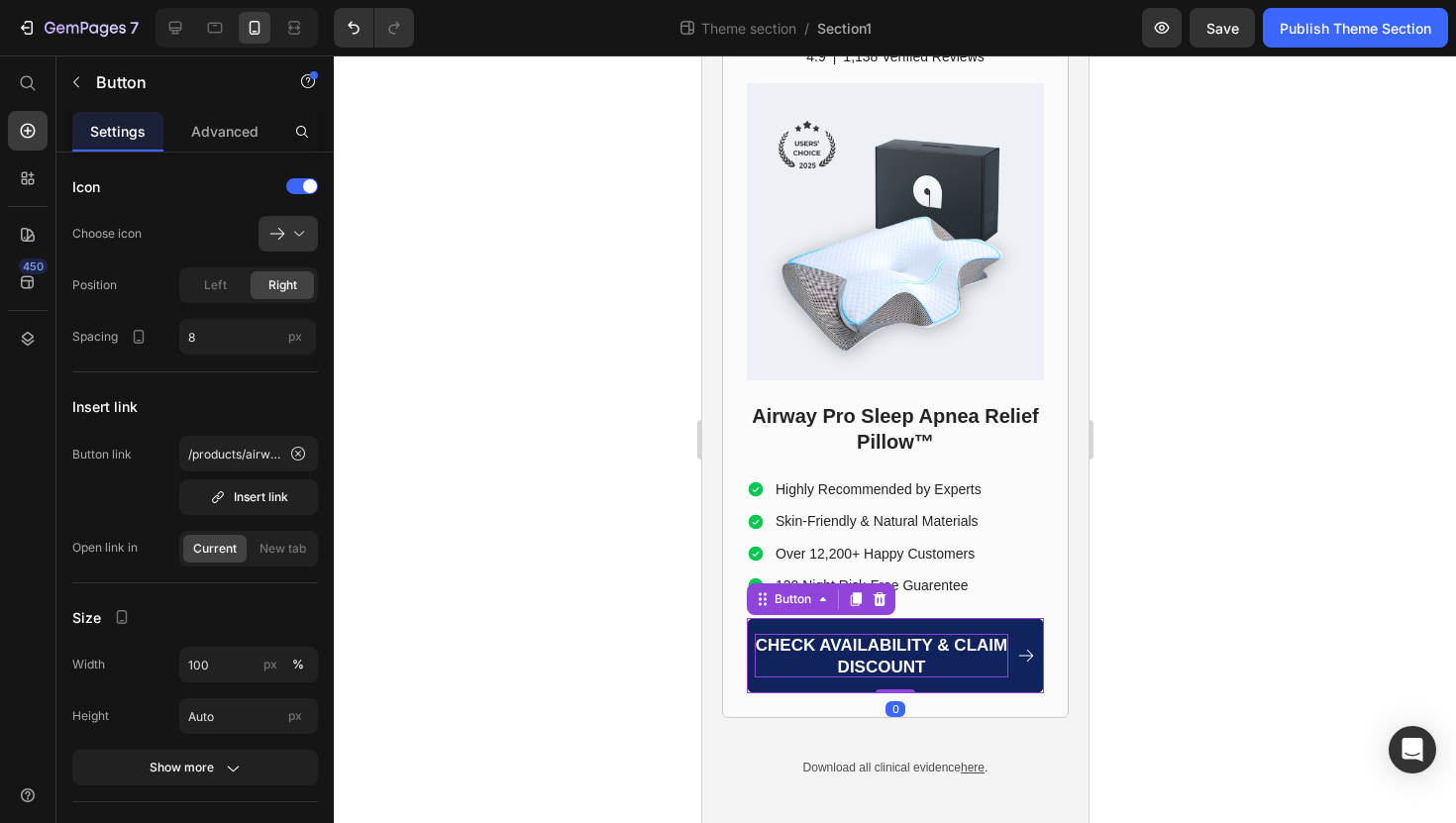 click on "CHECK AVAILABILITY & CLAIM DISCOUNT" at bounding box center [881, 656] 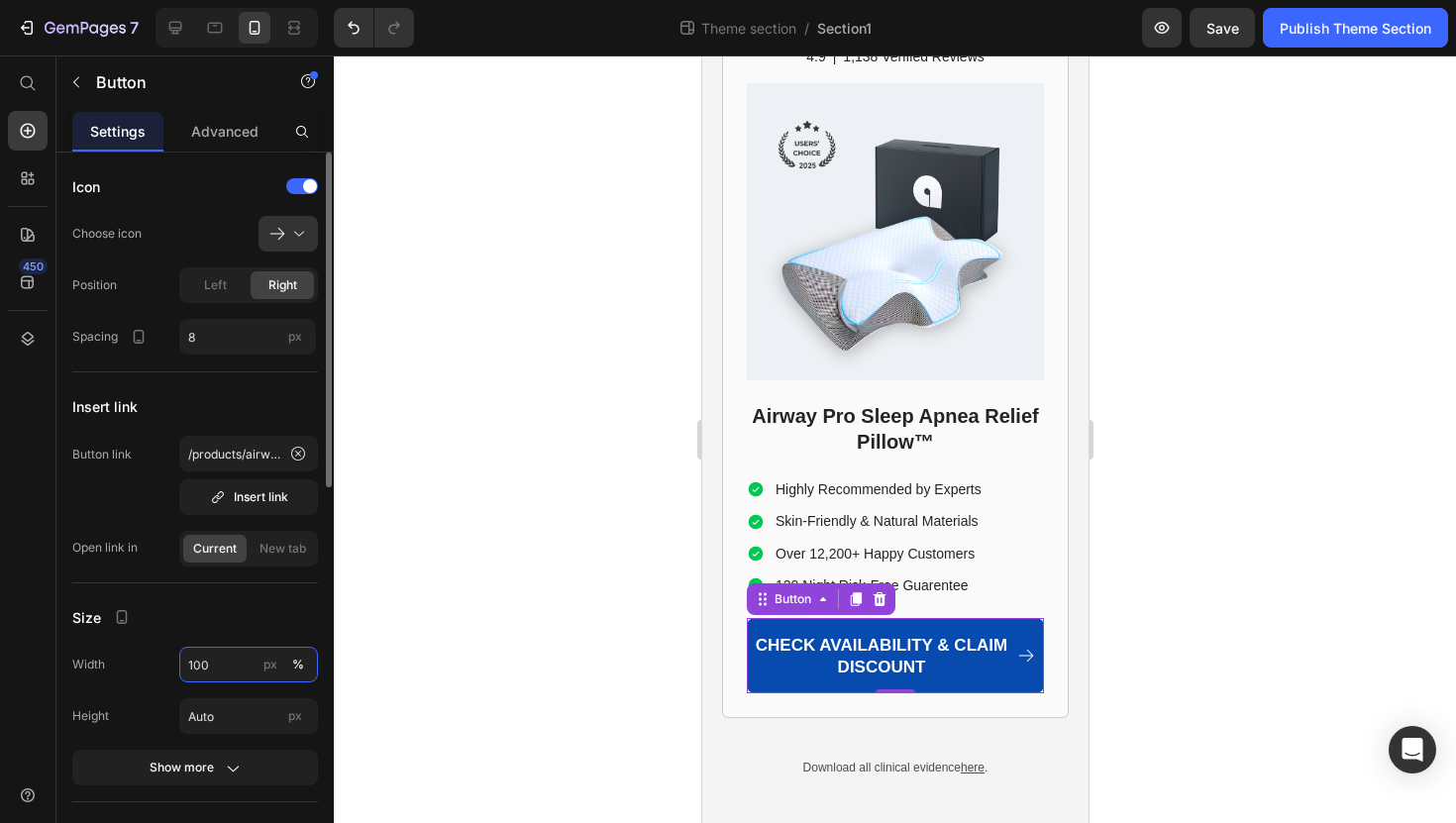 click on "100" at bounding box center [249, 665] 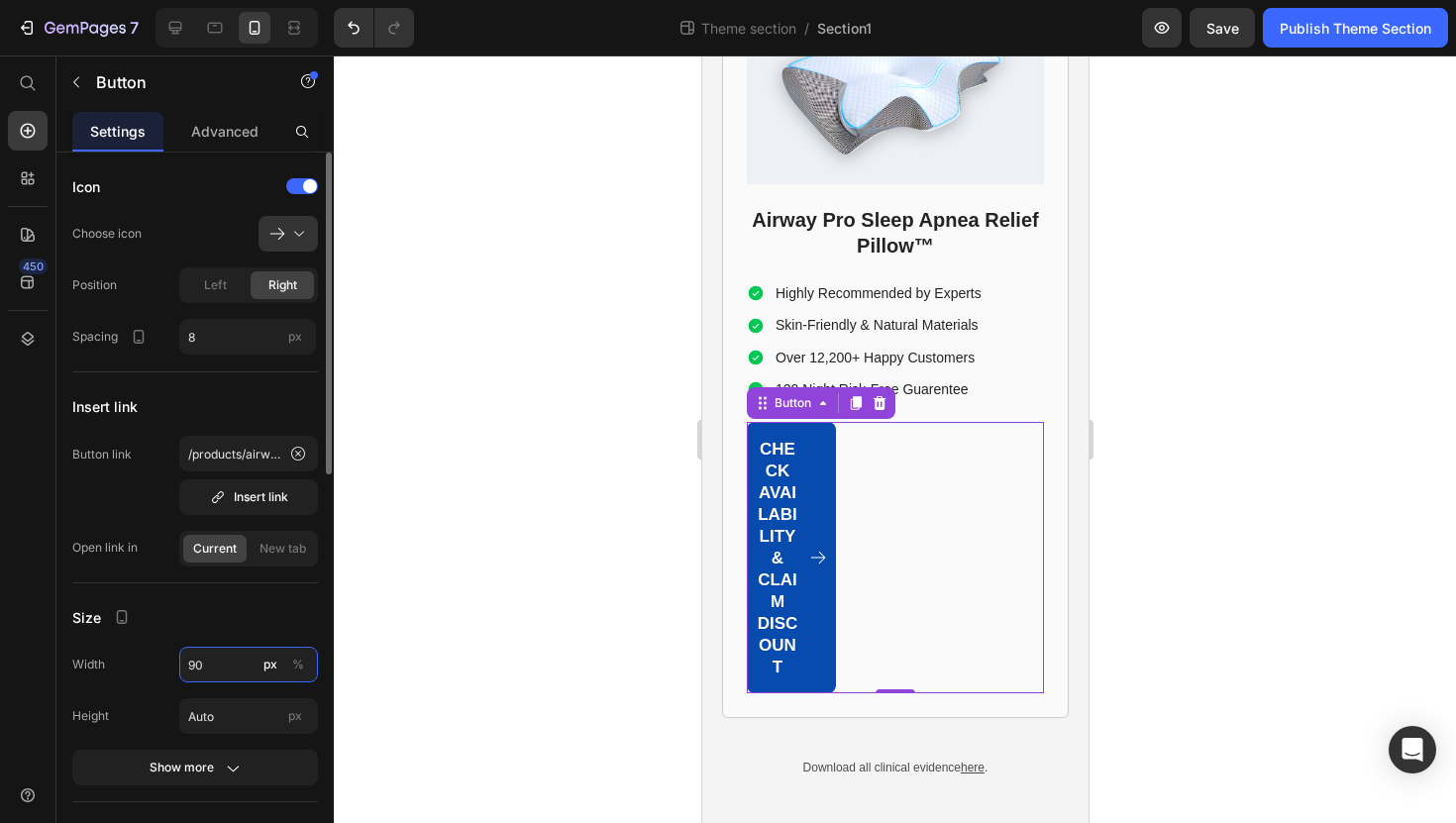 type on "90" 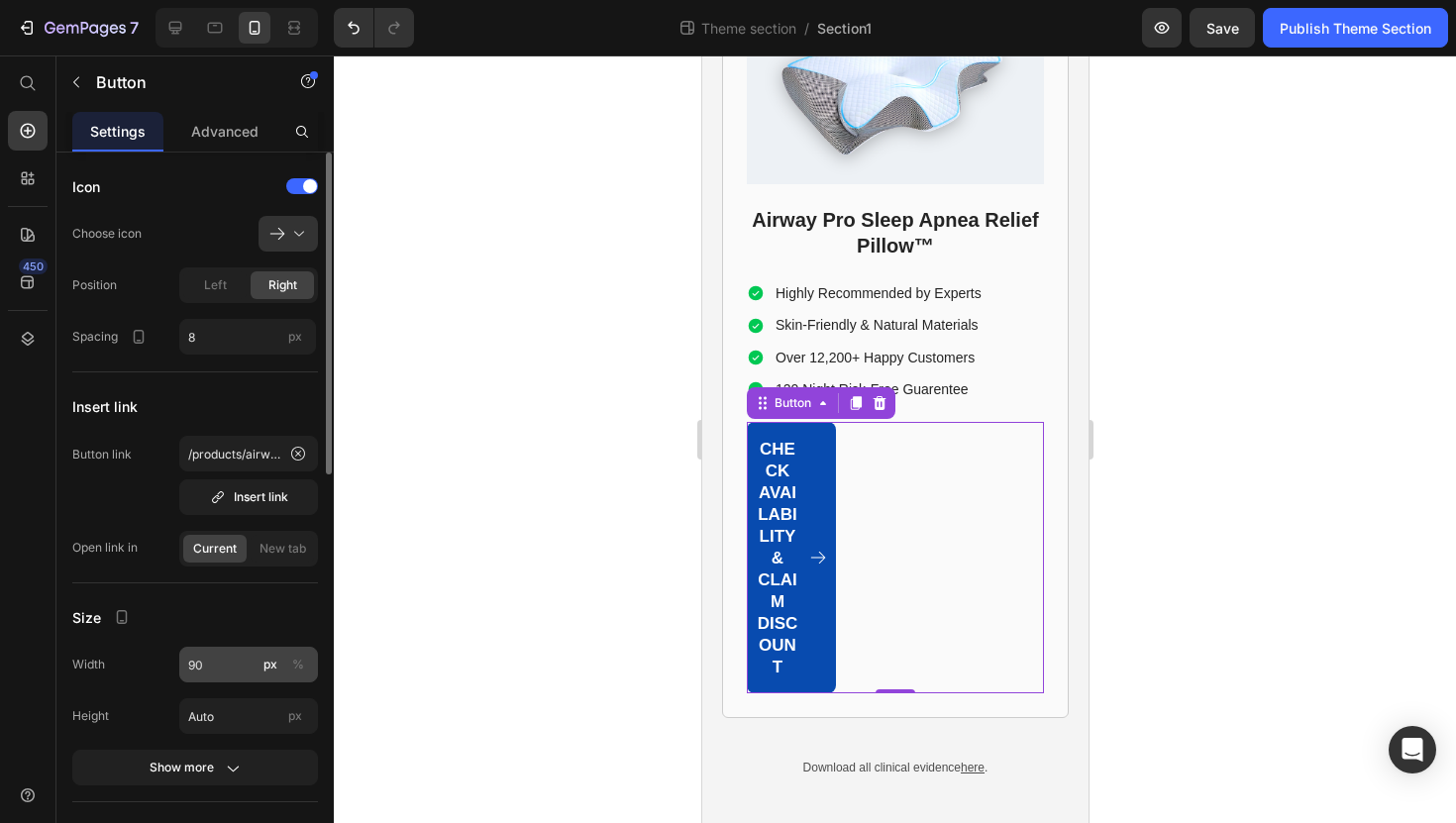 click on "%" at bounding box center [298, 665] 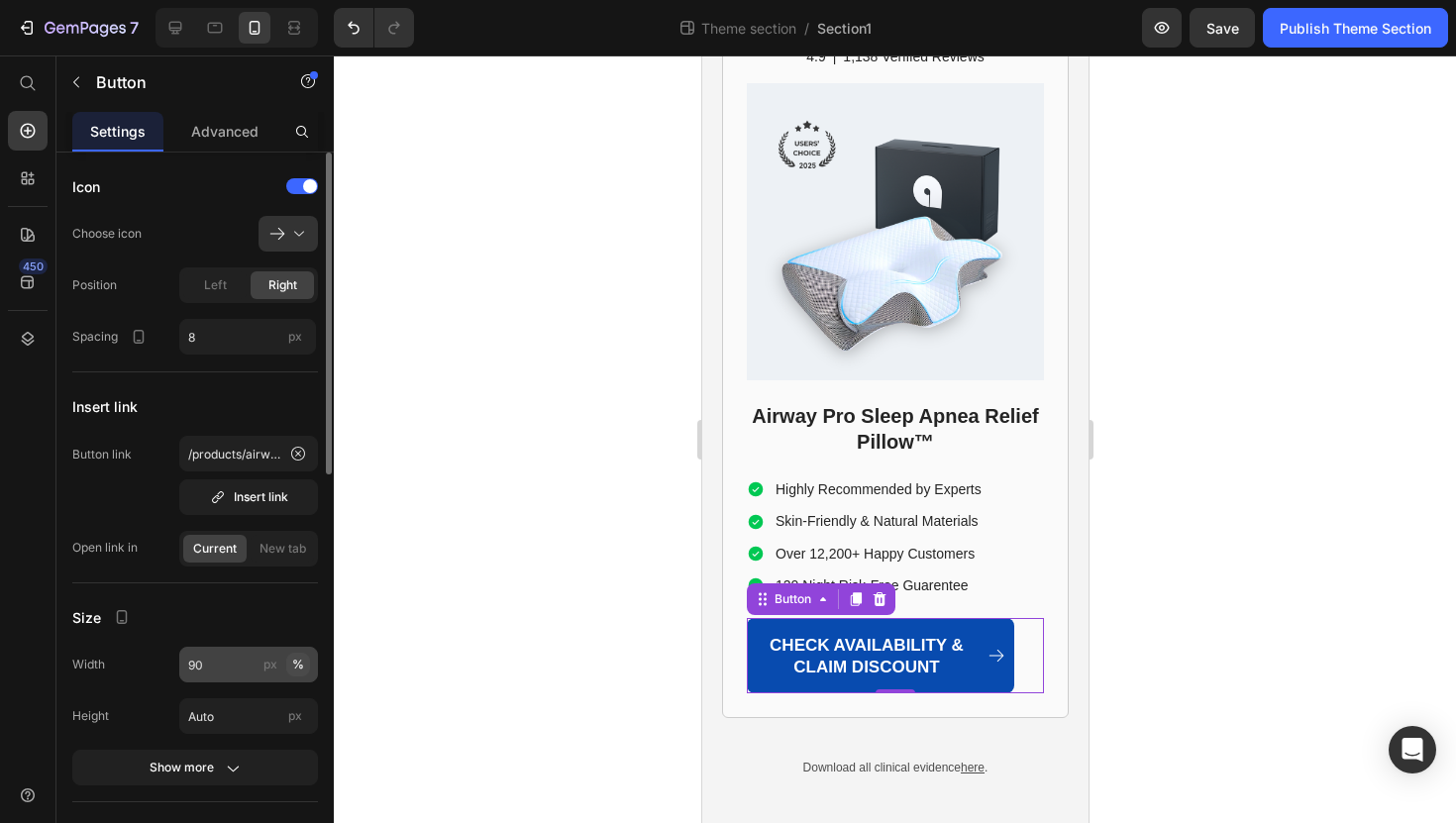 type 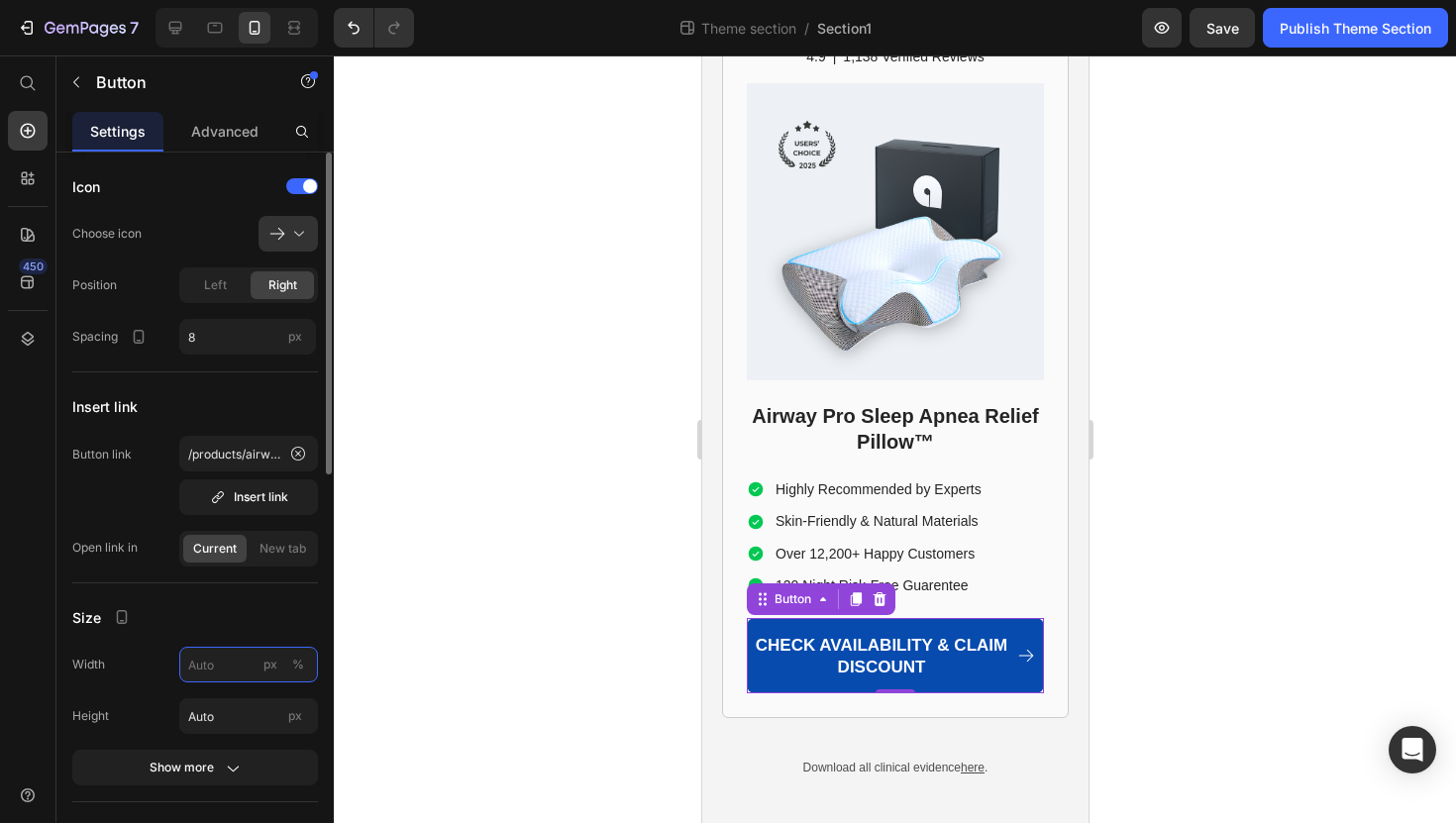 click on "px %" at bounding box center [249, 665] 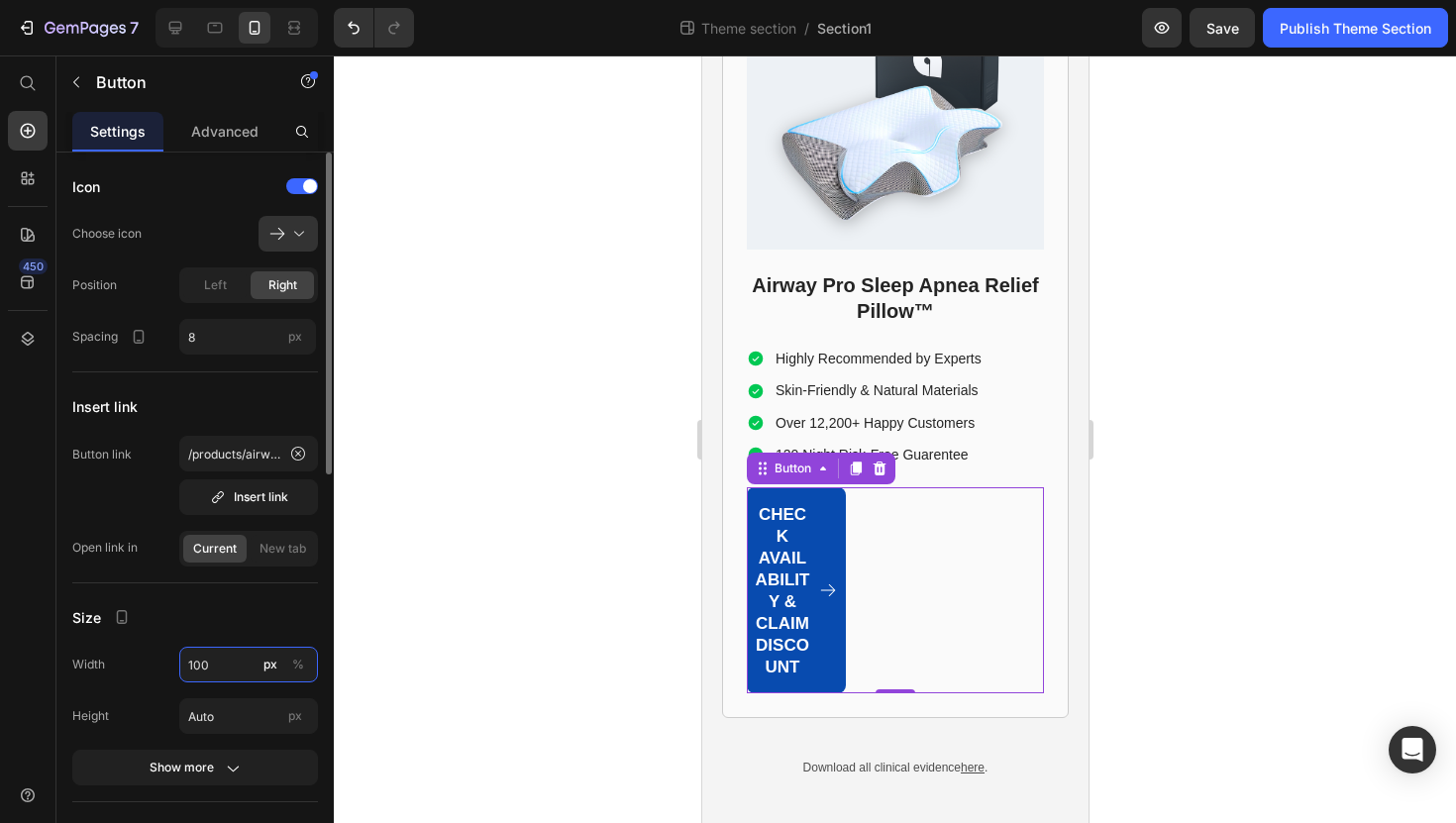 type on "100" 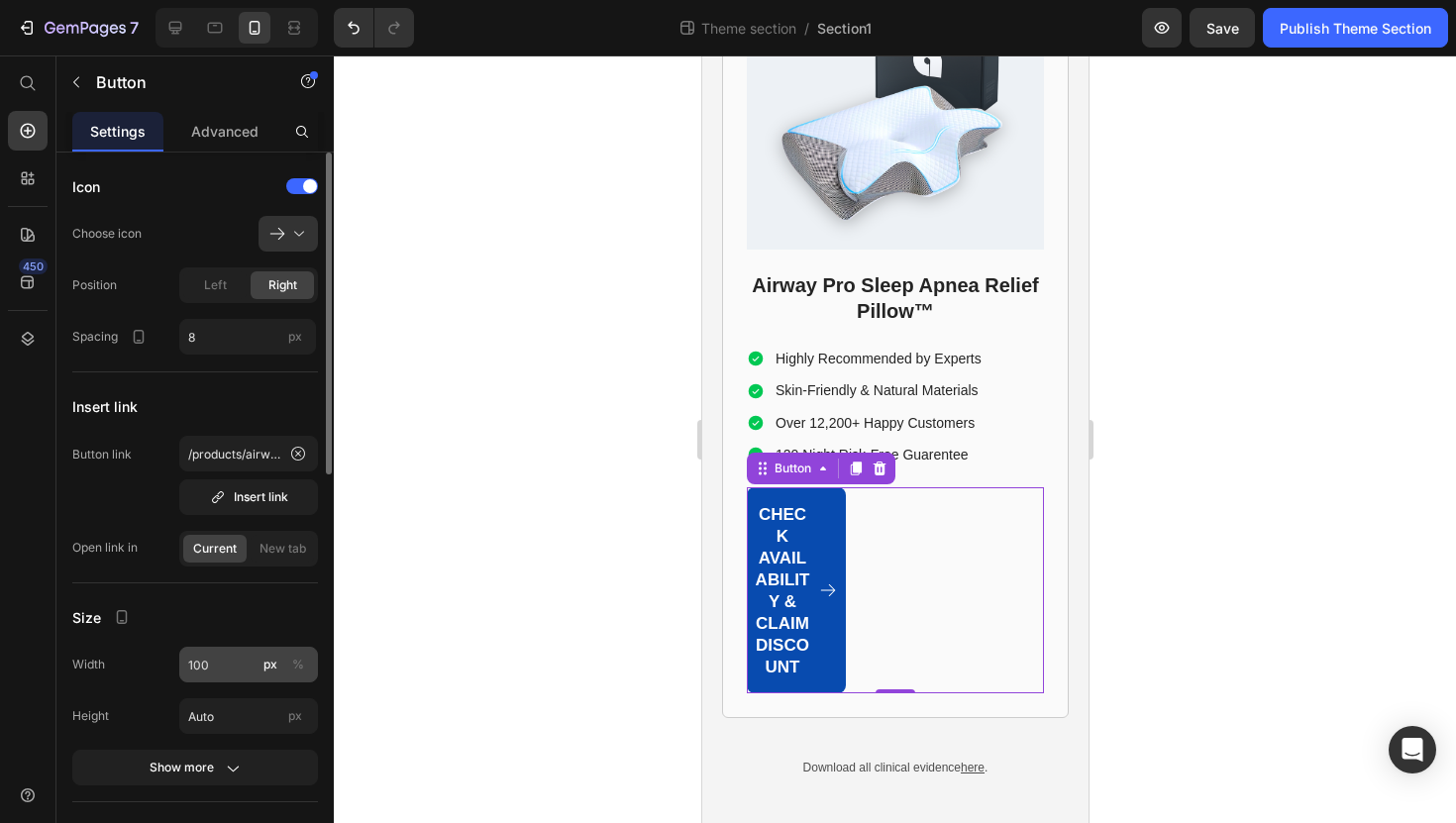 click on "%" at bounding box center (298, 665) 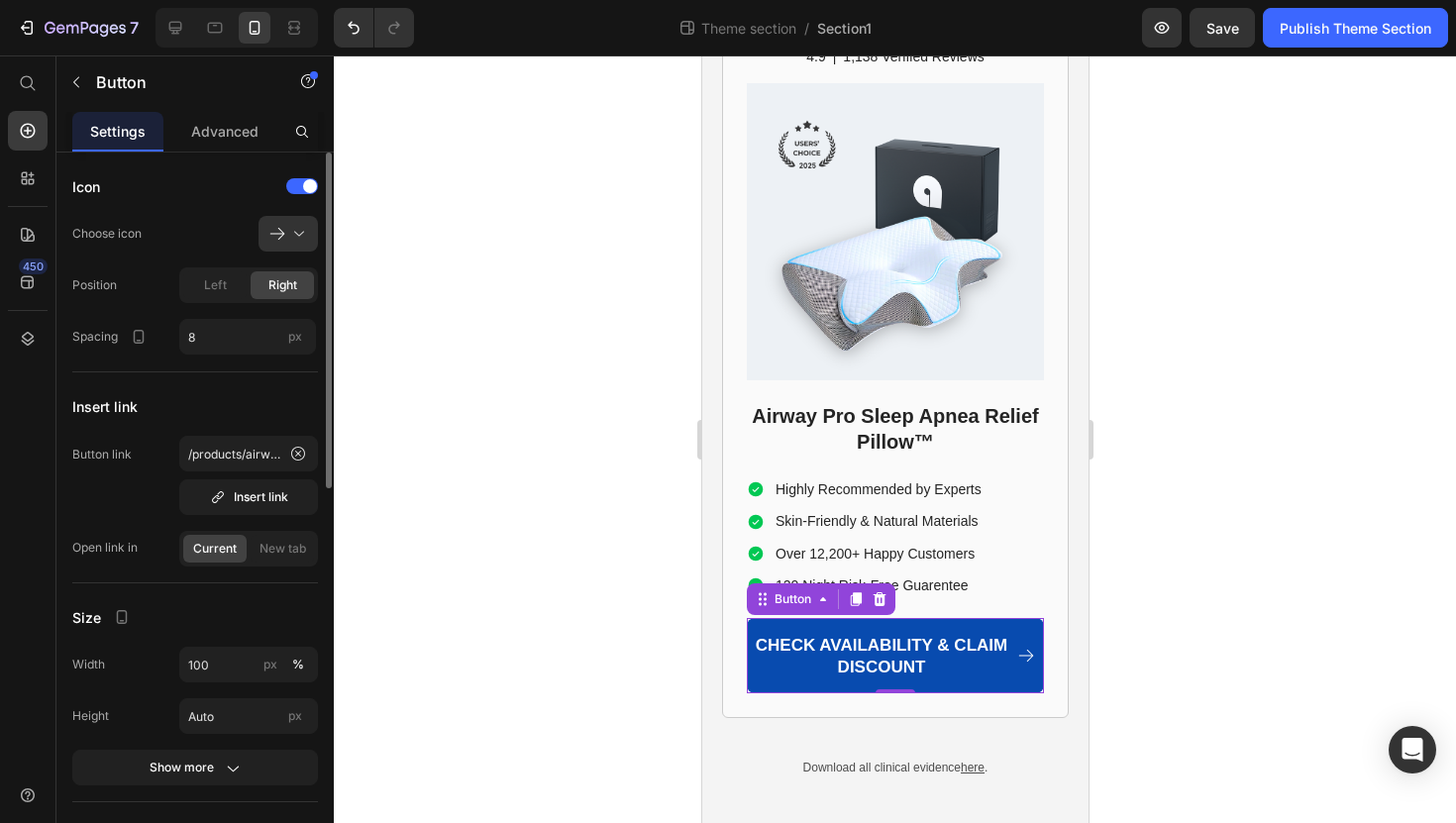 click on "Size" at bounding box center (195, 617) 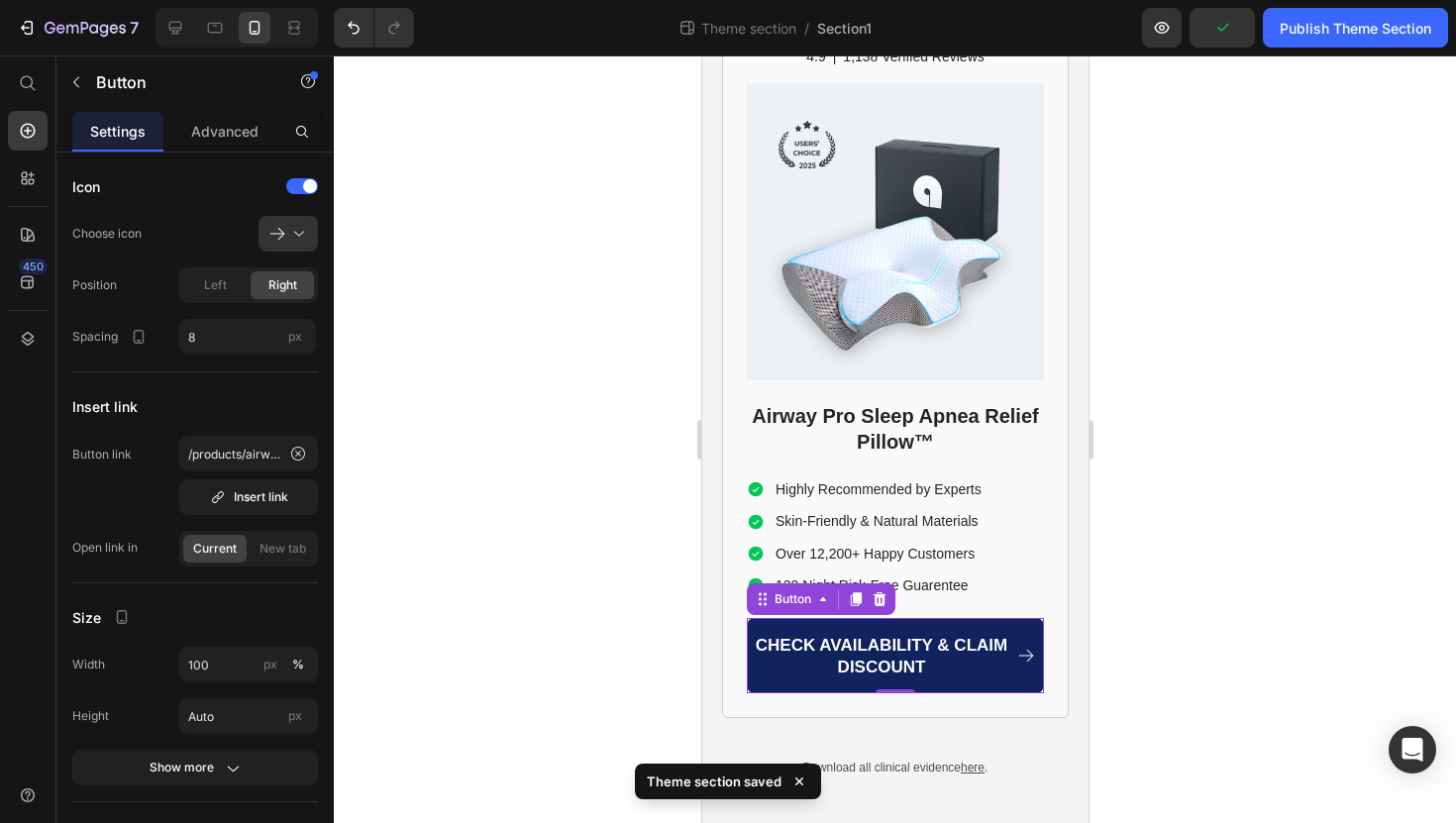 click on "CHECK AVAILABILITY & CLAIM DISCOUNT" at bounding box center (894, 656) 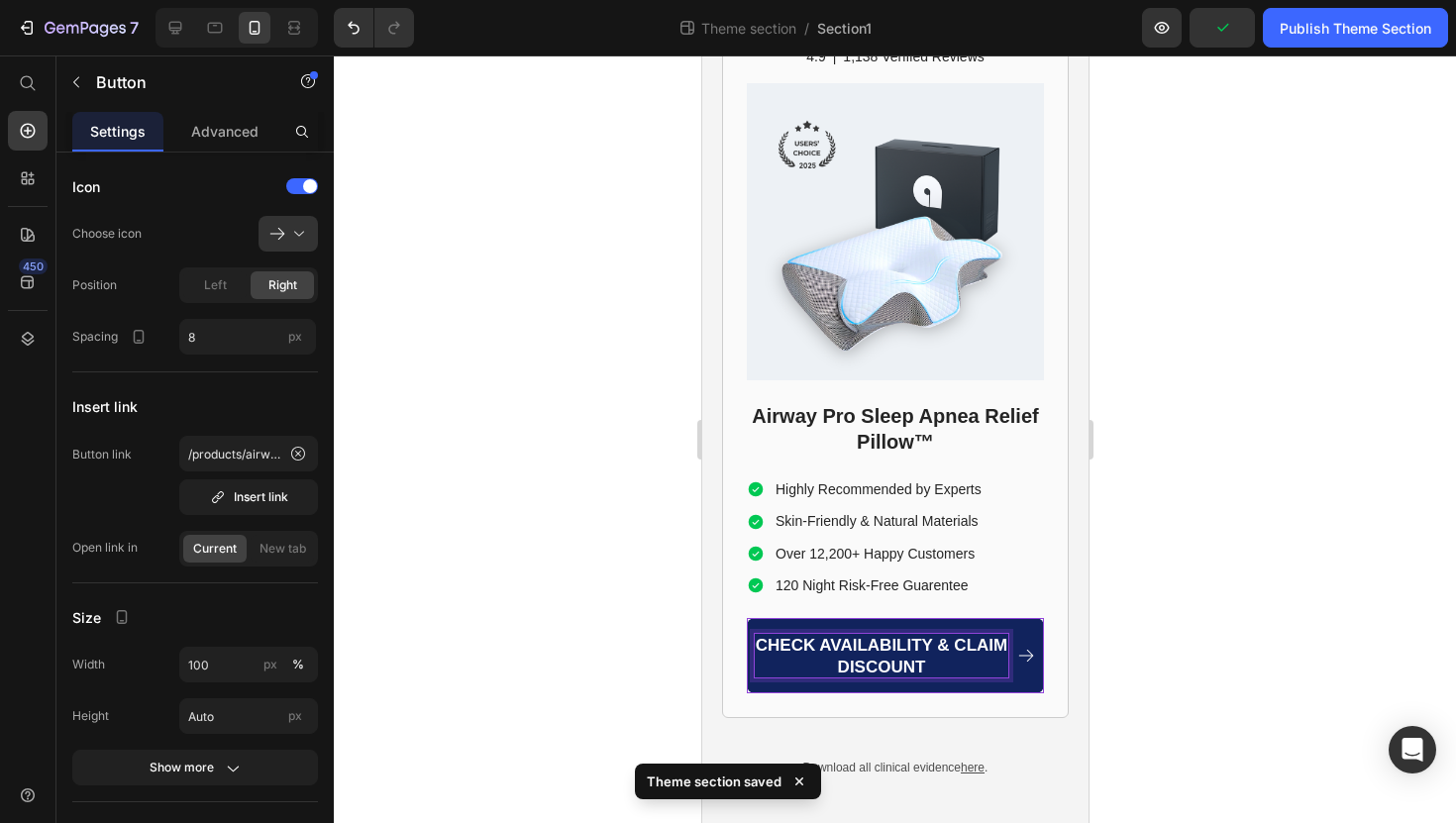 click on "CHECK AVAILABILITY & CLAIM DISCOUNT" at bounding box center (881, 656) 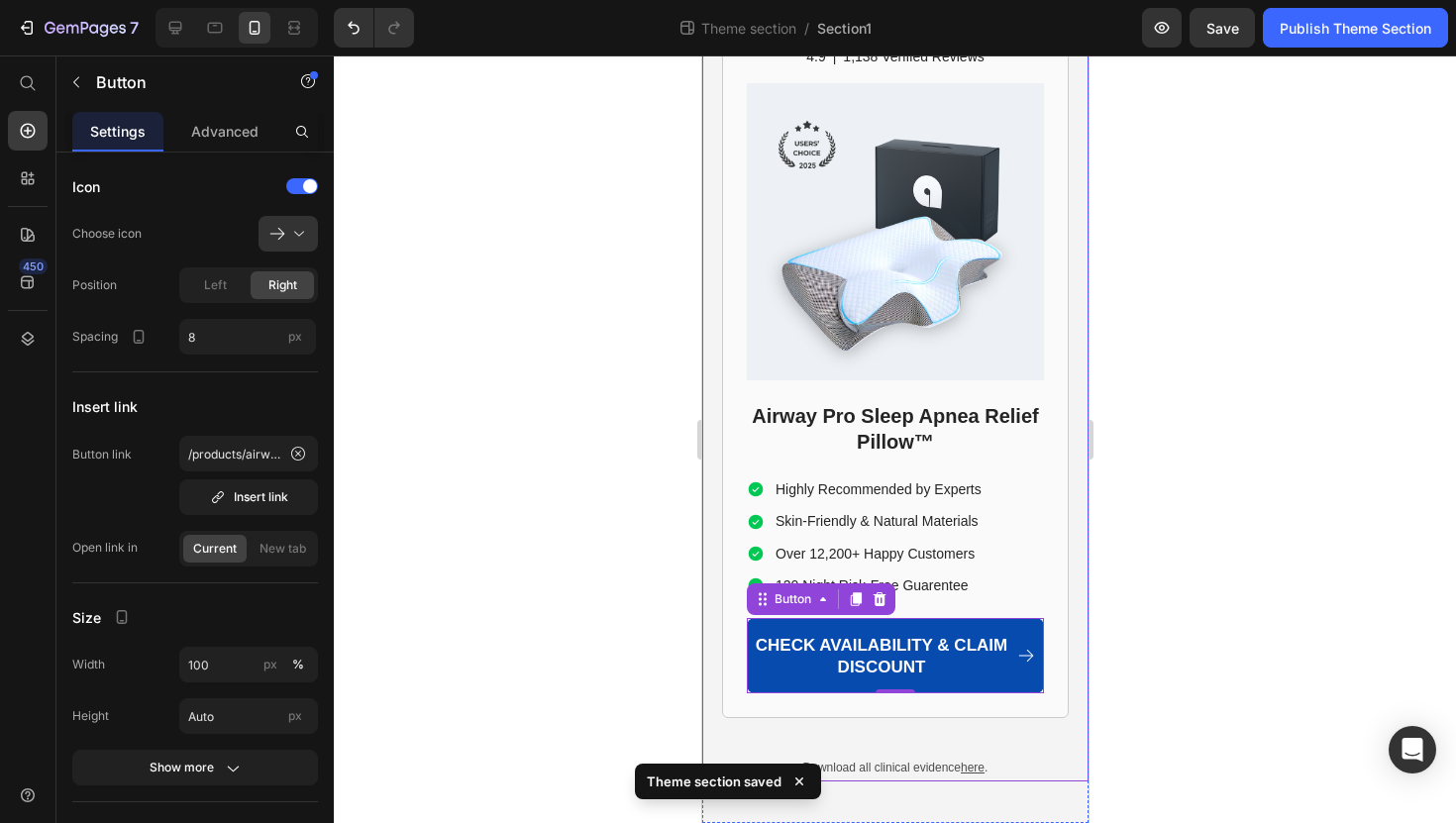 click 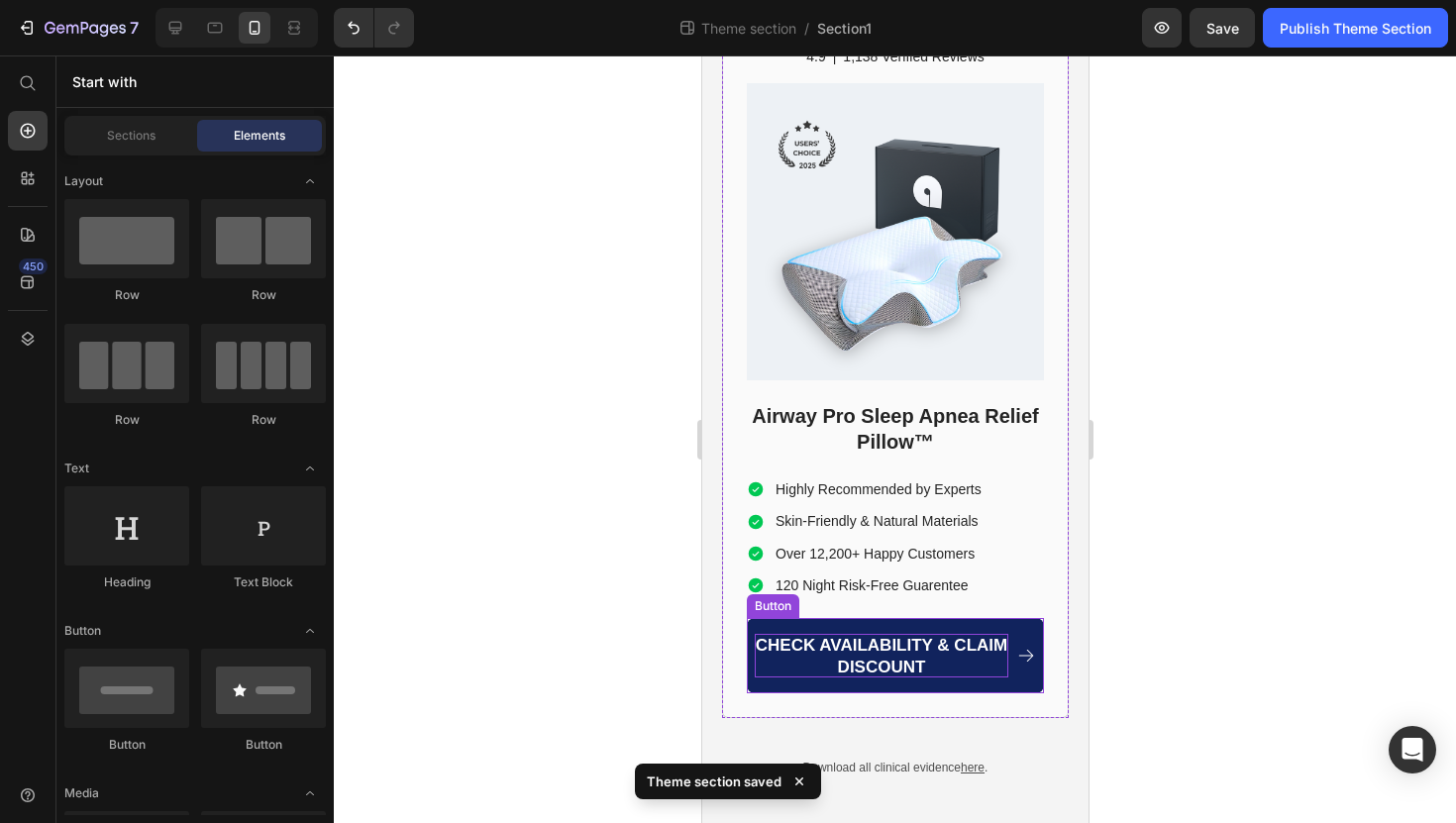 click on "CHECK AVAILABILITY & CLAIM DISCOUNT" at bounding box center (881, 656) 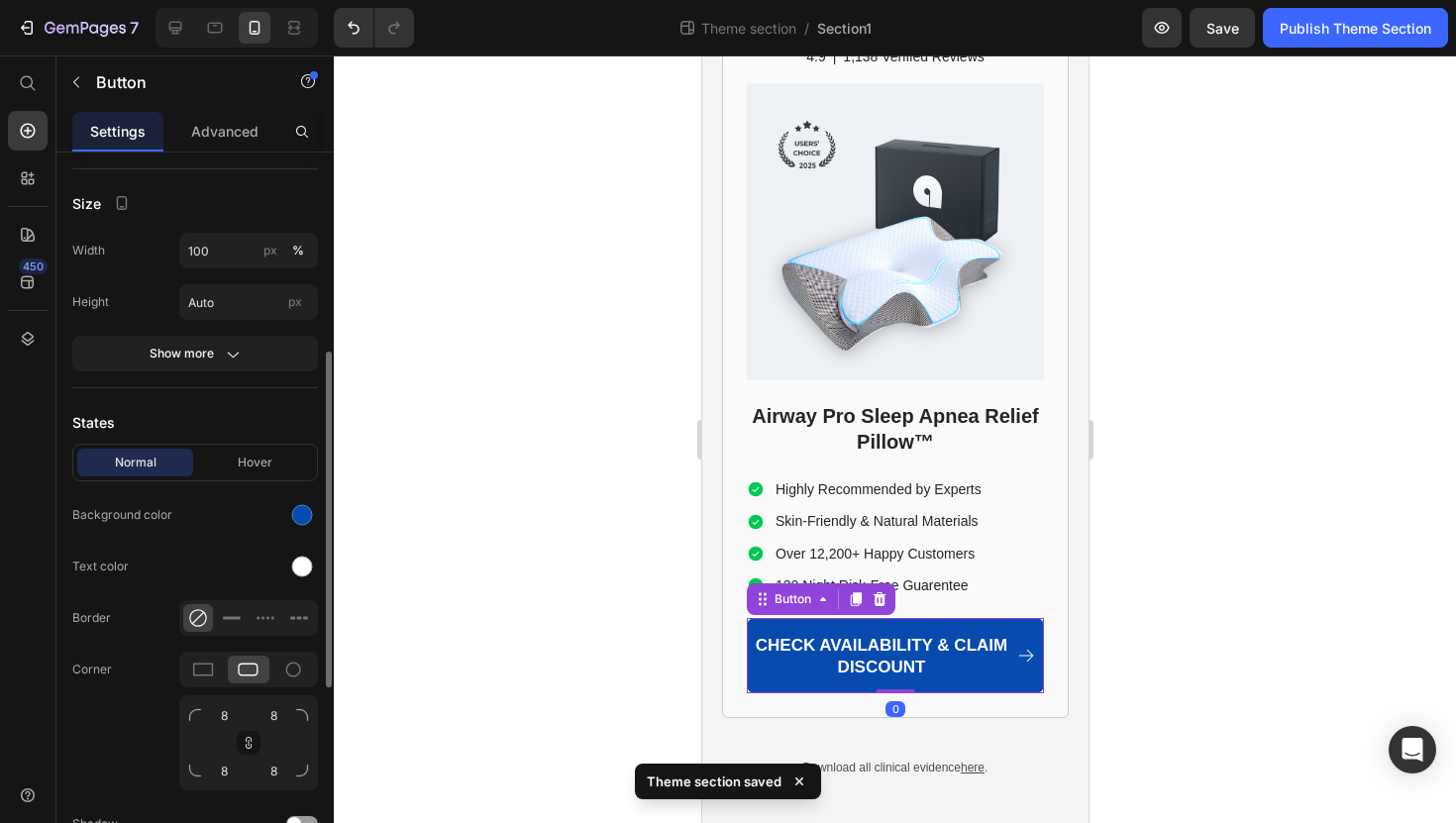 scroll, scrollTop: 420, scrollLeft: 0, axis: vertical 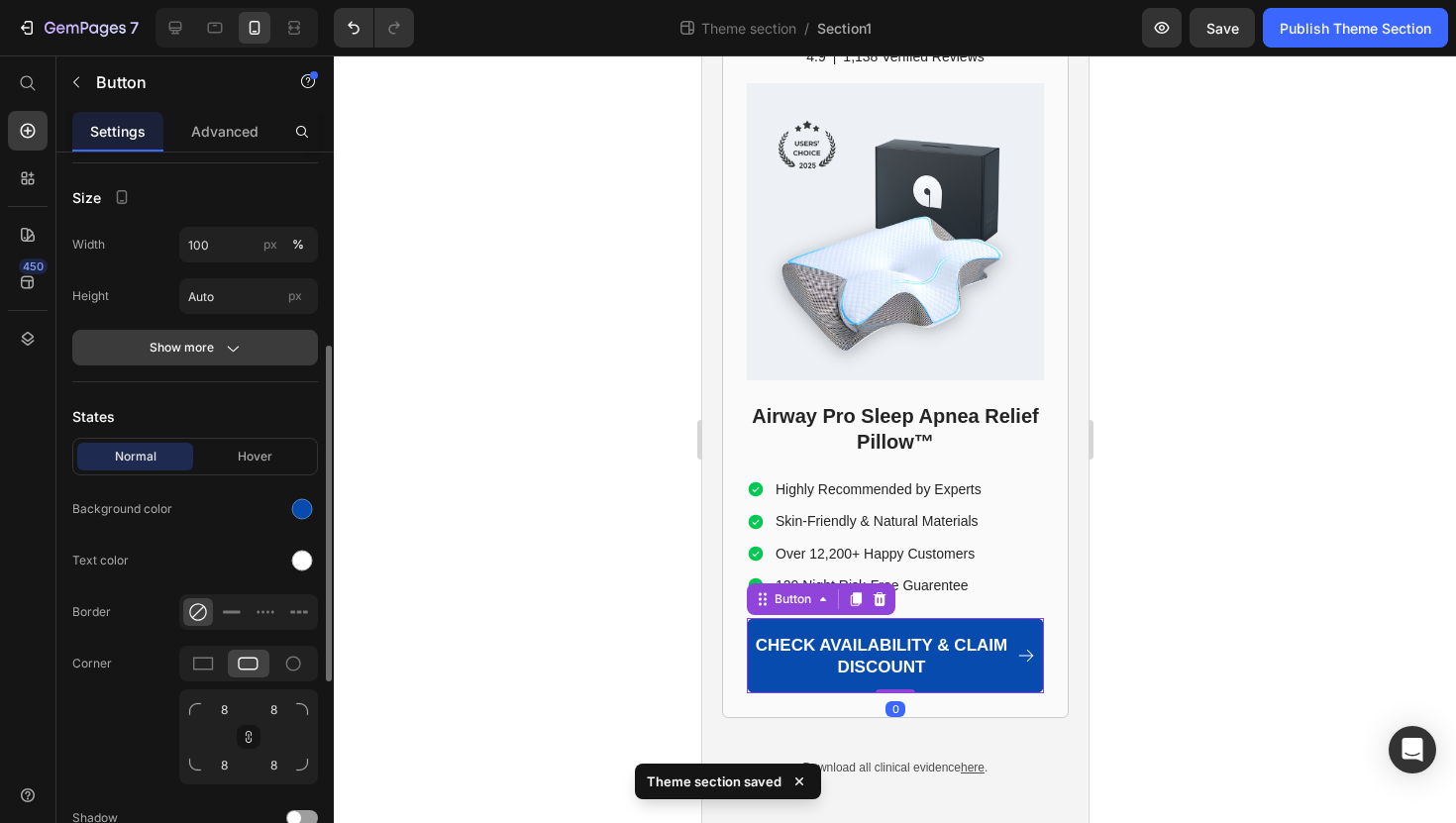 click on "Show more" at bounding box center (195, 348) 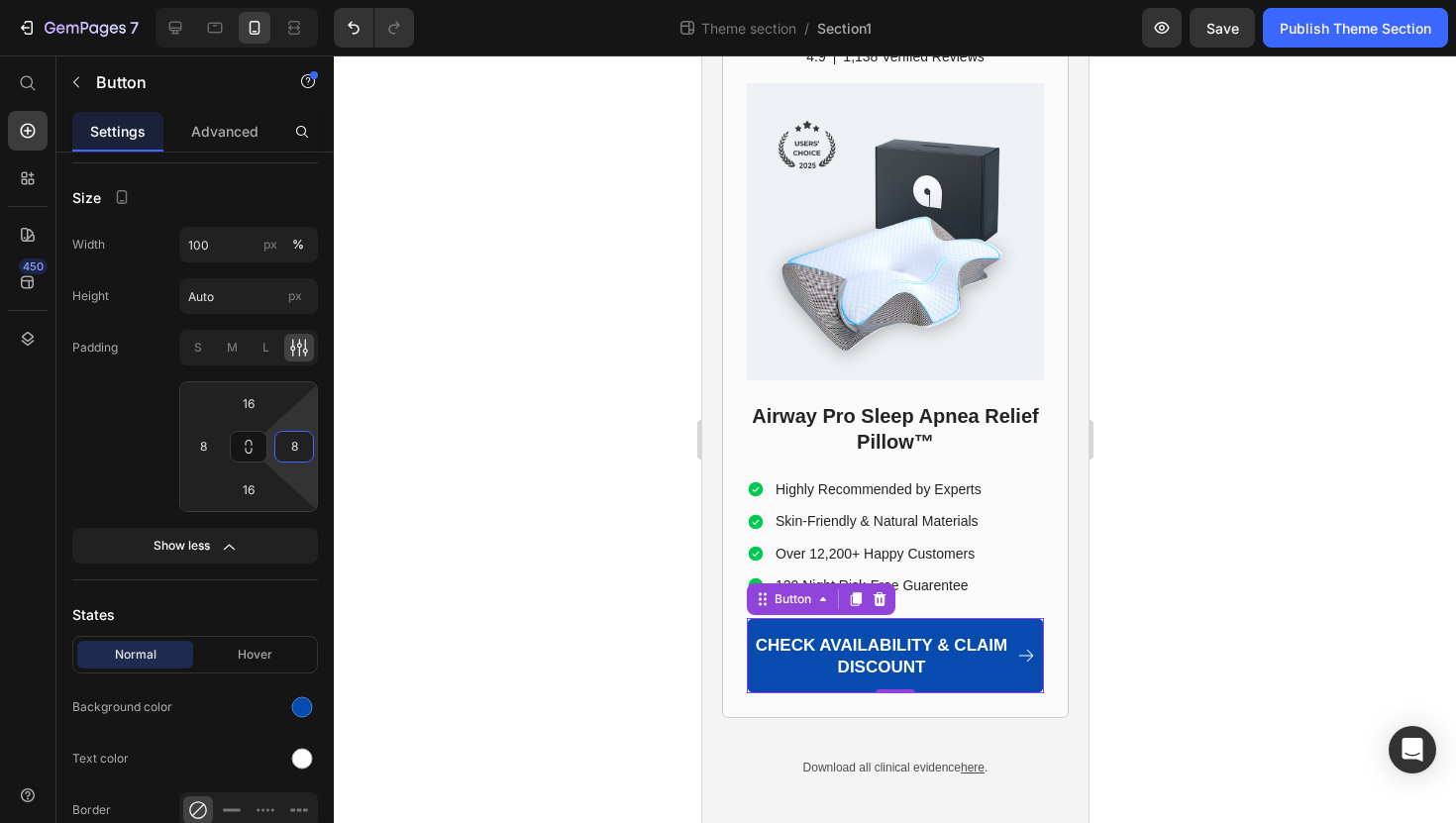 type on "10" 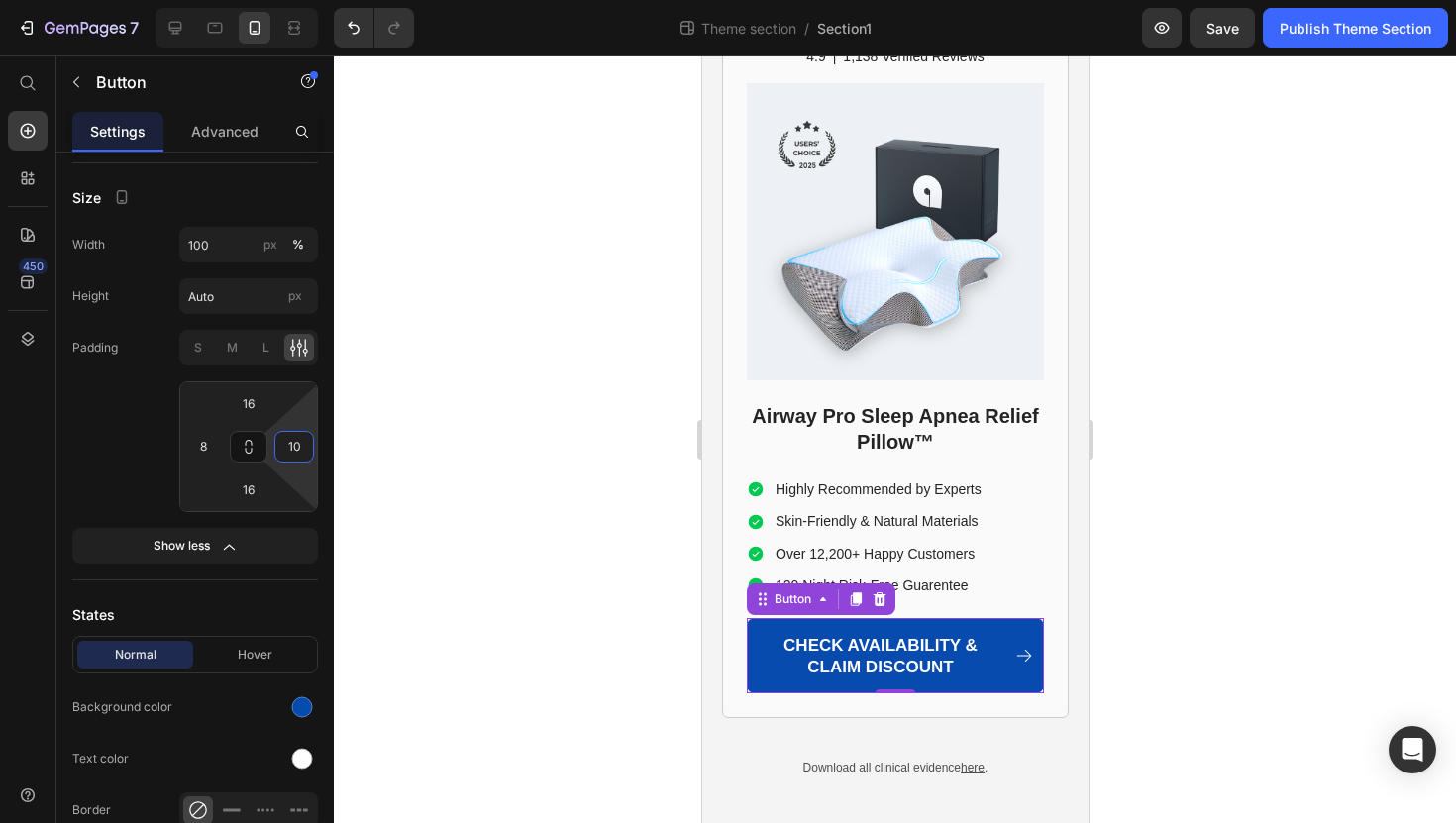 click on "7  Theme section  /  Section1 Preview  Save   Publish Theme Section  450 Start with Sections Elements Hero Section Product Detail Brands Trusted Badges Guarantee Product Breakdown How to use Testimonials Compare Bundle FAQs Social Proof Brand Story Product List Collection Blog List Contact Sticky Add to Cart Custom Footer Browse Library 450 Layout
Row
Row
Row
Row Text
Heading
Text Block Button
Button
Button Media
Image
Image" at bounding box center (728, 0) 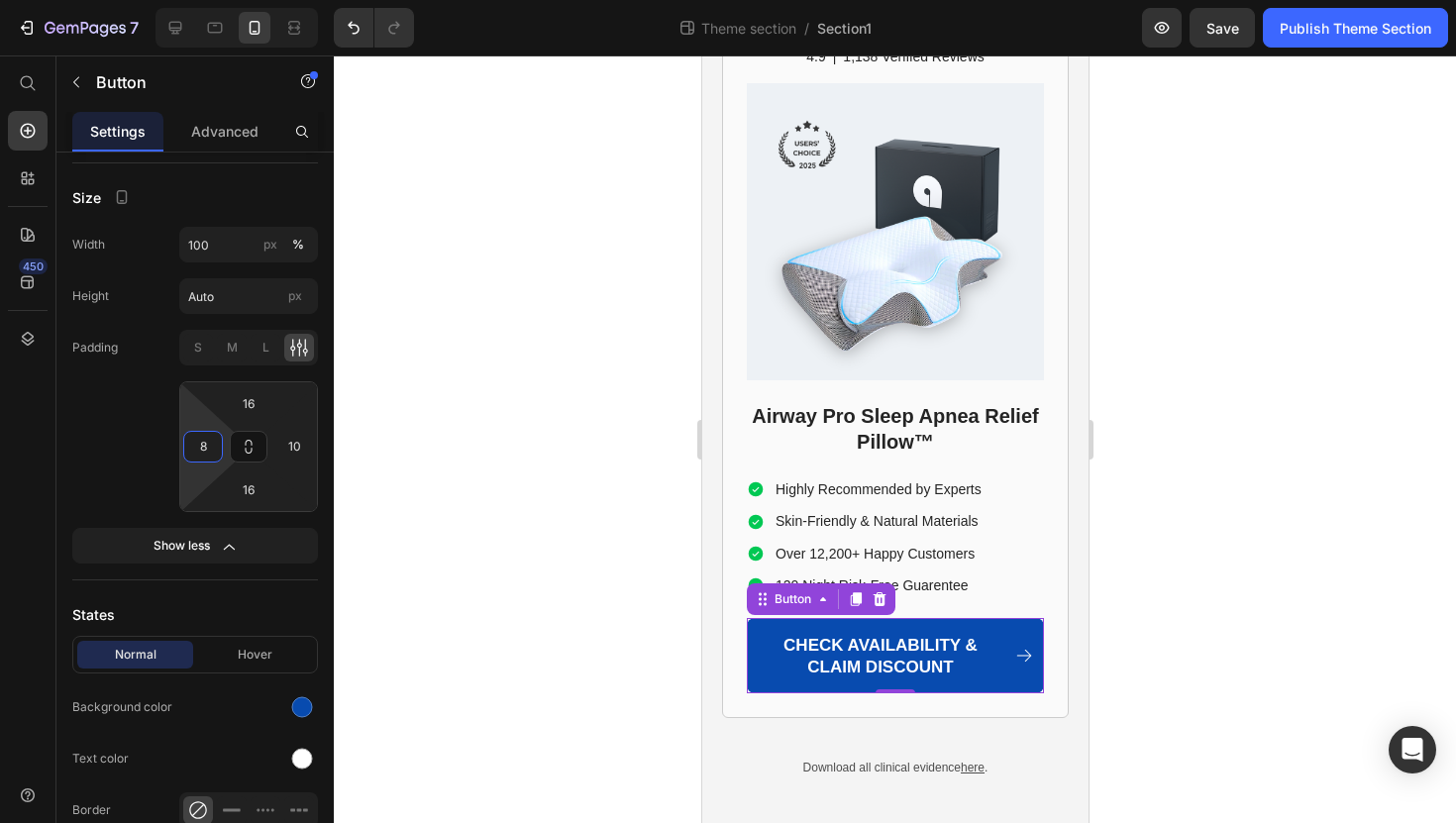 type on "10" 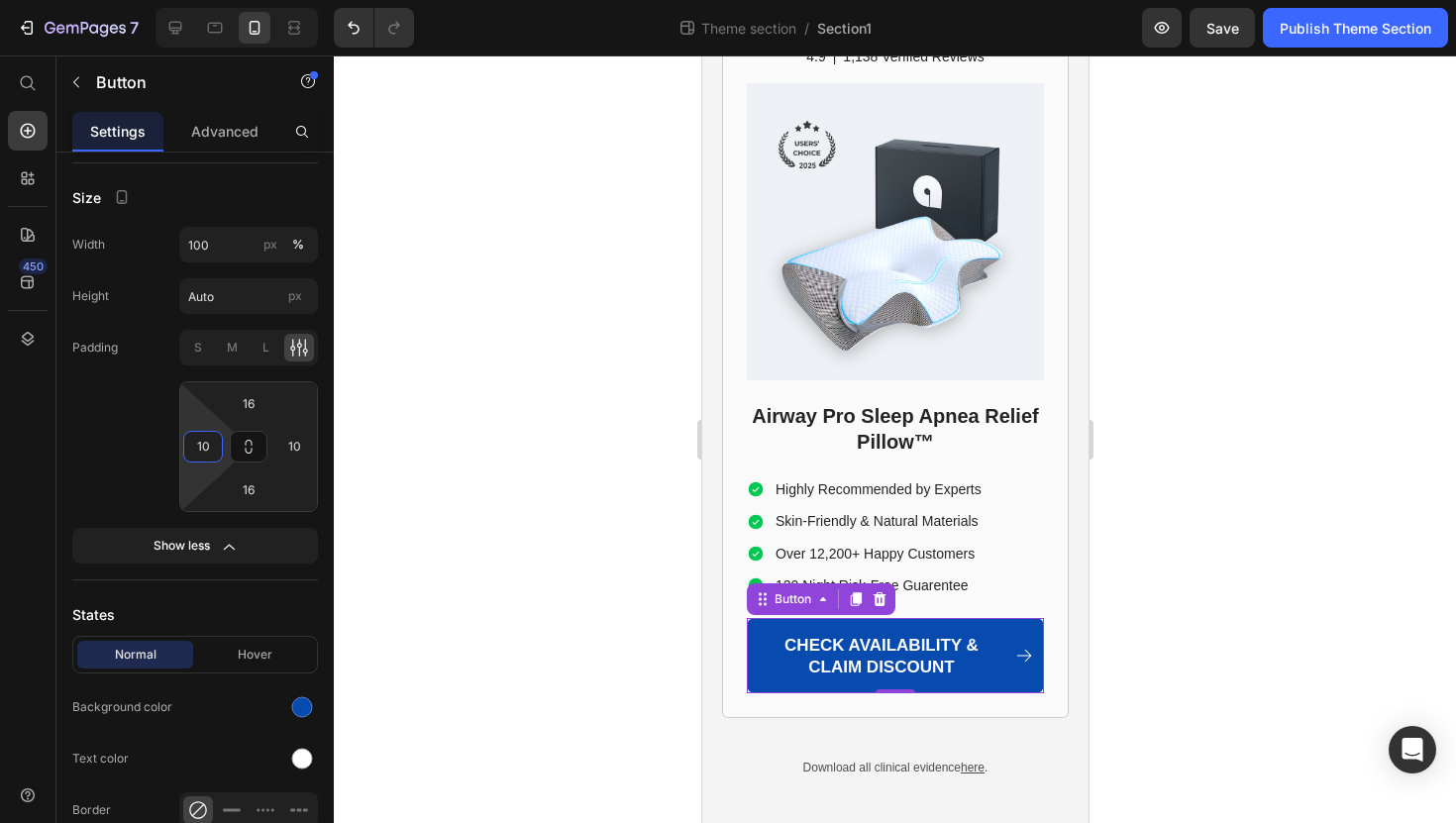 click on "7  Theme section  /  Section1 Preview  Save   Publish Theme Section  450 Start with Sections Elements Hero Section Product Detail Brands Trusted Badges Guarantee Product Breakdown How to use Testimonials Compare Bundle FAQs Social Proof Brand Story Product List Collection Blog List Contact Sticky Add to Cart Custom Footer Browse Library 450 Layout
Row
Row
Row
Row Text
Heading
Text Block Button
Button
Button Media
Image
Image" at bounding box center [728, 0] 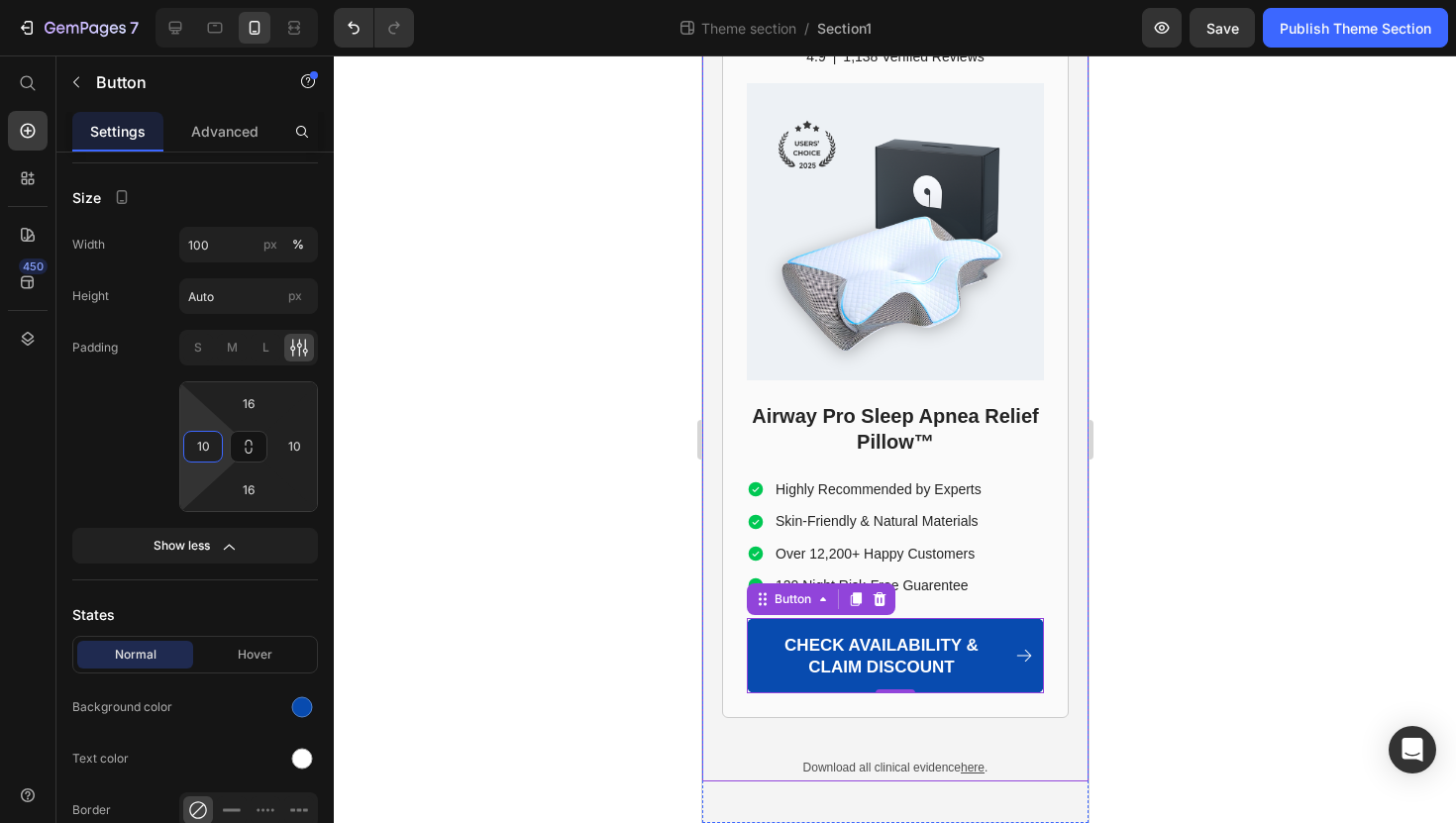 click 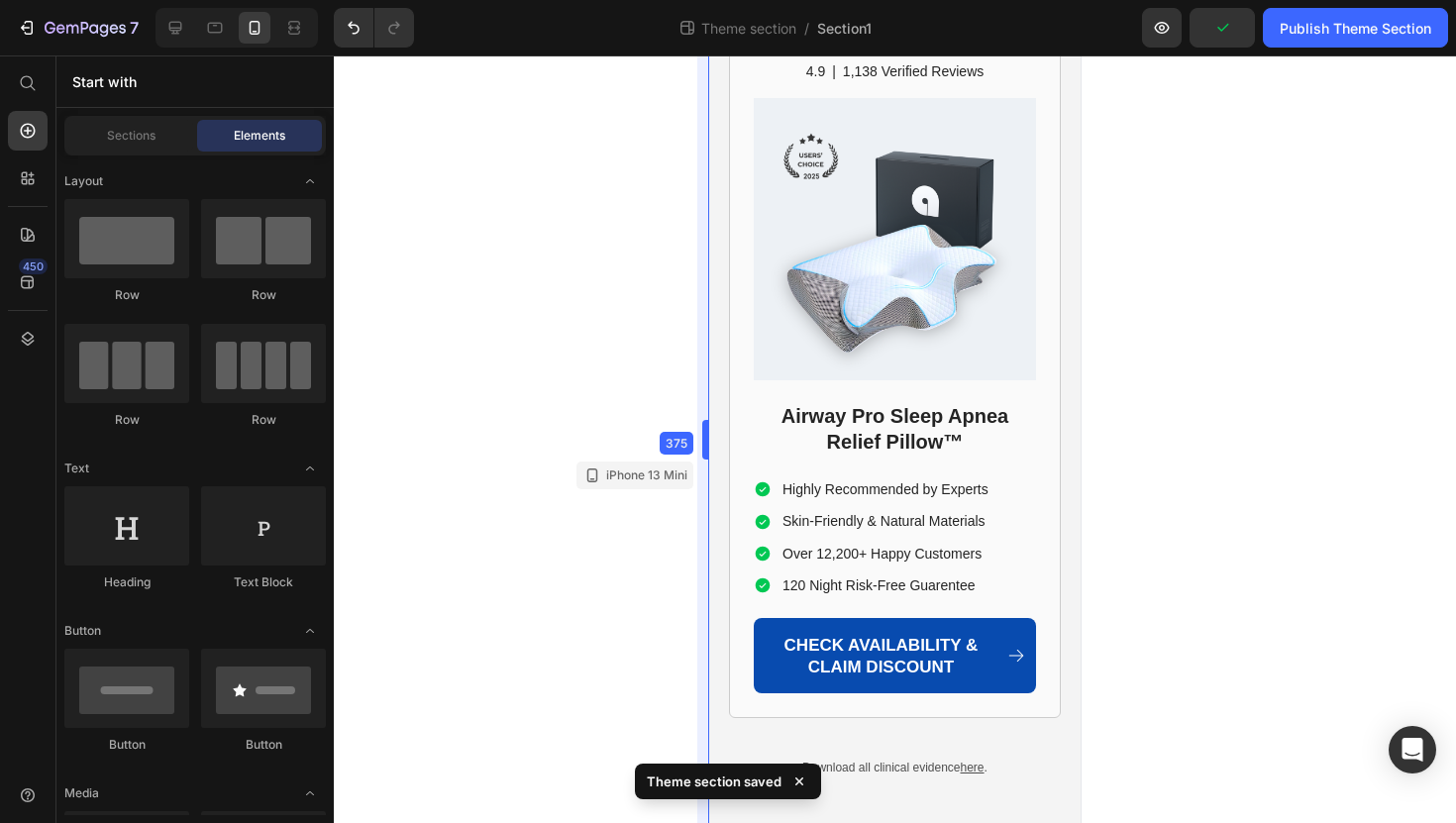 scroll, scrollTop: 13606, scrollLeft: 0, axis: vertical 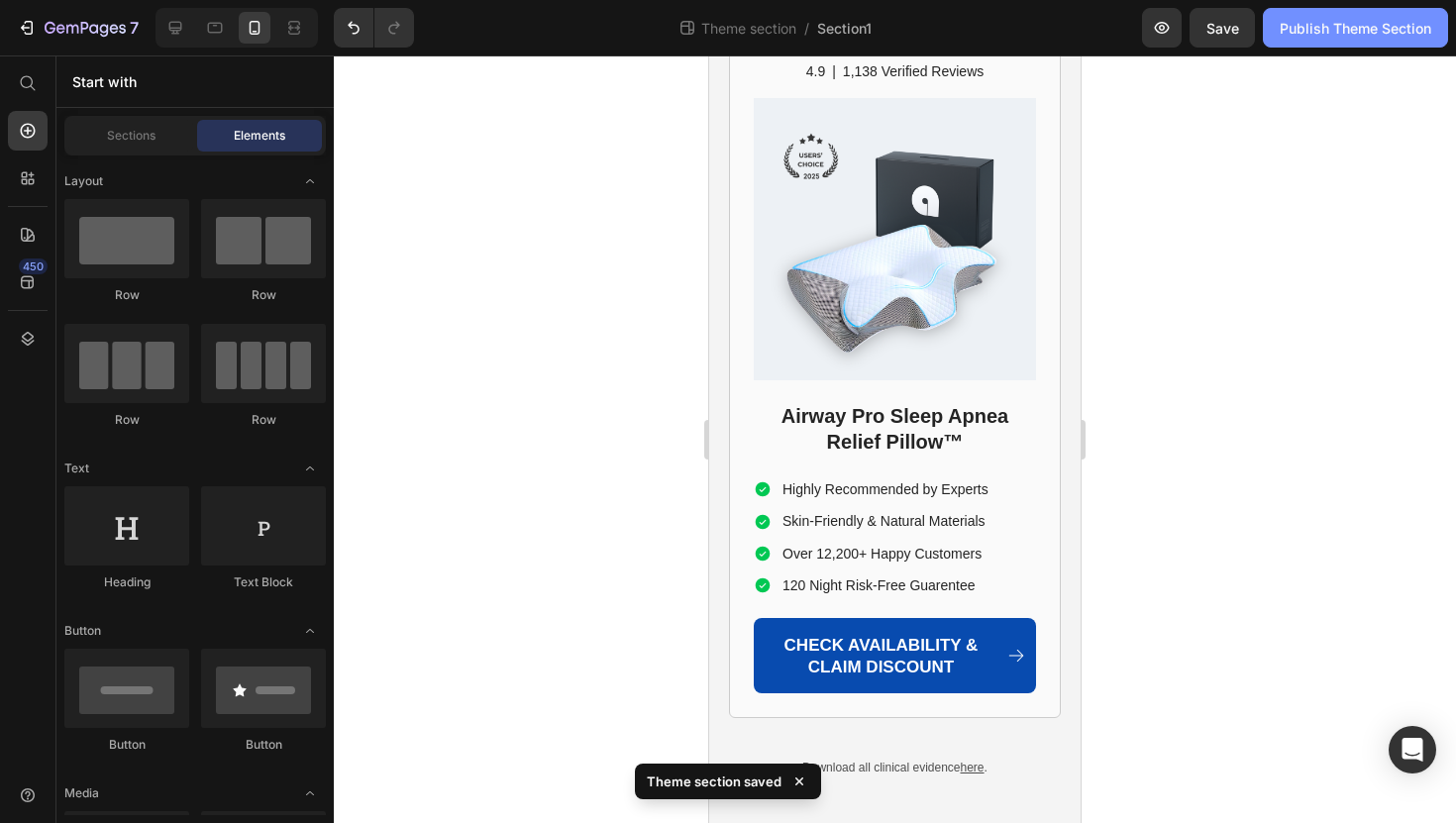 click on "Publish Theme Section" at bounding box center (1355, 28) 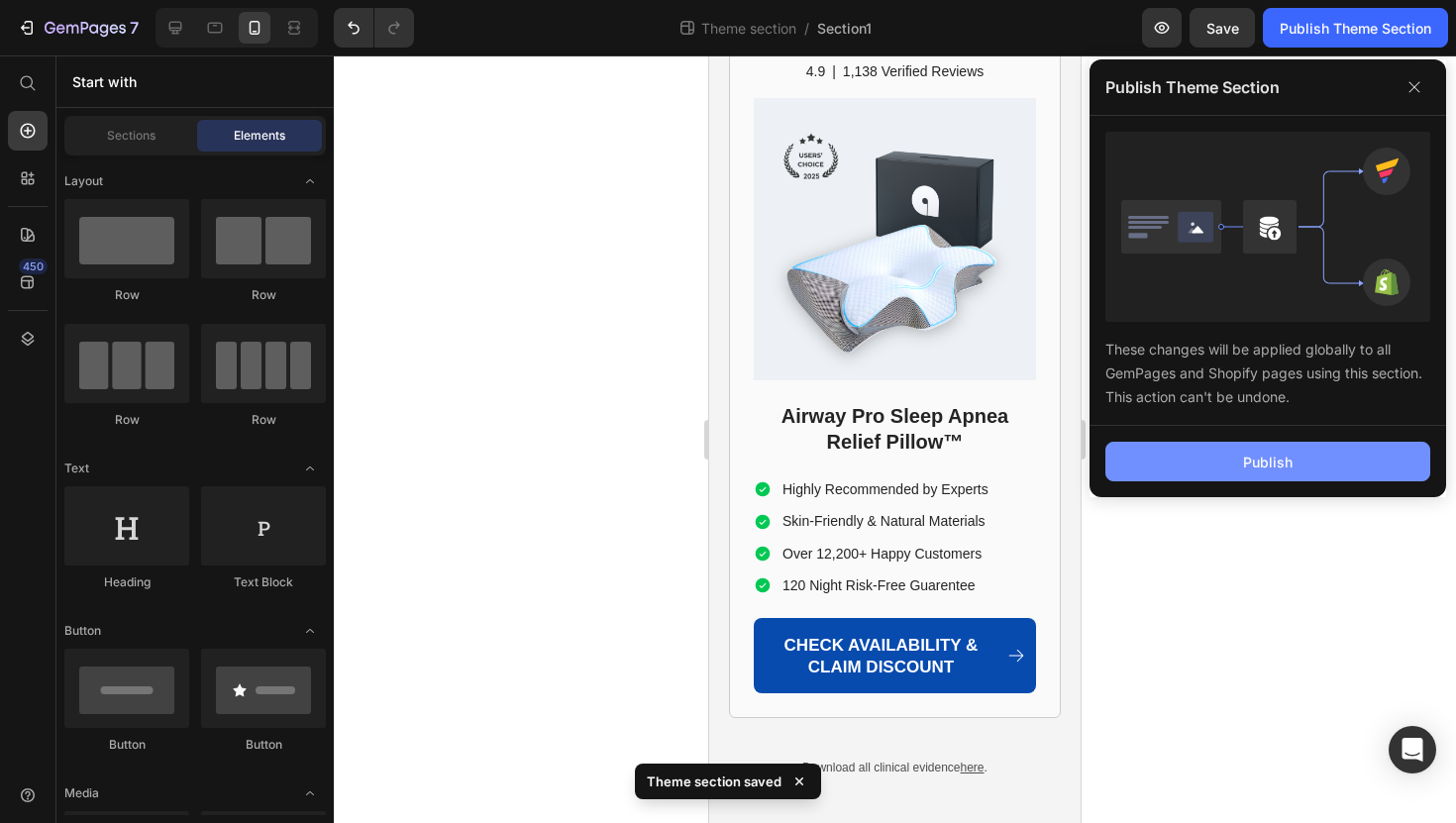 click on "Publish" 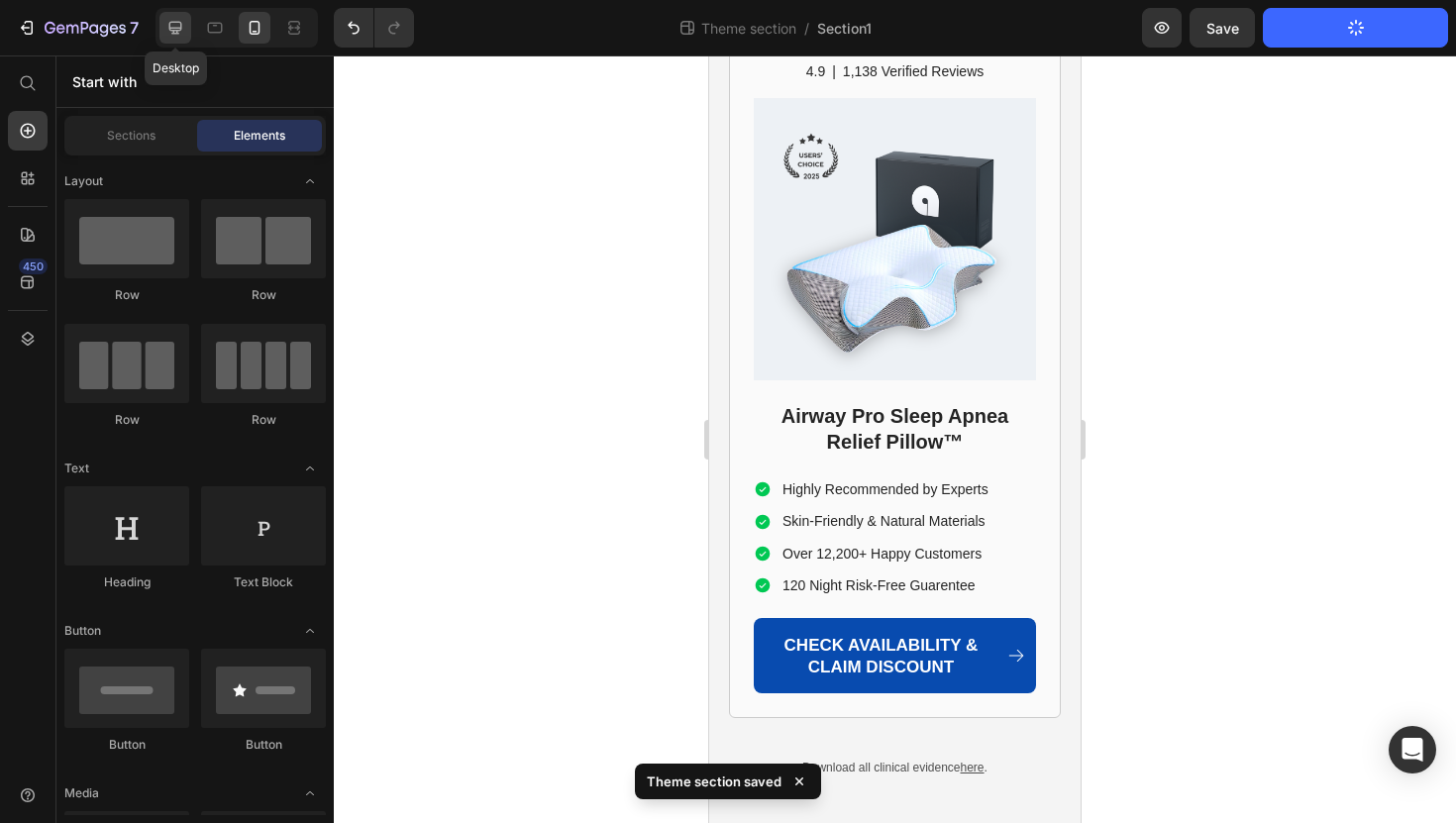 click 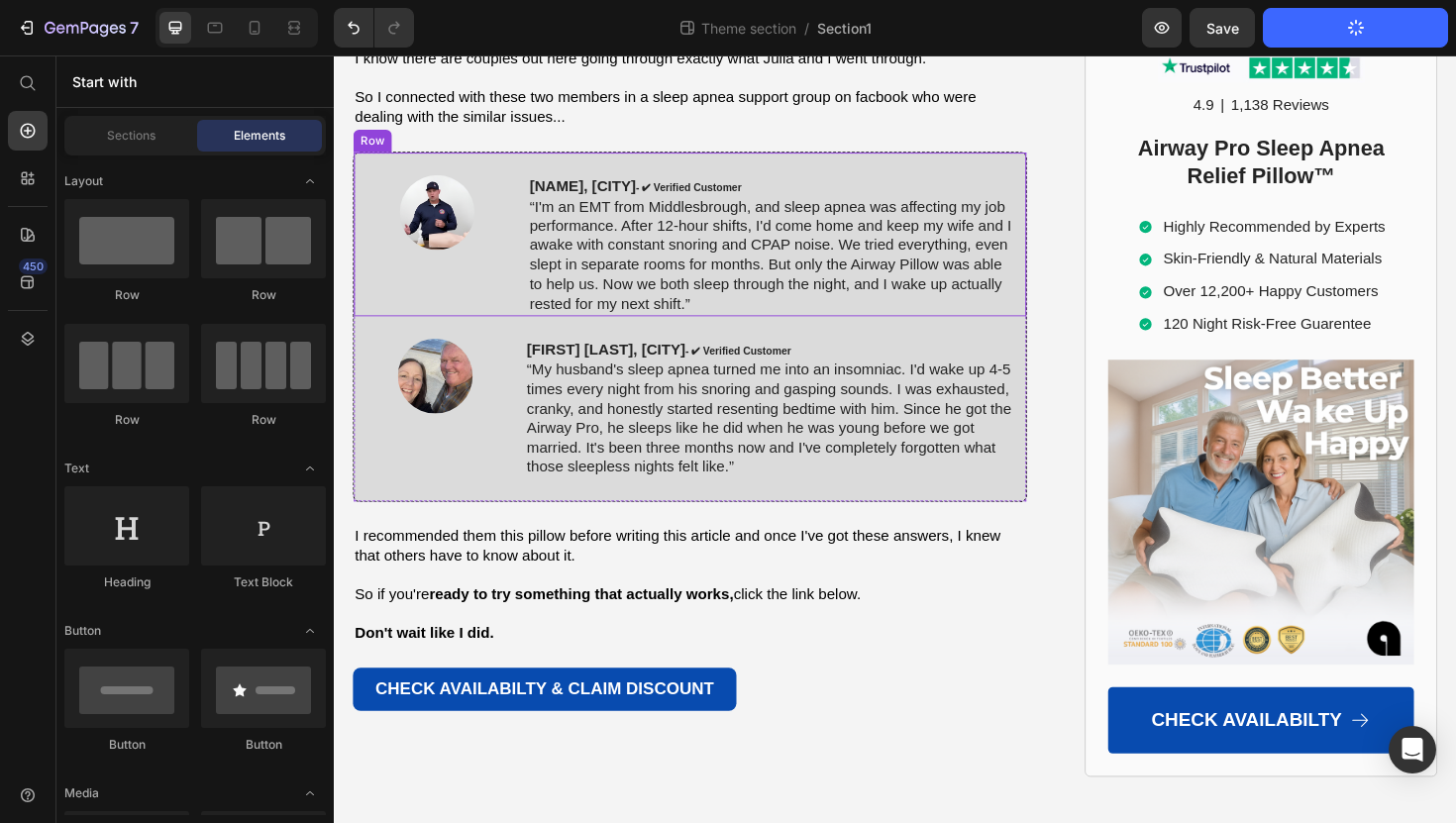 scroll, scrollTop: 13606, scrollLeft: 0, axis: vertical 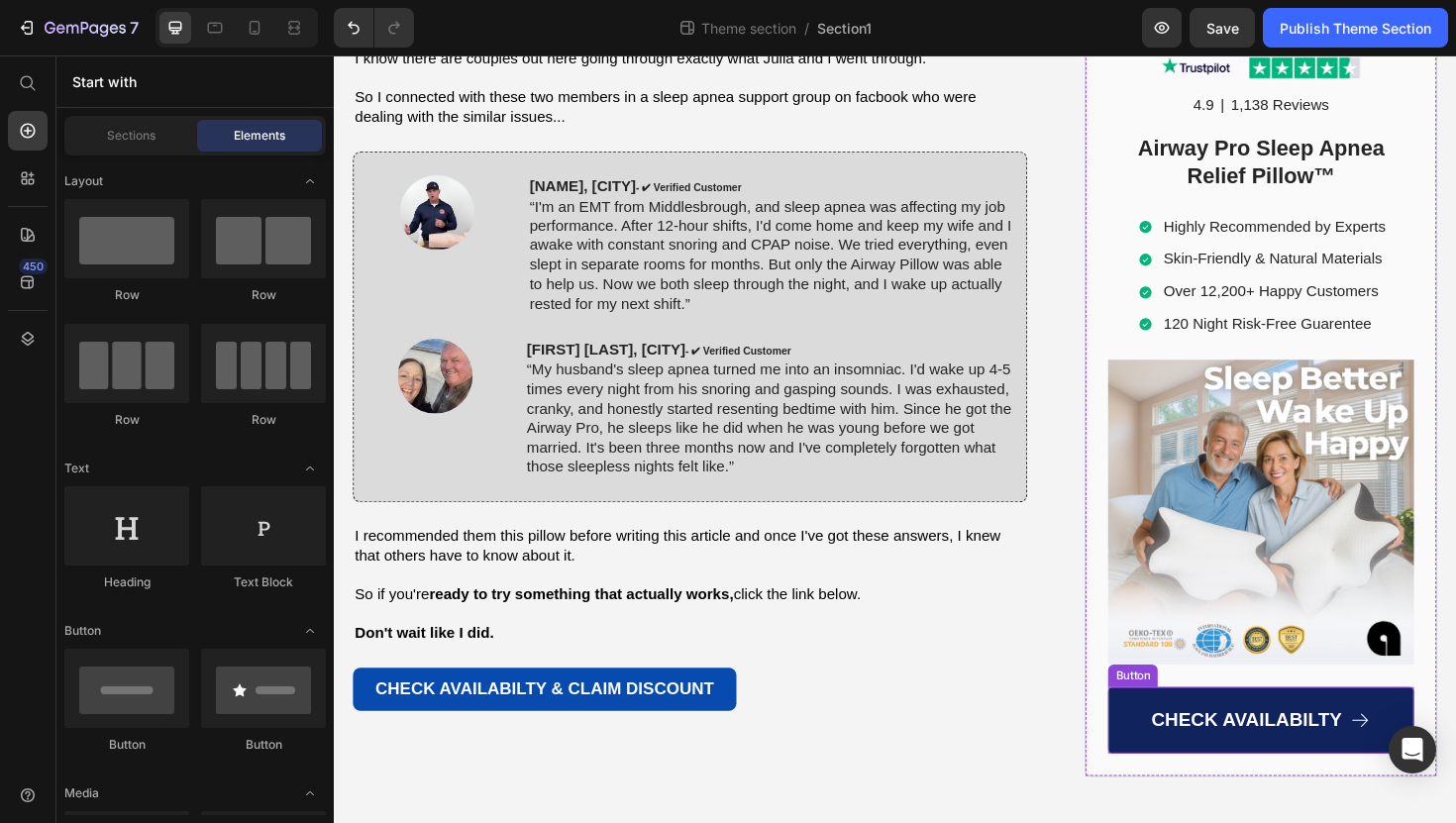 click on "CHECK AVAILABILTY" at bounding box center [1315, 761] 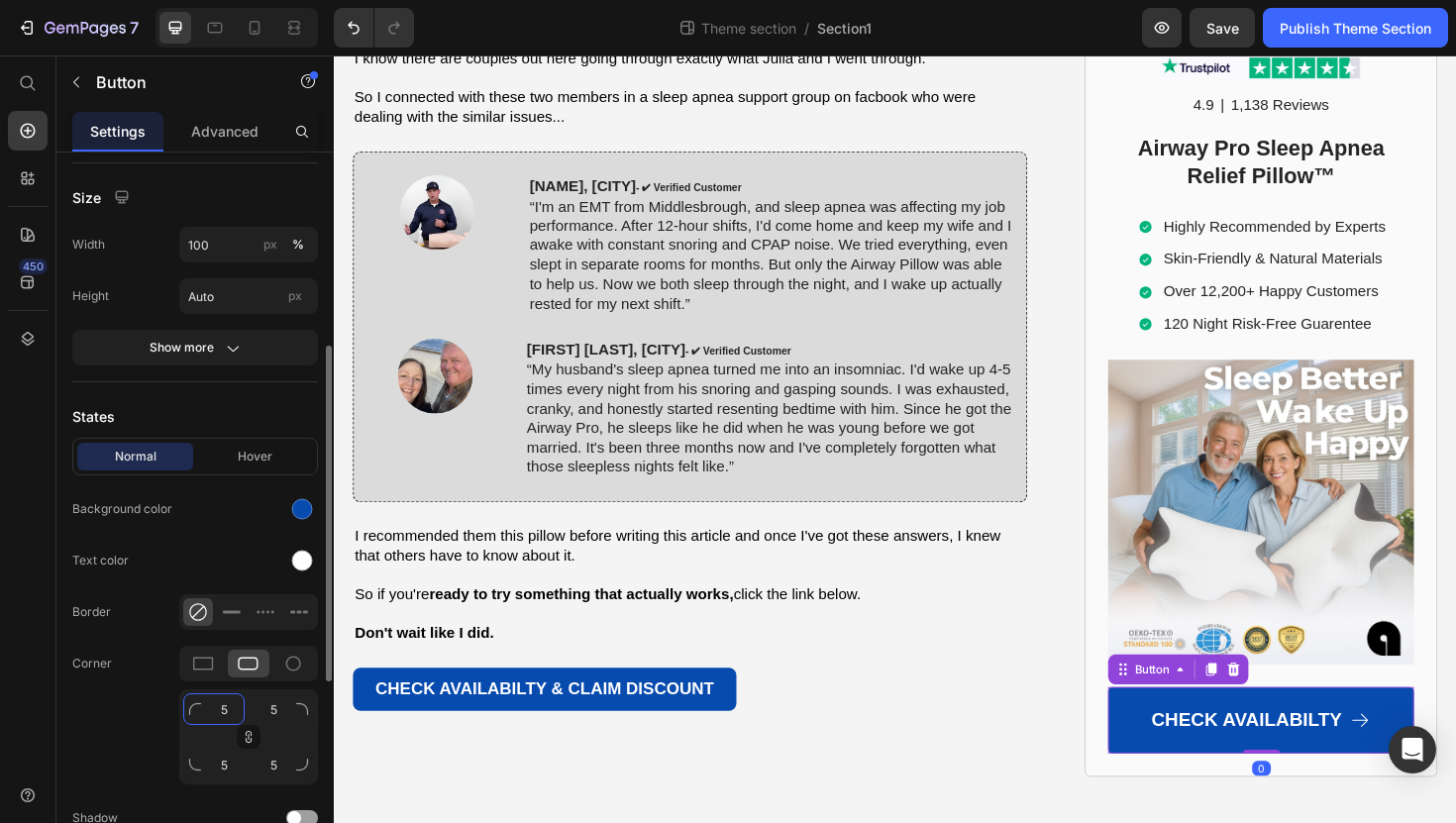 click on "5" 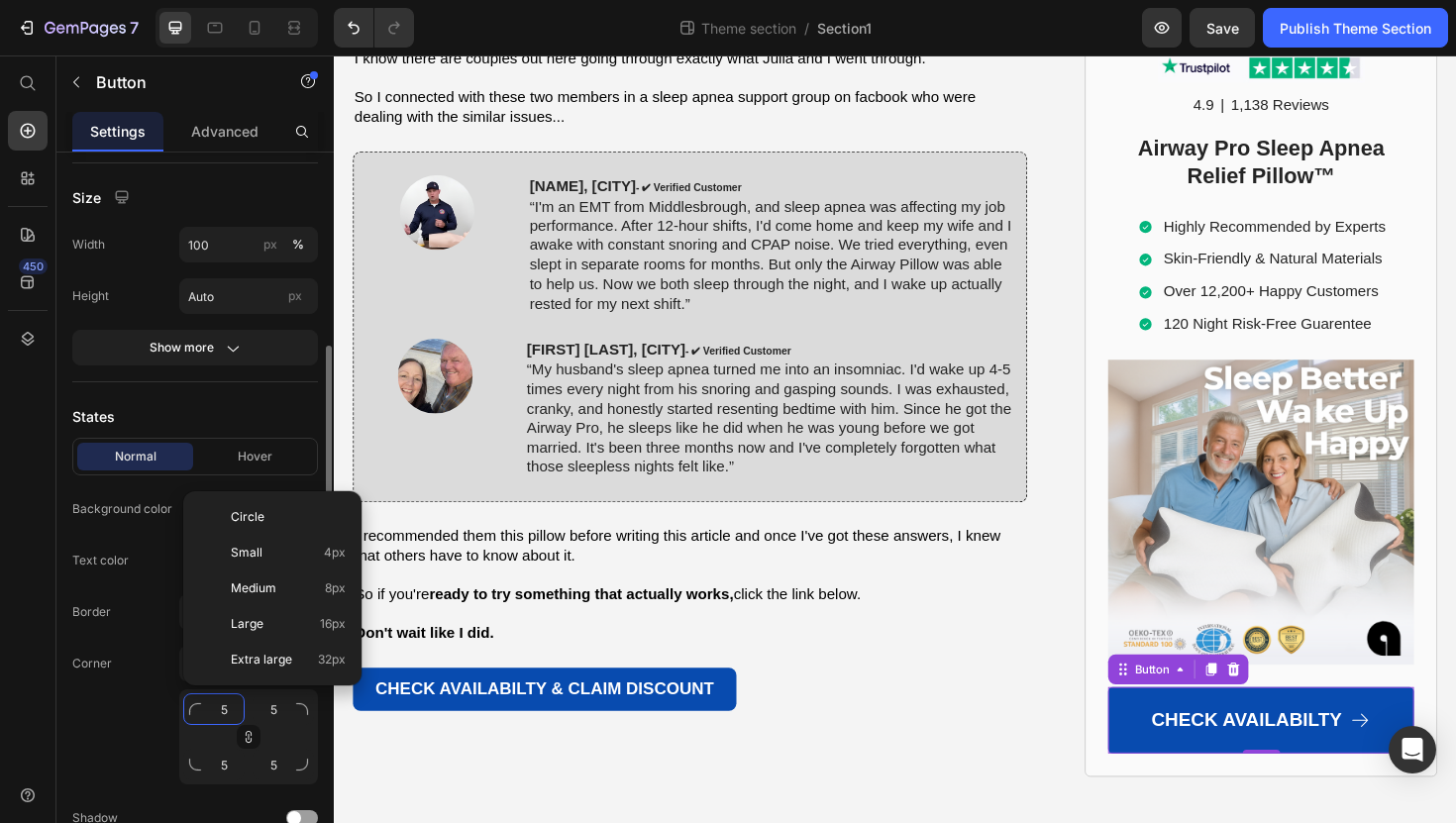 type on "8" 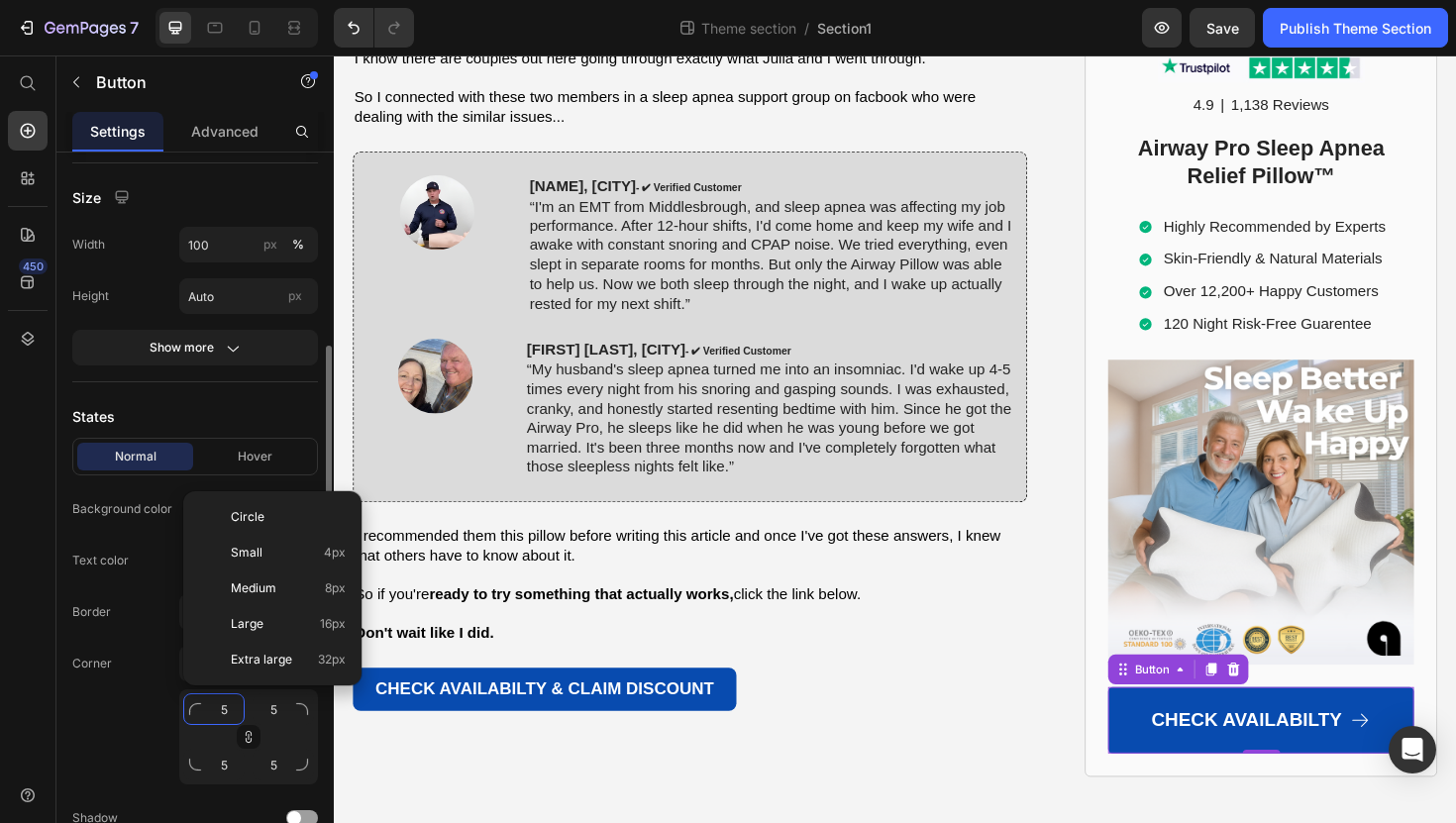 type on "8" 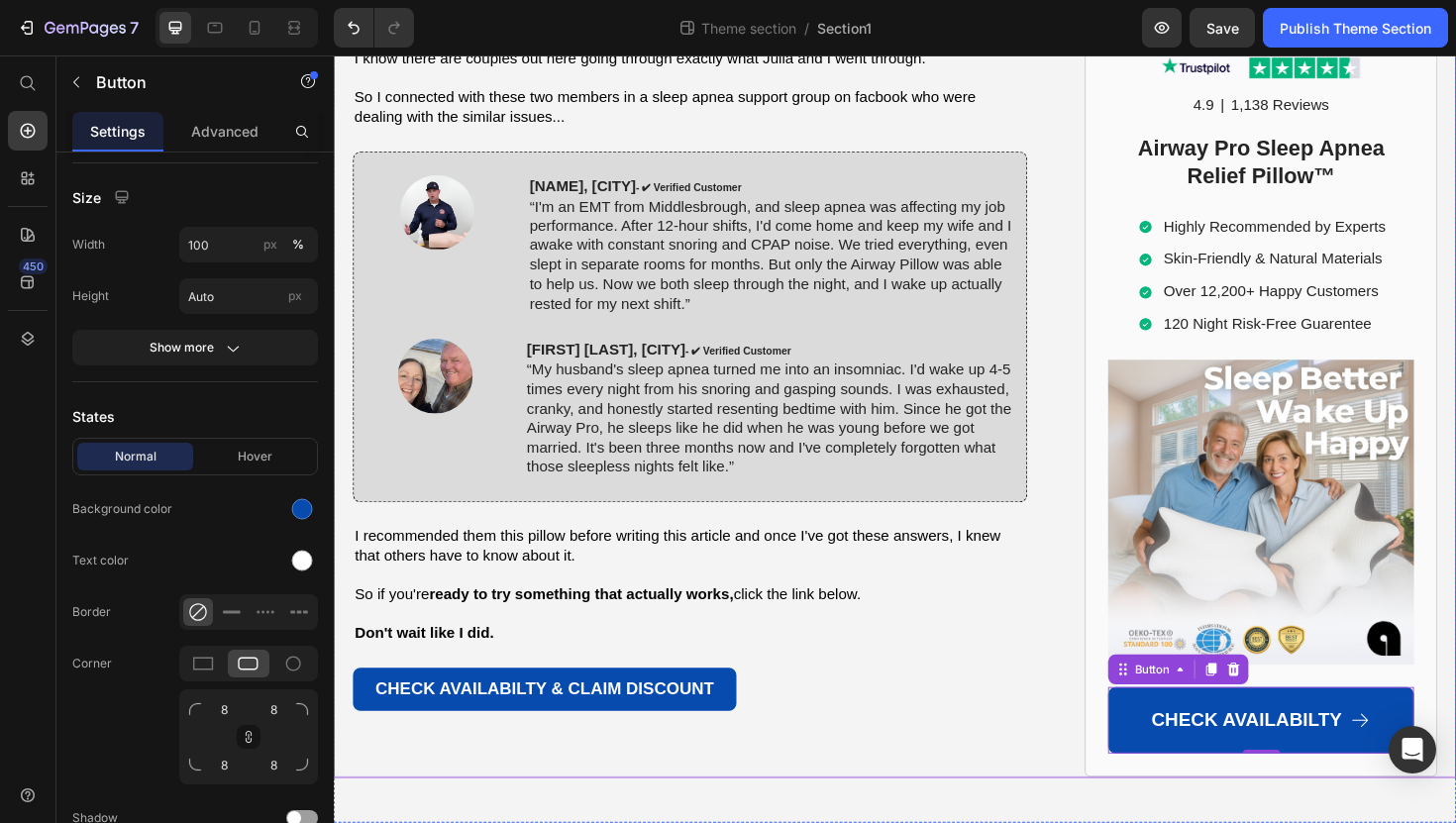 click on "Home > Sleep Apnea > Airway Pro™  Text Block How Sleep Apnea Nearly Ended in Tragedy... A Wake-Up Call for People Across the UK with Sleep Disorders Heading How Sleep Apnea Nearly Ended in Tragedy...  A Wake-Up Call for People Across the UK with Sleep Disorders Heading If sleep apnea is destroying you and your marriage,  read this story before you do anything else. Text Block Image By  [NAME]. Text Block Last Updated June 3. 2025 Text Block Row ✅ Professionally reviewed by [NAME], Certified Sleep Science Specialist Text Block Icon Icon Icon Icon Icon Icon List Row Image The Day I Almost Killed Someone Heading I thought I could handle the exhaustion...  The way my eyelids felt like lead weights during important meetings. The panic when I'd catch myself nodding off at red lights.   But when I woke up face-down in my car, blood trickling from my forehead through a cracked windshield, everything changed.   I had fallen asleep behind the wheel—again. My car had rolled off the road into a ditch. ." at bounding box center [726, -5265] 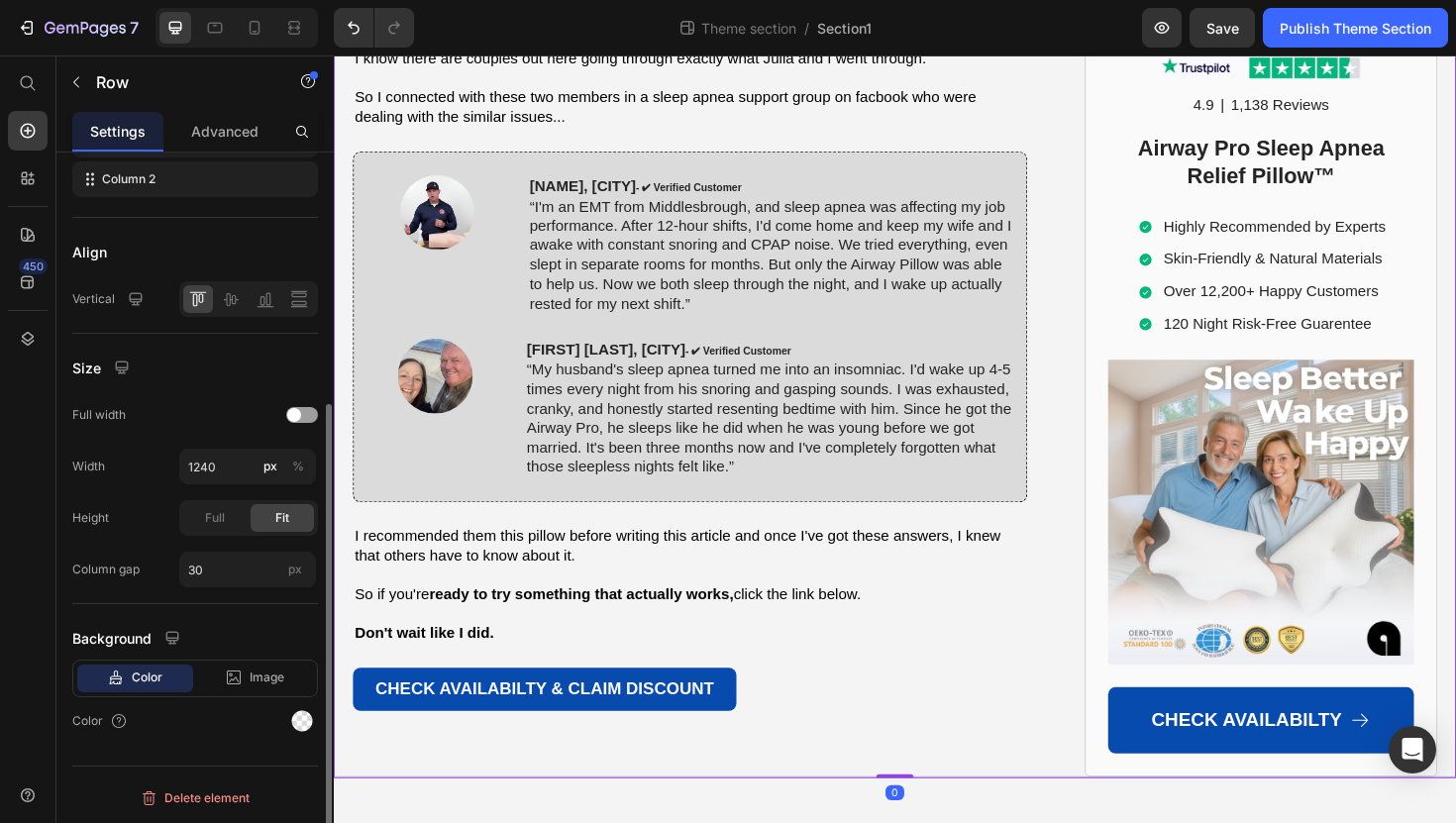 scroll, scrollTop: 0, scrollLeft: 0, axis: both 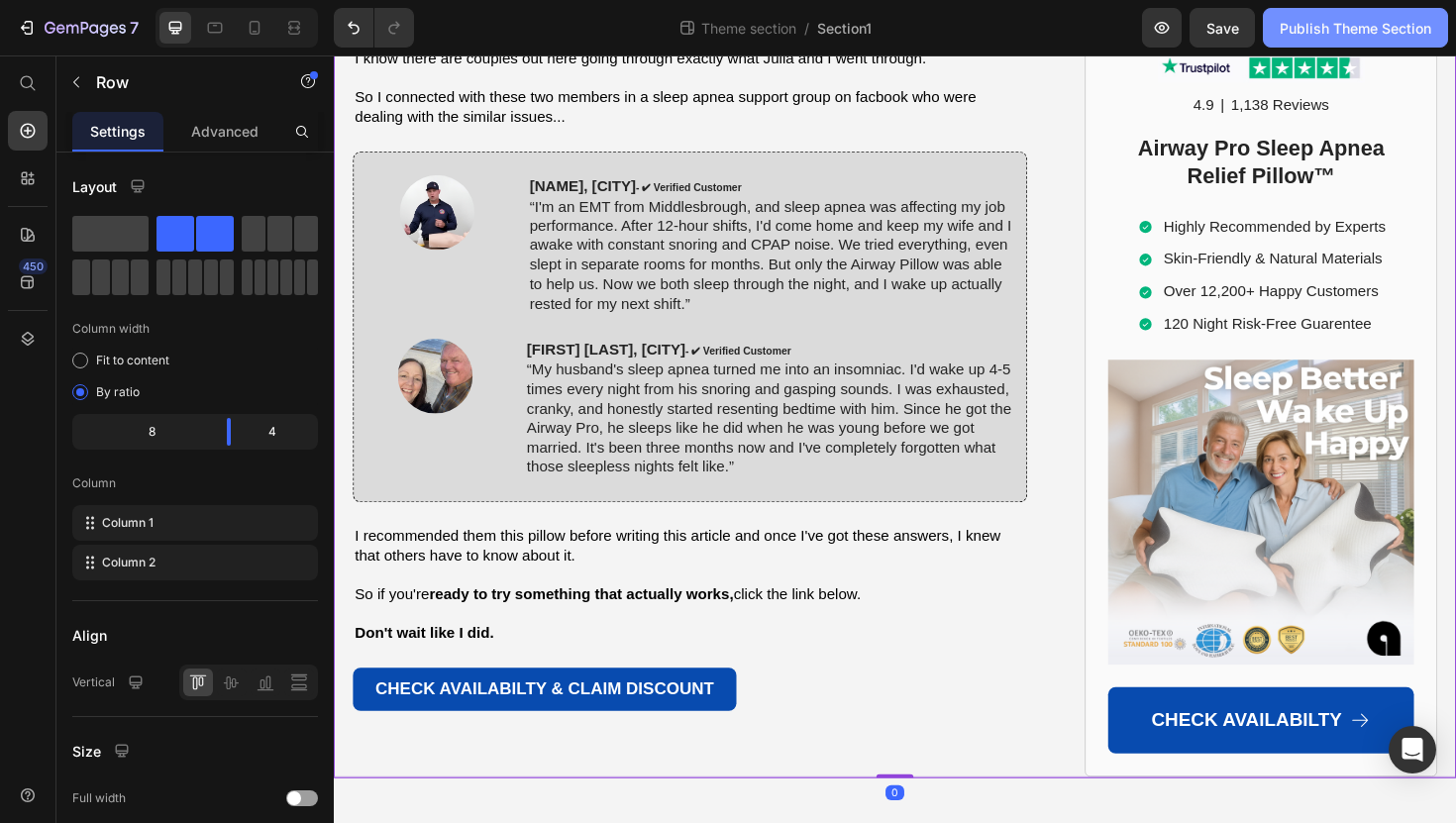 click on "Publish Theme Section" at bounding box center [1355, 28] 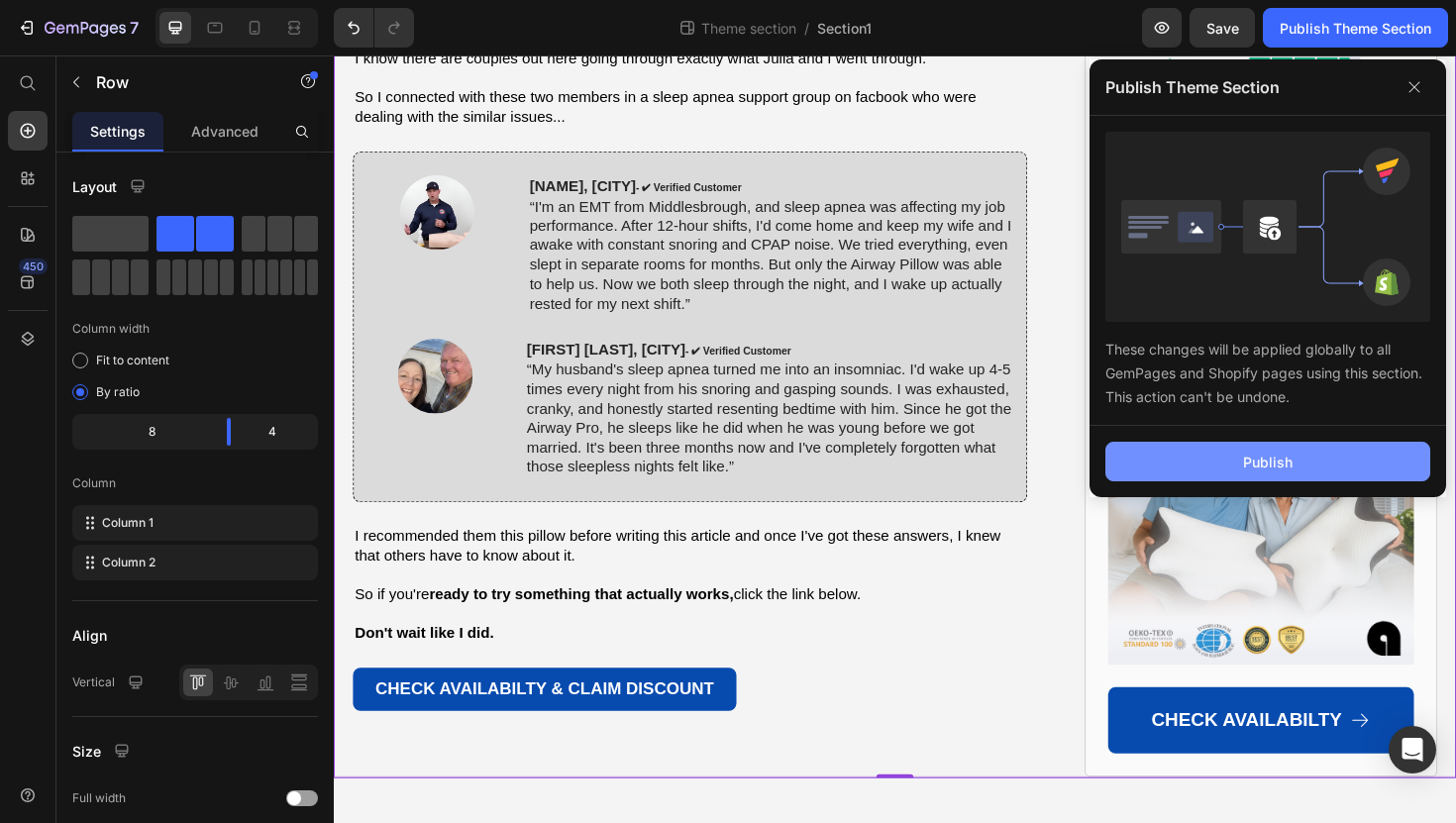 click on "Publish" at bounding box center (1268, 462) 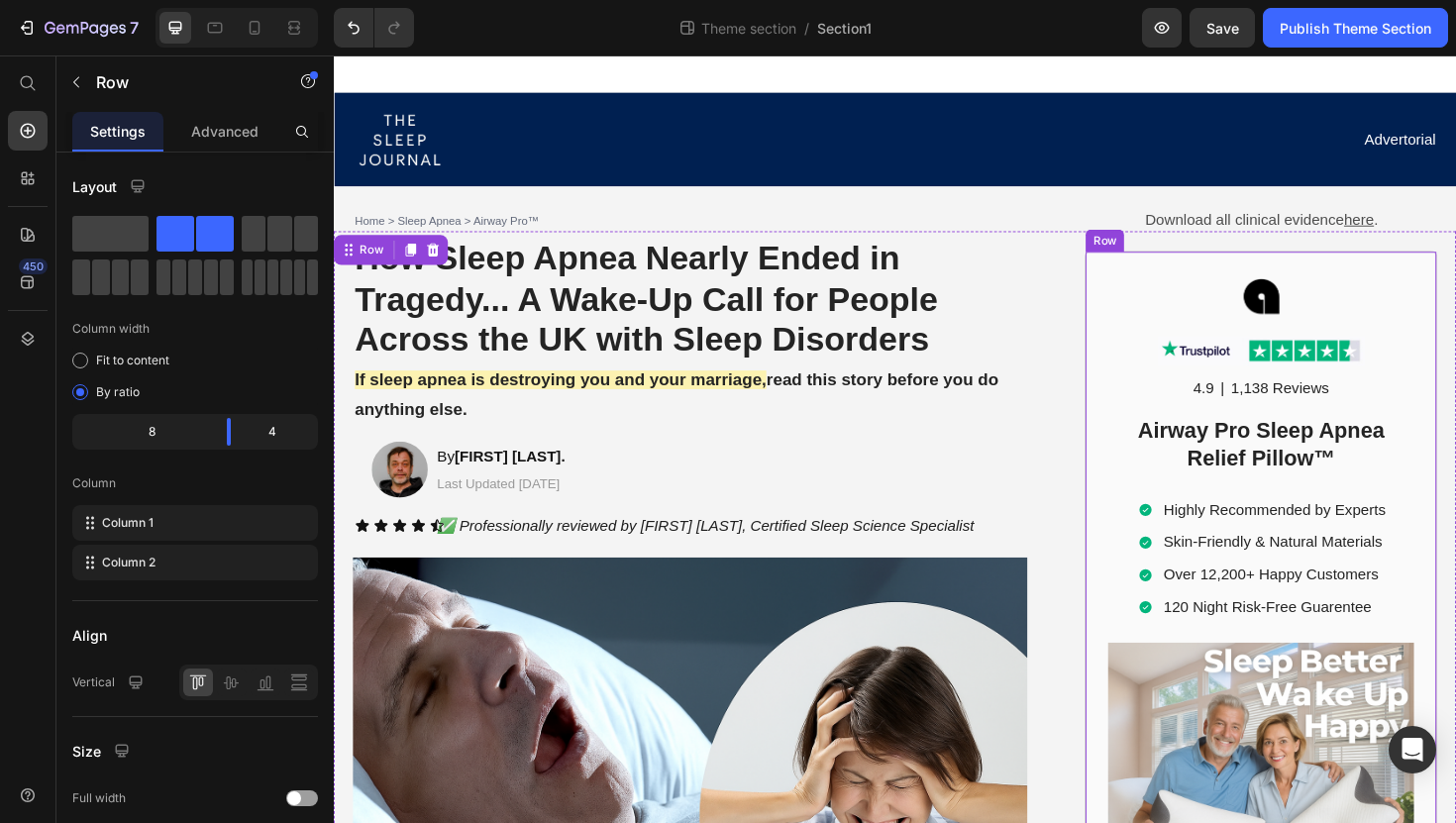 scroll, scrollTop: 13, scrollLeft: 0, axis: vertical 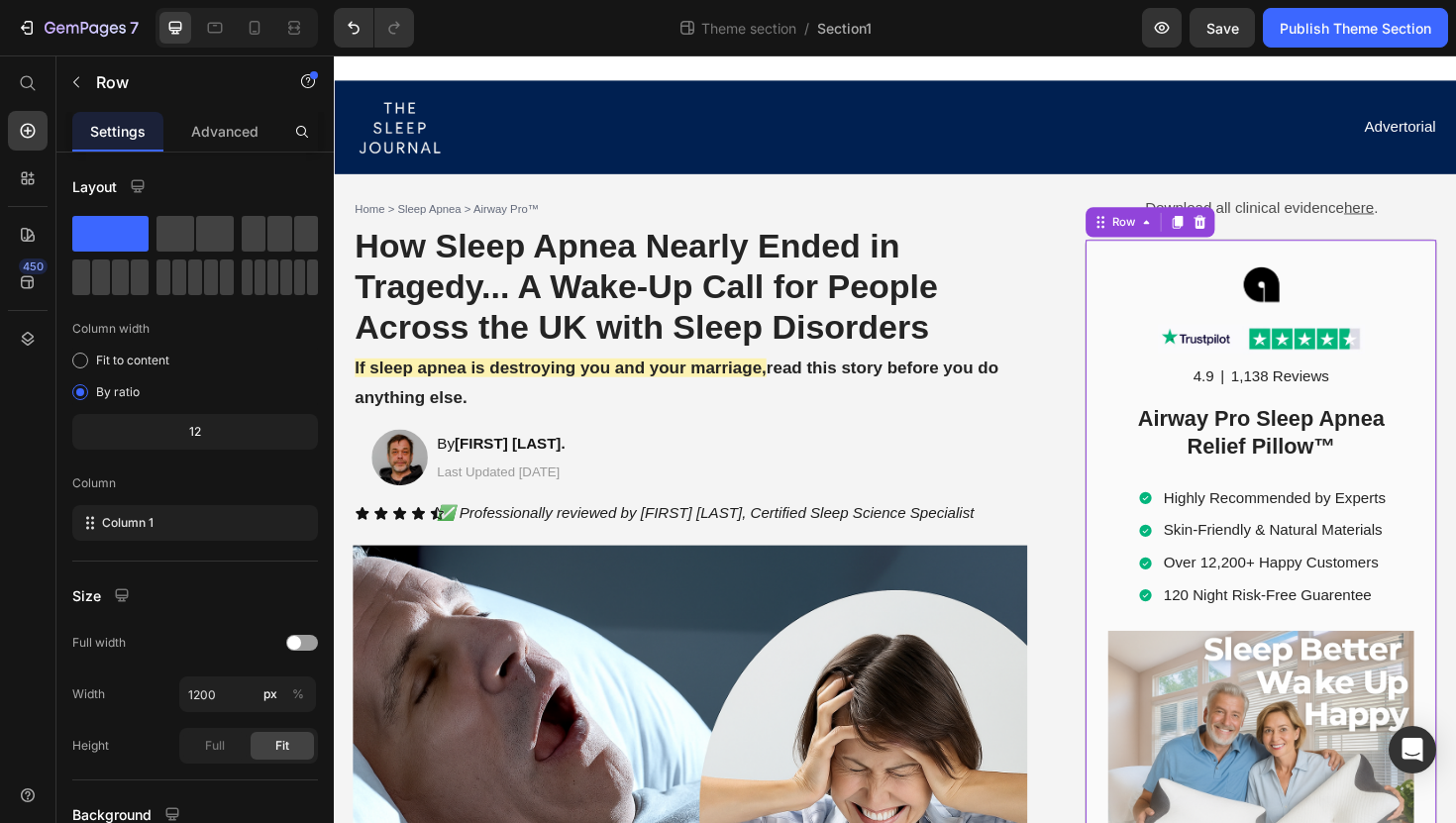 click on "Image Image 4.9 Text Block | Text Block 1,138 Reviews Text Block Row Airway Pro Sleep Apnea Relief Pillow™ Heading Highly Recommended by Experts Skin-Friendly & Natural Materials Over 12,200+ Happy Customers 120 Night Risk-Free Guarentee Item List Image
CHECK AVAILABILTY Button Row   0" at bounding box center [1315, 678] 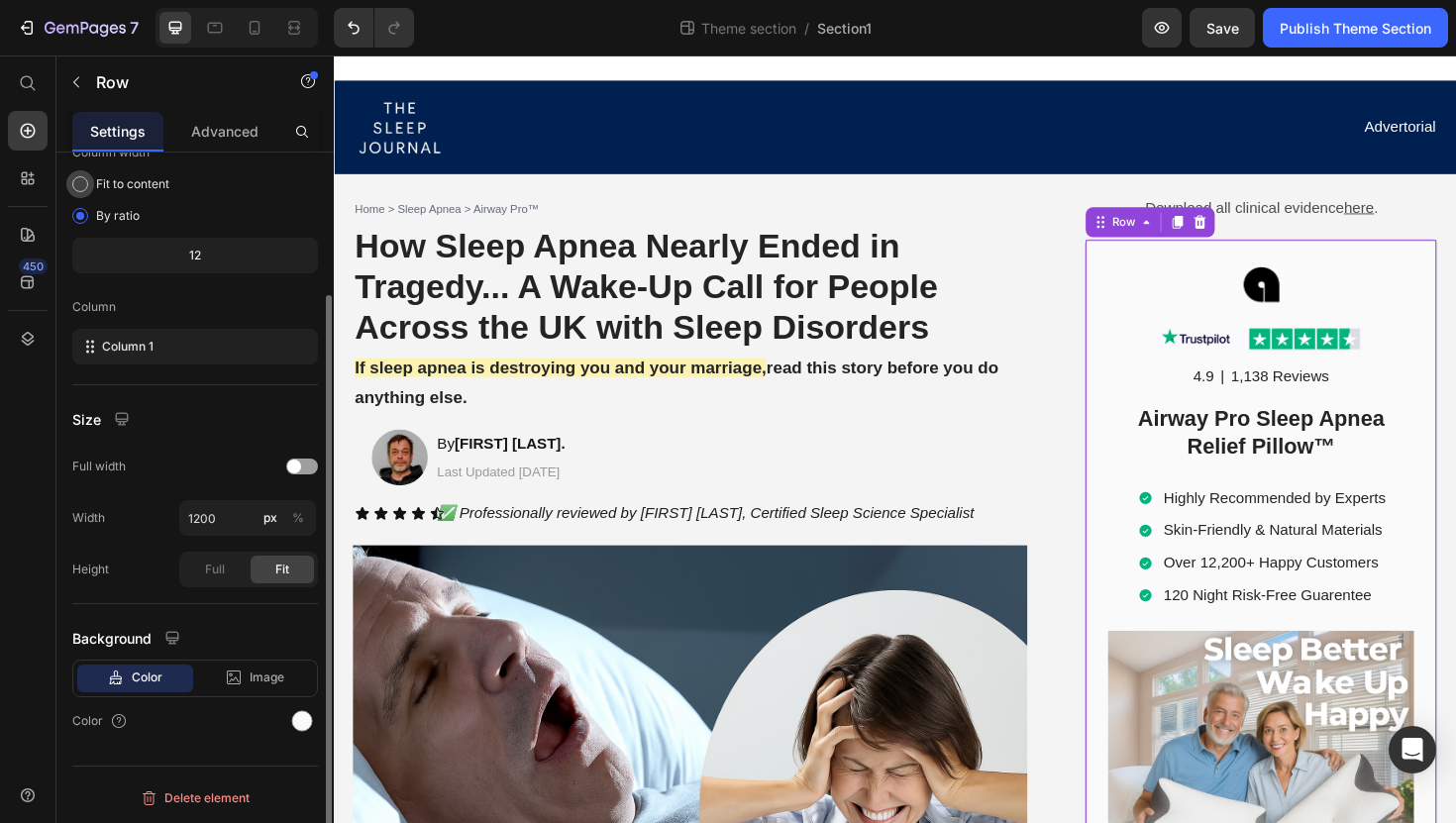 scroll, scrollTop: 0, scrollLeft: 0, axis: both 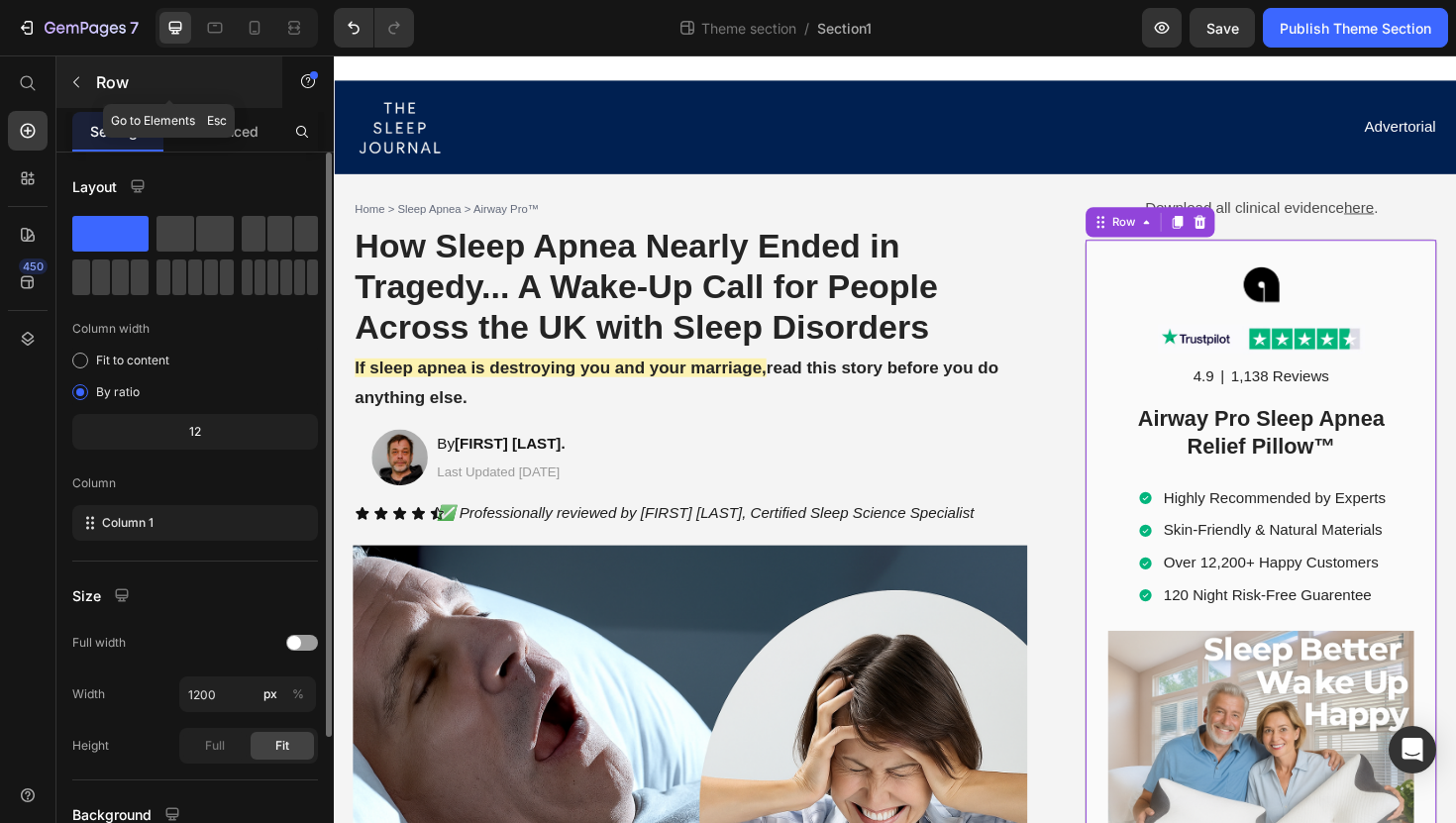 click on "Row" at bounding box center (169, 82) 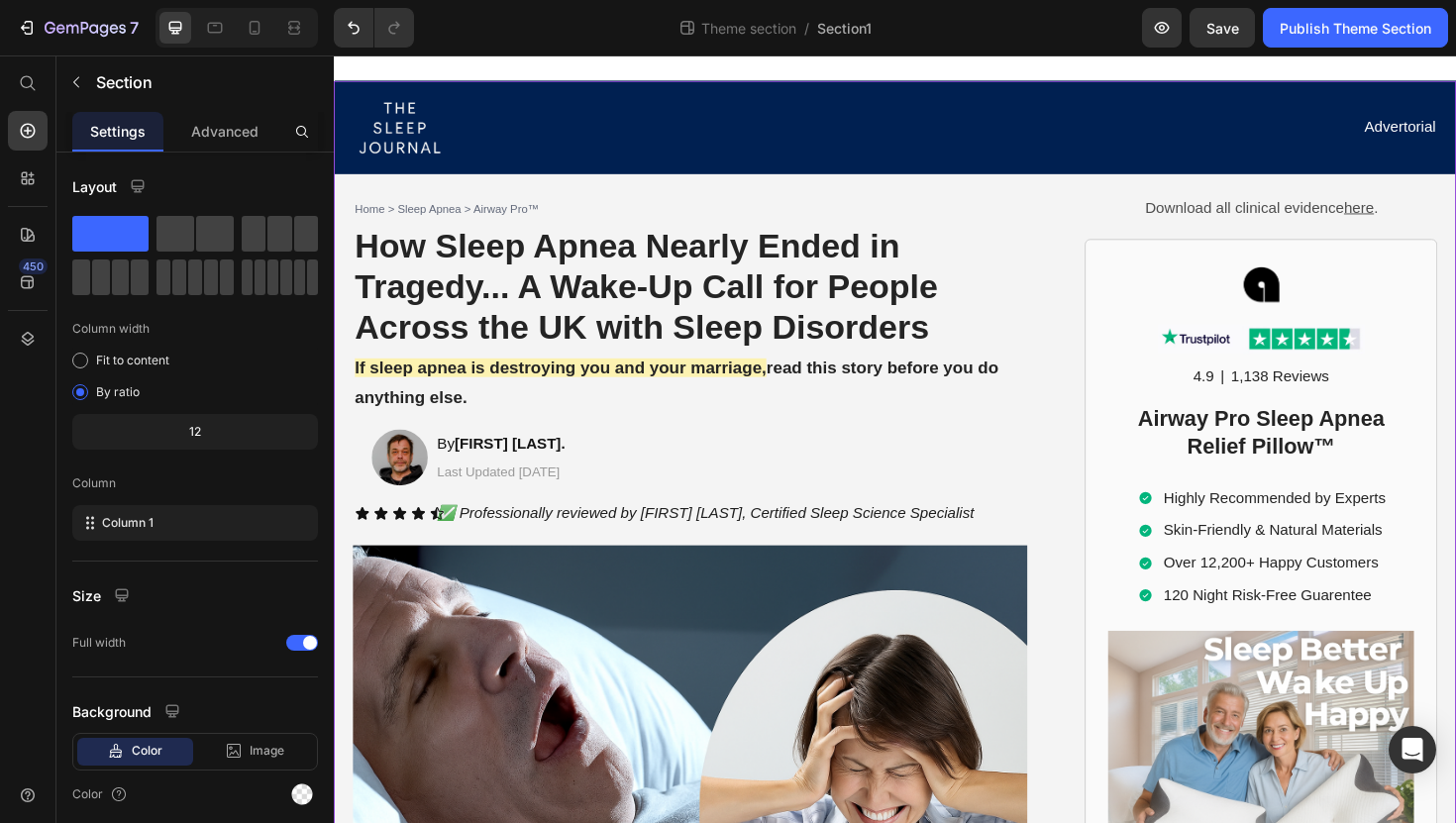 click on "Image Advertorial Text Block Row Row Home > Sleep Apnea > Airway Pro™  Text Block How Sleep Apnea Nearly Ended in Tragedy... A Wake-Up Call for People Across the UK with Sleep Disorders Heading How Sleep Apnea Nearly Ended in Tragedy...  A Wake-Up Call for People Across the UK with Sleep Disorders Heading If sleep apnea is destroying you and your marriage,  read this story before you do anything else. Text Block Image By  [NAME]. Text Block Last Updated June 3. 2025 Text Block Row ✅ Professionally reviewed by [NAME], Certified Sleep Science Specialist Text Block Icon Icon Icon Icon Icon Icon List Row Image The Day I Almost Killed Someone Heading I thought I could handle the exhaustion...  The way my eyelids felt like lead weights during important meetings. The panic when I'd catch myself nodding off at red lights.   But when I woke up face-down in my car, blood trickling from my forehead through a cracked windshield, everything changed.     Text Block My name is  [NAME],   —or if your ." at bounding box center (928, 6241) 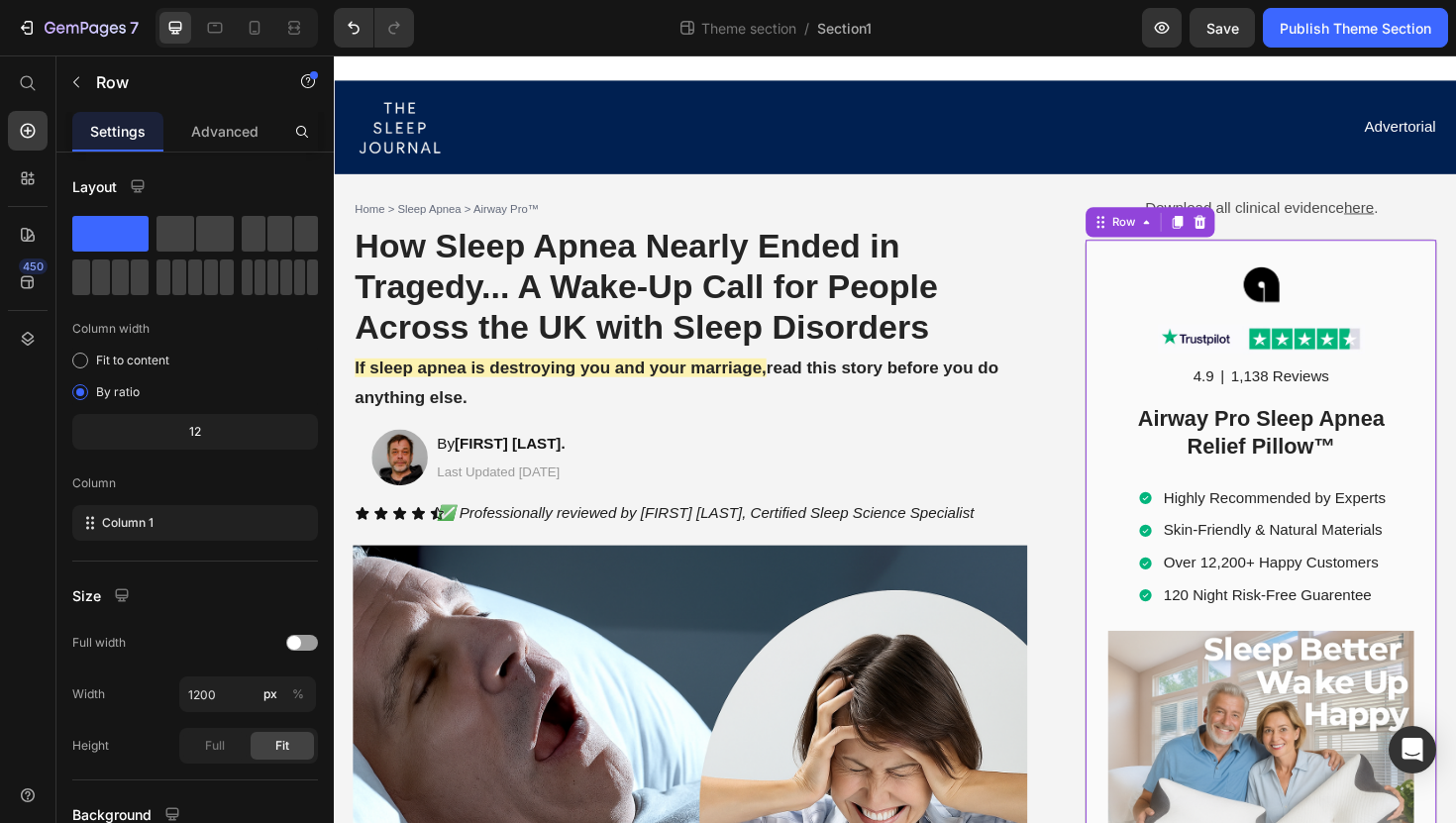click on "Image Image 4.9 Text Block | Text Block 1,138 Reviews Text Block Row Airway Pro Sleep Apnea Relief Pillow™ Heading Highly Recommended by Experts Skin-Friendly & Natural Materials Over 12,200+ Happy Customers 120 Night Risk-Free Guarentee Item List Image
CHECK AVAILABILTY Button Row   0" at bounding box center [1315, 678] 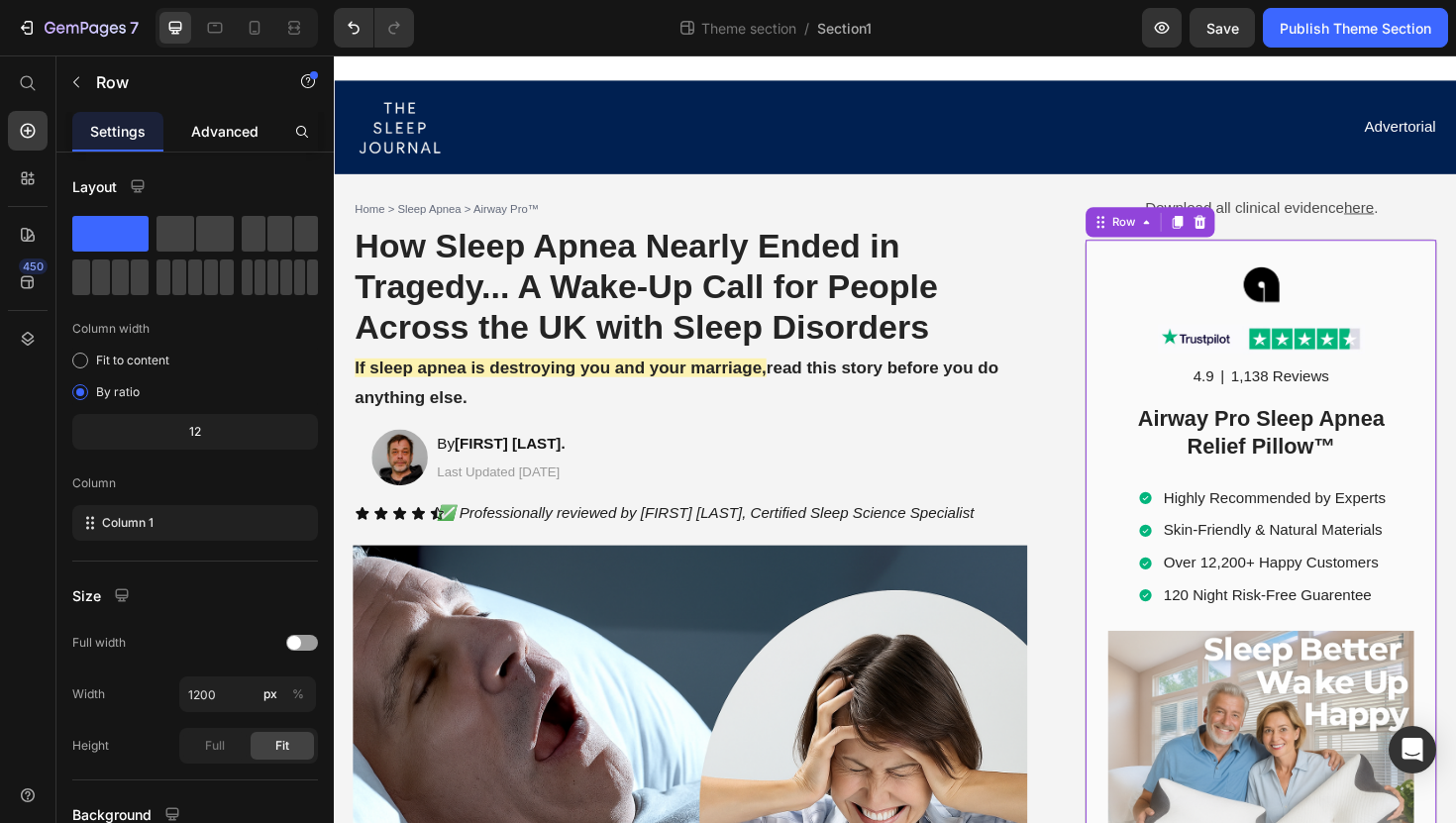 click on "Advanced" at bounding box center (225, 131) 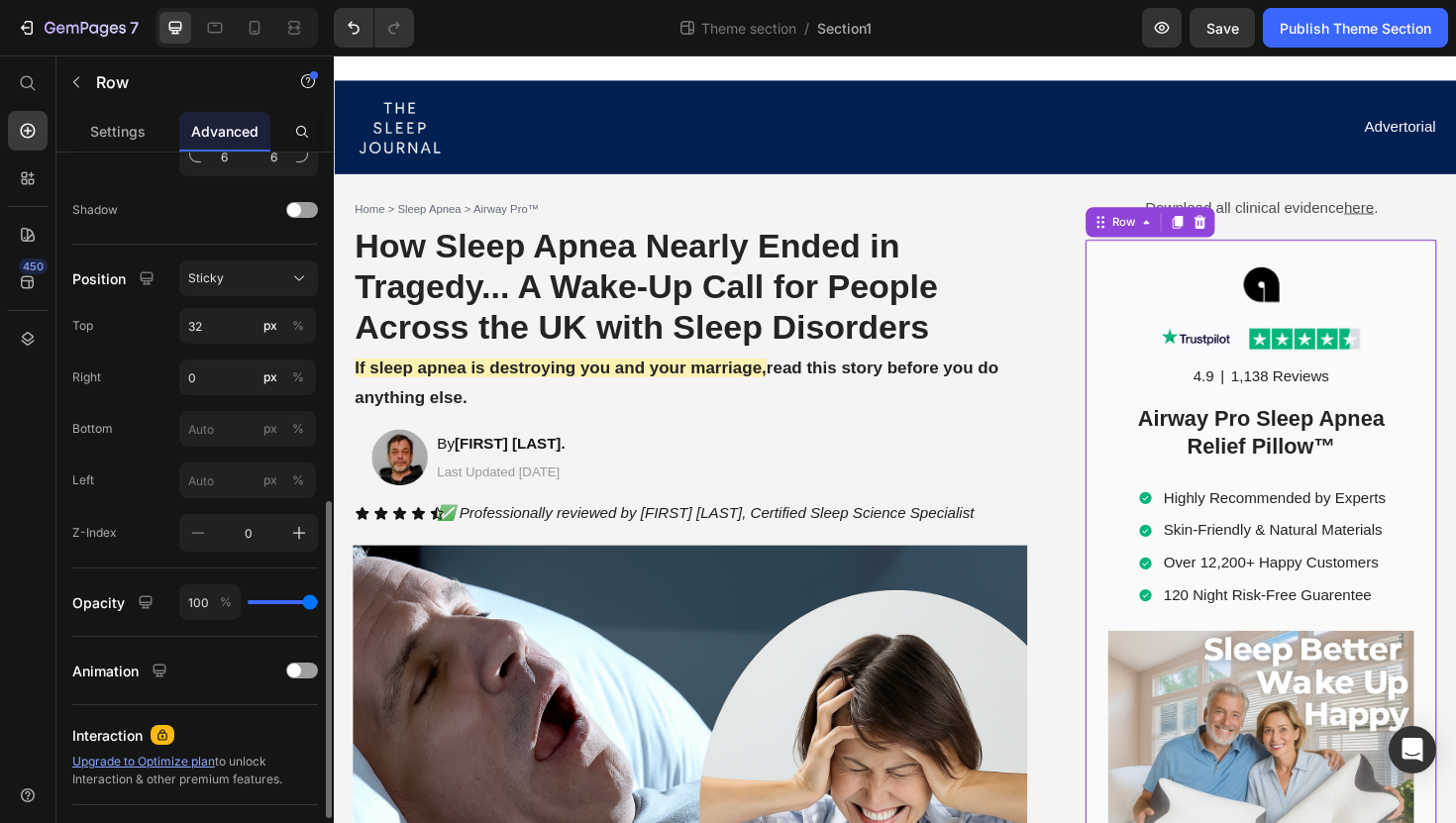 scroll, scrollTop: 755, scrollLeft: 0, axis: vertical 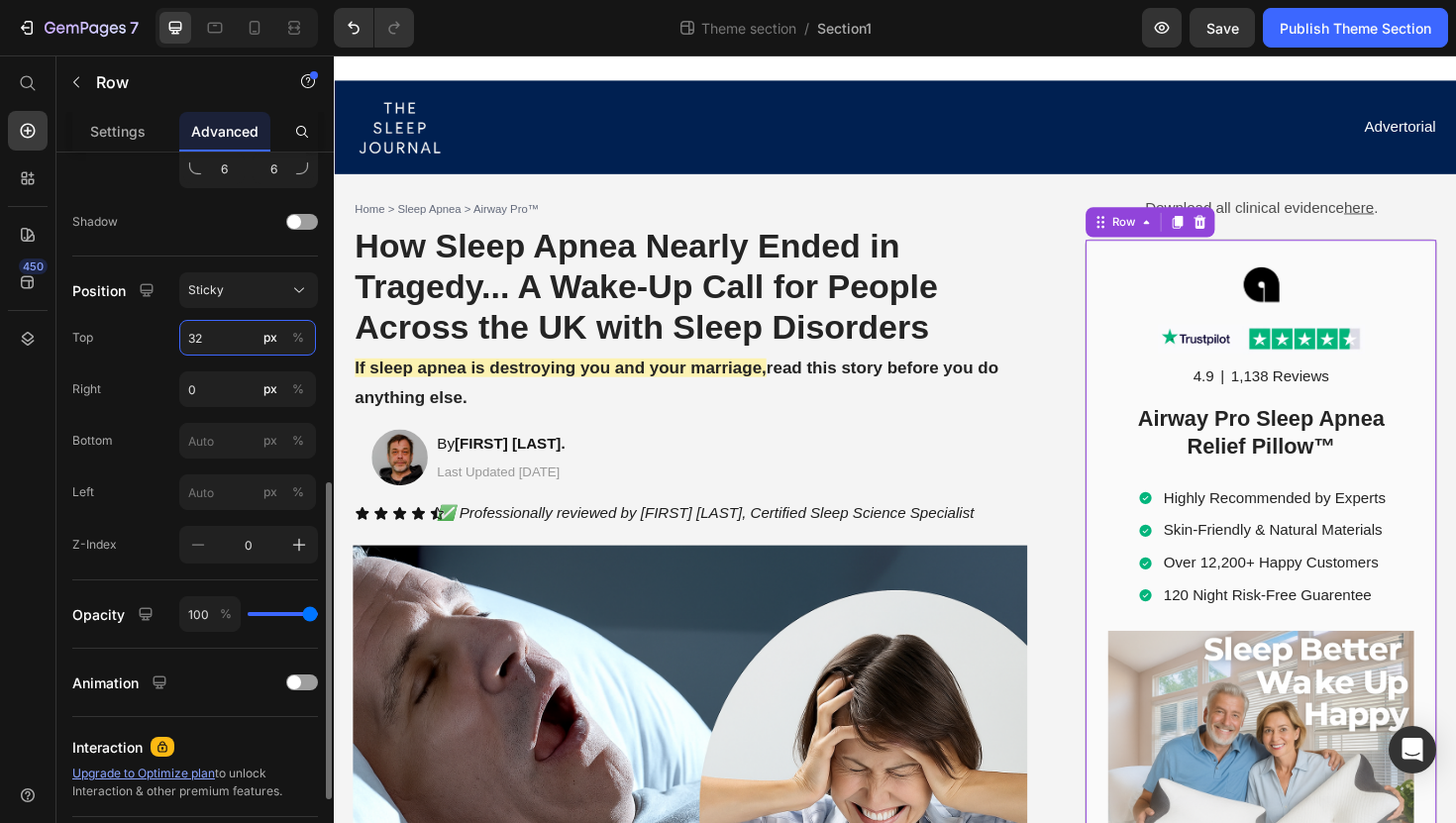 click on "32" at bounding box center (248, 338) 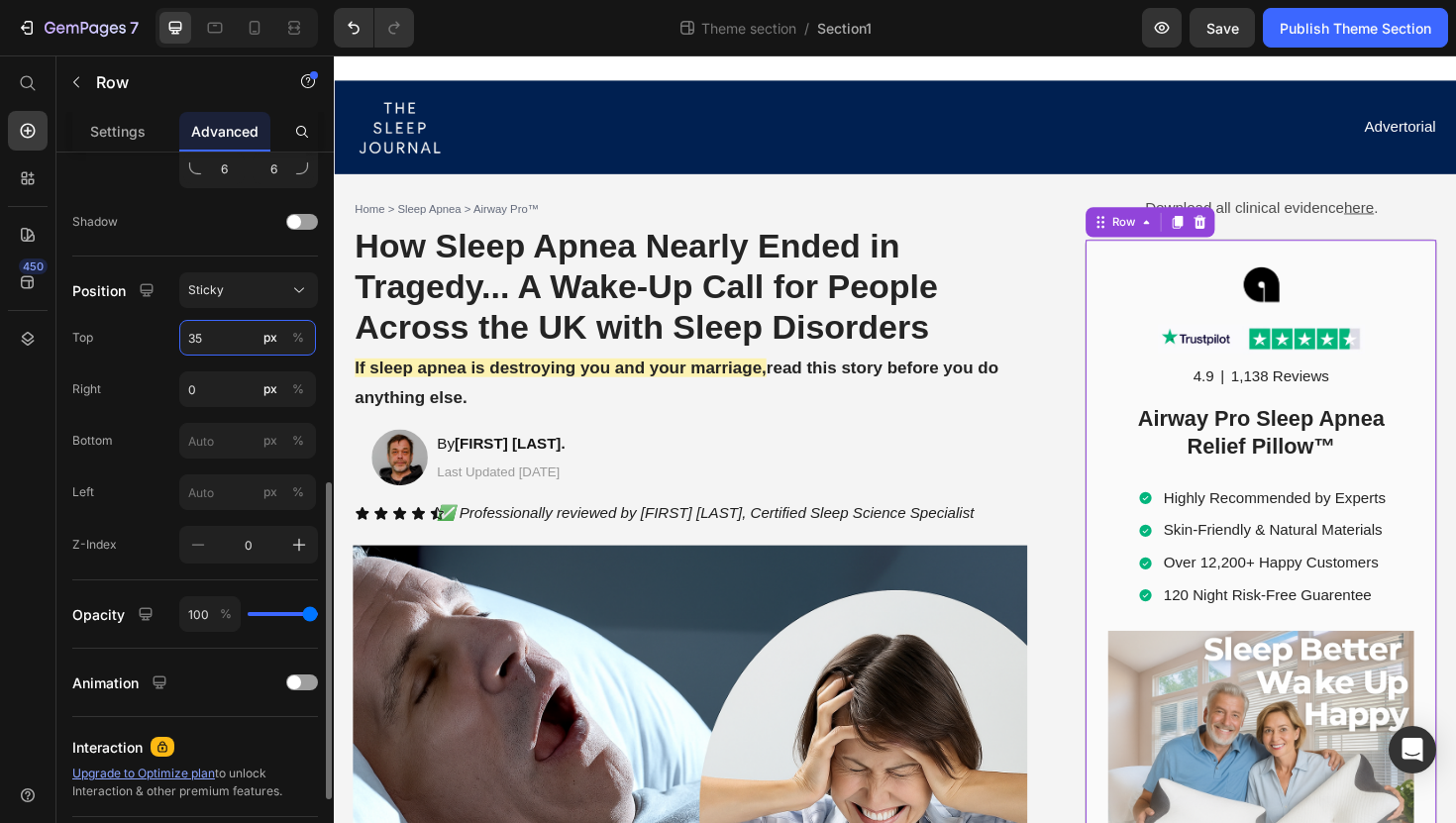 type on "3" 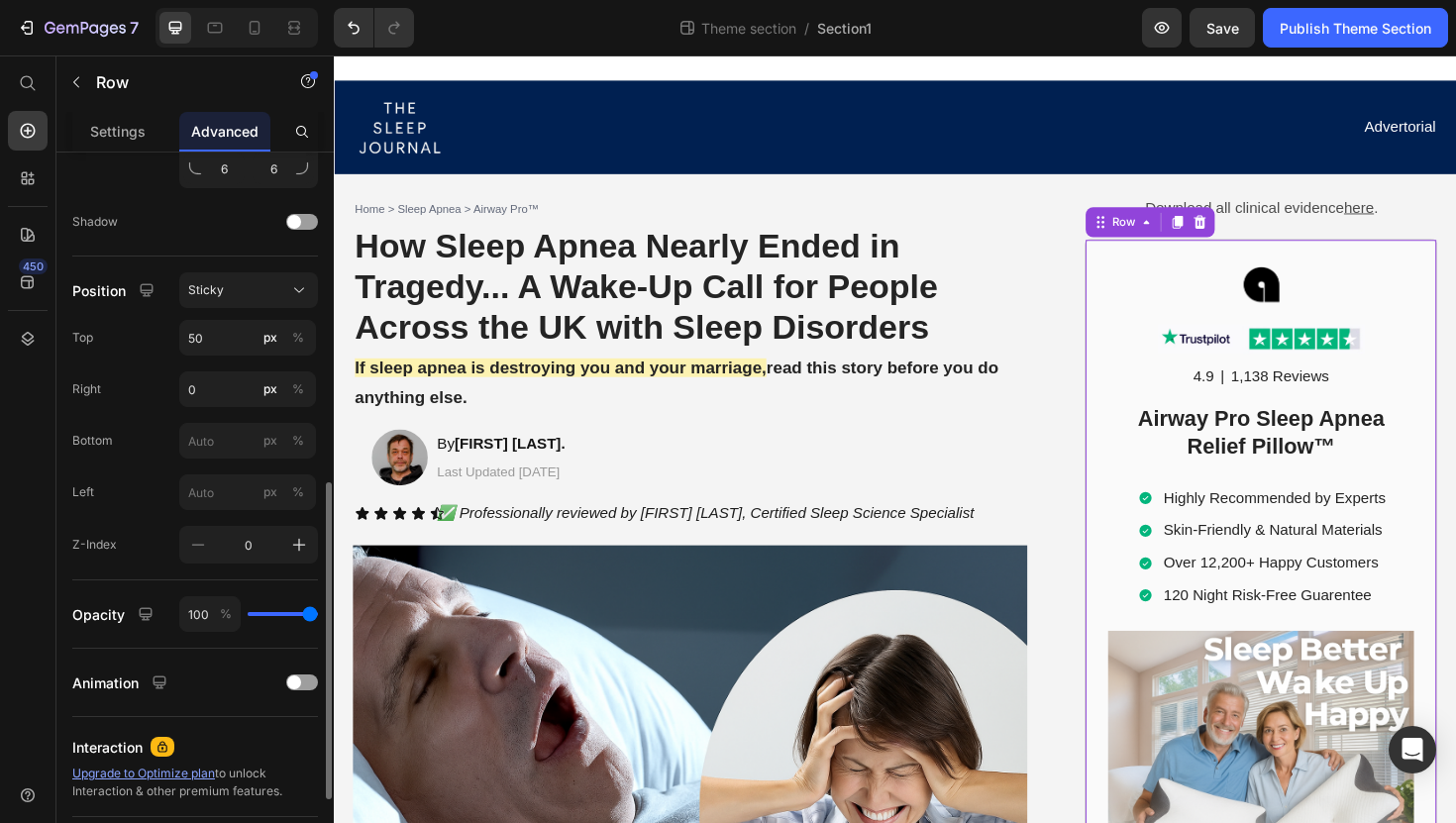 click on "Shape Border 1 px Corner 6 6 6 6 Shadow" 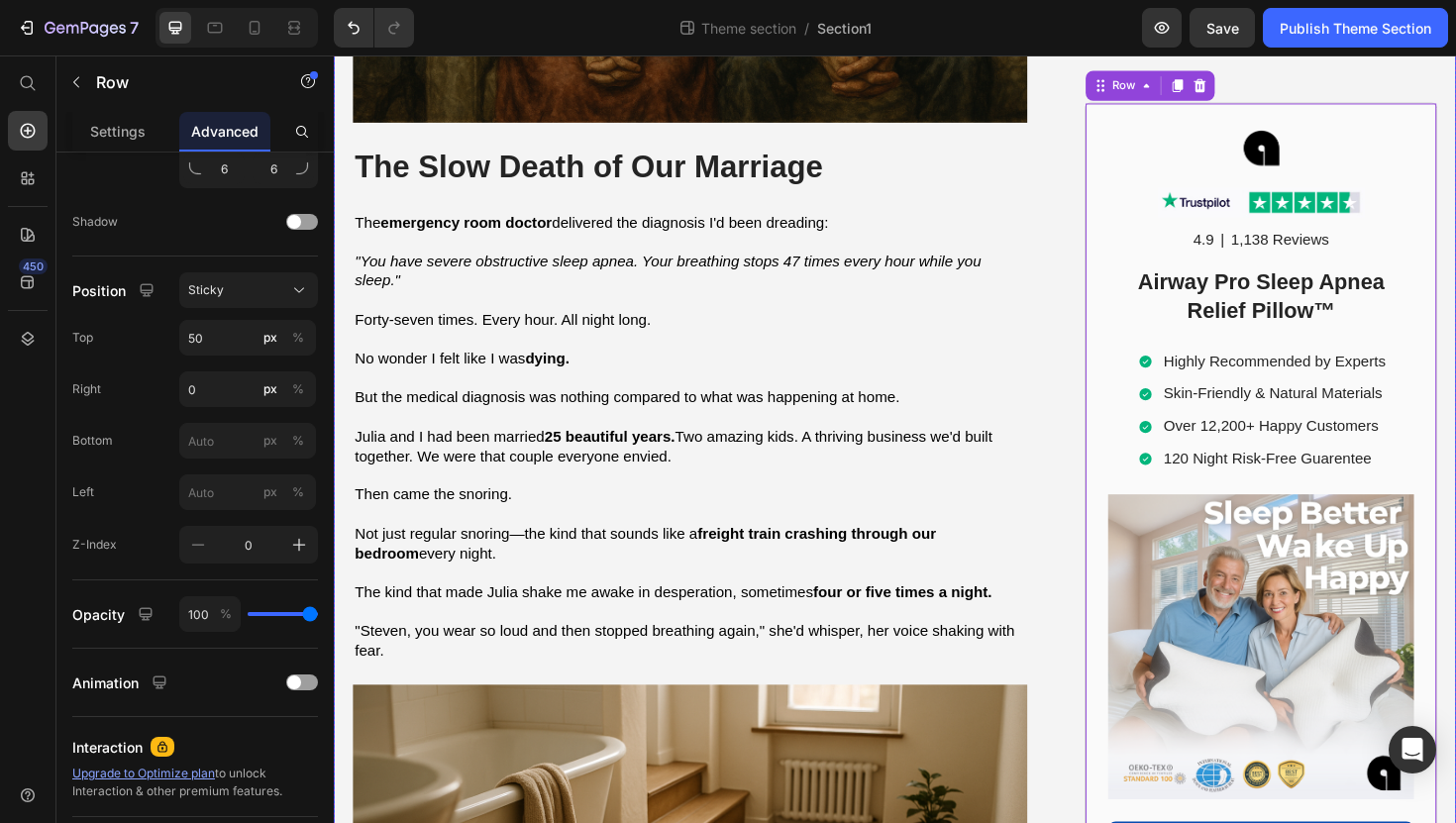 scroll, scrollTop: 0, scrollLeft: 0, axis: both 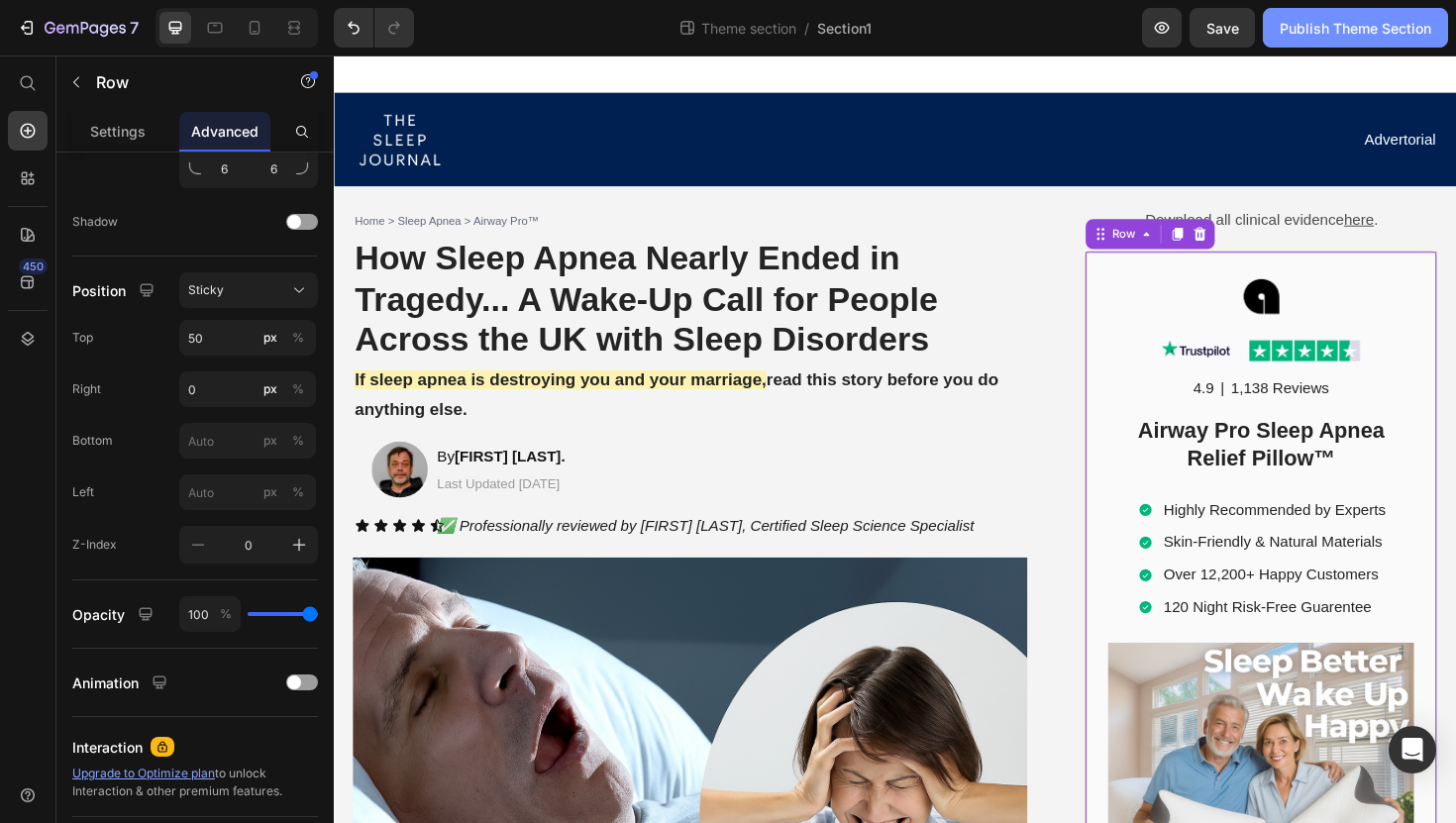 click on "Publish Theme Section" at bounding box center (1355, 28) 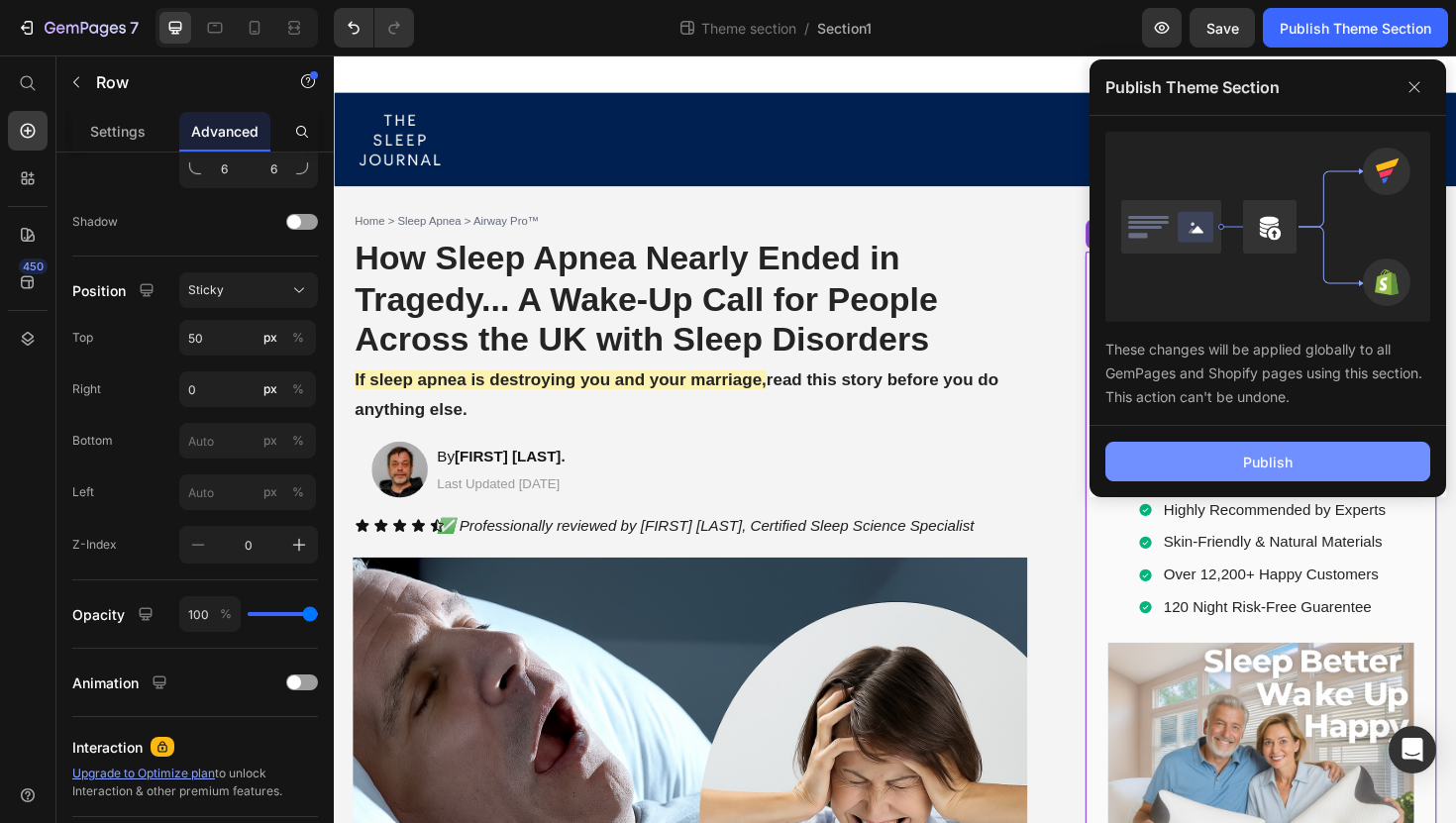 click on "Publish" at bounding box center [1268, 462] 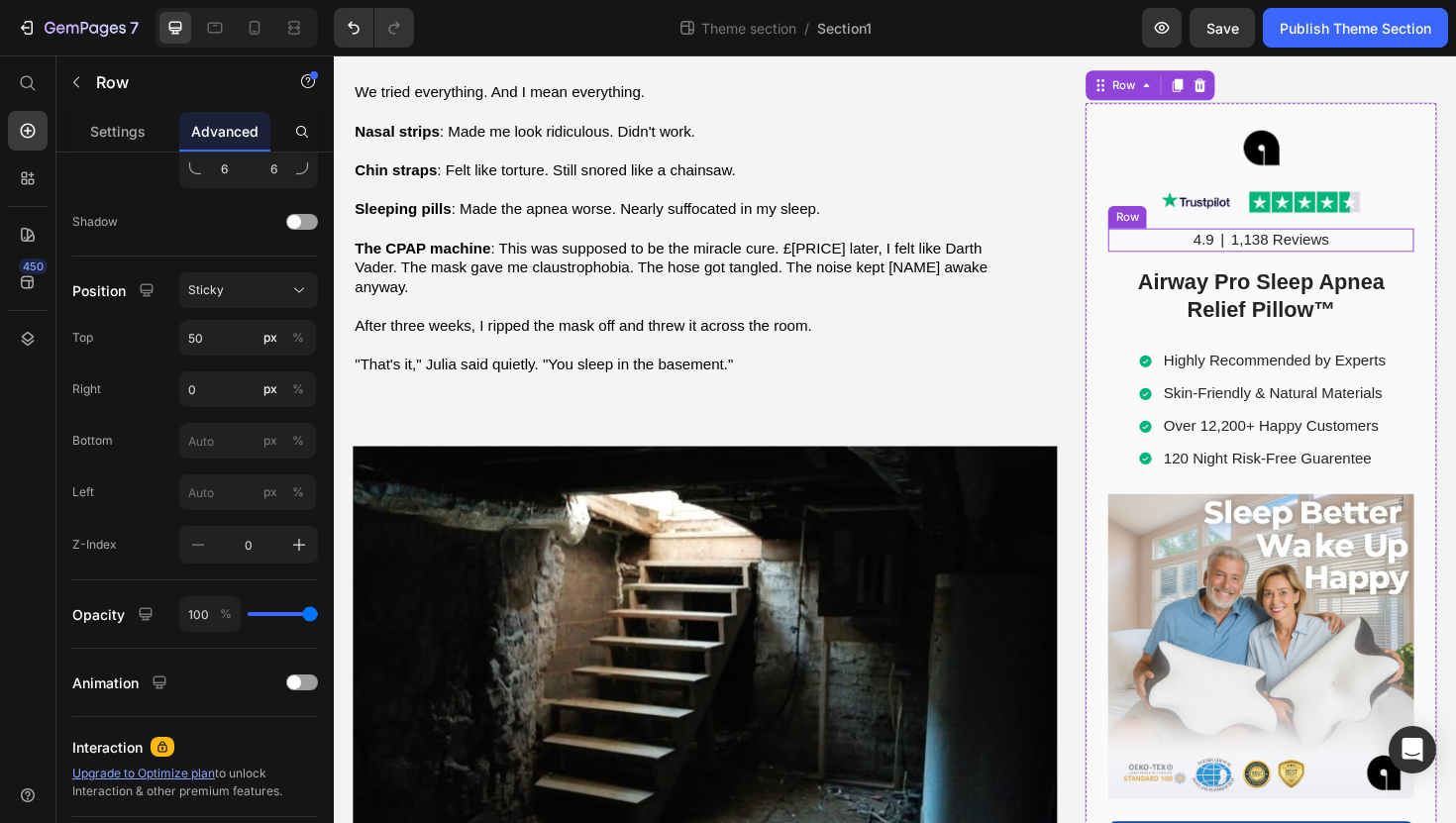 scroll, scrollTop: 0, scrollLeft: 0, axis: both 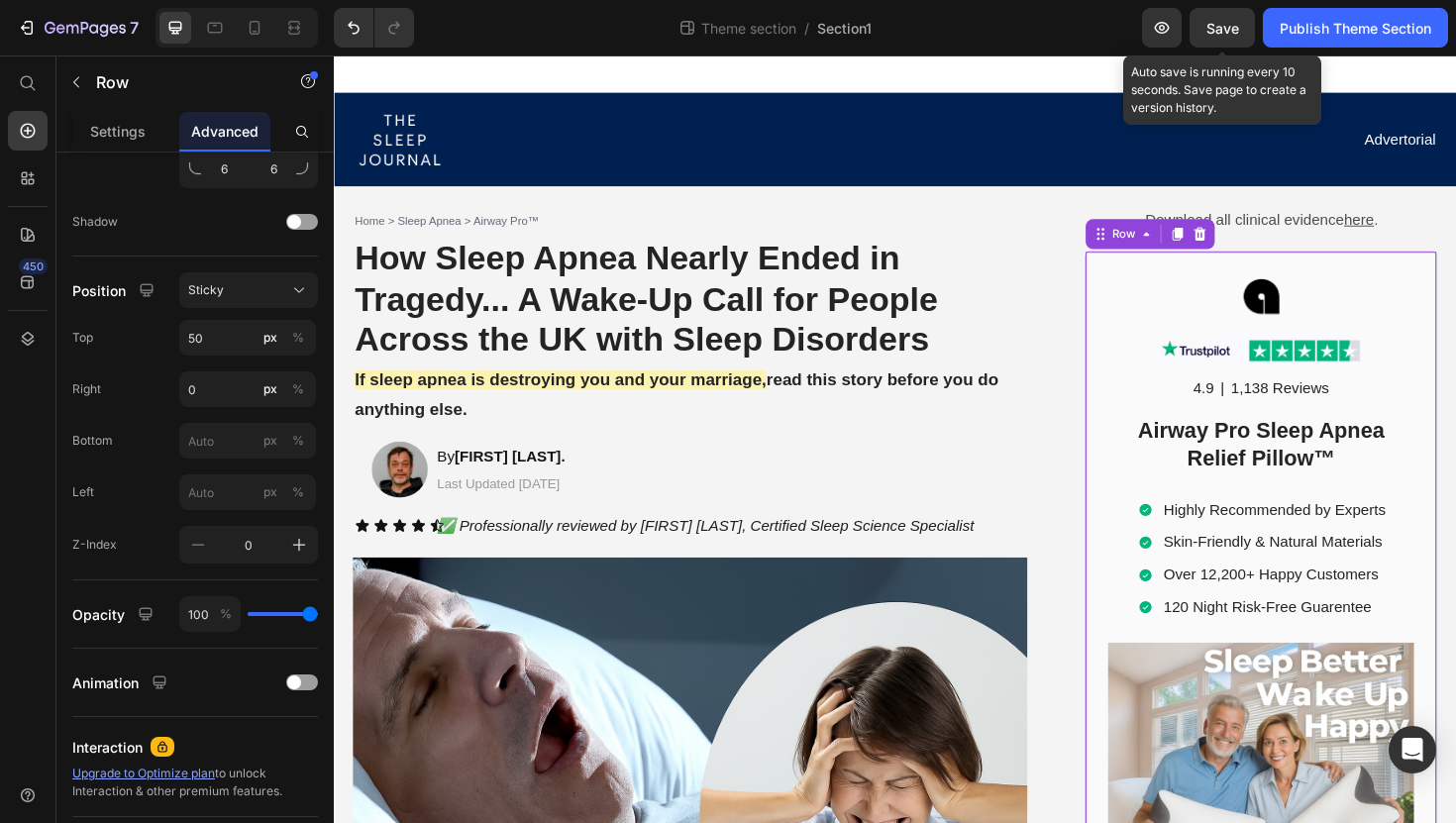 click on "Save" at bounding box center [1222, 28] 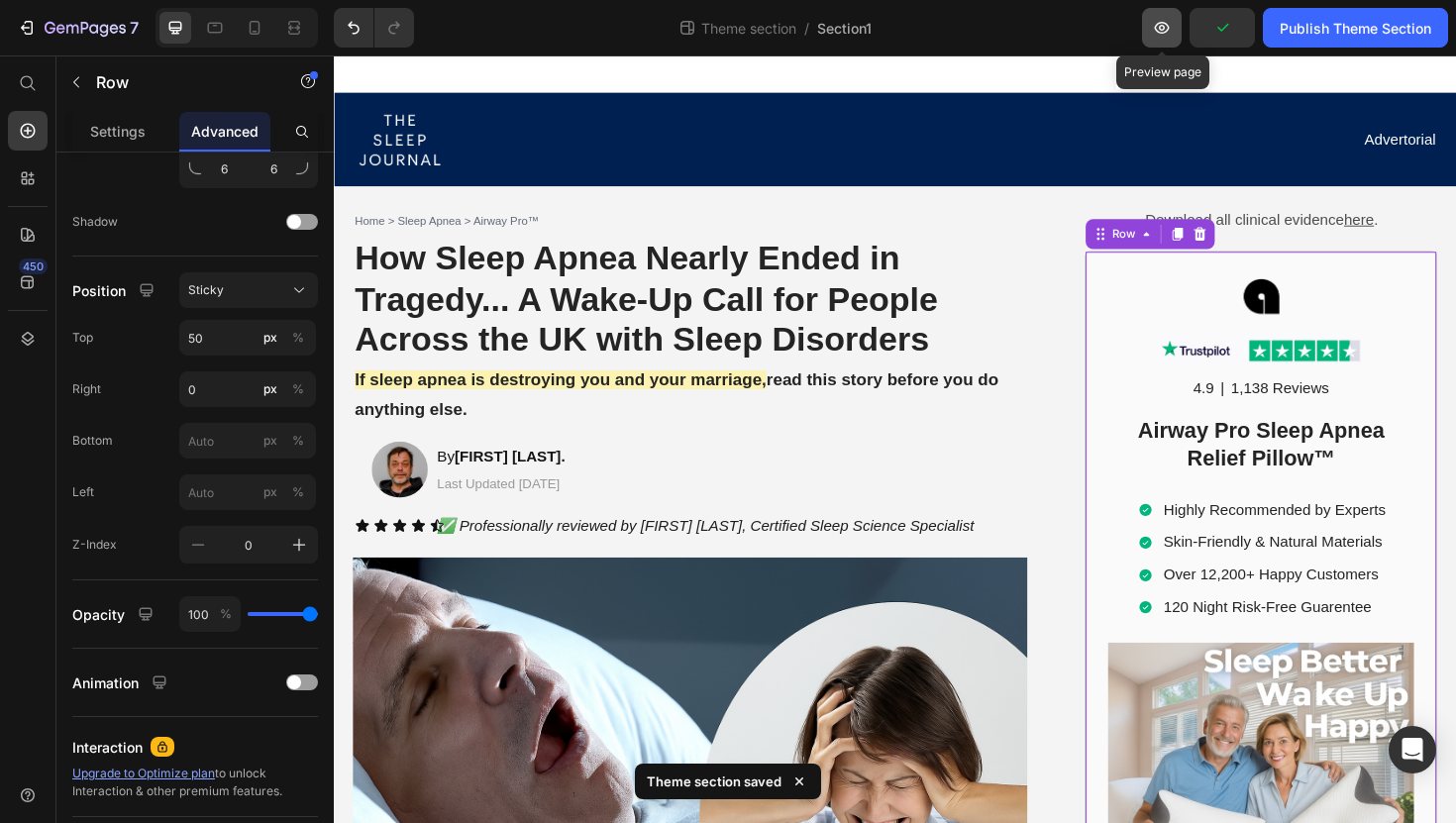 click 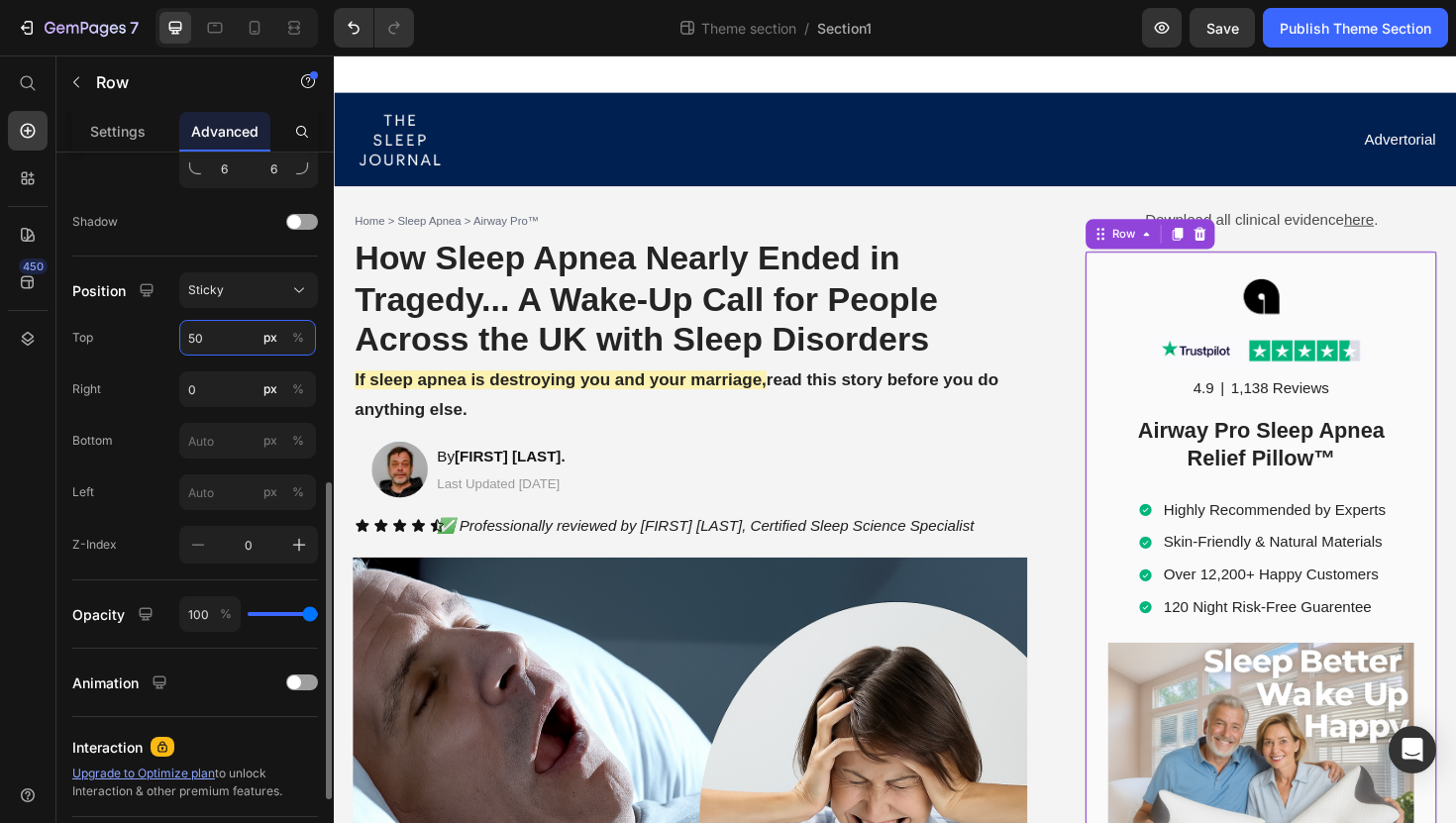 click on "50" at bounding box center [248, 338] 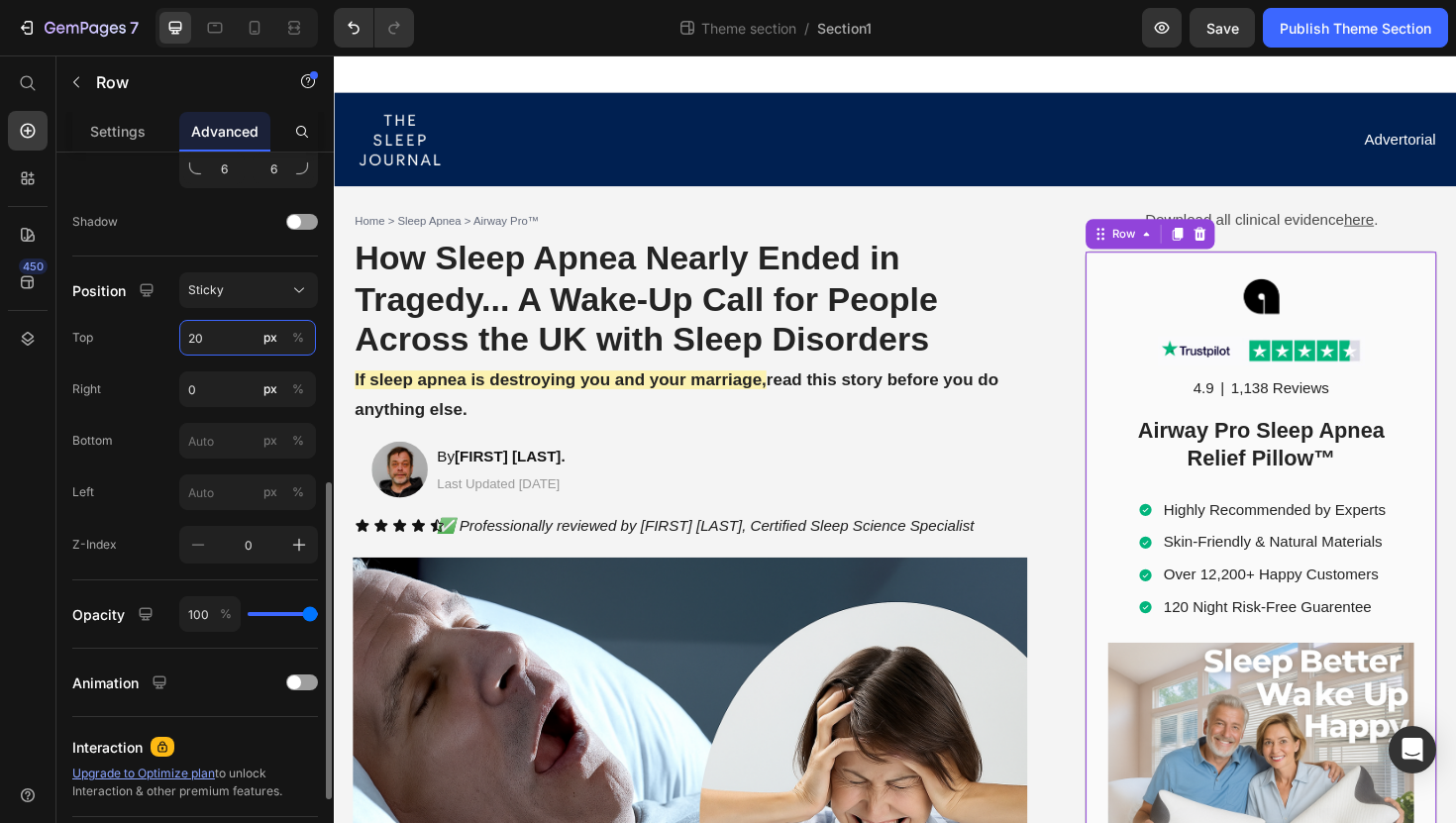 type on "20" 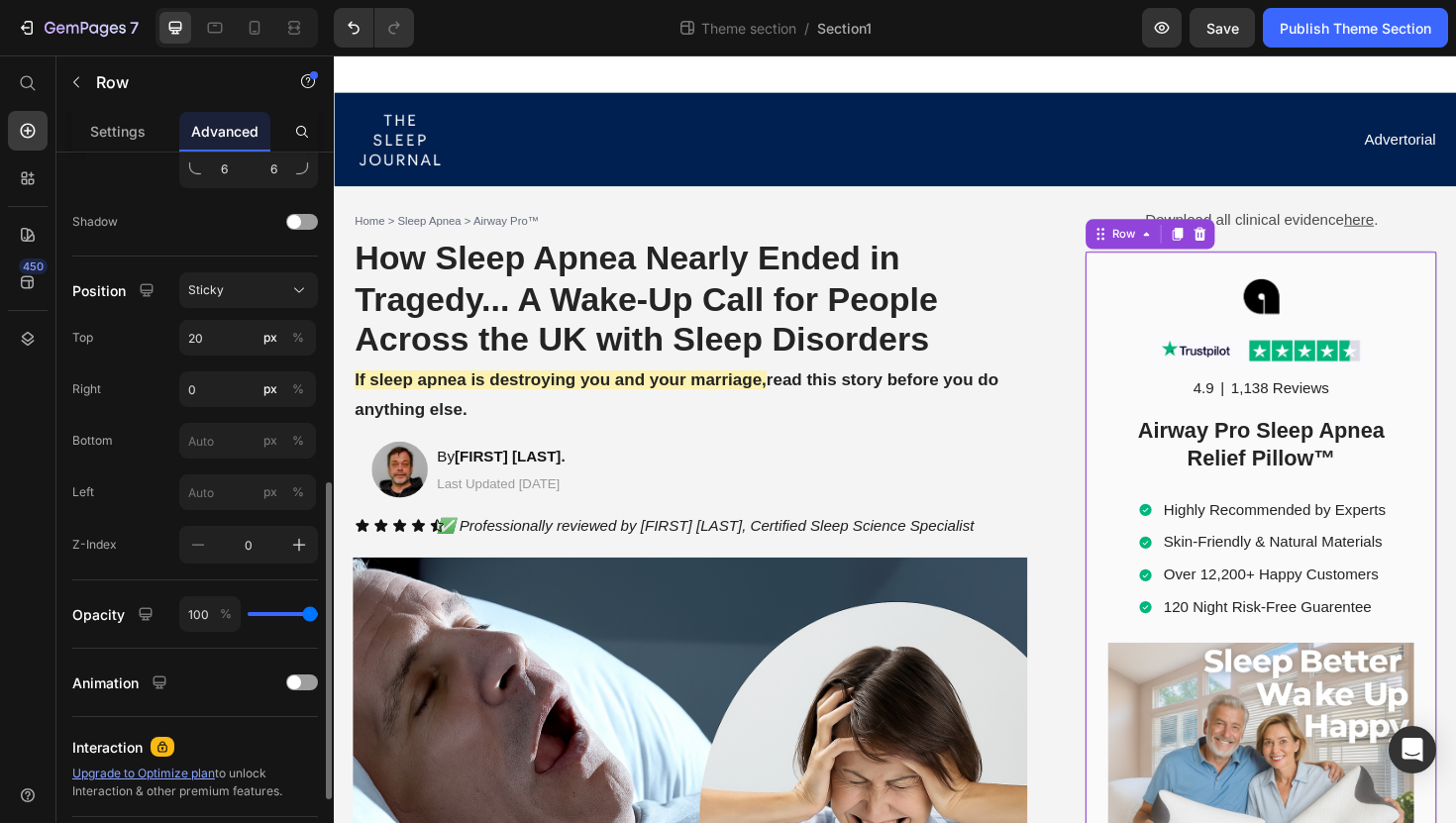 click on "Shape Border 1 px Corner 6 6 6 6 Shadow" 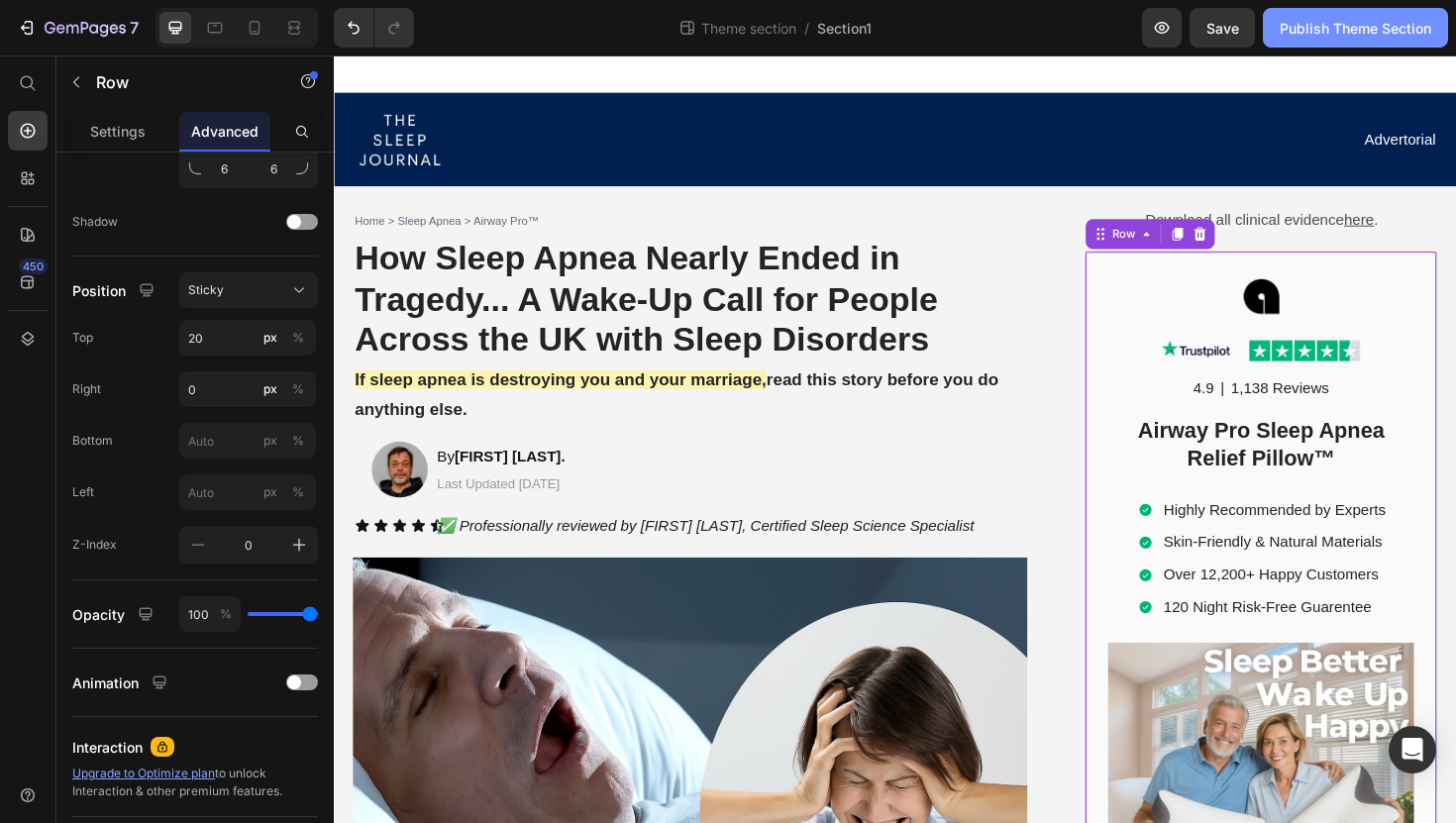 click on "Publish Theme Section" at bounding box center (1355, 28) 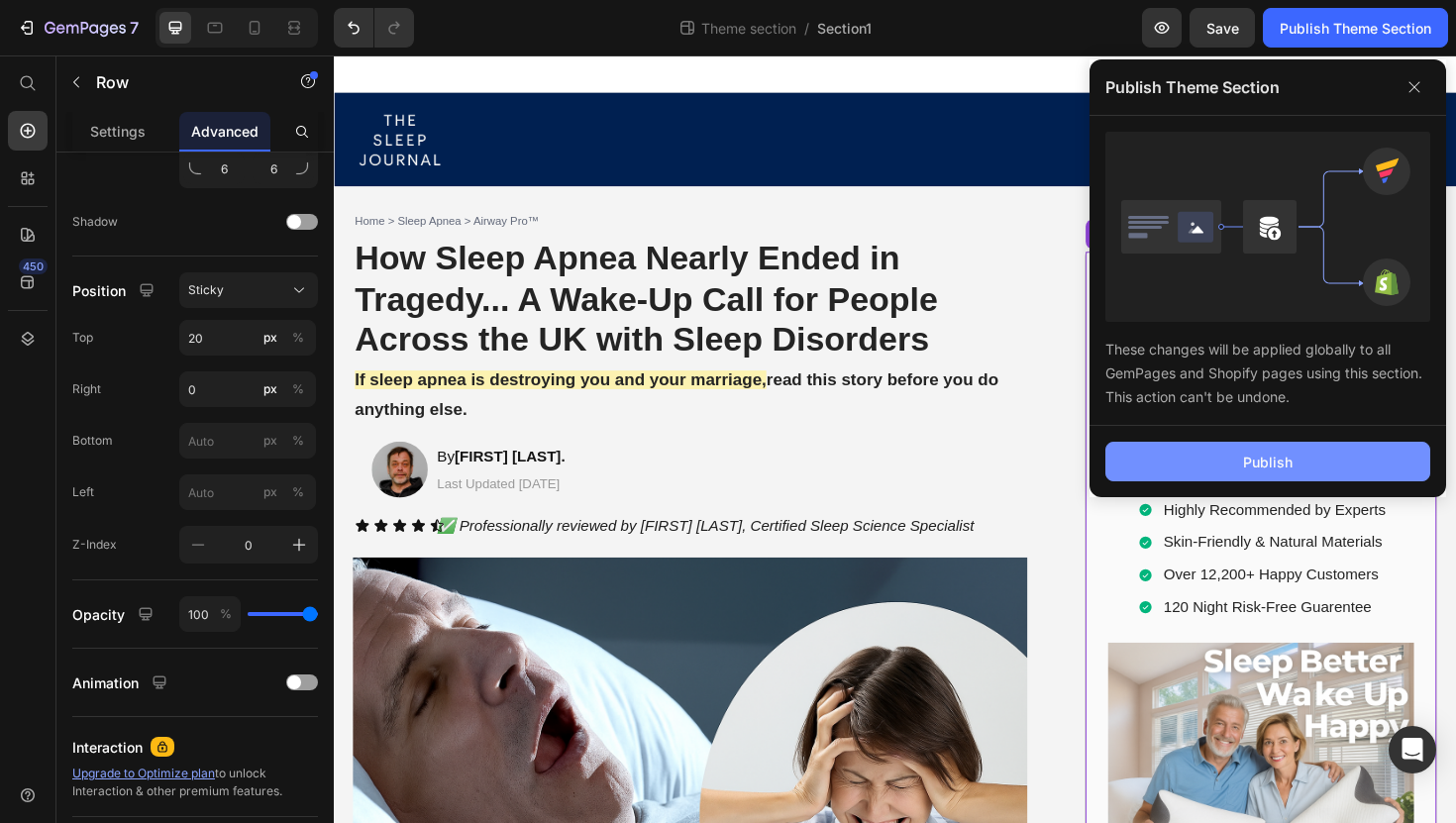 click on "Publish" 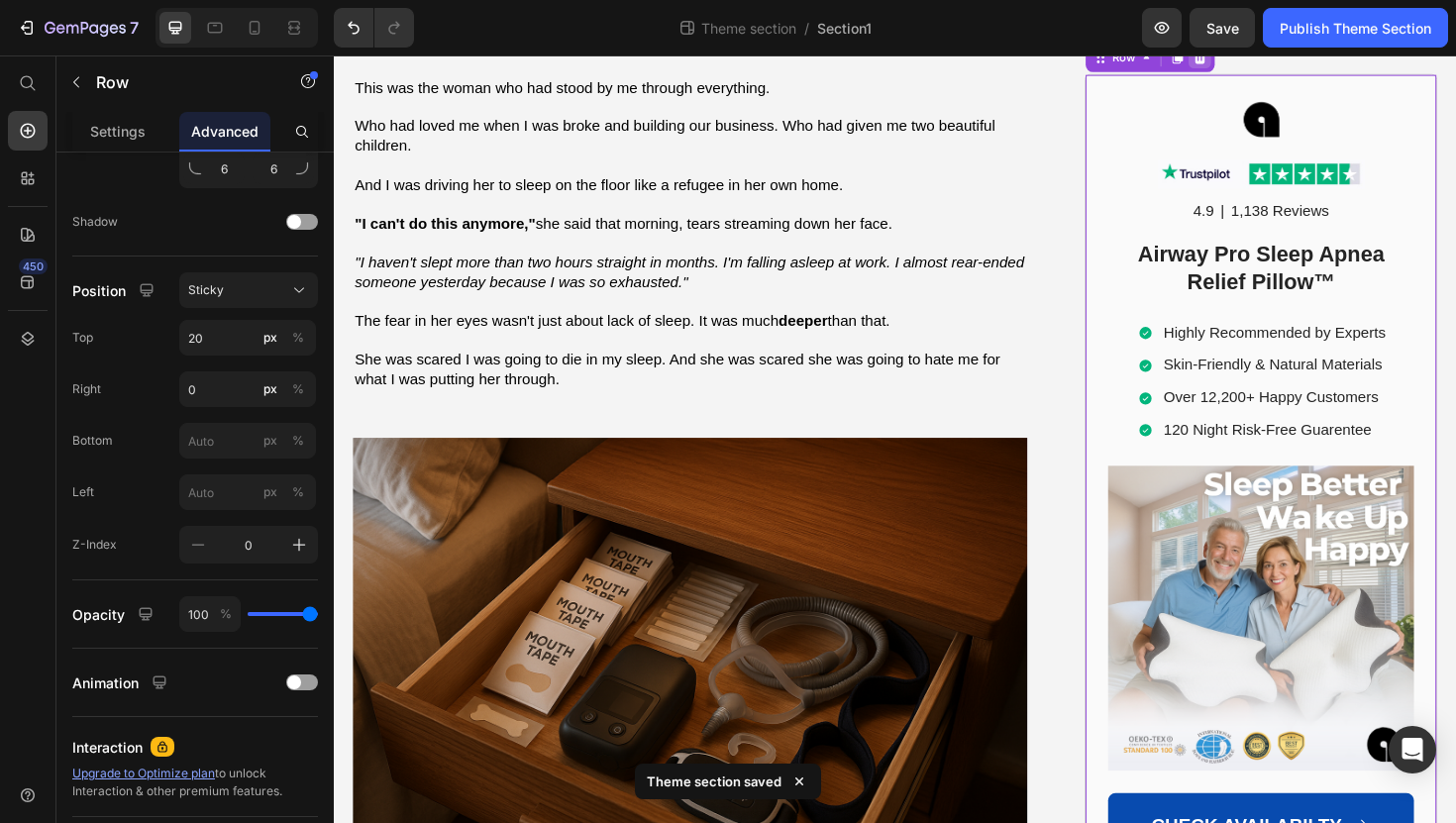 scroll, scrollTop: 0, scrollLeft: 0, axis: both 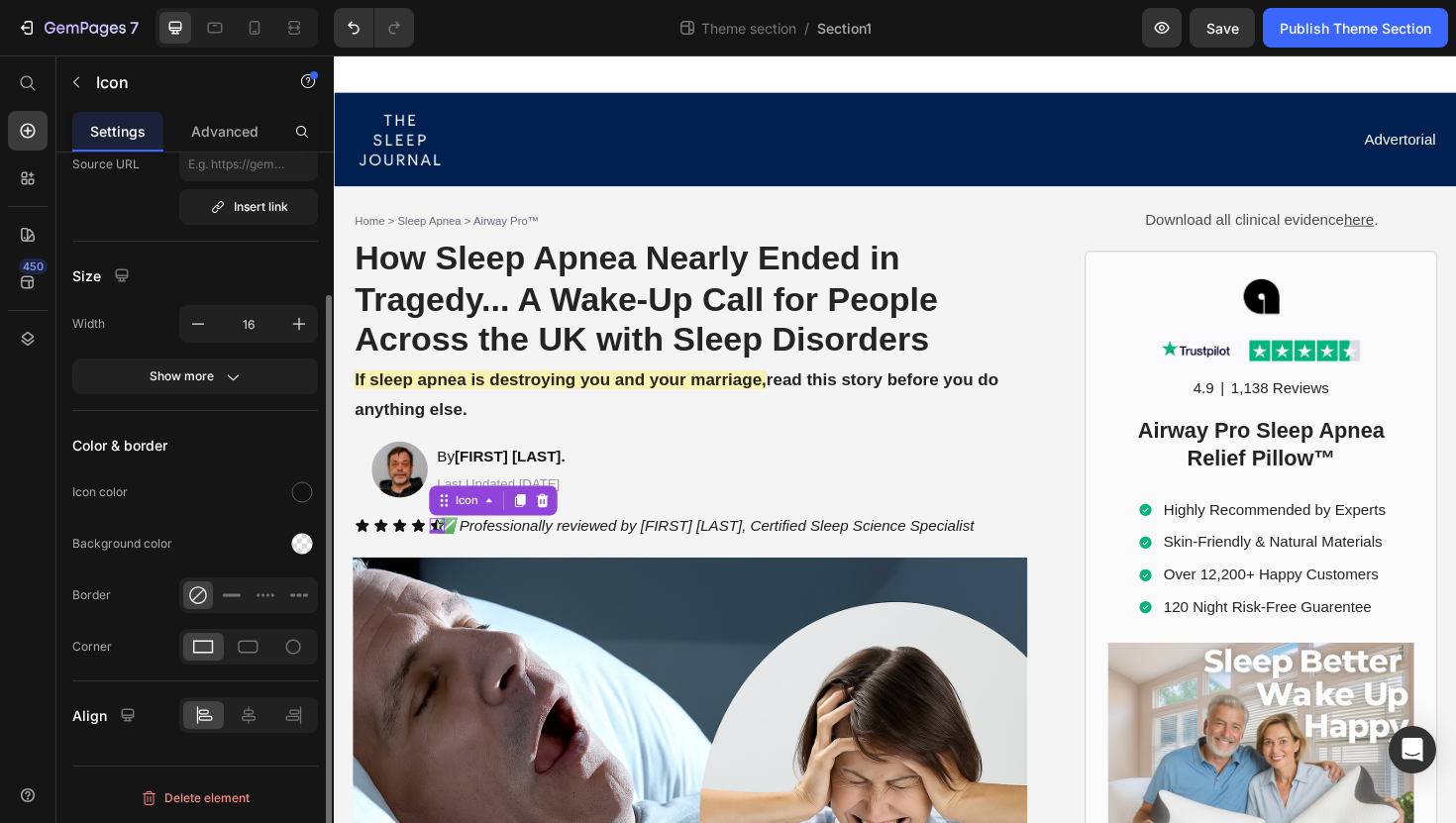 click on "Icon   0" at bounding box center (443, 554) 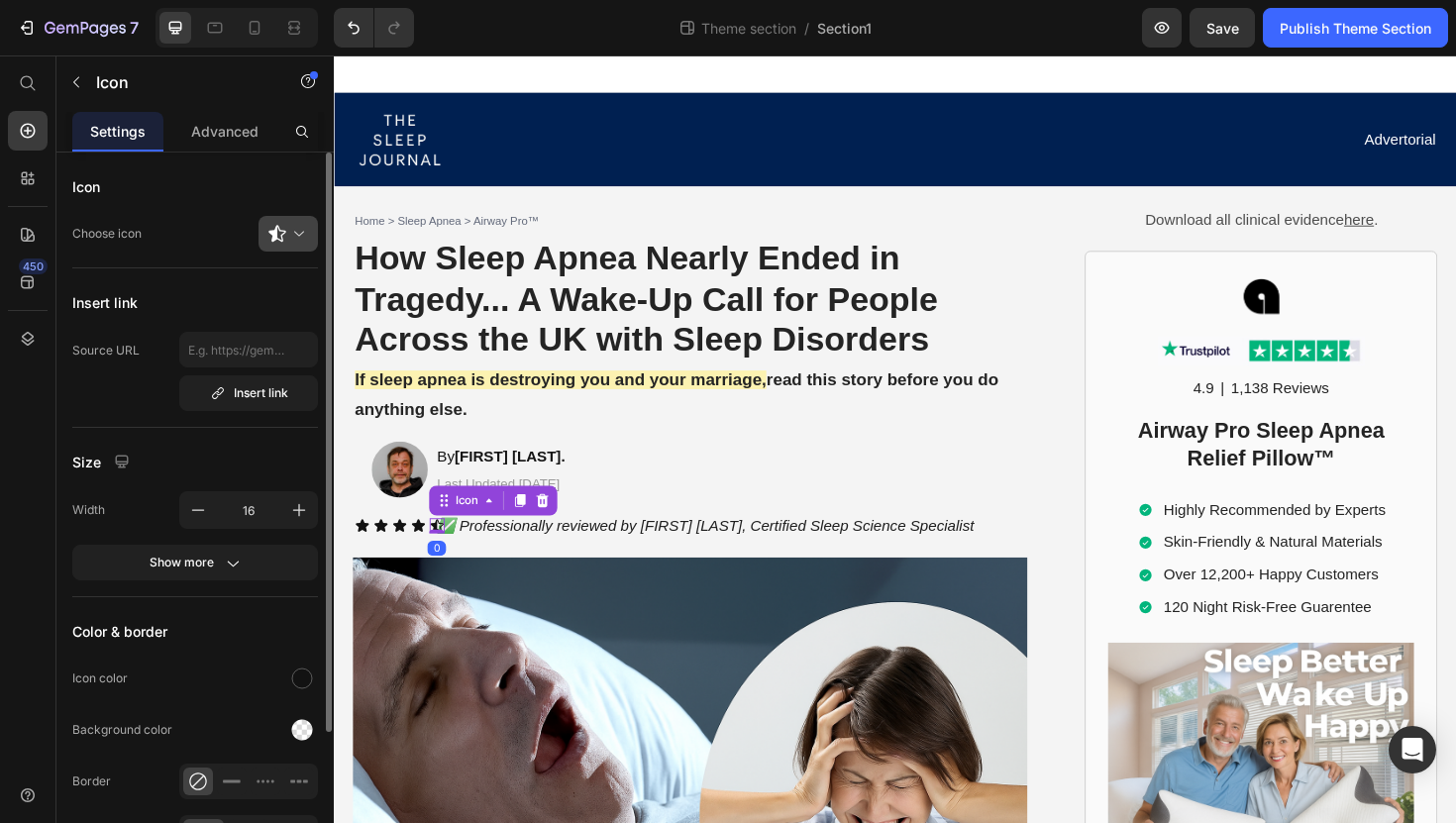 click at bounding box center (296, 234) 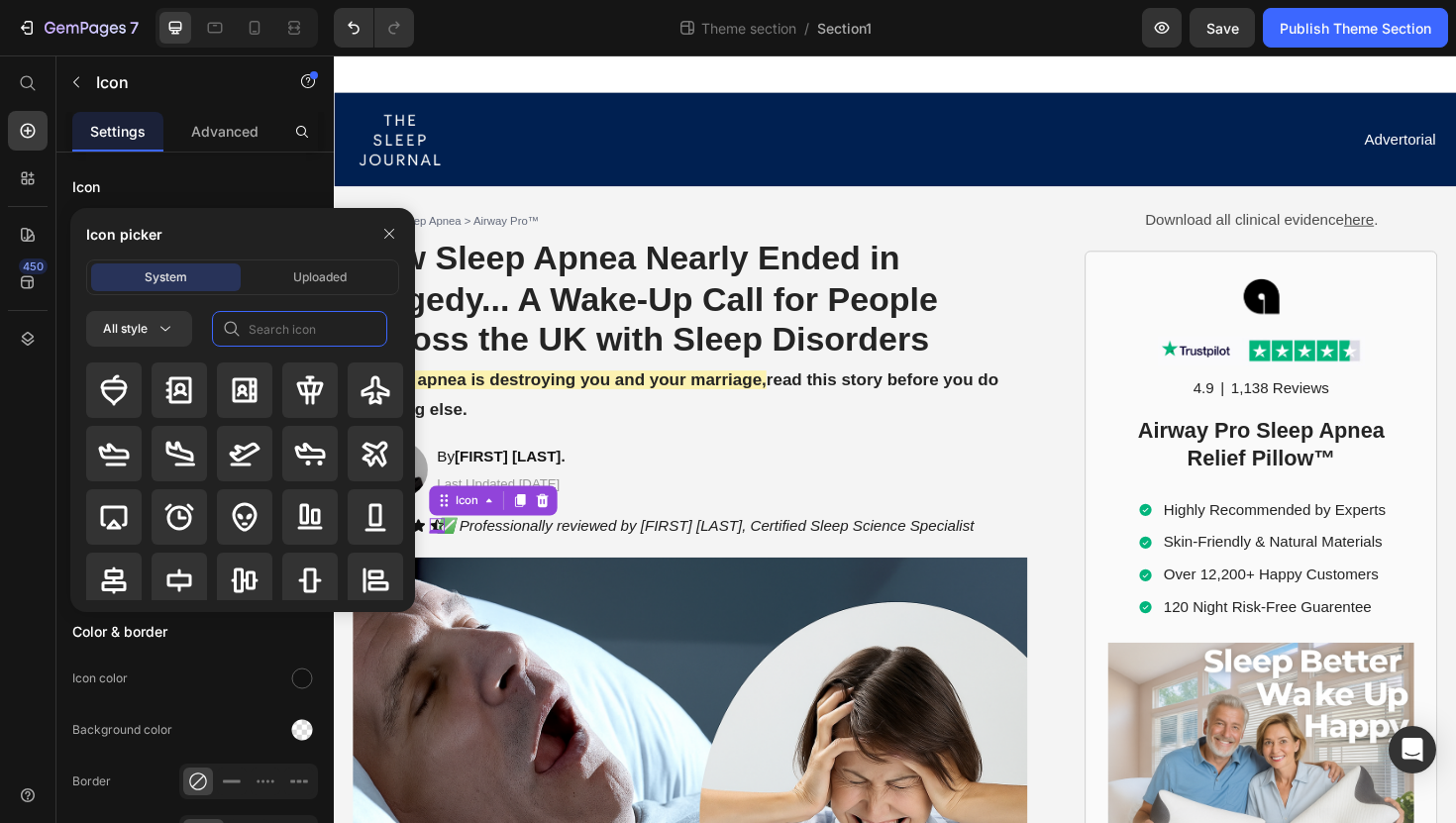 click 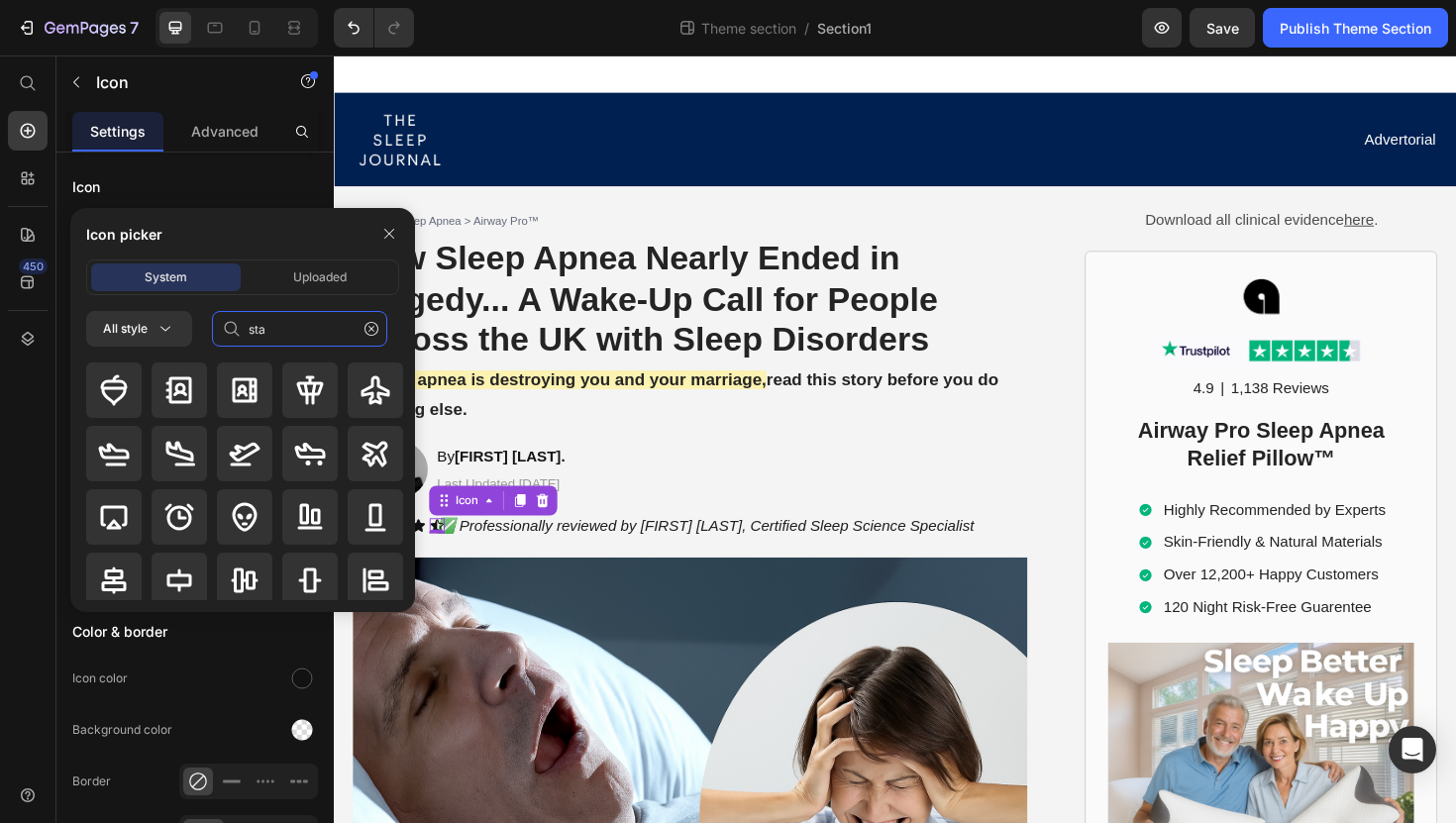 type on "star" 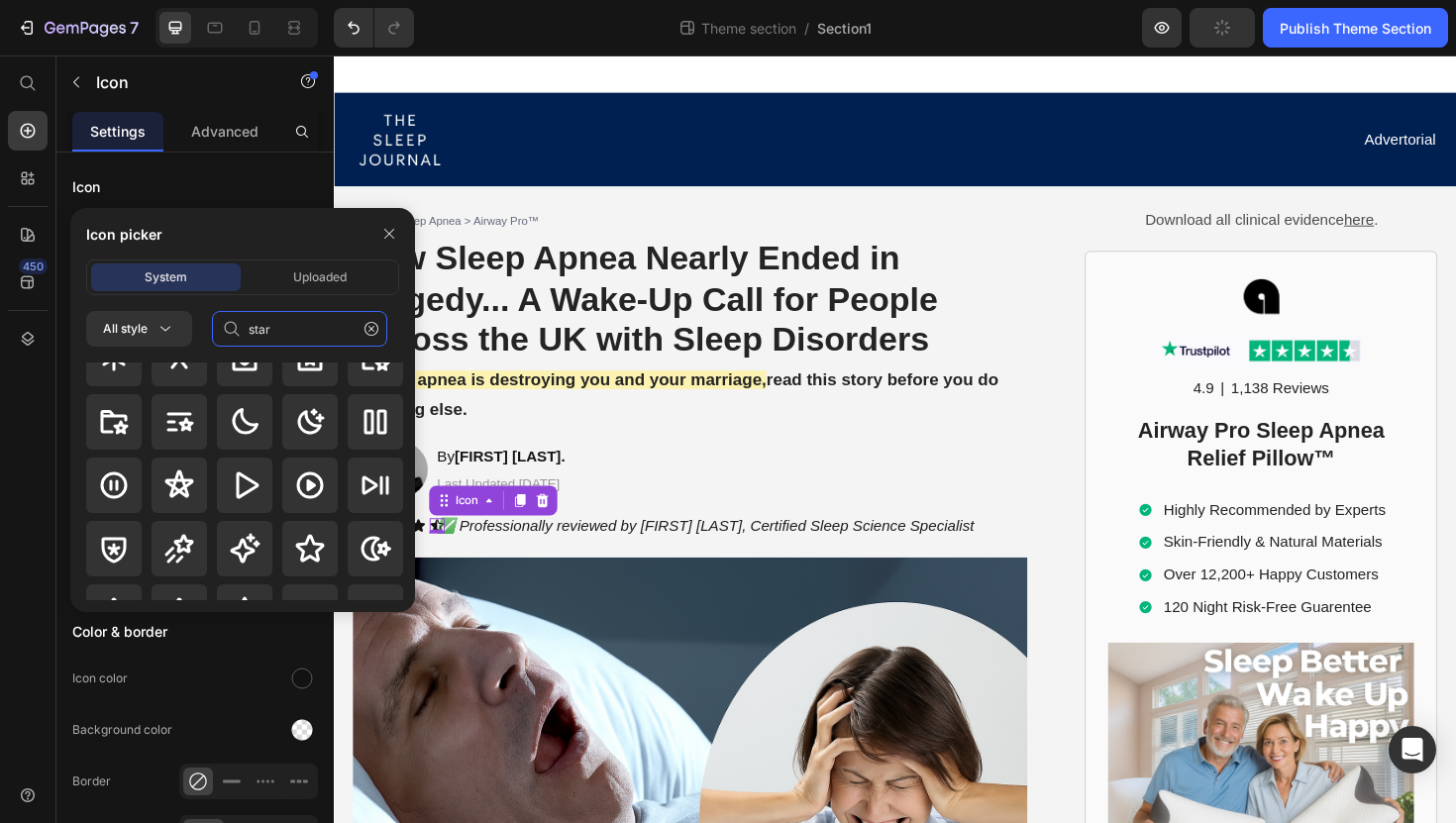scroll, scrollTop: 0, scrollLeft: 0, axis: both 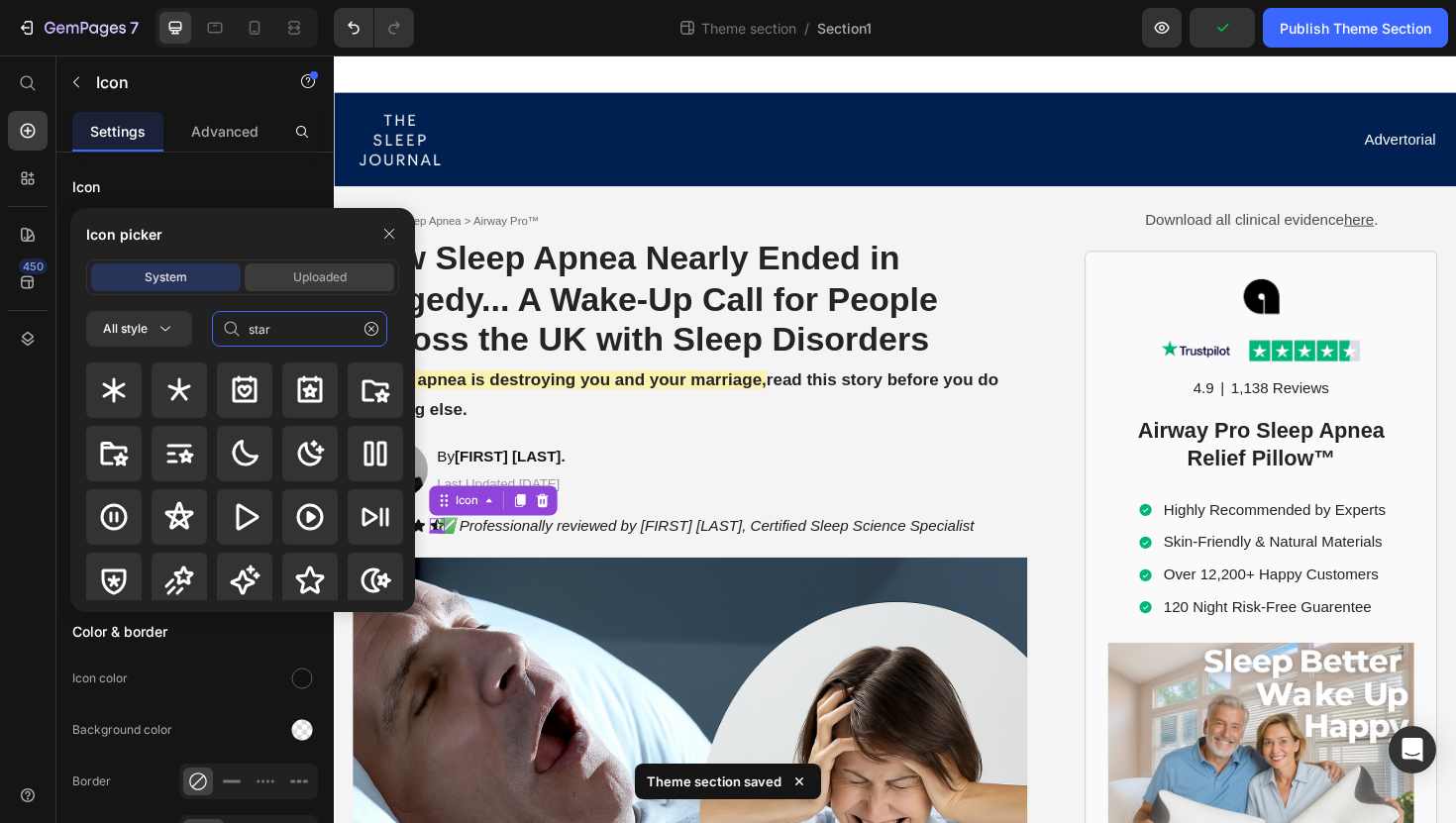 click on "Uploaded" at bounding box center [319, 277] 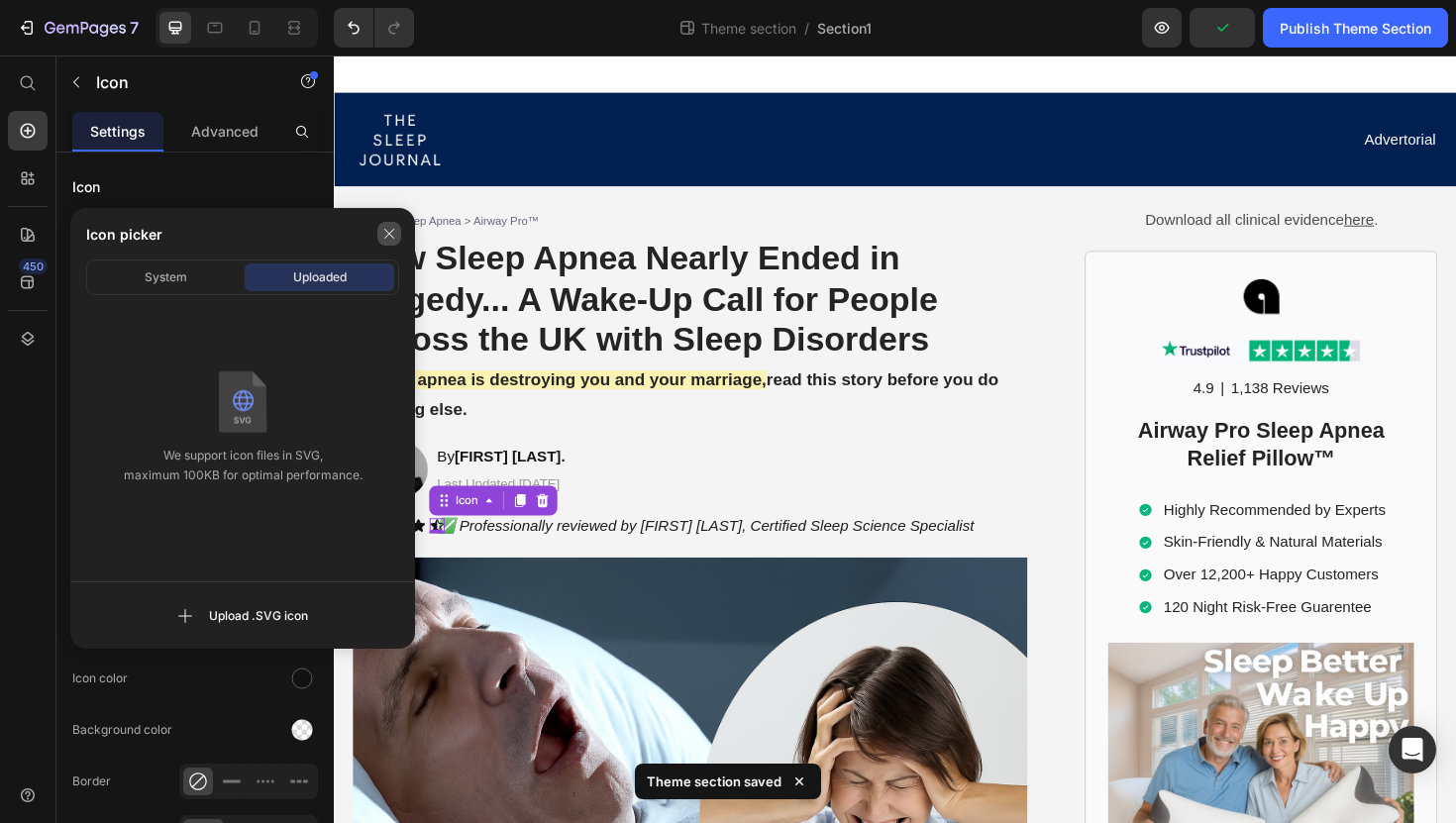 click 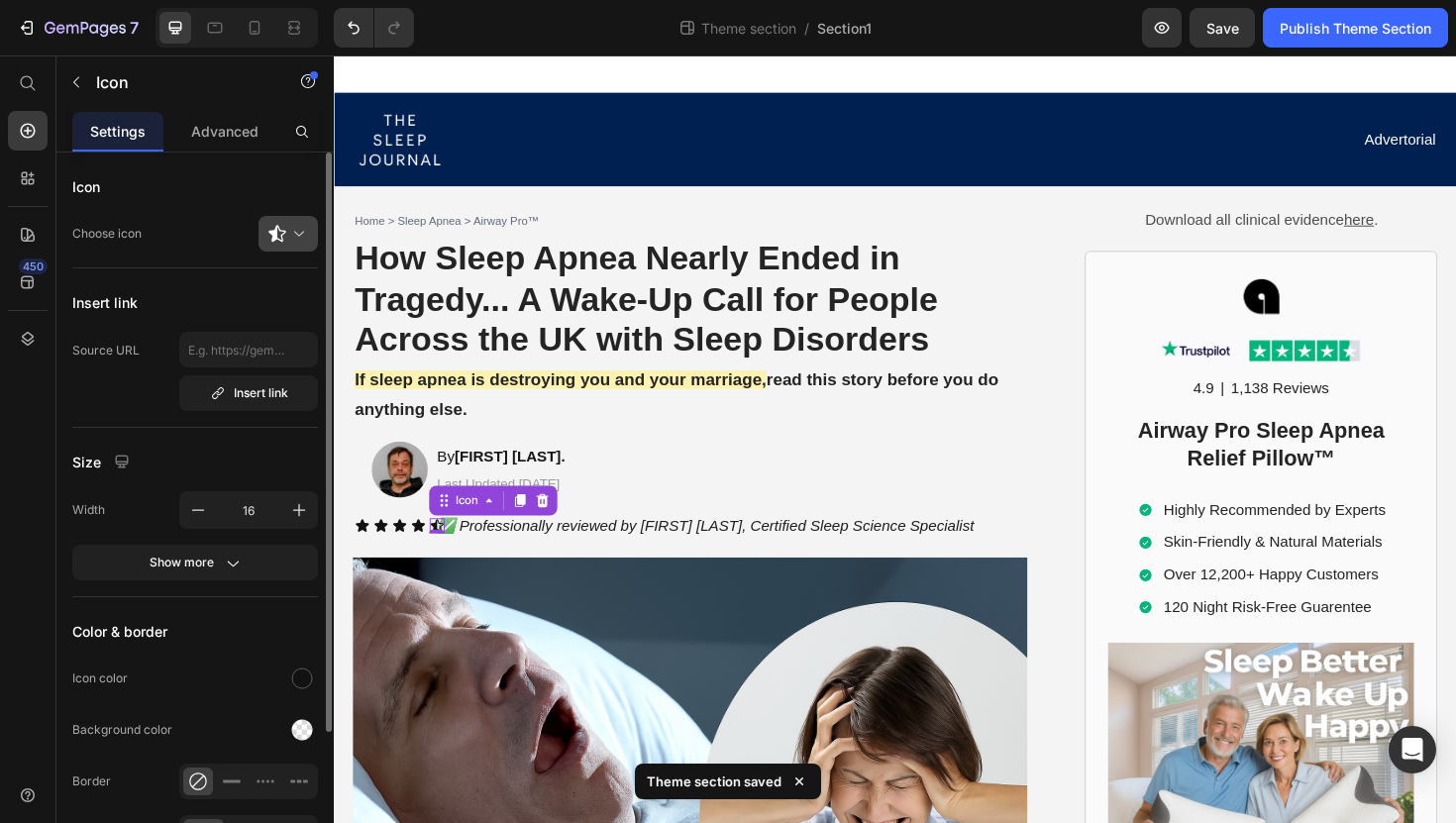 click at bounding box center (296, 234) 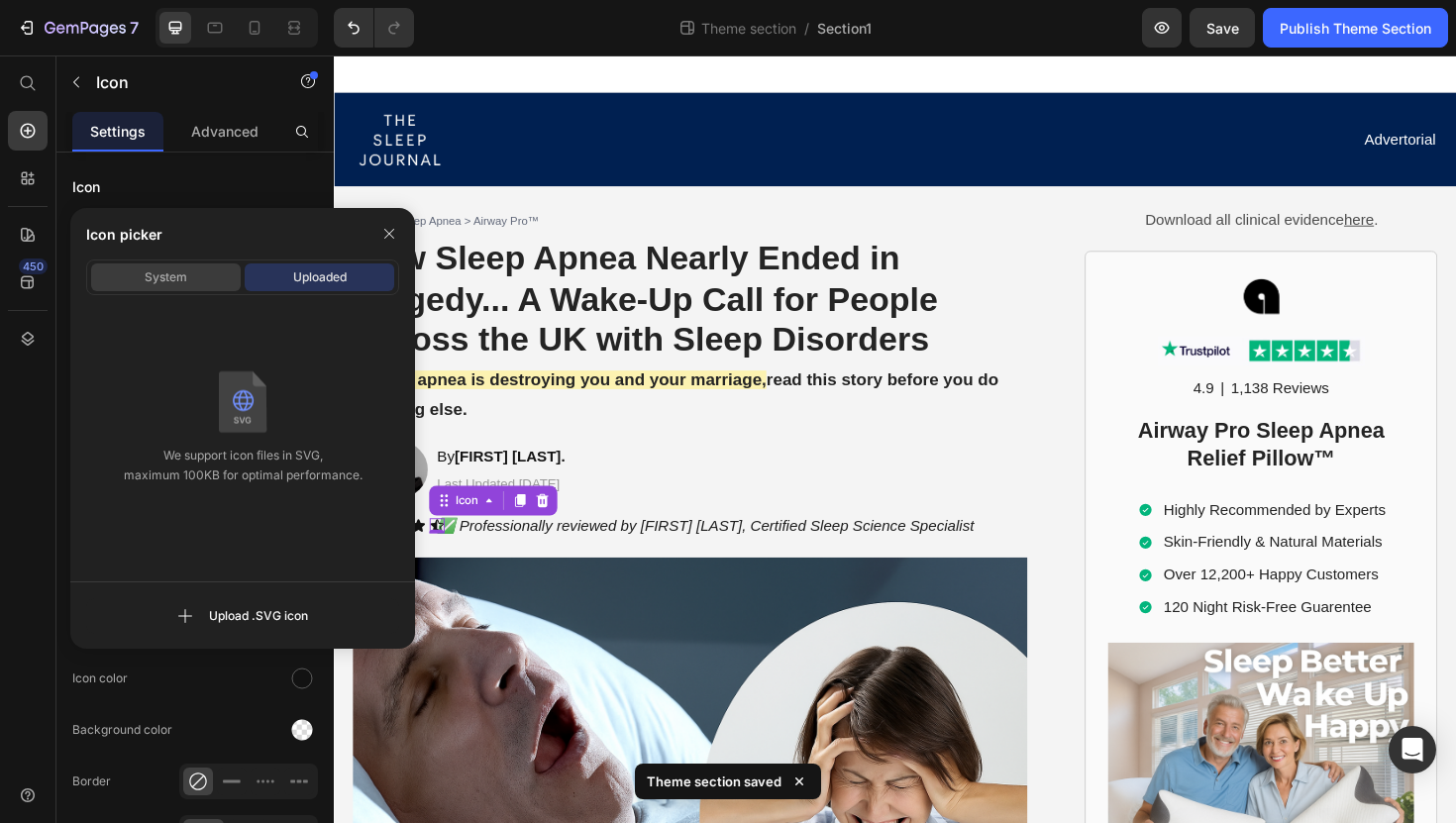 click on "System" at bounding box center (165, 277) 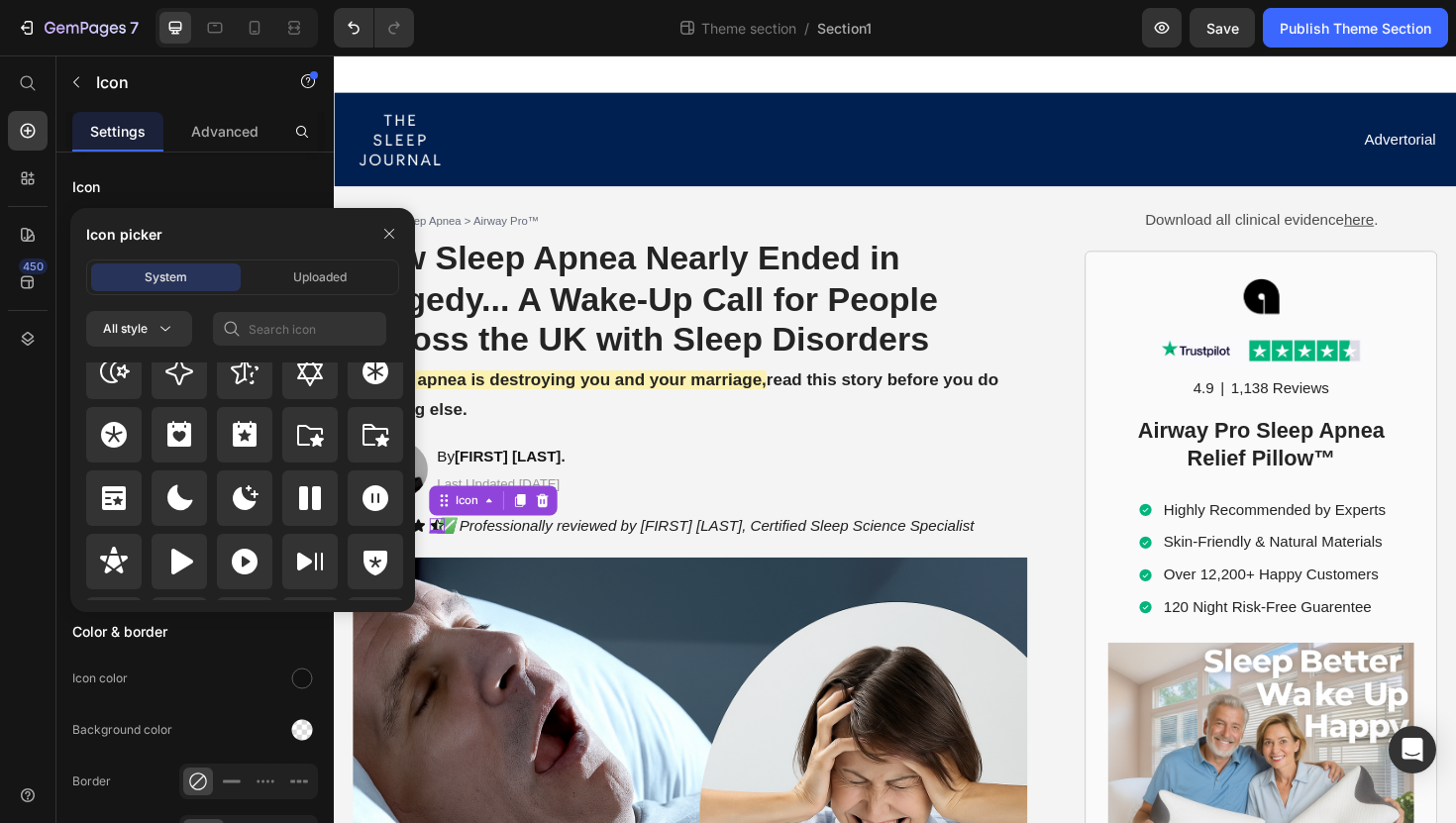 scroll, scrollTop: 864, scrollLeft: 0, axis: vertical 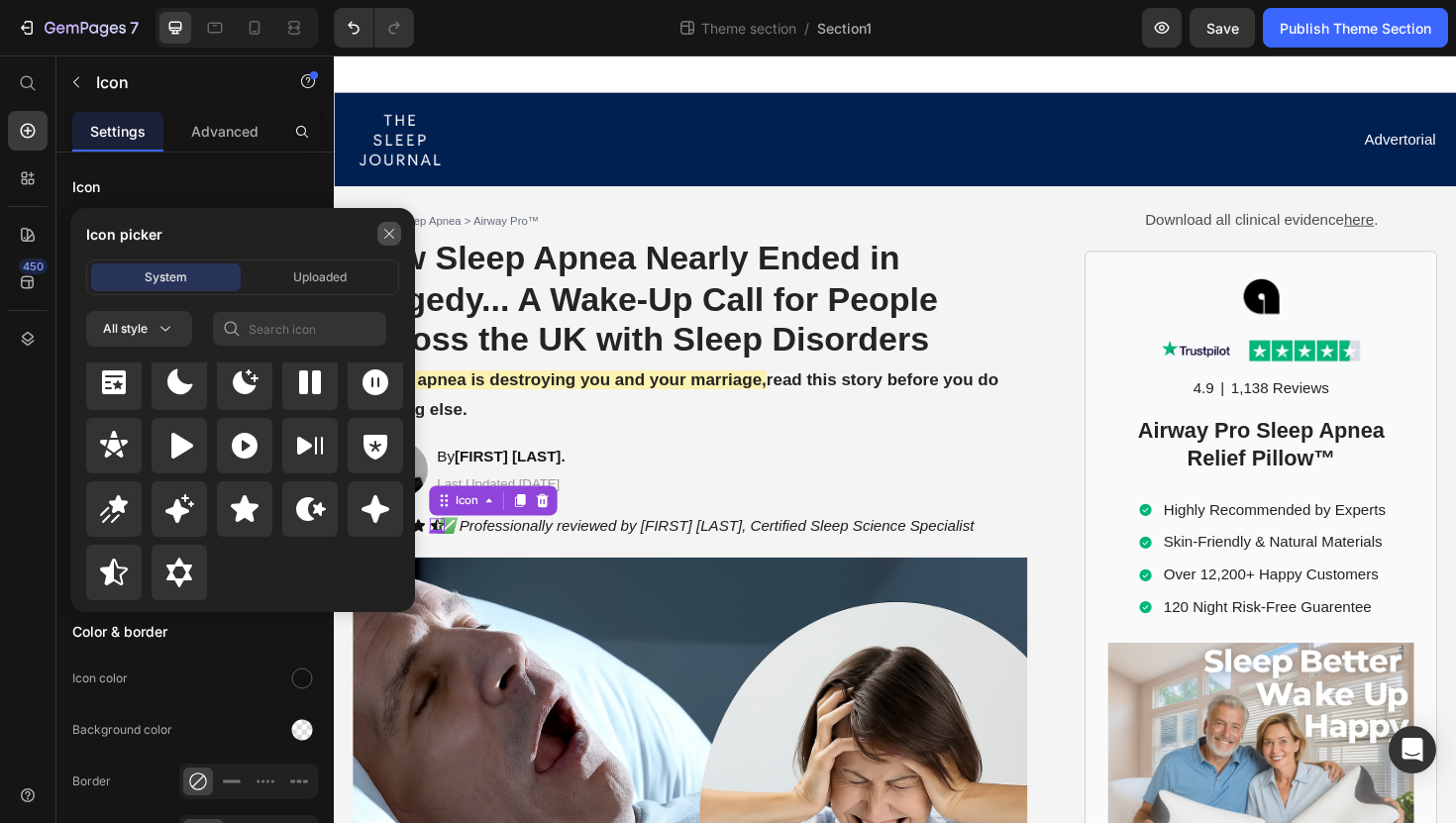 click 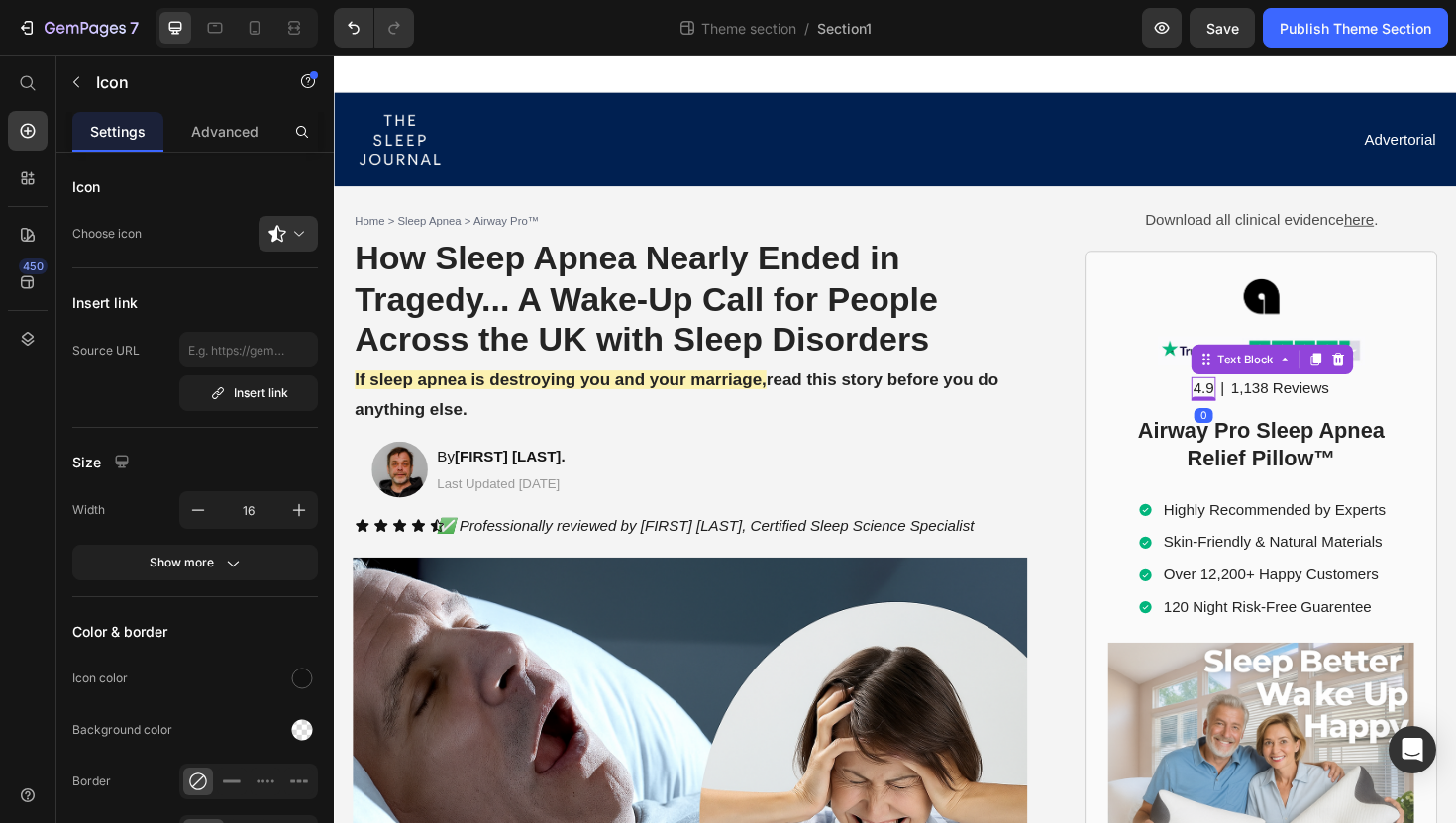 click on "4.9" at bounding box center (1255, 408) 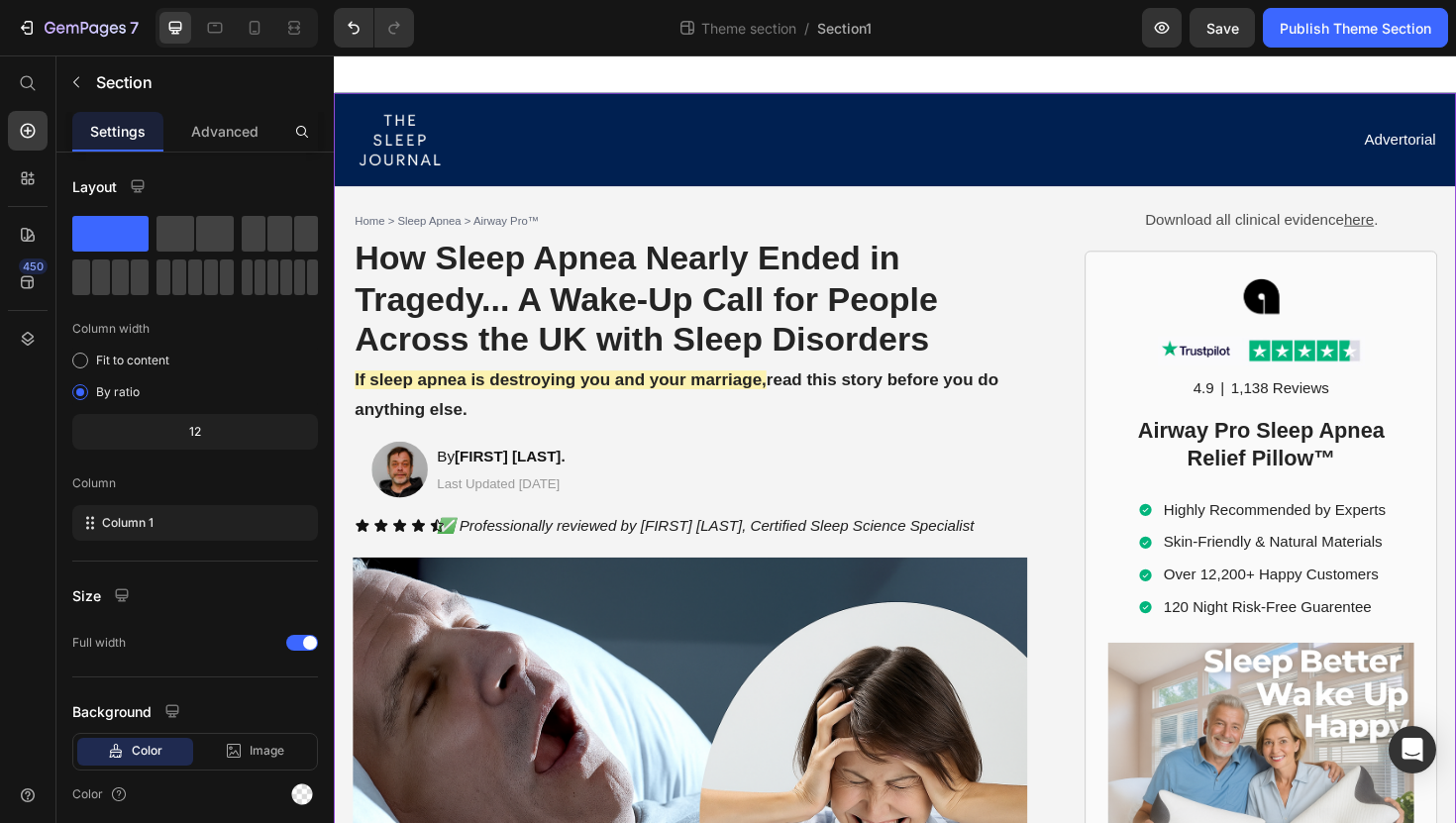 click on "Image Advertorial Text Block Row Row Home > Sleep Apnea > Airway Pro™  Text Block How Sleep Apnea Nearly Ended in Tragedy... A Wake-Up Call for People Across the UK with Sleep Disorders Heading How Sleep Apnea Nearly Ended in Tragedy...  A Wake-Up Call for People Across the UK with Sleep Disorders Heading If sleep apnea is destroying you and your marriage,  read this story before you do anything else. Text Block Image By  [NAME]. Text Block Last Updated June 3. 2025 Text Block Row ✅ Professionally reviewed by [NAME], Certified Sleep Science Specialist Text Block Icon Icon Icon Icon Icon Icon List Row Image The Day I Almost Killed Someone Heading I thought I could handle the exhaustion...  The way my eyelids felt like lead weights during important meetings. The panic when I'd catch myself nodding off at red lights.   But when I woke up face-down in my car, blood trickling from my forehead through a cracked windshield, everything changed.     Text Block My name is  [NAME],   —or if your ." at bounding box center [928, 6254] 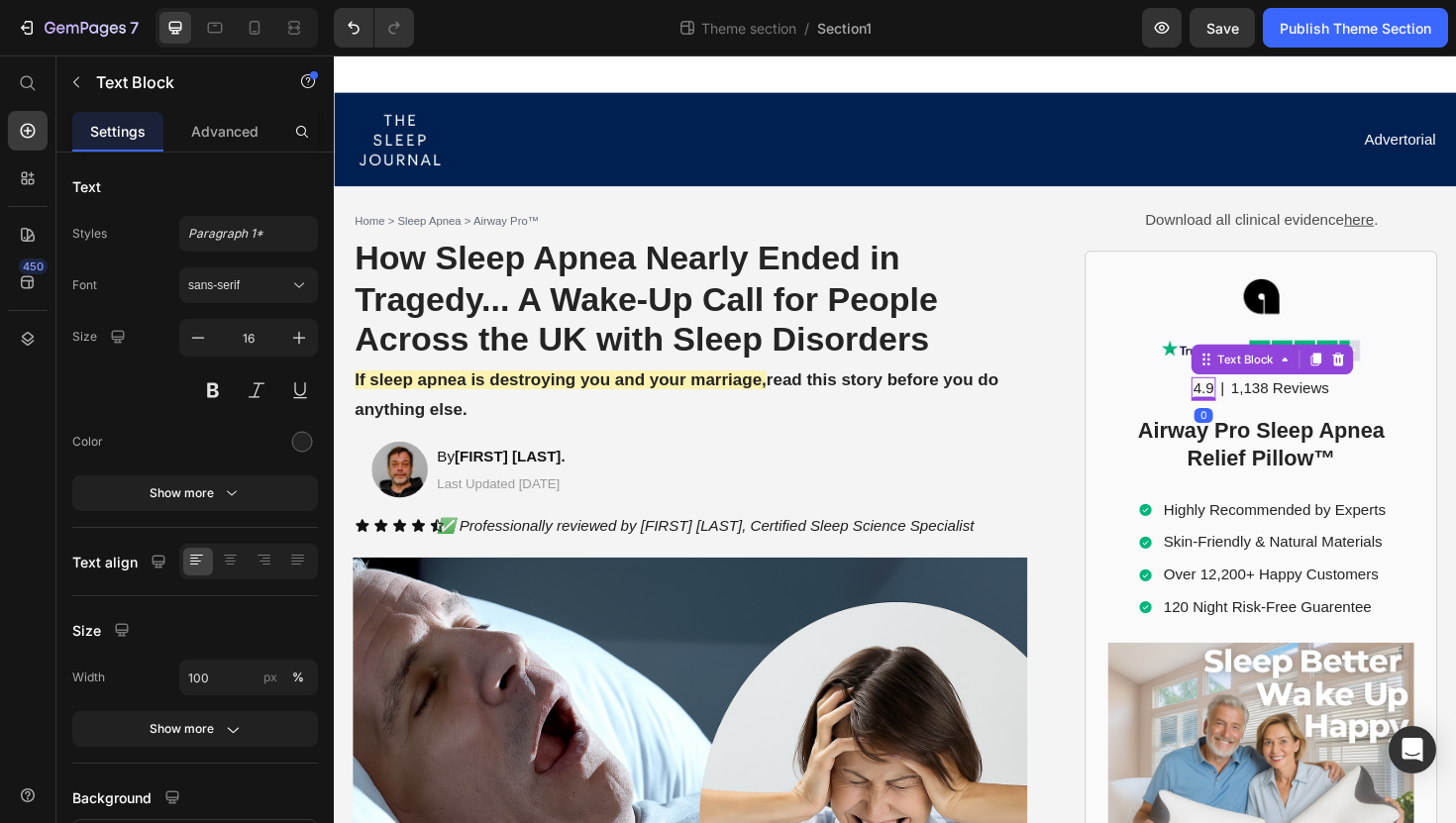click on "4.9" at bounding box center [1255, 408] 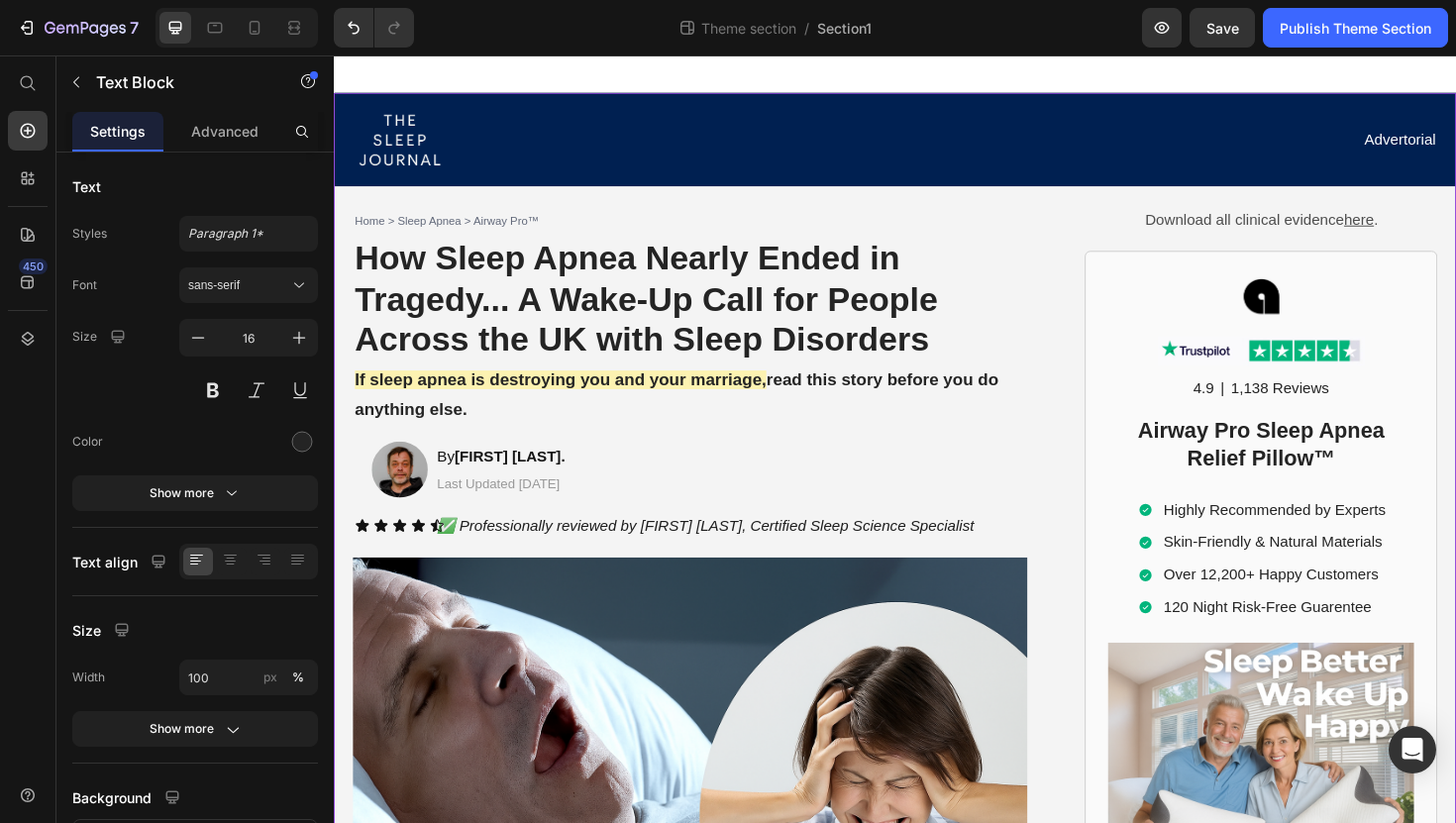 click on "Image Advertorial Text Block Row Row Home > Sleep Apnea > Airway Pro™  Text Block How Sleep Apnea Nearly Ended in Tragedy... A Wake-Up Call for People Across the UK with Sleep Disorders Heading How Sleep Apnea Nearly Ended in Tragedy...  A Wake-Up Call for People Across the UK with Sleep Disorders Heading If sleep apnea is destroying you and your marriage,  read this story before you do anything else. Text Block Image By  [NAME]. Text Block Last Updated June 3. 2025 Text Block Row ✅ Professionally reviewed by [NAME], Certified Sleep Science Specialist Text Block Icon Icon Icon Icon Icon Icon List Row Image The Day I Almost Killed Someone Heading I thought I could handle the exhaustion...  The way my eyelids felt like lead weights during important meetings. The panic when I'd catch myself nodding off at red lights.   But when I woke up face-down in my car, blood trickling from my forehead through a cracked windshield, everything changed.     Text Block My name is  [NAME],   —or if your ." at bounding box center [928, 6254] 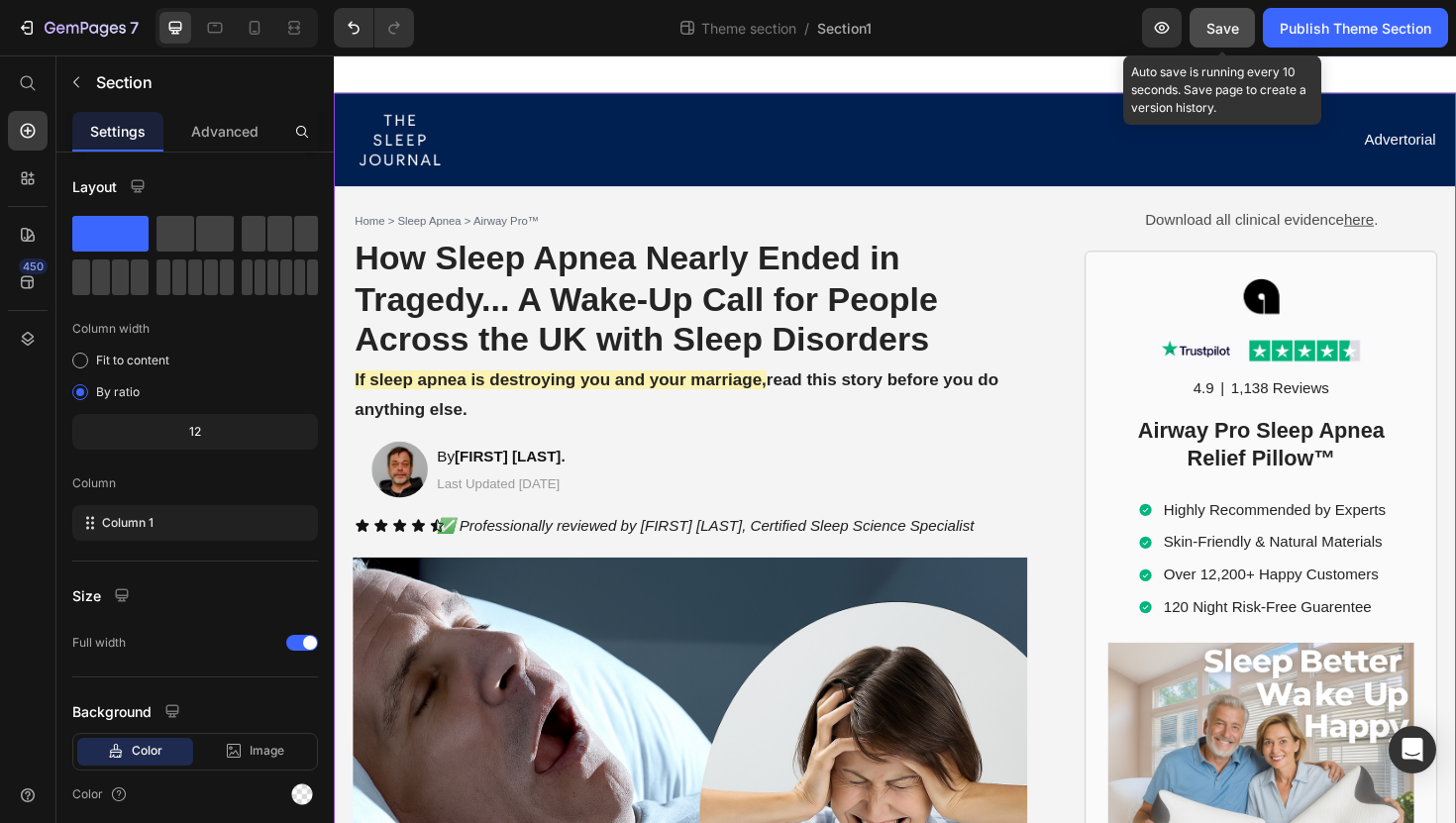 click on "Save" 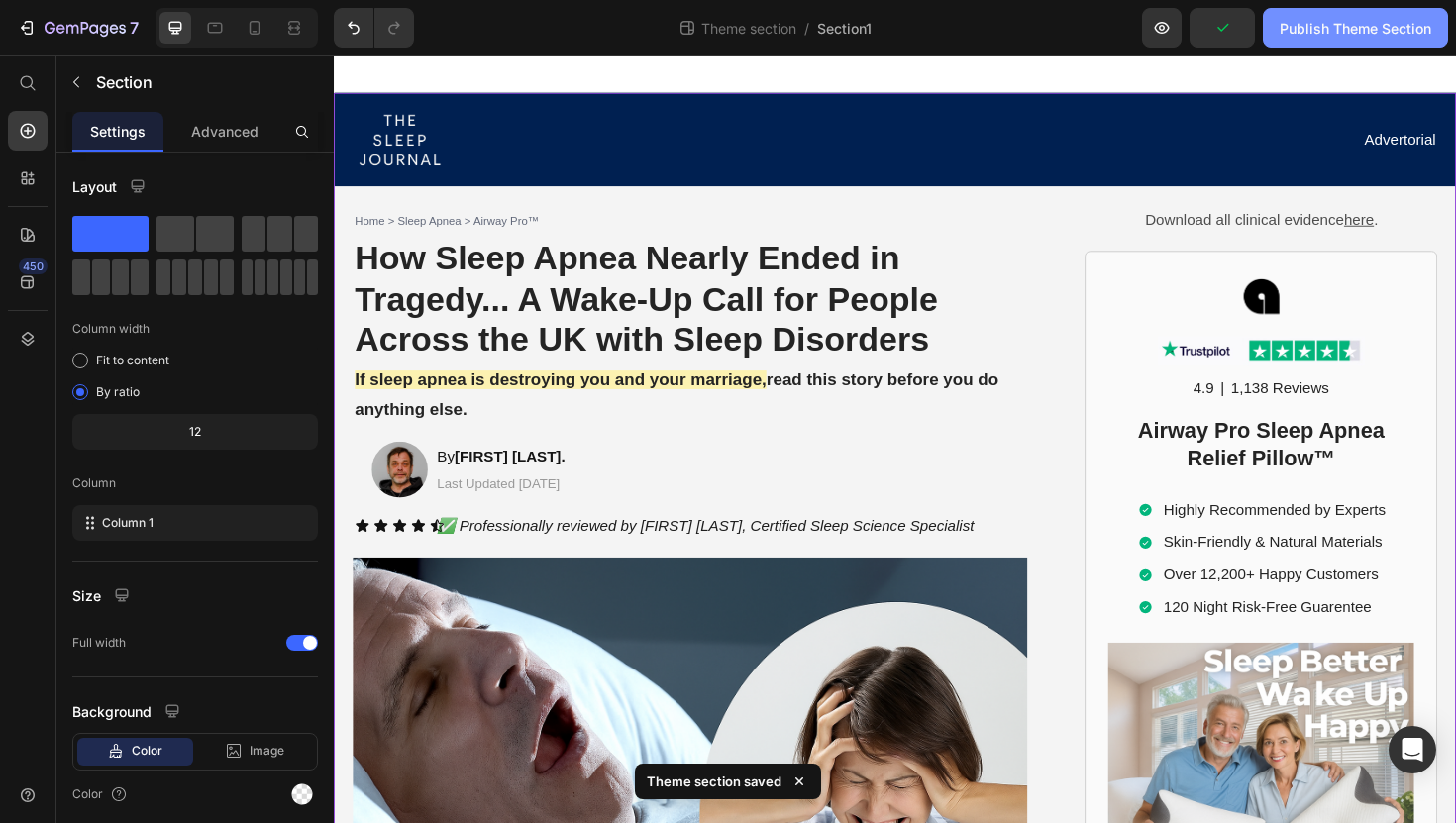 click on "Publish Theme Section" at bounding box center (1355, 28) 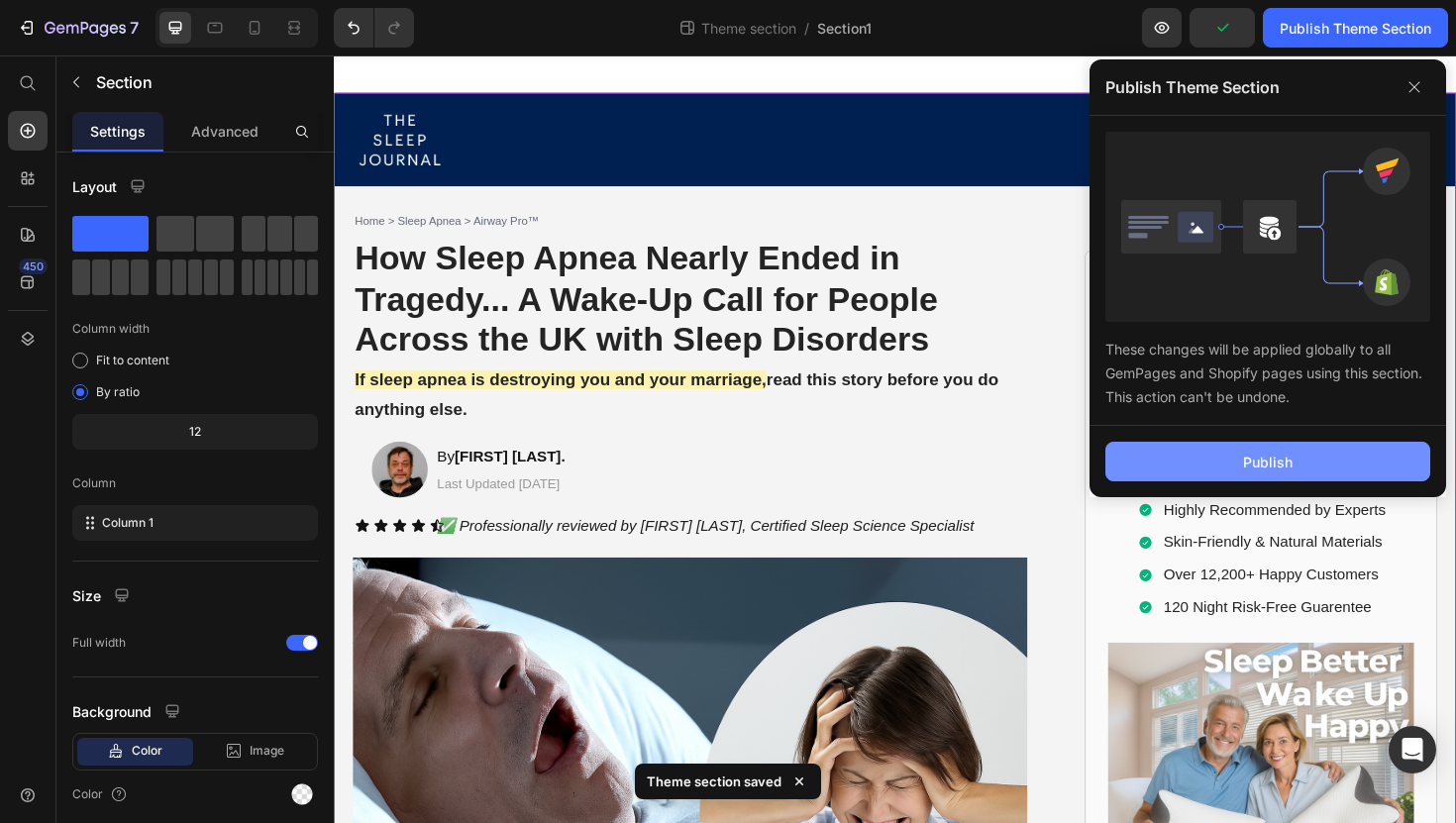 click on "Publish" 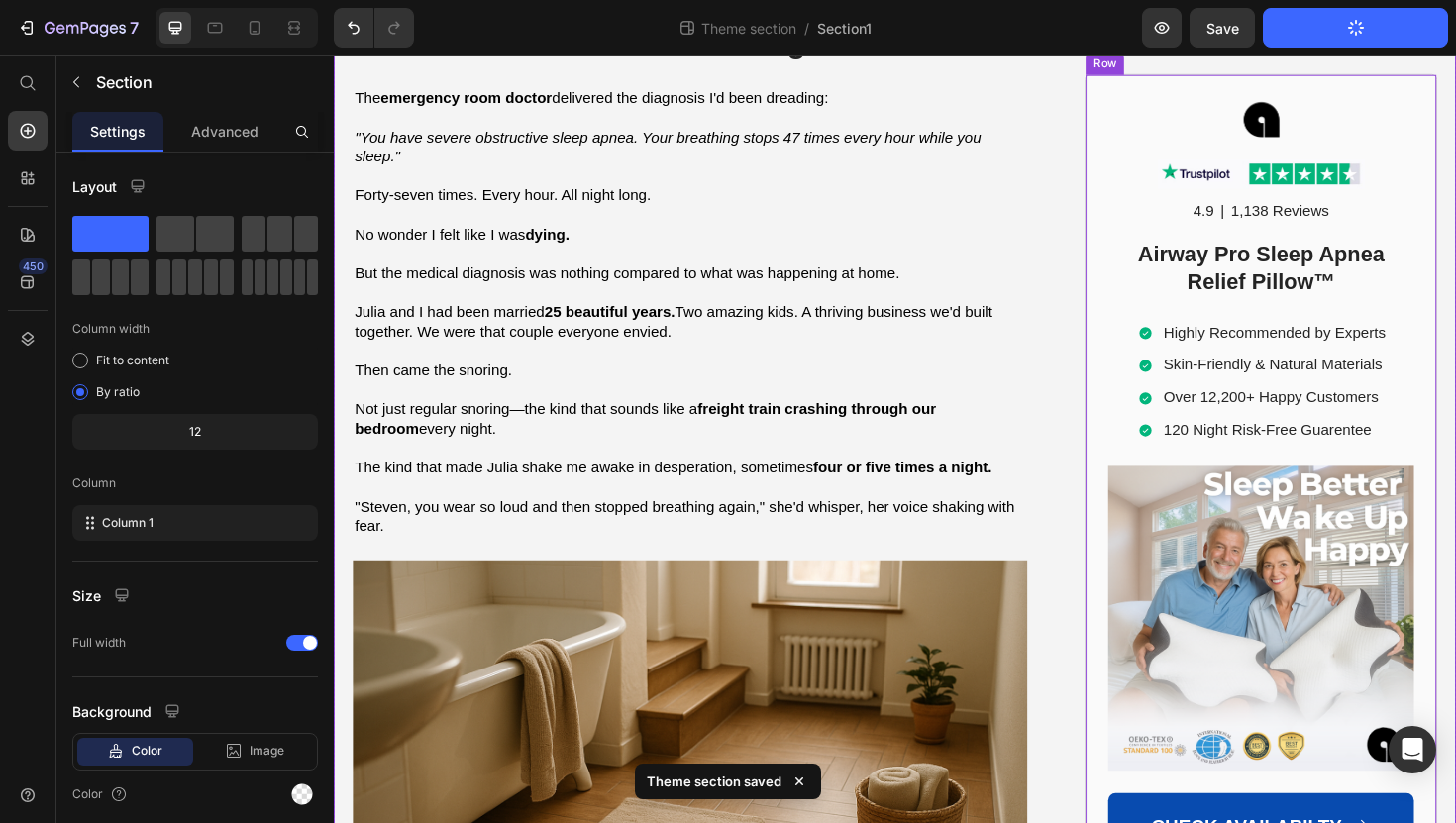 scroll, scrollTop: 0, scrollLeft: 0, axis: both 